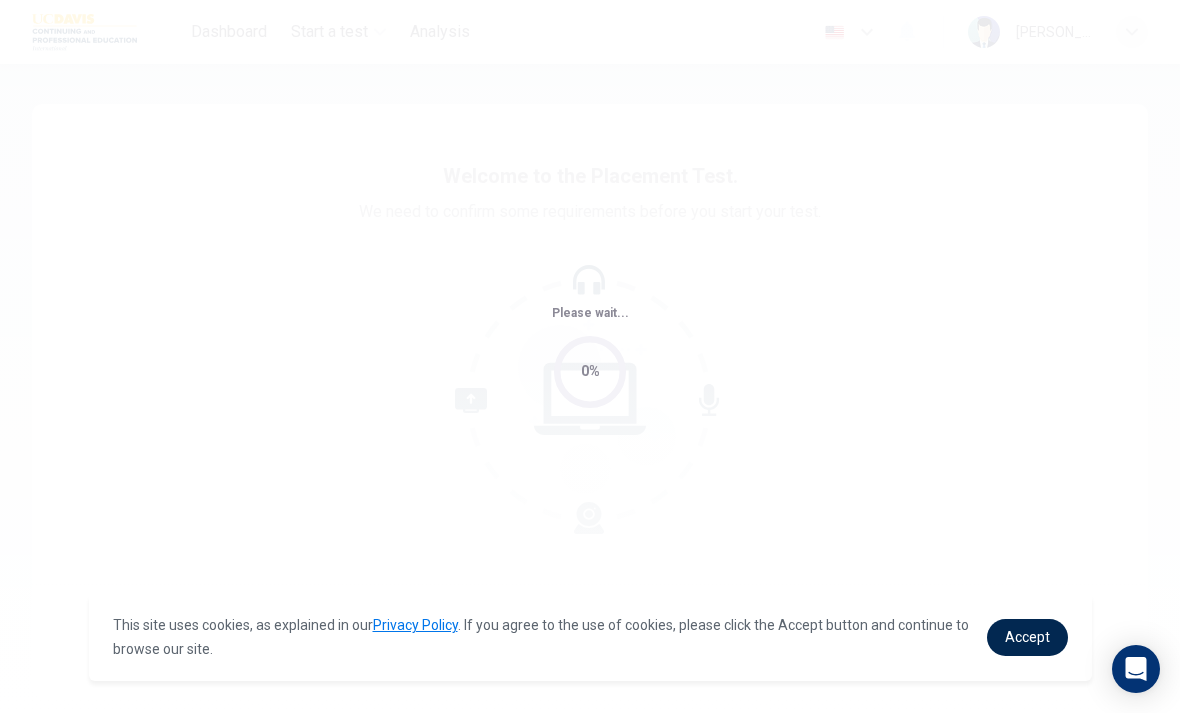 scroll, scrollTop: 0, scrollLeft: 0, axis: both 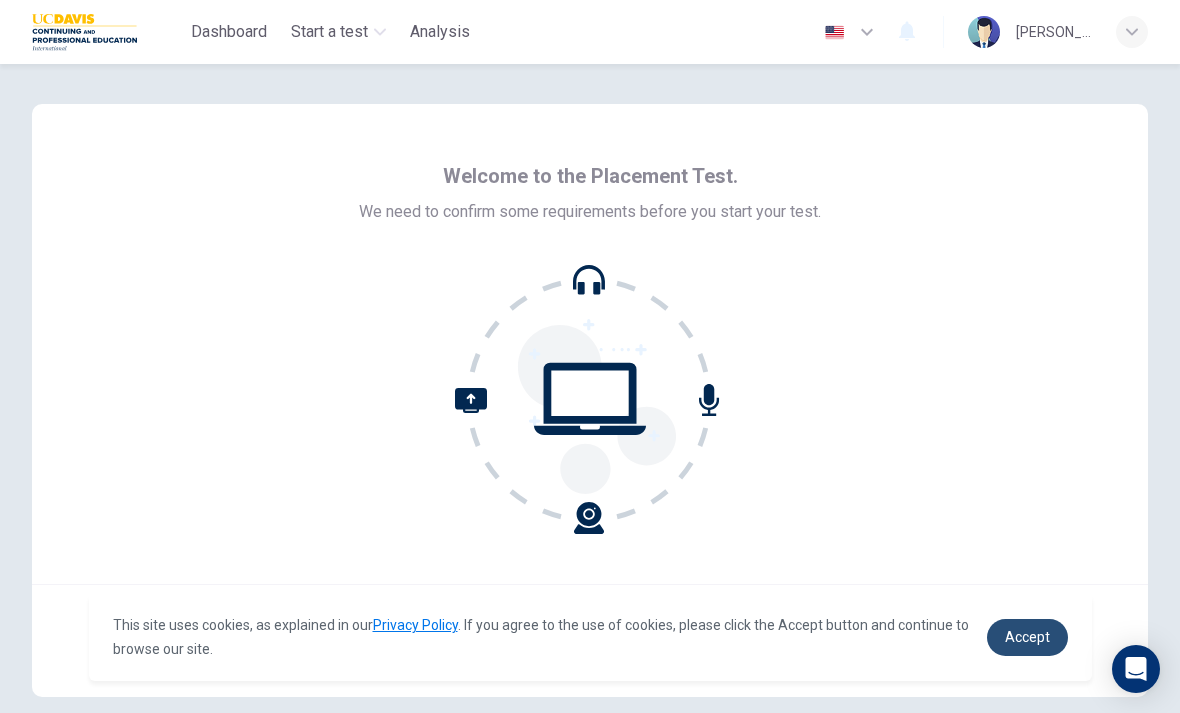 click on "Accept" at bounding box center (1027, 637) 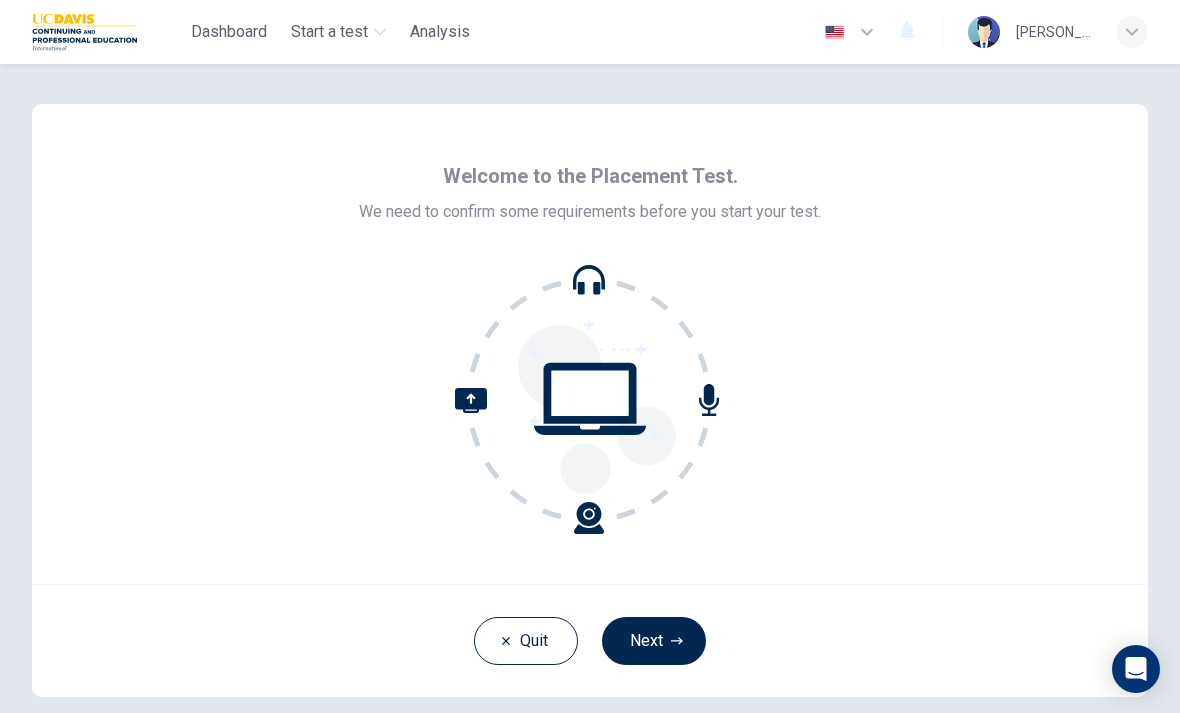 click on "Next" at bounding box center [654, 641] 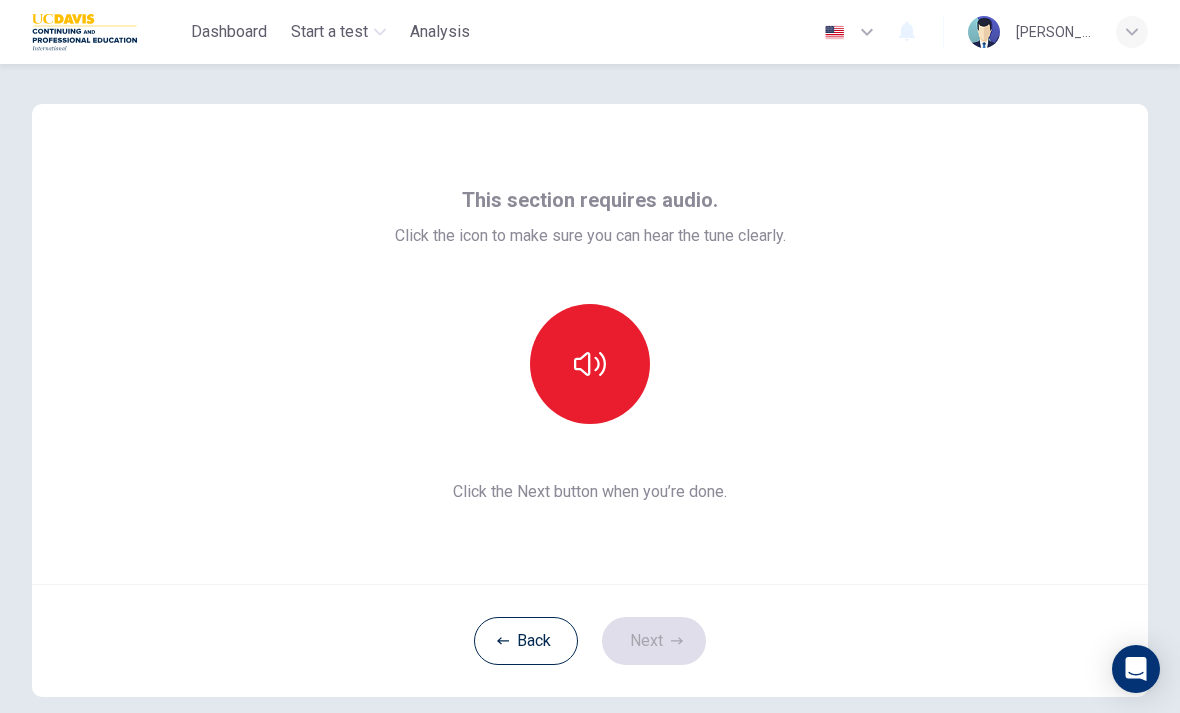 click at bounding box center (590, 364) 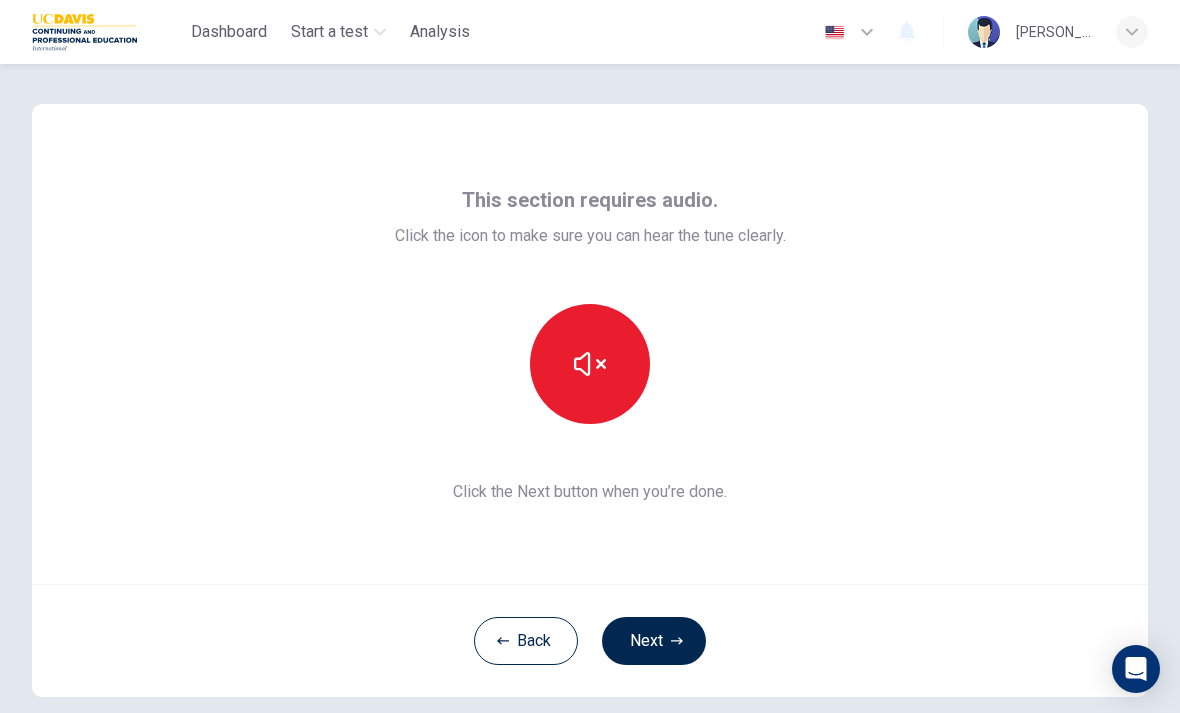 click 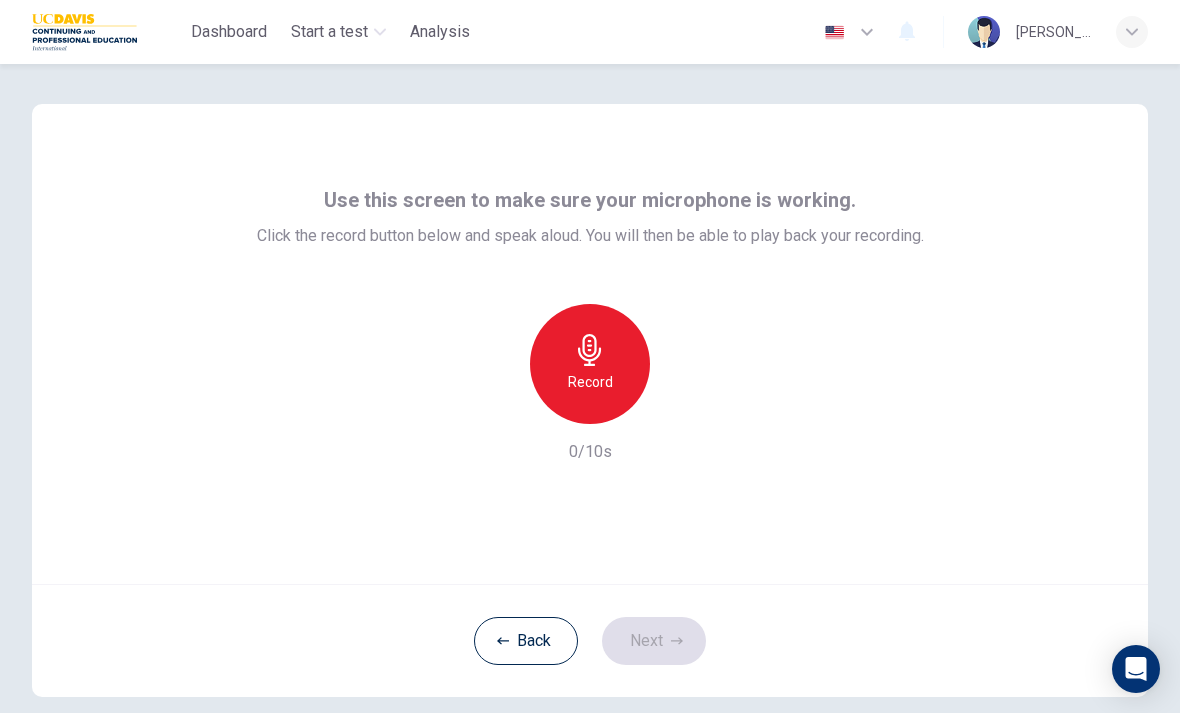 click 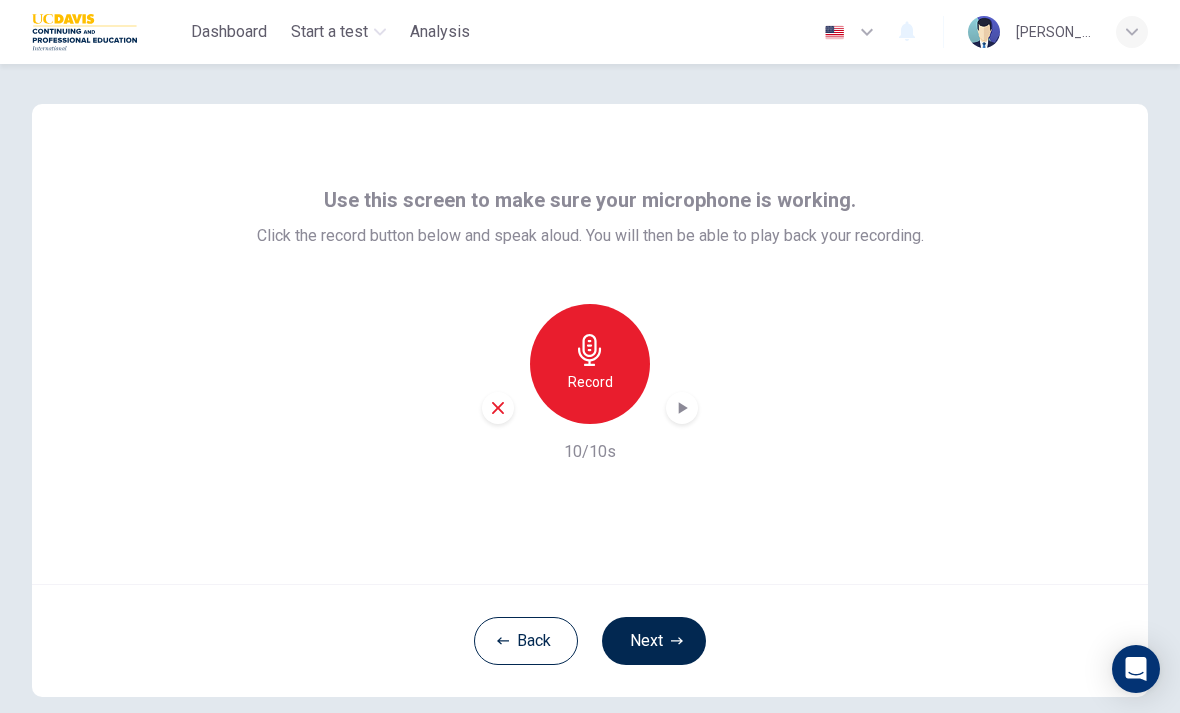 click on "Next" at bounding box center (654, 641) 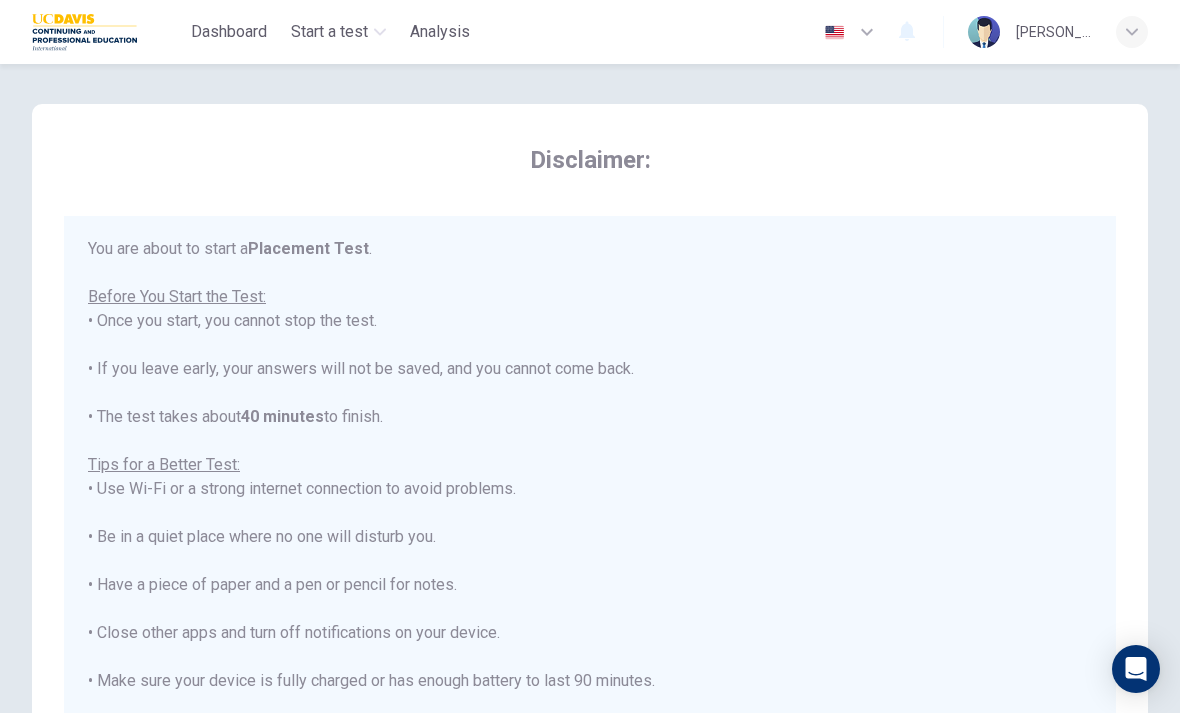 scroll, scrollTop: 1, scrollLeft: 0, axis: vertical 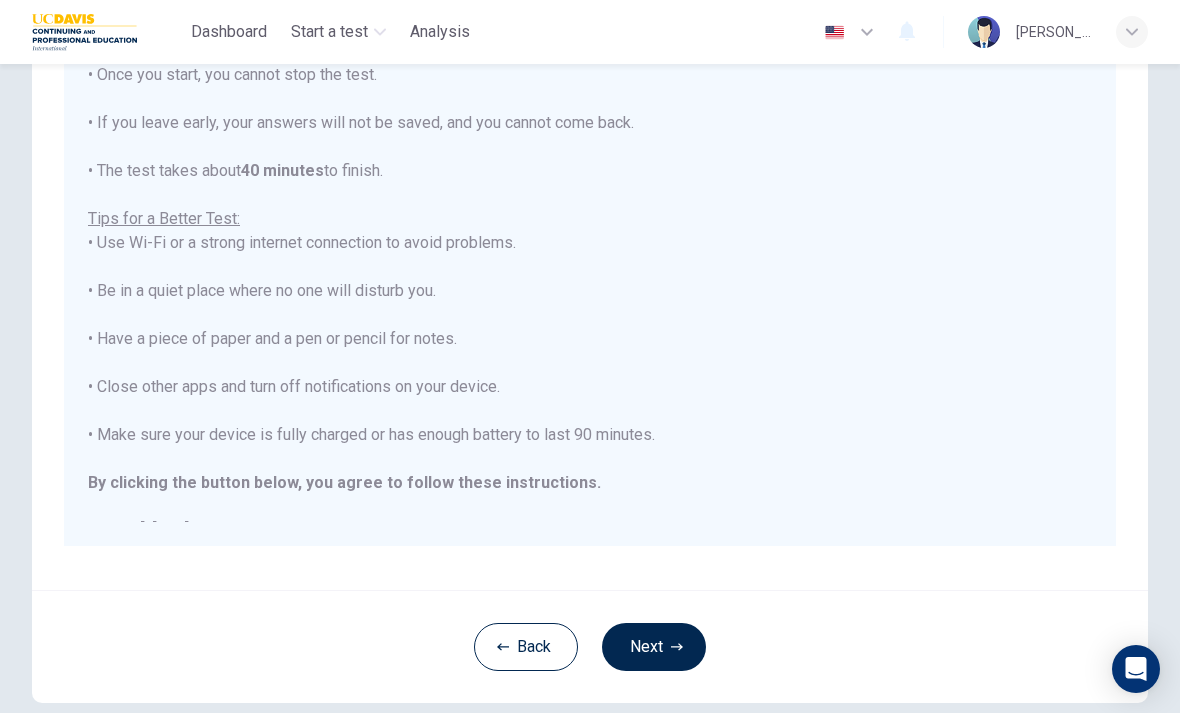 click on "Next" at bounding box center [654, 647] 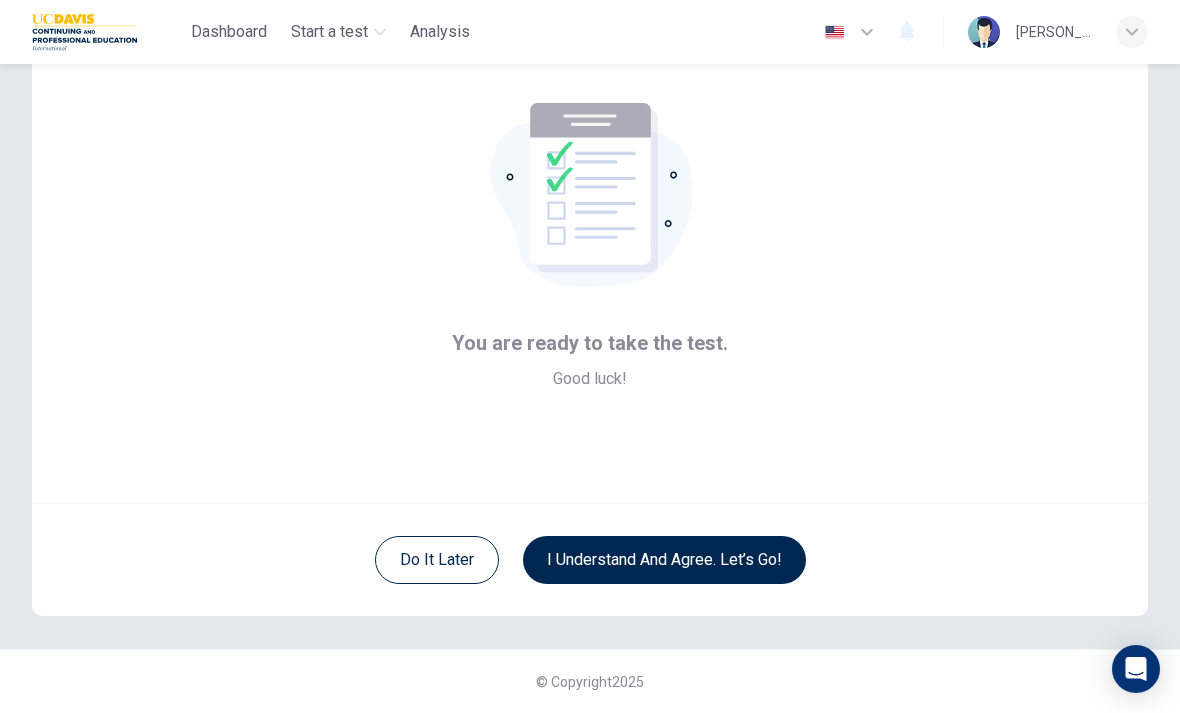scroll, scrollTop: 81, scrollLeft: 0, axis: vertical 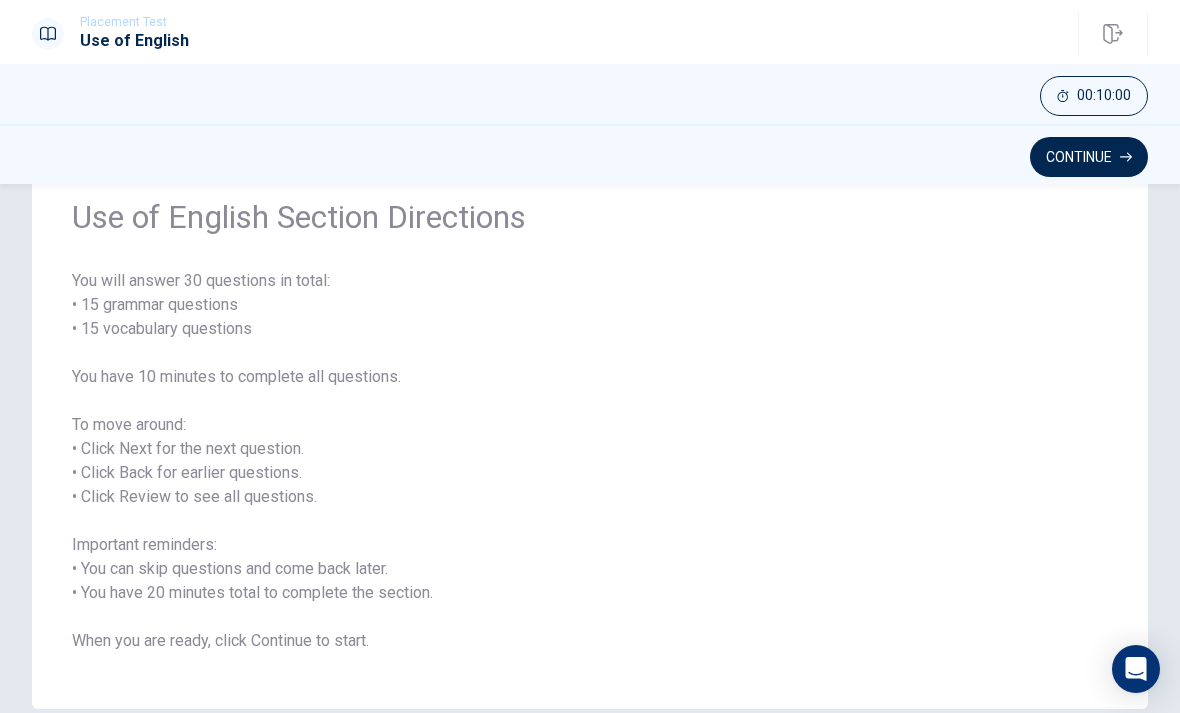 click on "Continue" at bounding box center (1089, 157) 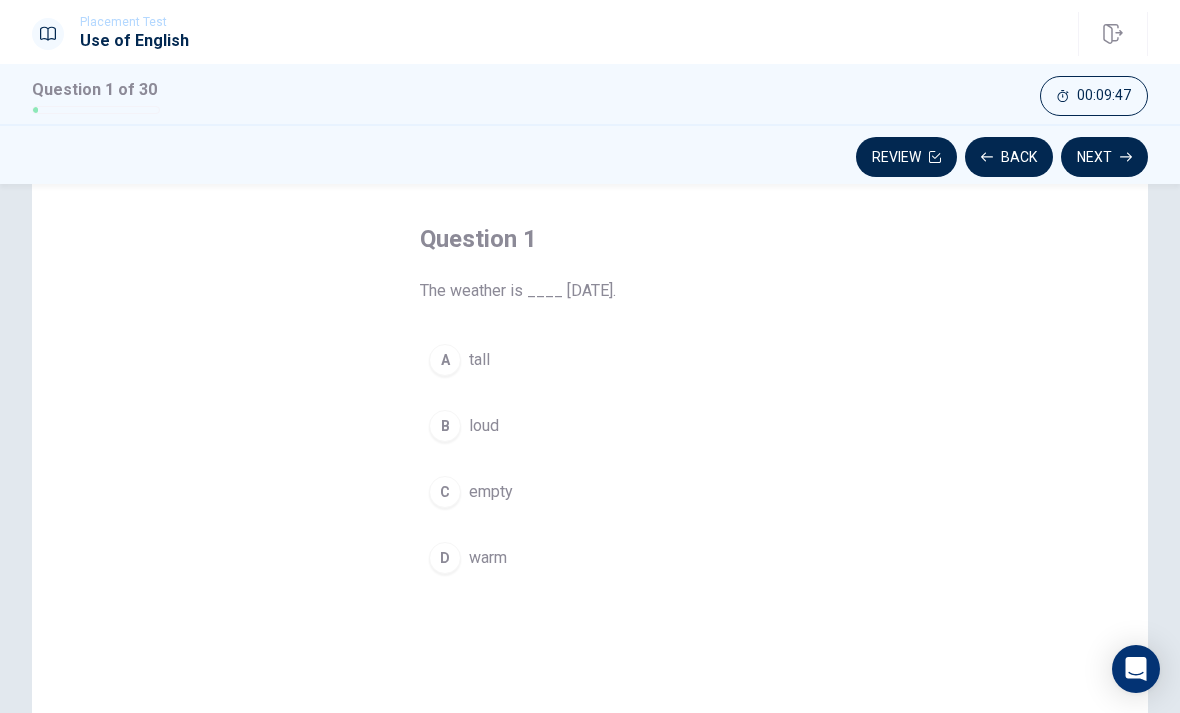 click on "D warm" at bounding box center [590, 558] 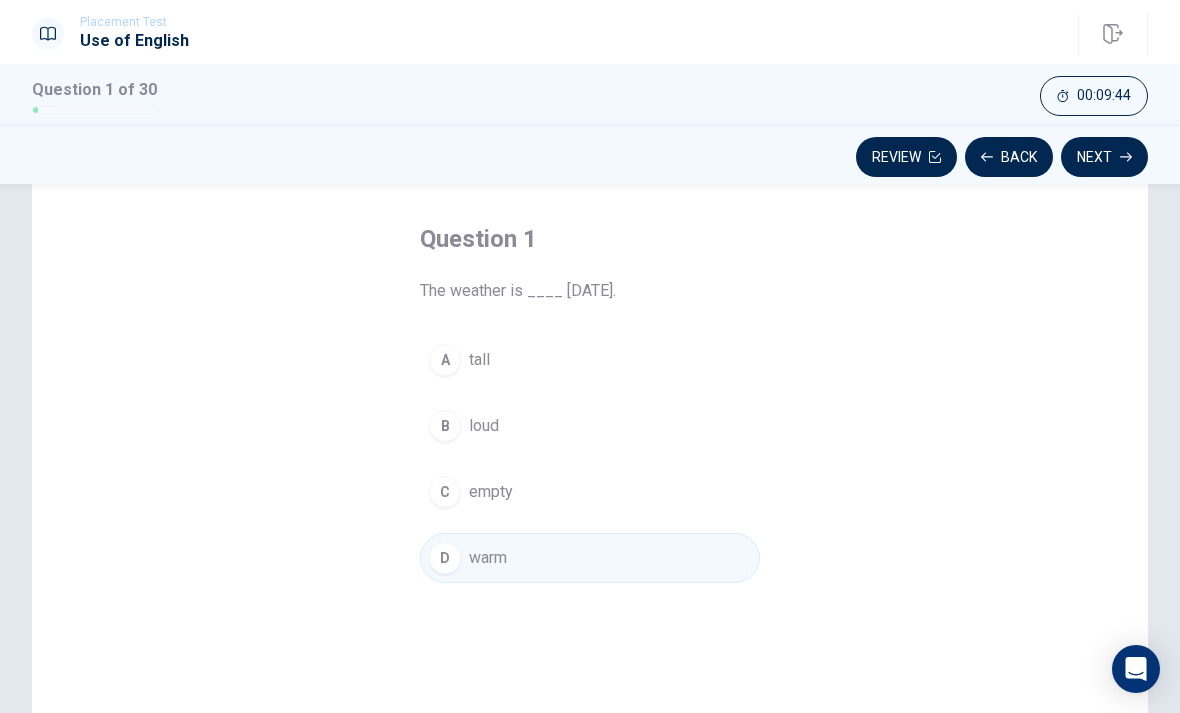 click 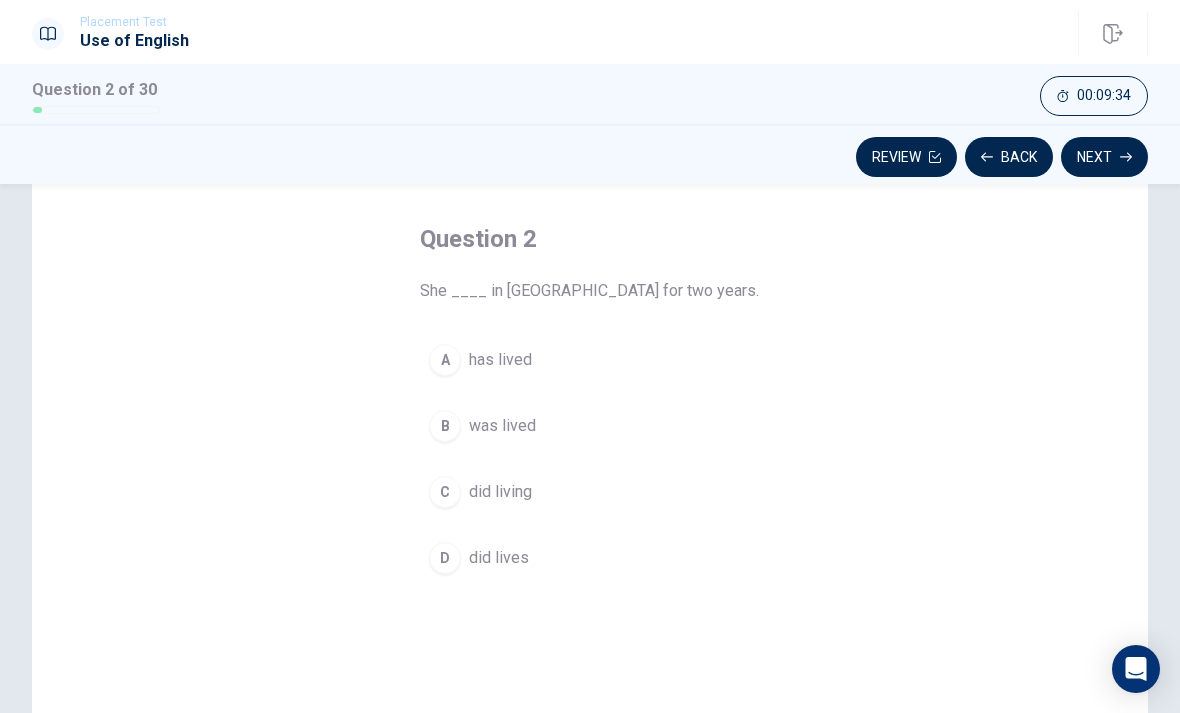 click on "A" at bounding box center [445, 360] 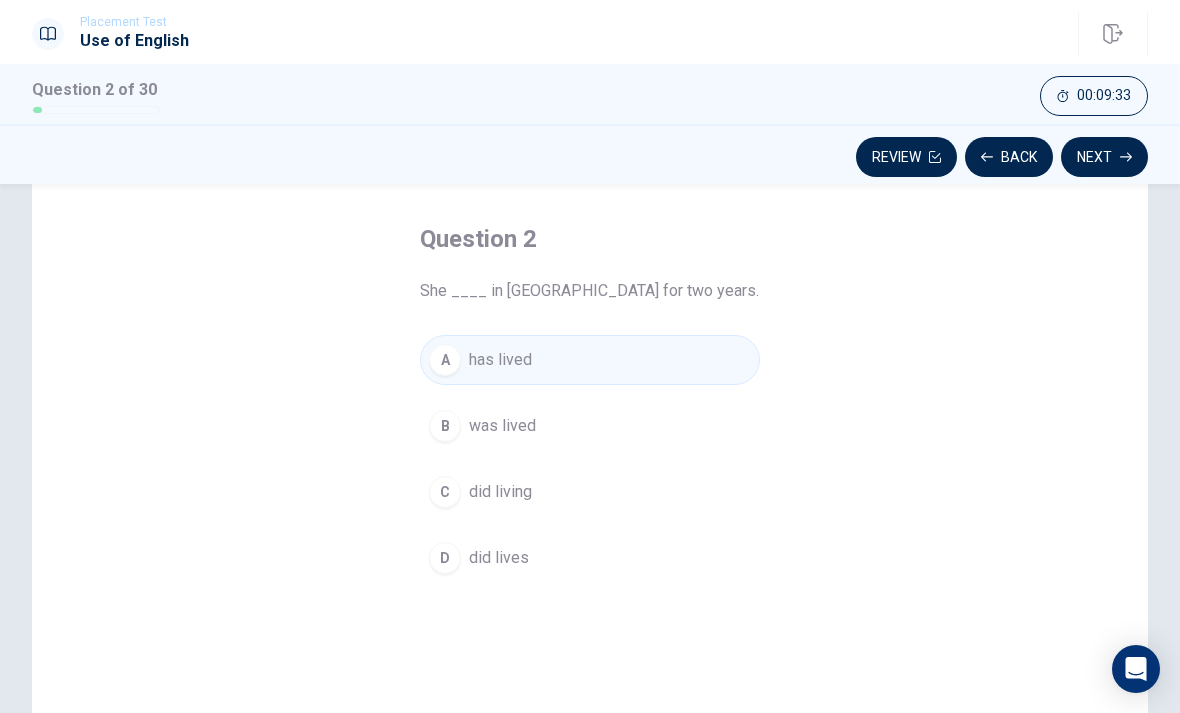 click on "Next" at bounding box center (1104, 157) 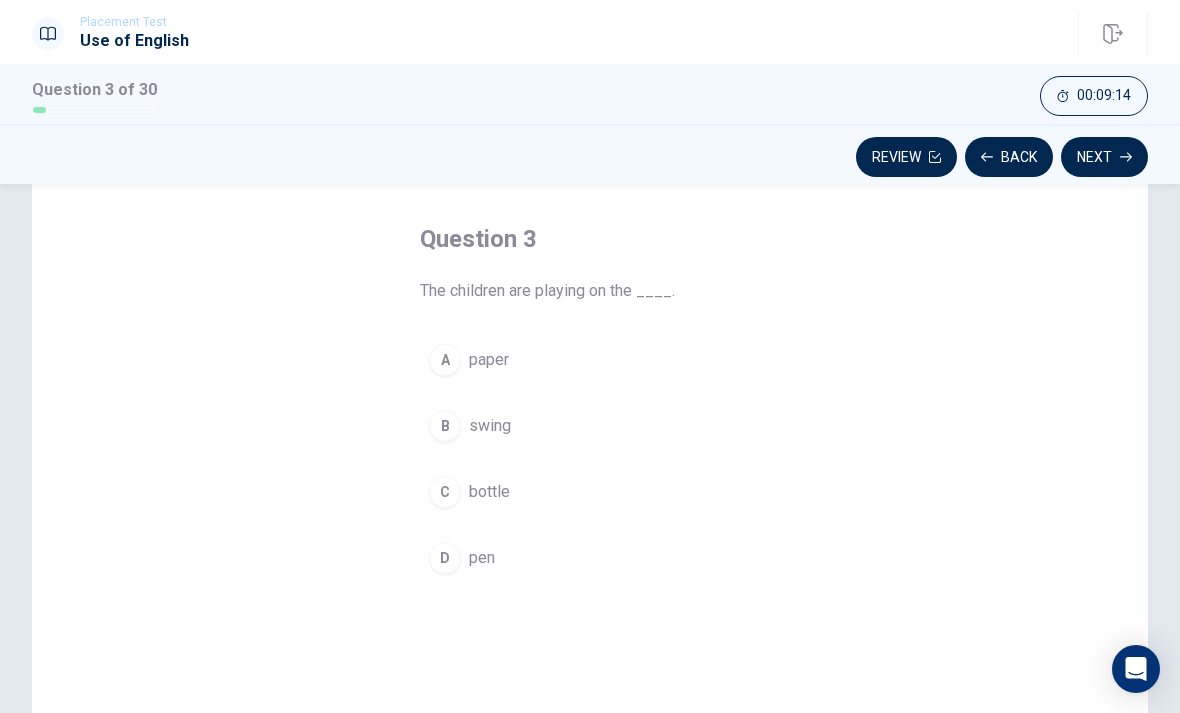 click on "B" at bounding box center [445, 426] 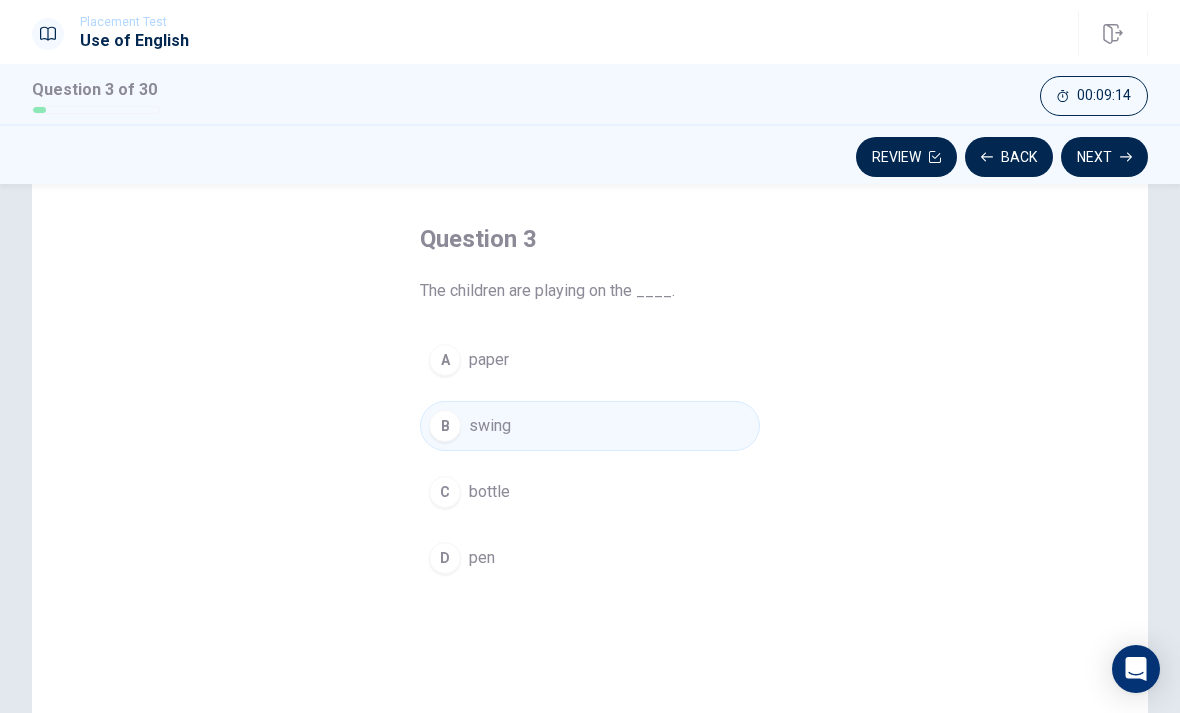 click on "Next" at bounding box center (1104, 157) 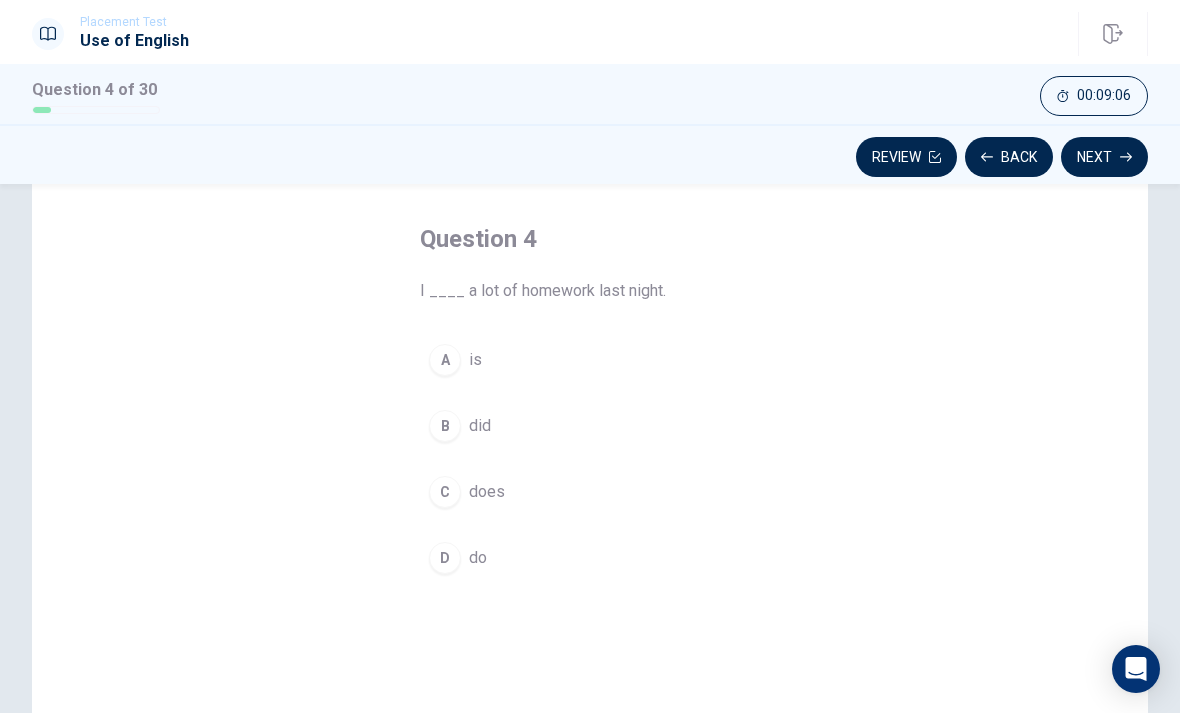 click on "B" at bounding box center (445, 426) 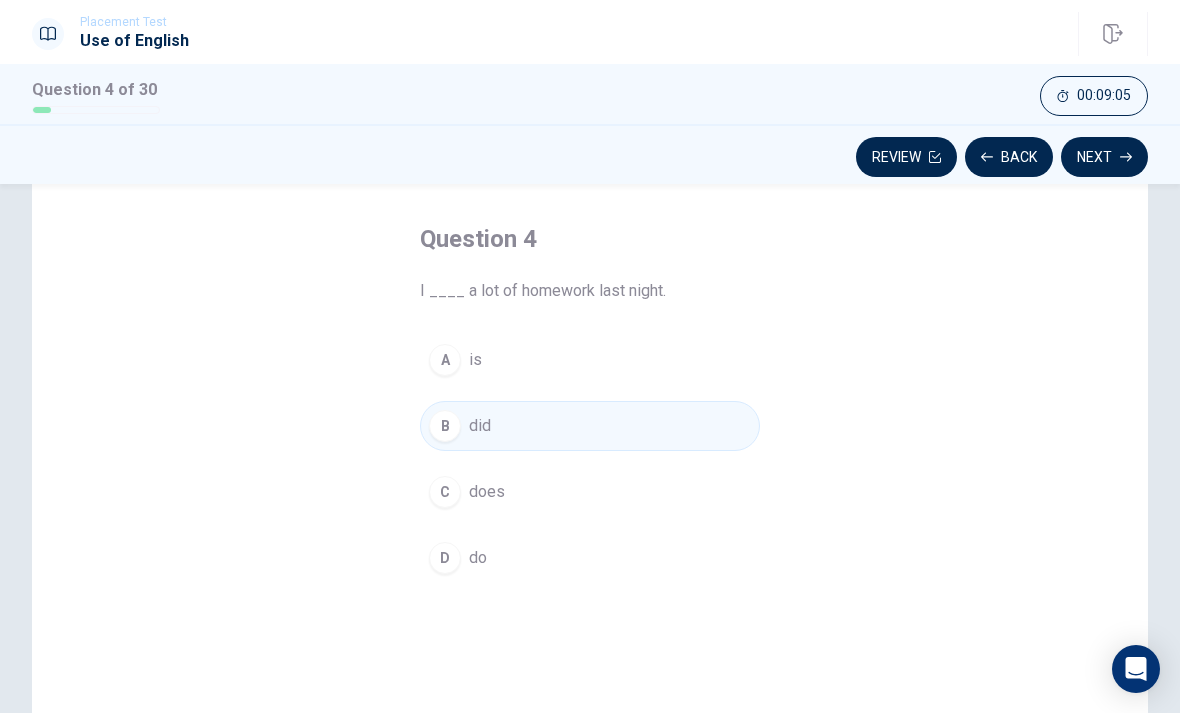 click on "Next" at bounding box center [1104, 157] 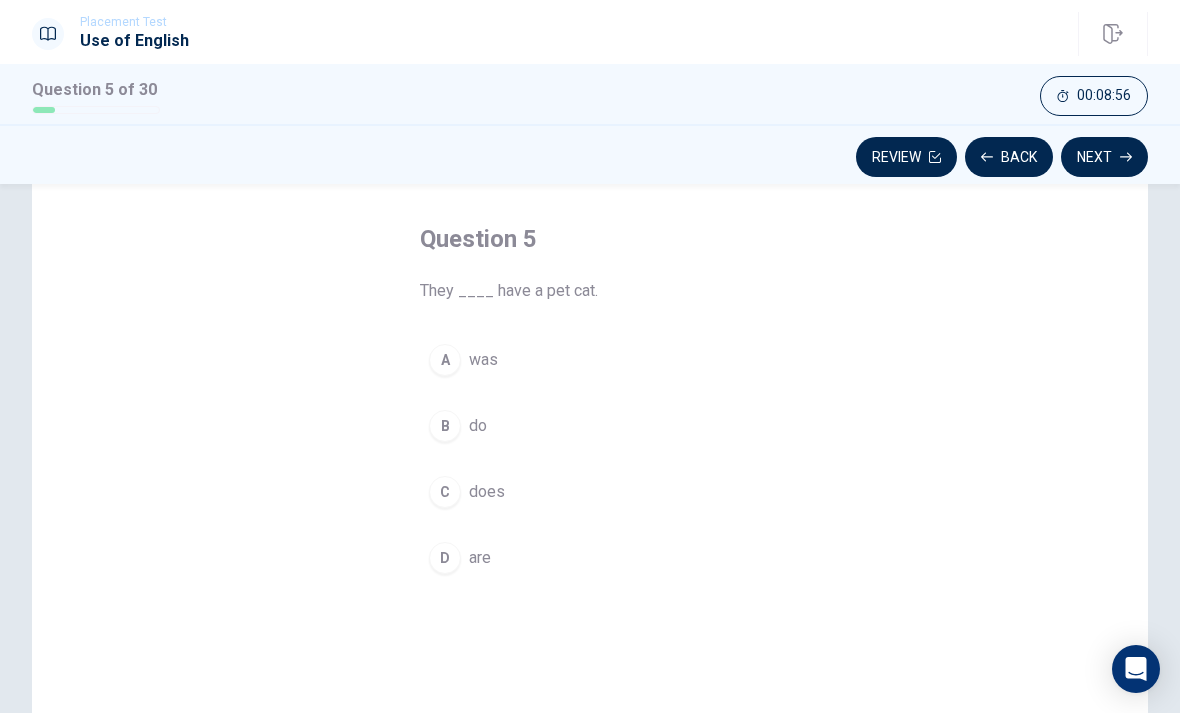 click on "B" at bounding box center (445, 426) 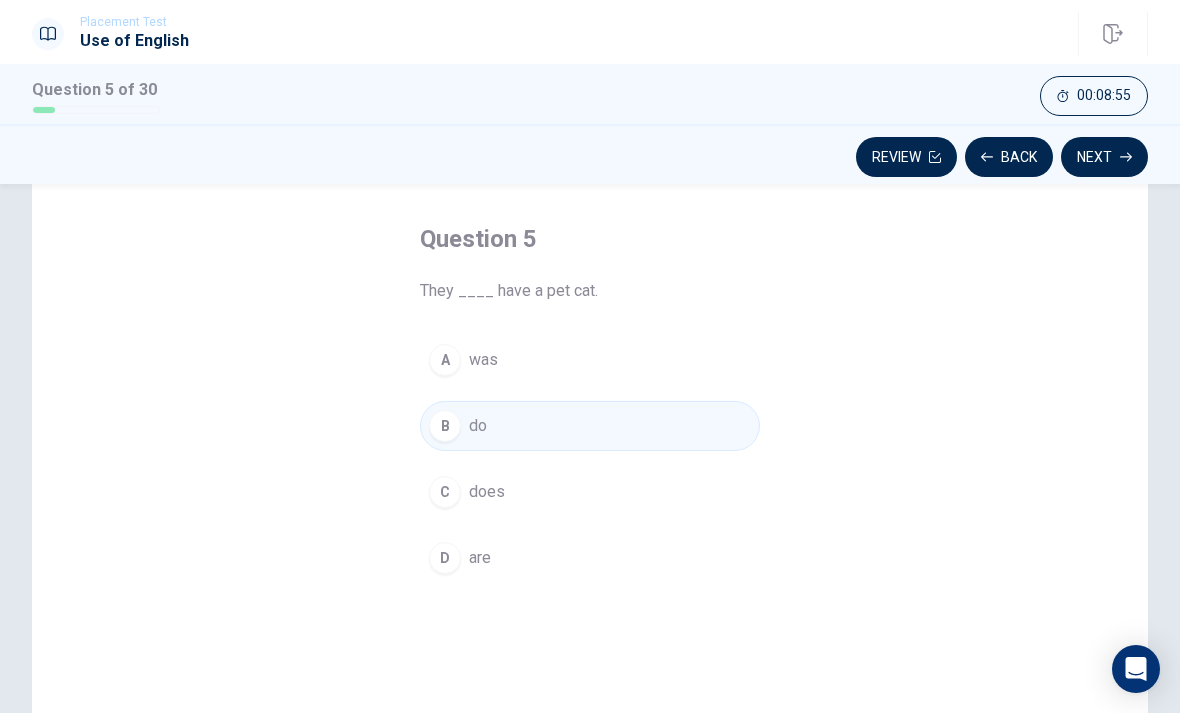 click 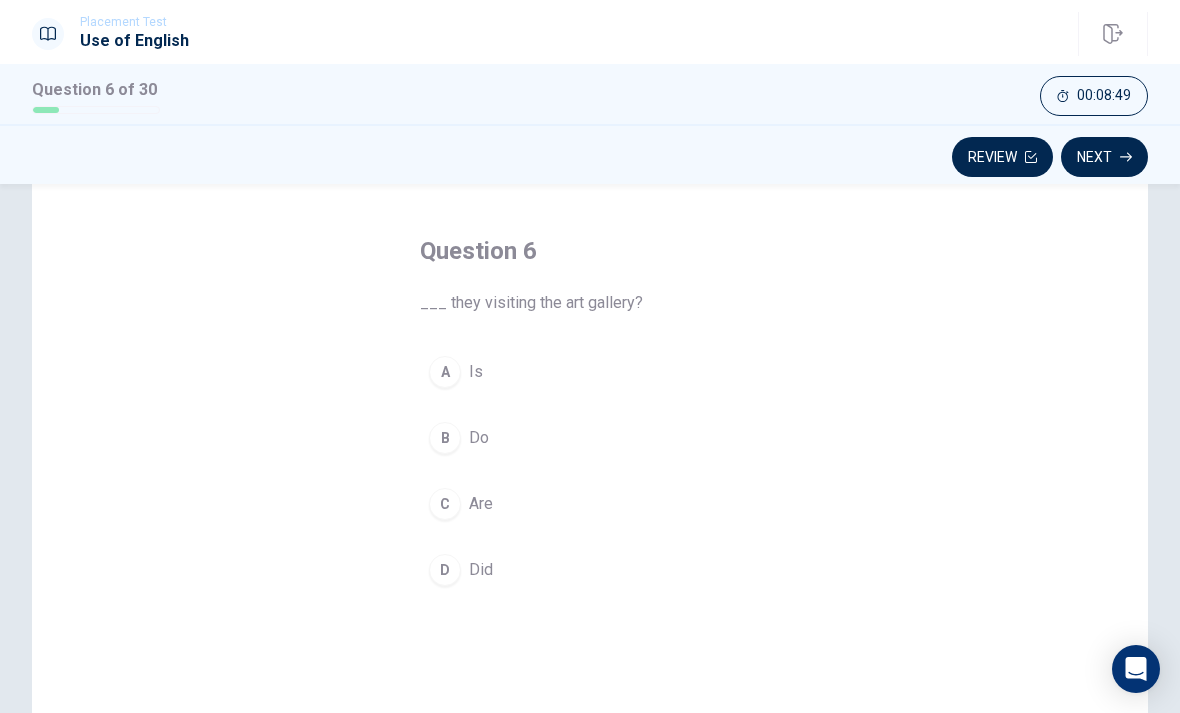 scroll, scrollTop: 109, scrollLeft: 0, axis: vertical 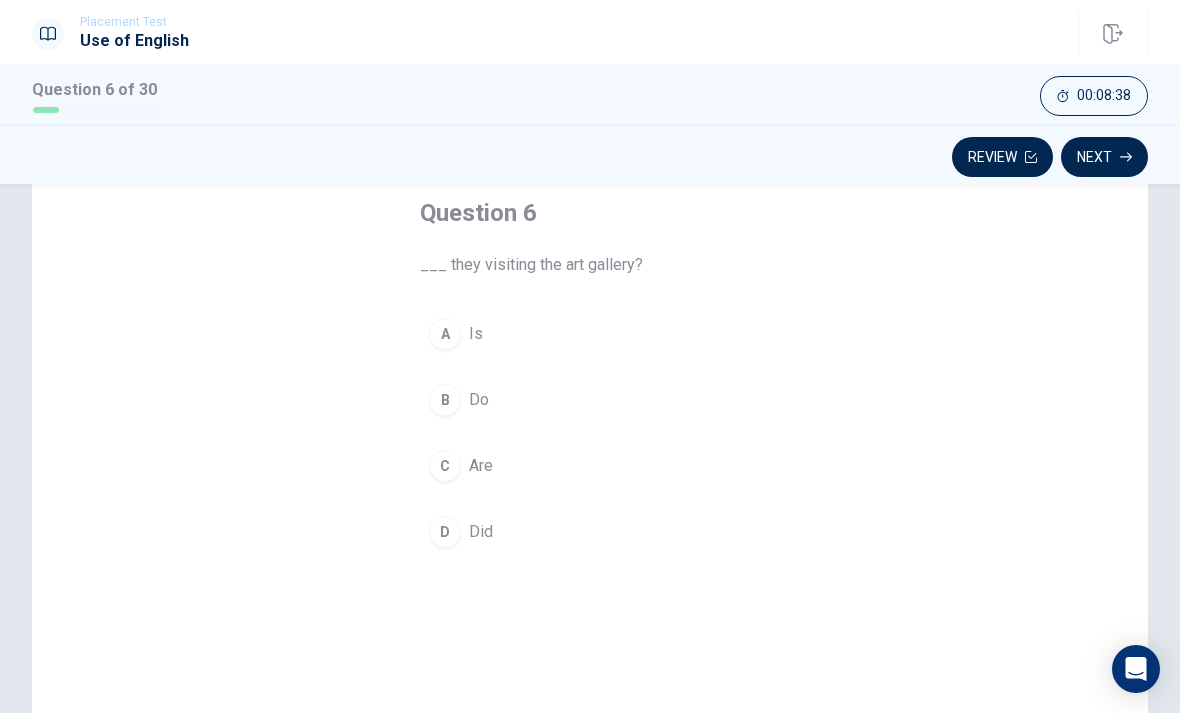 click on "C" at bounding box center [445, 466] 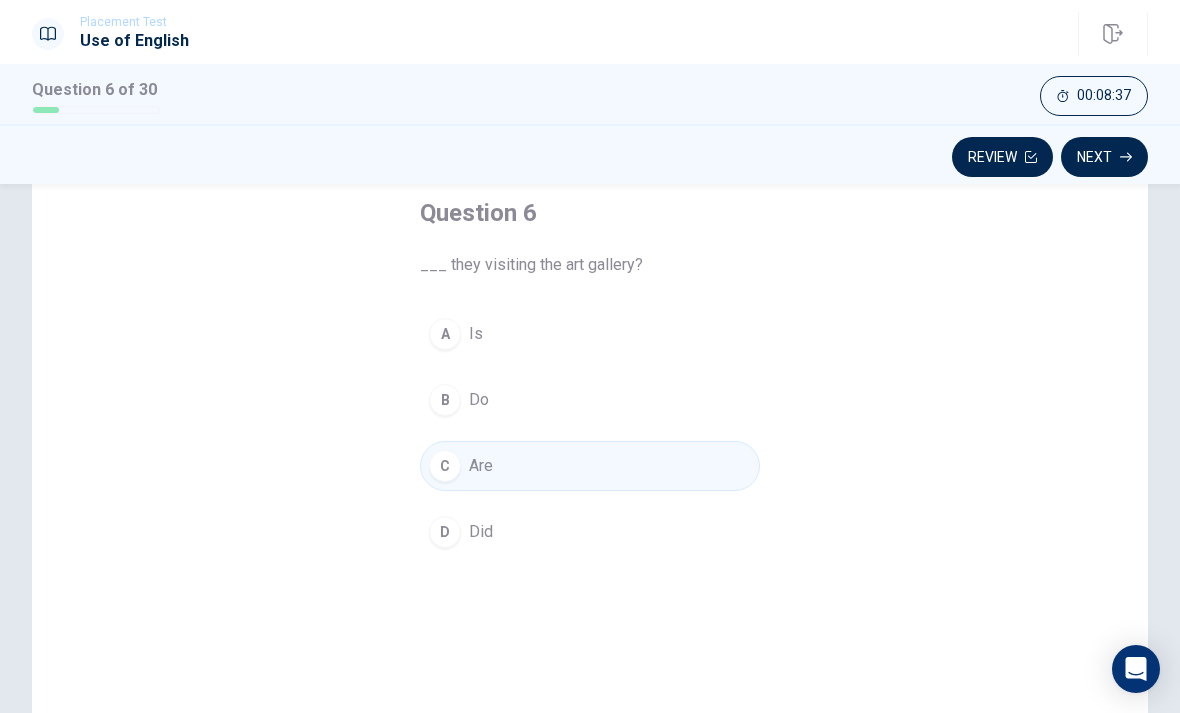 click on "Next" at bounding box center [1104, 157] 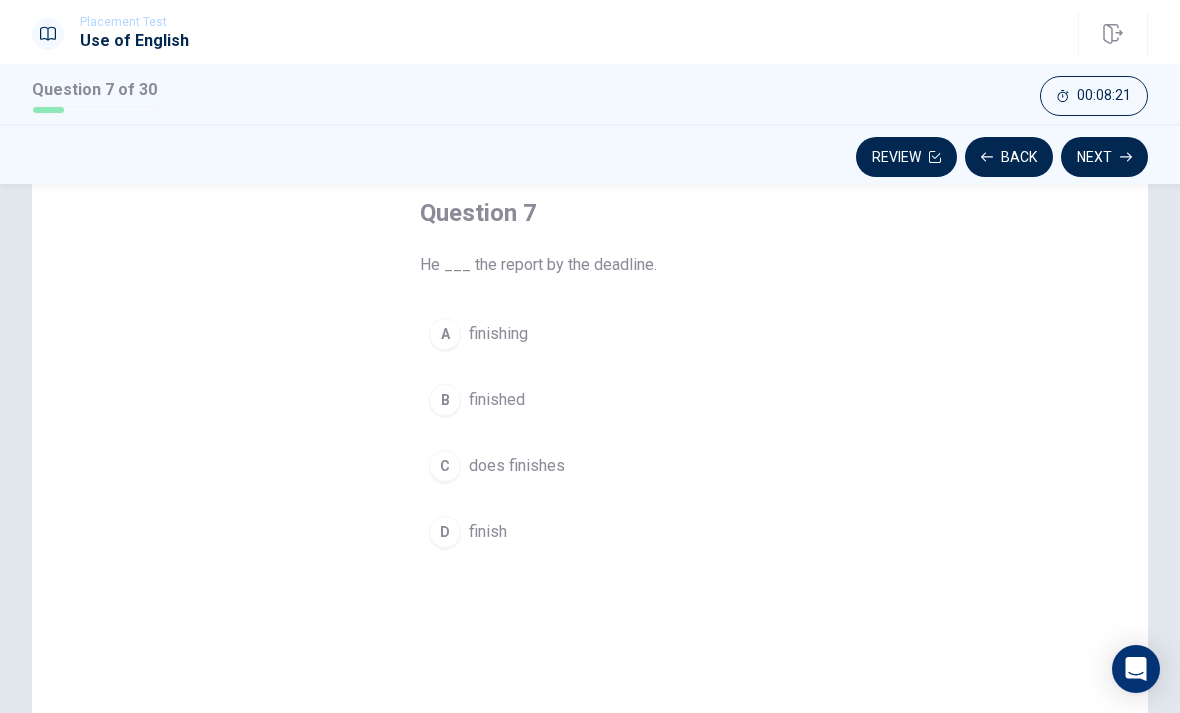 click on "finished" at bounding box center [497, 400] 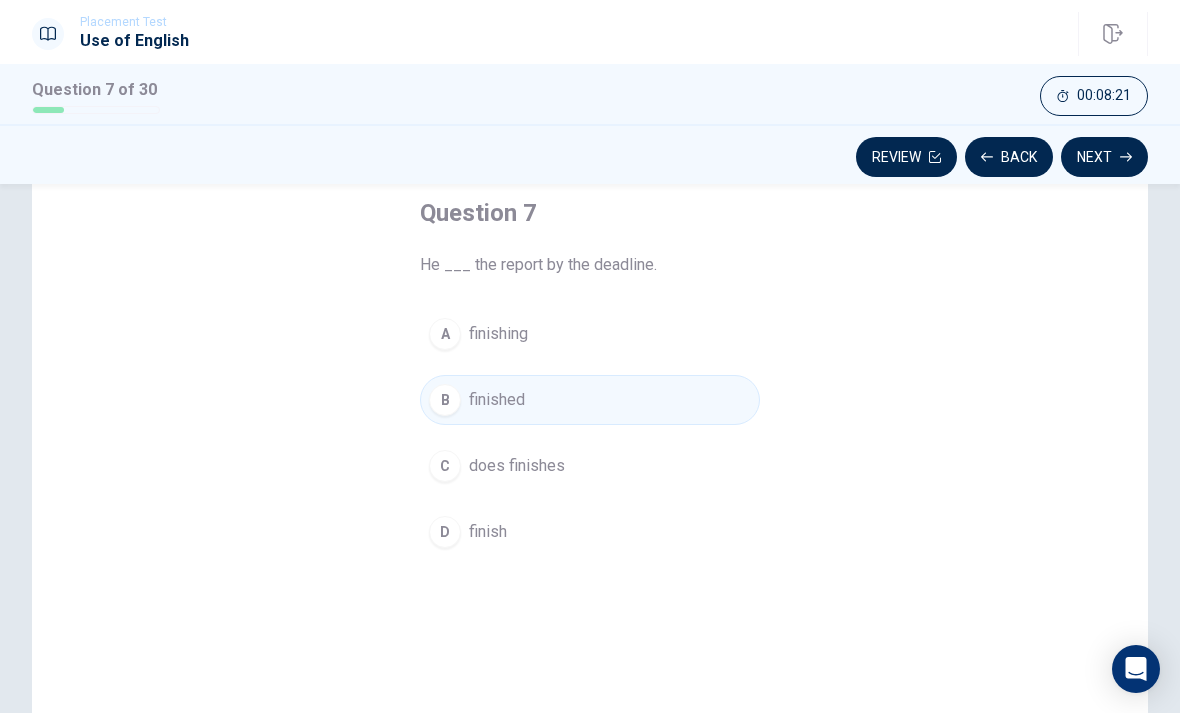 click on "Next" at bounding box center (1104, 157) 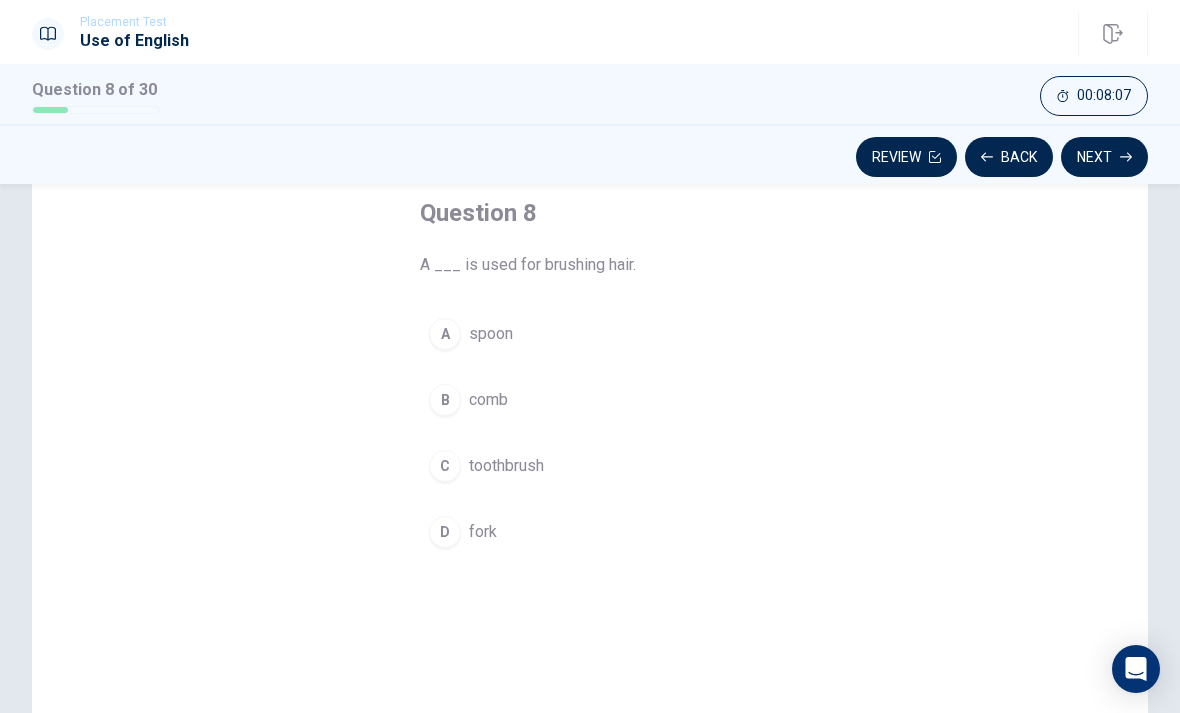 click on "comb" at bounding box center (488, 400) 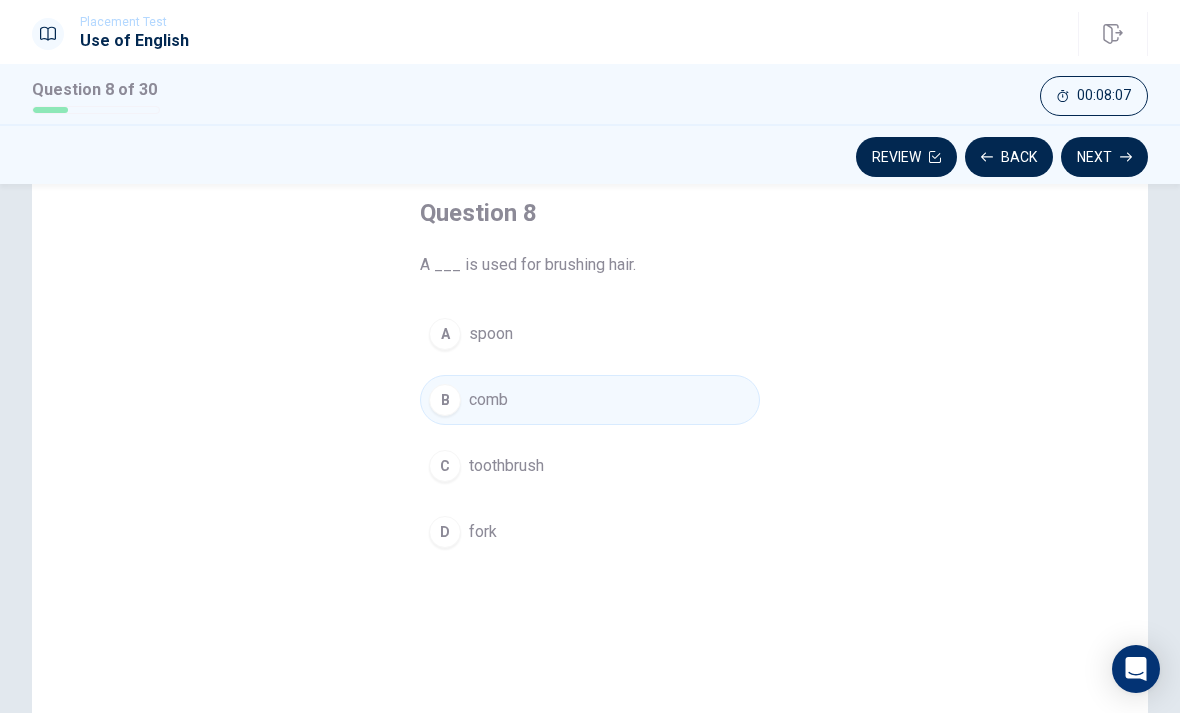click on "Next" at bounding box center (1104, 157) 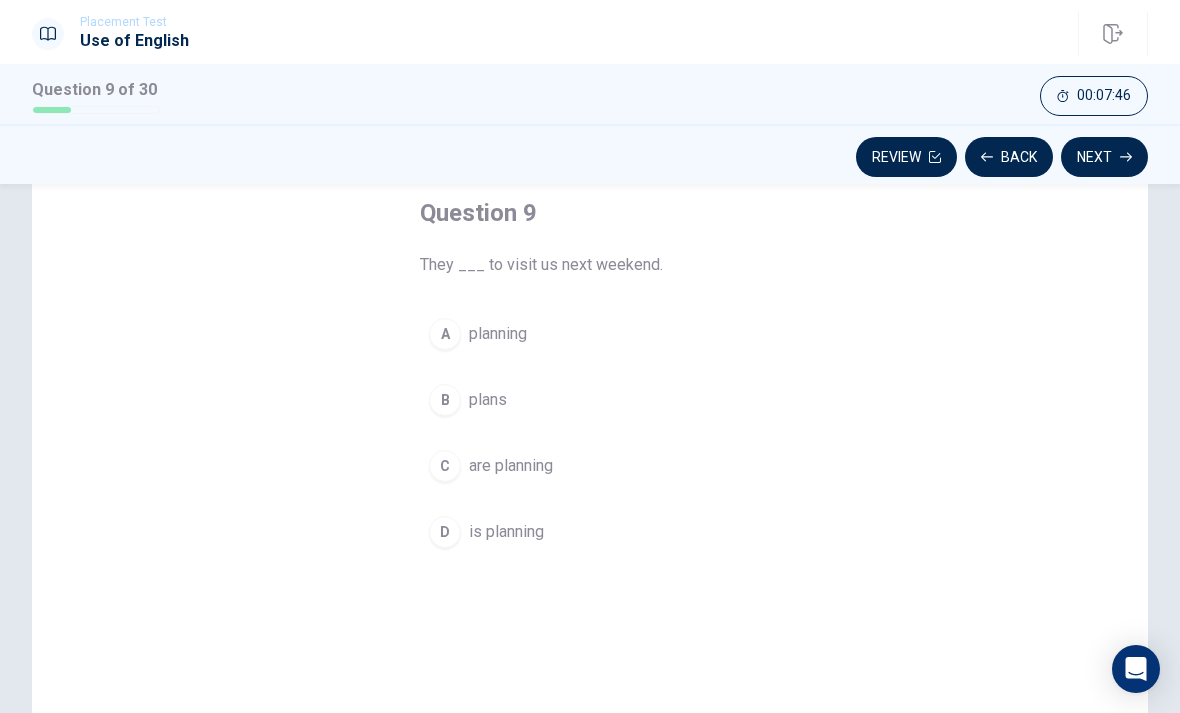 click on "plans" at bounding box center (488, 400) 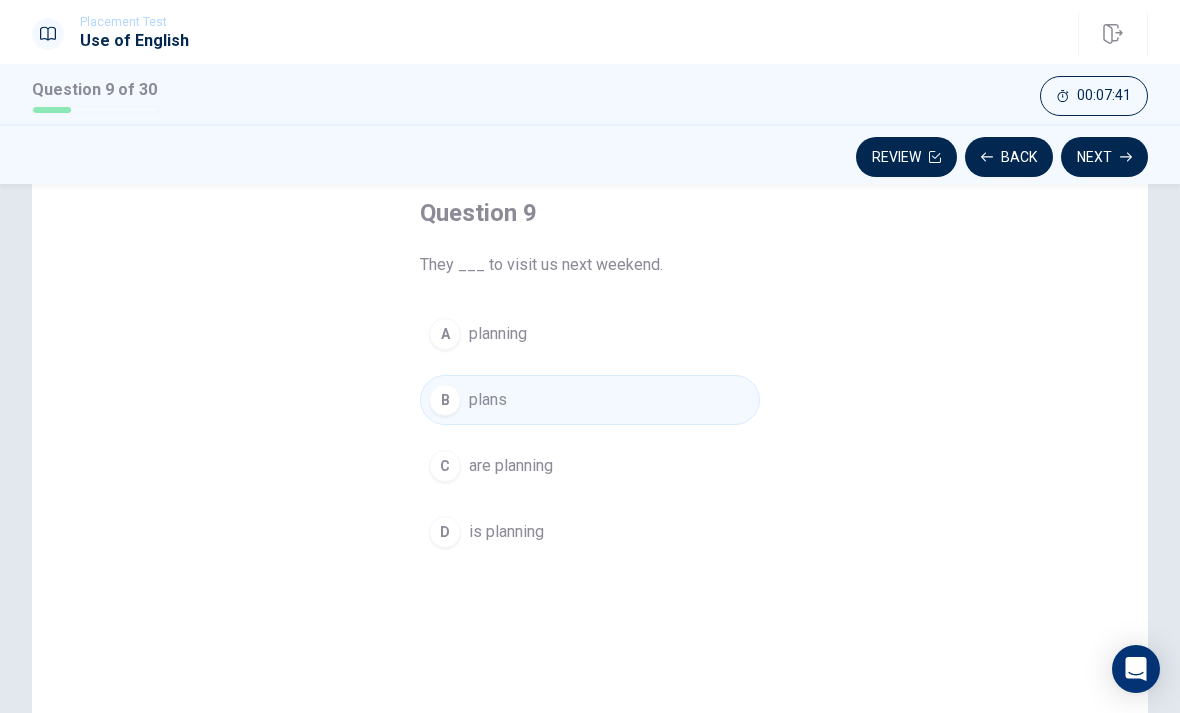 click on "Next" at bounding box center (1104, 157) 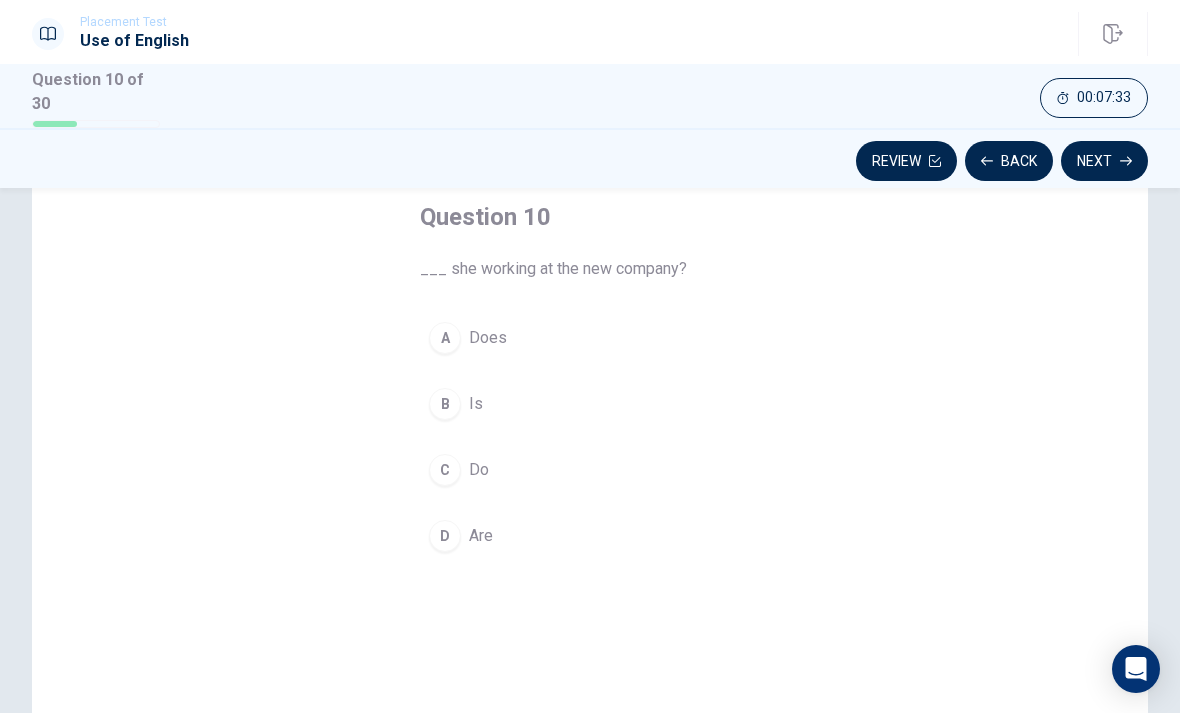 click on "B Is" at bounding box center [590, 404] 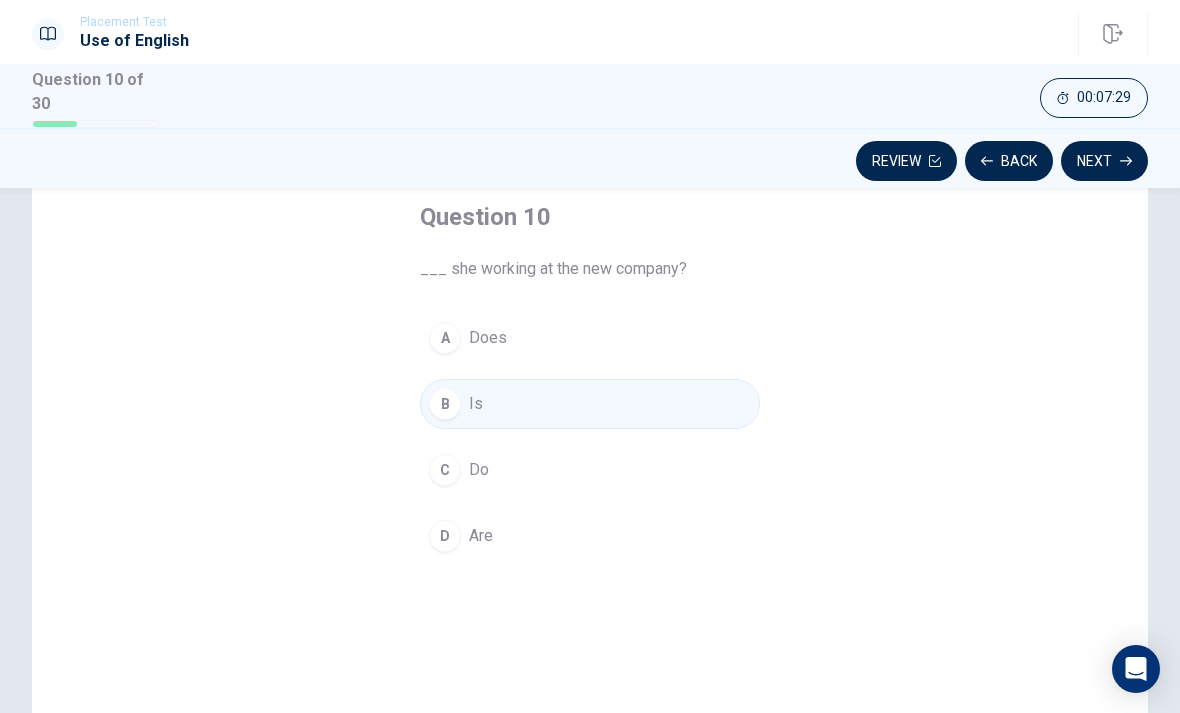 click on "Next" at bounding box center [1104, 161] 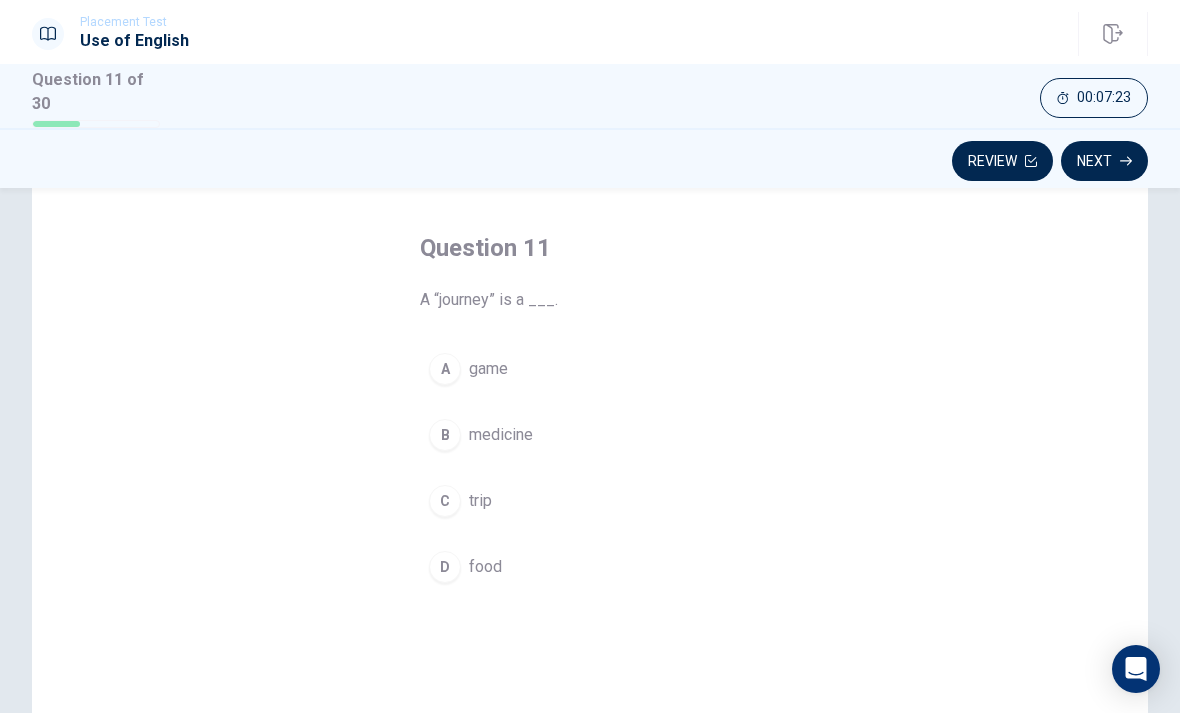 scroll, scrollTop: 105, scrollLeft: 0, axis: vertical 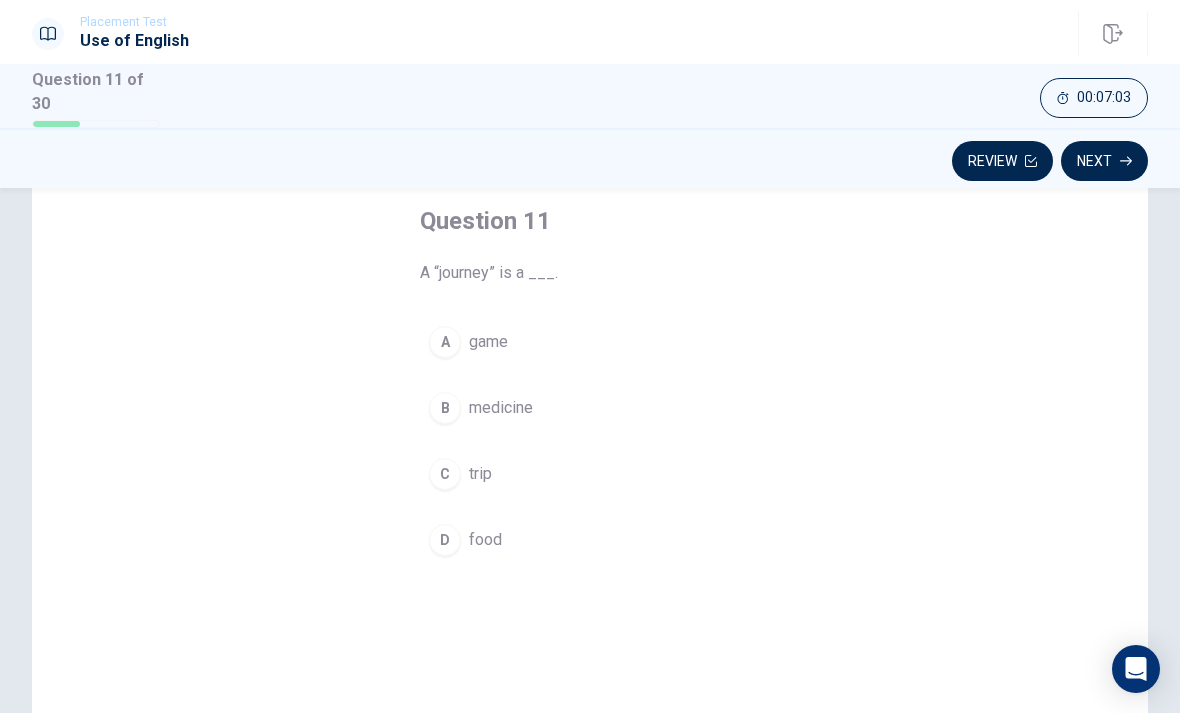 click on "trip" at bounding box center (480, 474) 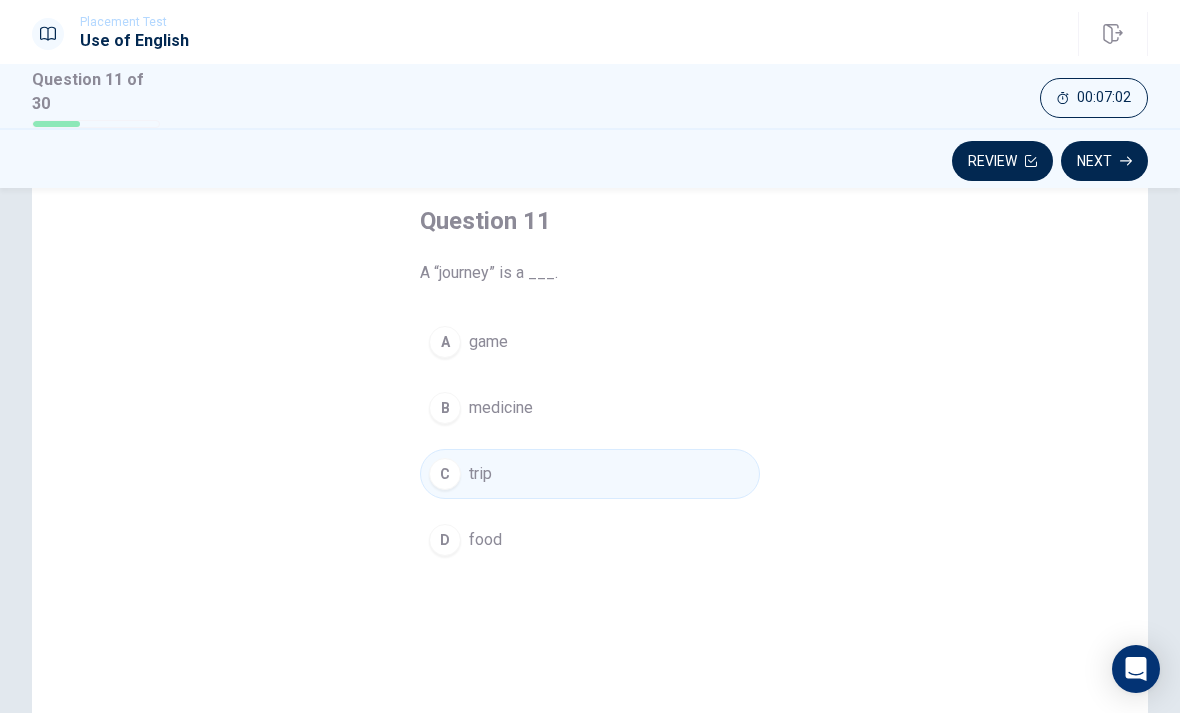 click on "Next" at bounding box center (1104, 161) 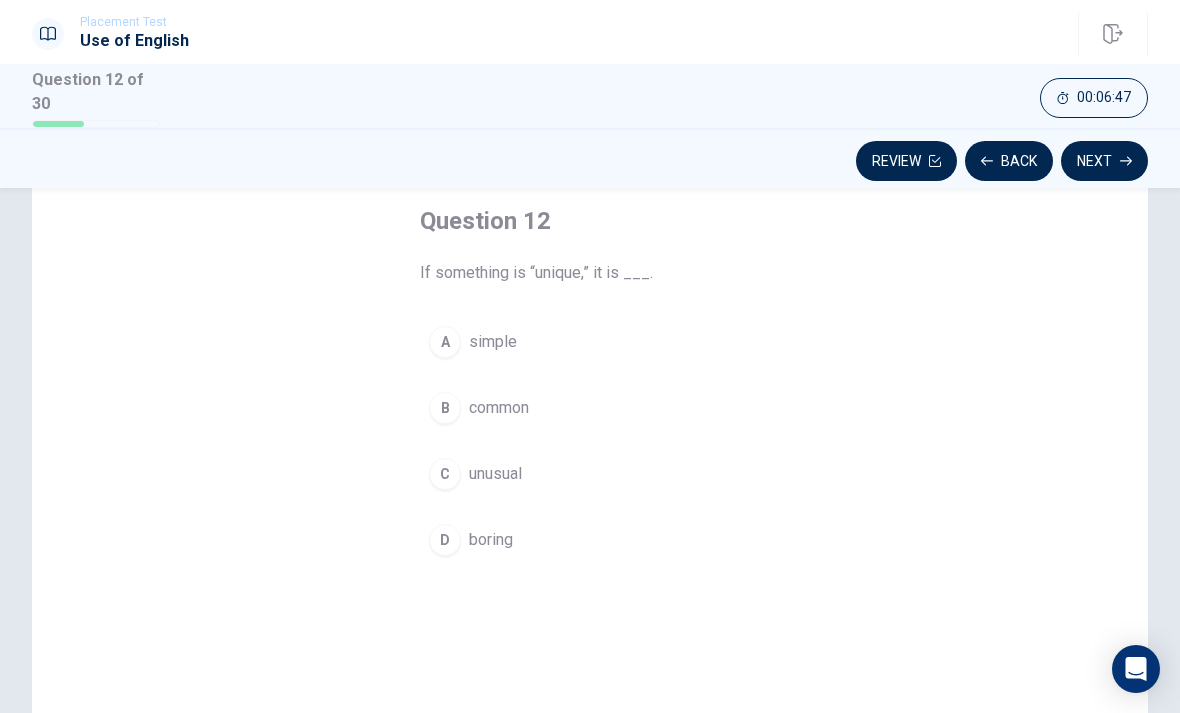 click on "unusual" at bounding box center [495, 474] 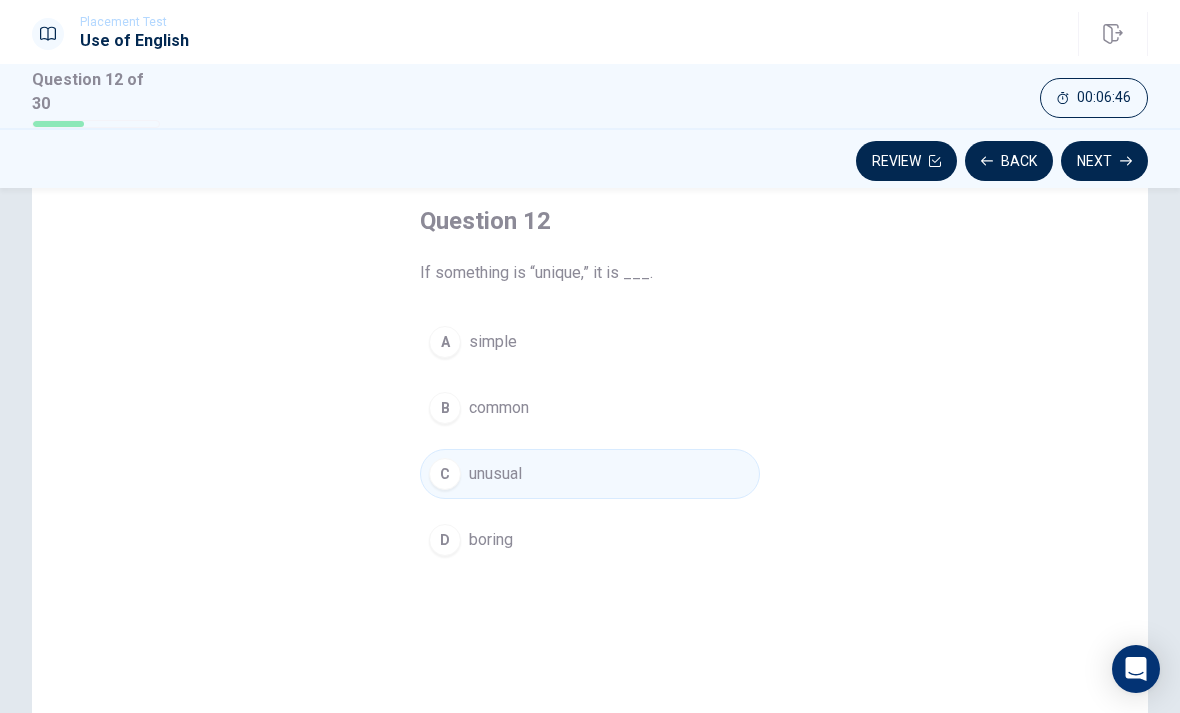 click on "Next" at bounding box center [1104, 161] 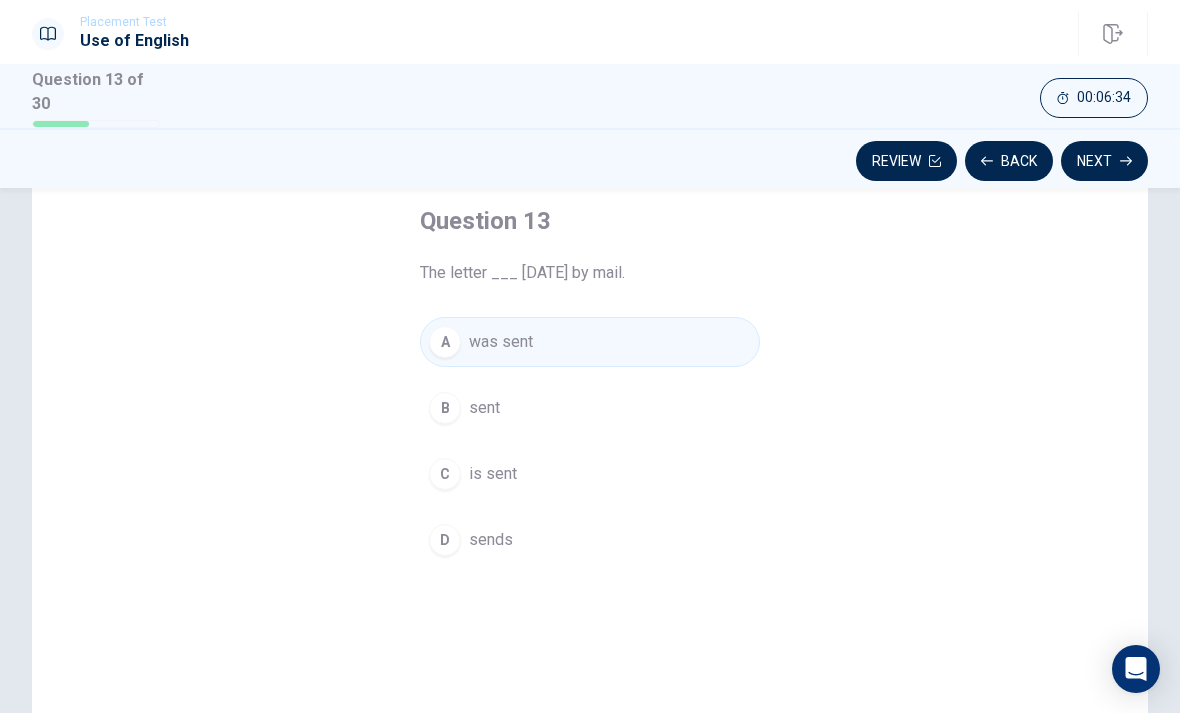 click on "Next" at bounding box center (1104, 161) 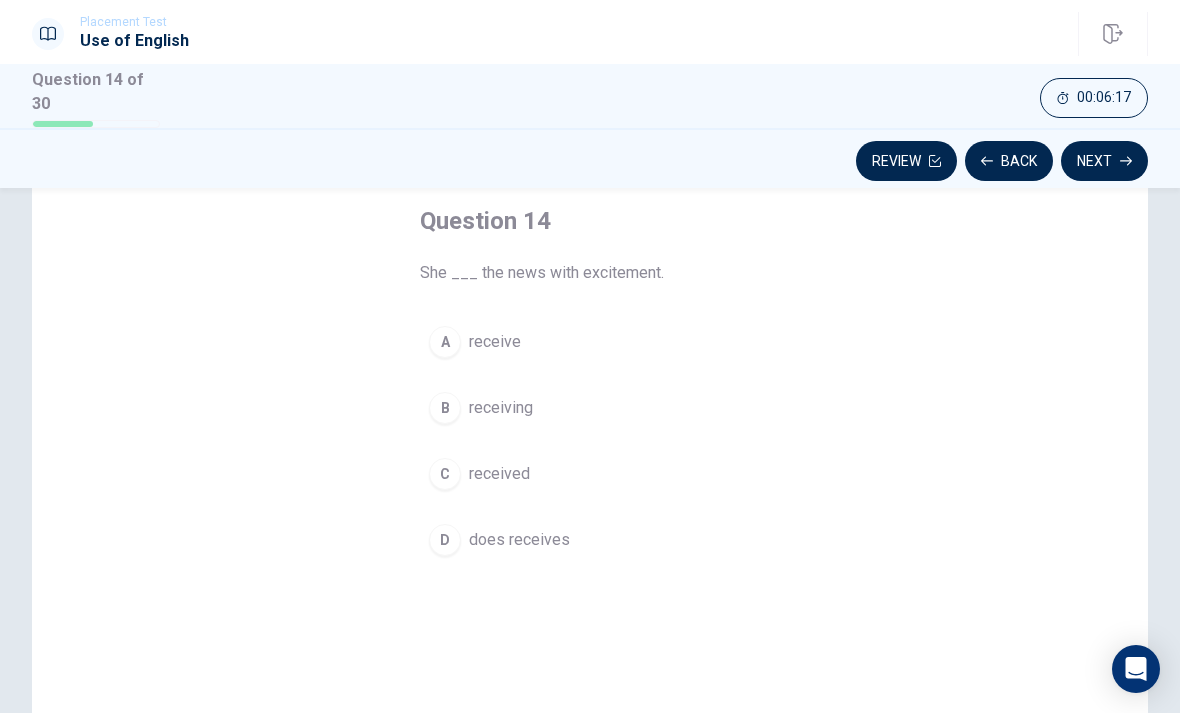 click on "receive" at bounding box center [495, 342] 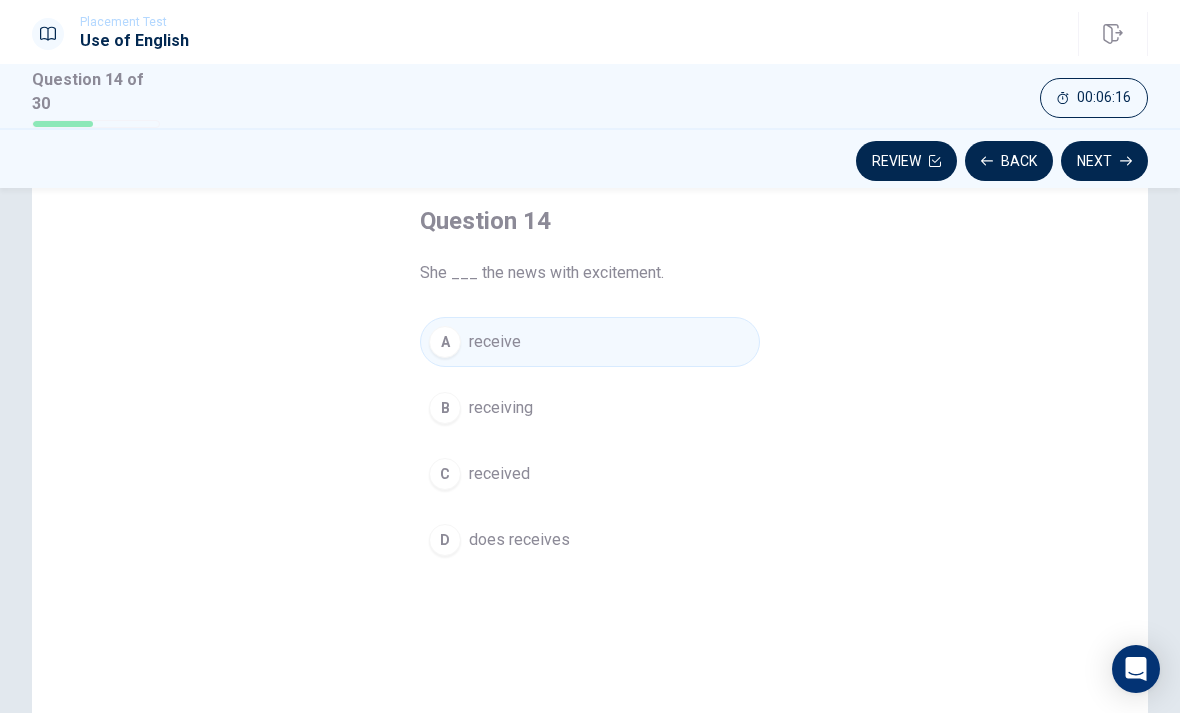 click 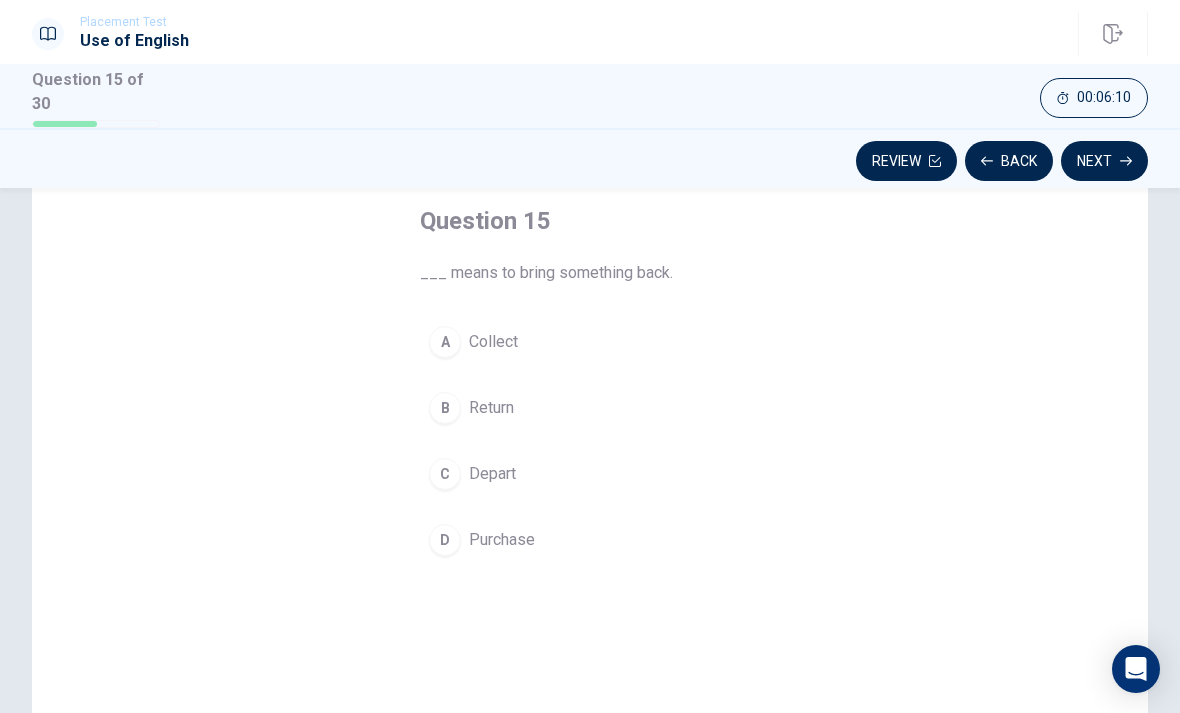 click on "D Purchase" at bounding box center [590, 540] 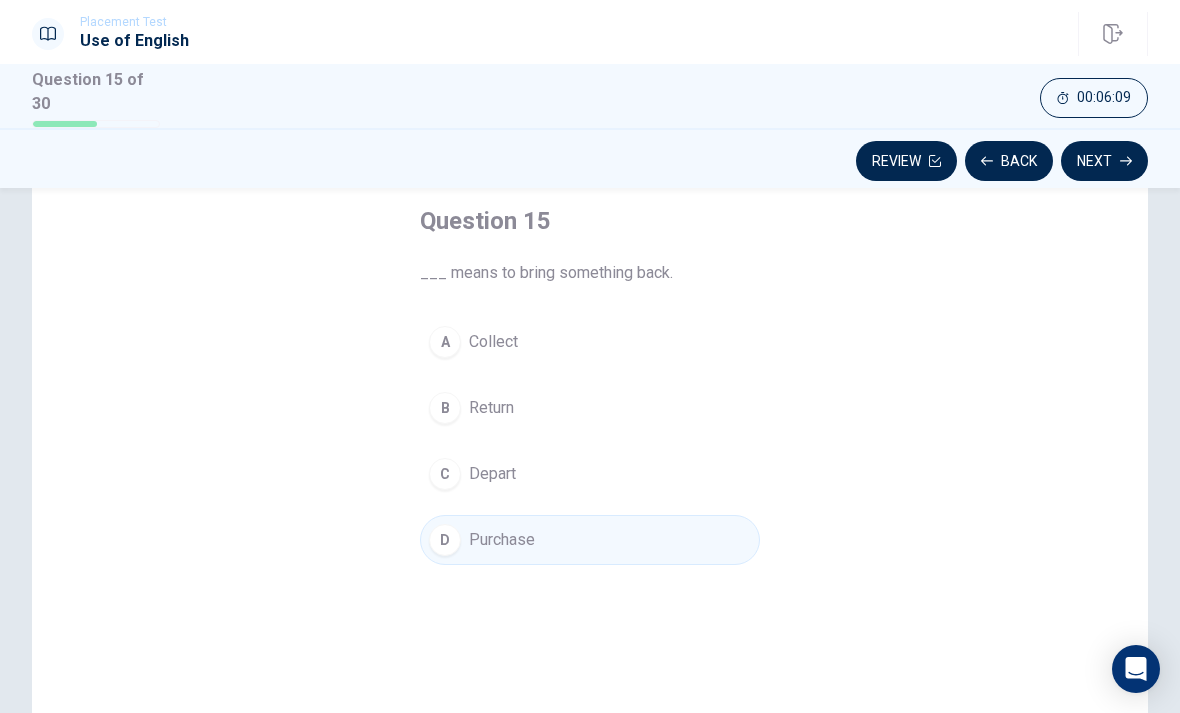 click on "Next" at bounding box center [1104, 161] 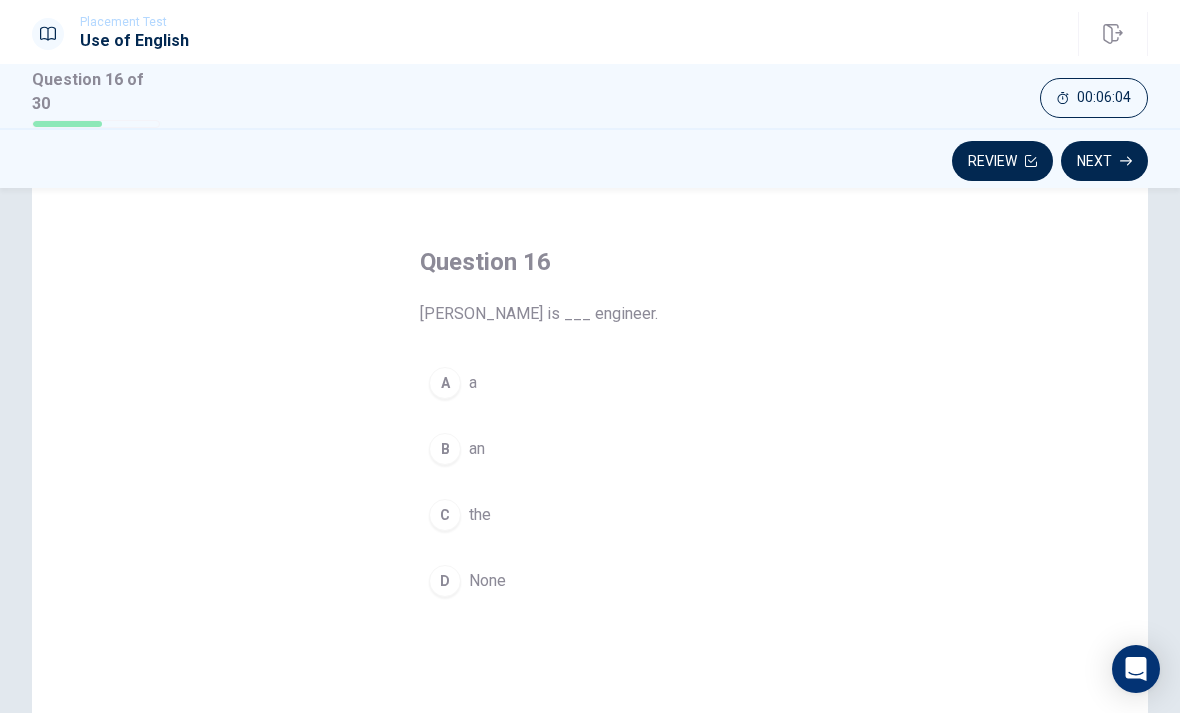 scroll, scrollTop: 66, scrollLeft: 0, axis: vertical 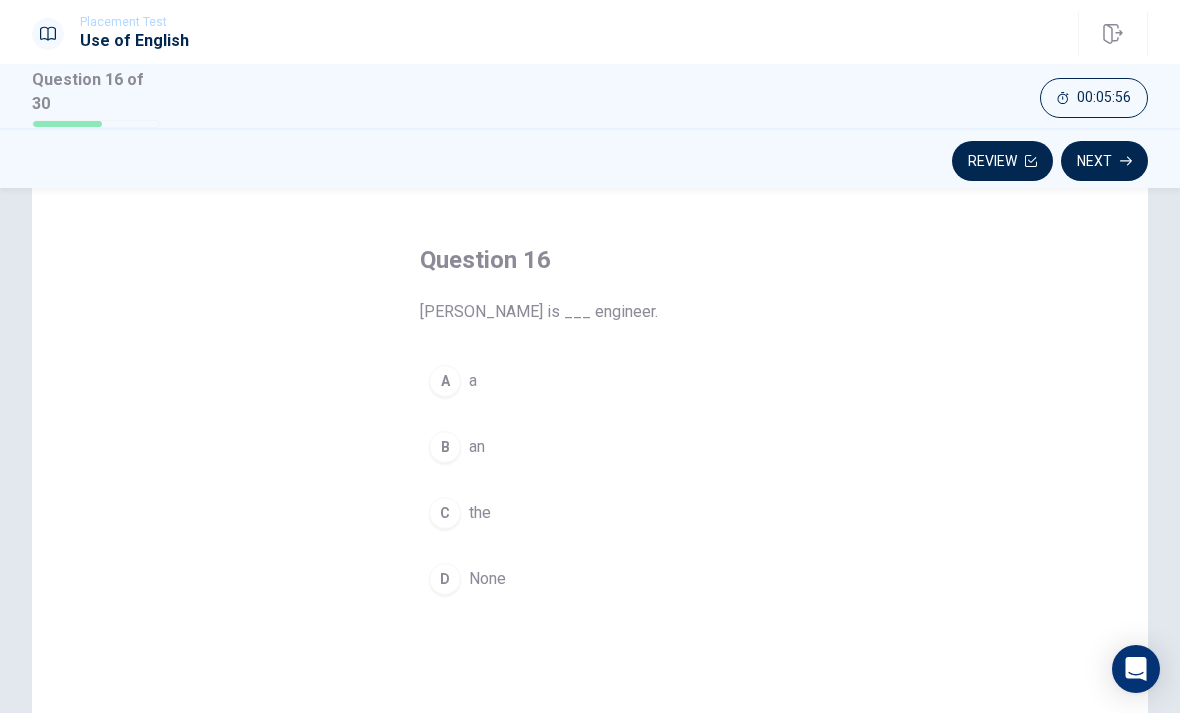 click on "an" at bounding box center (477, 447) 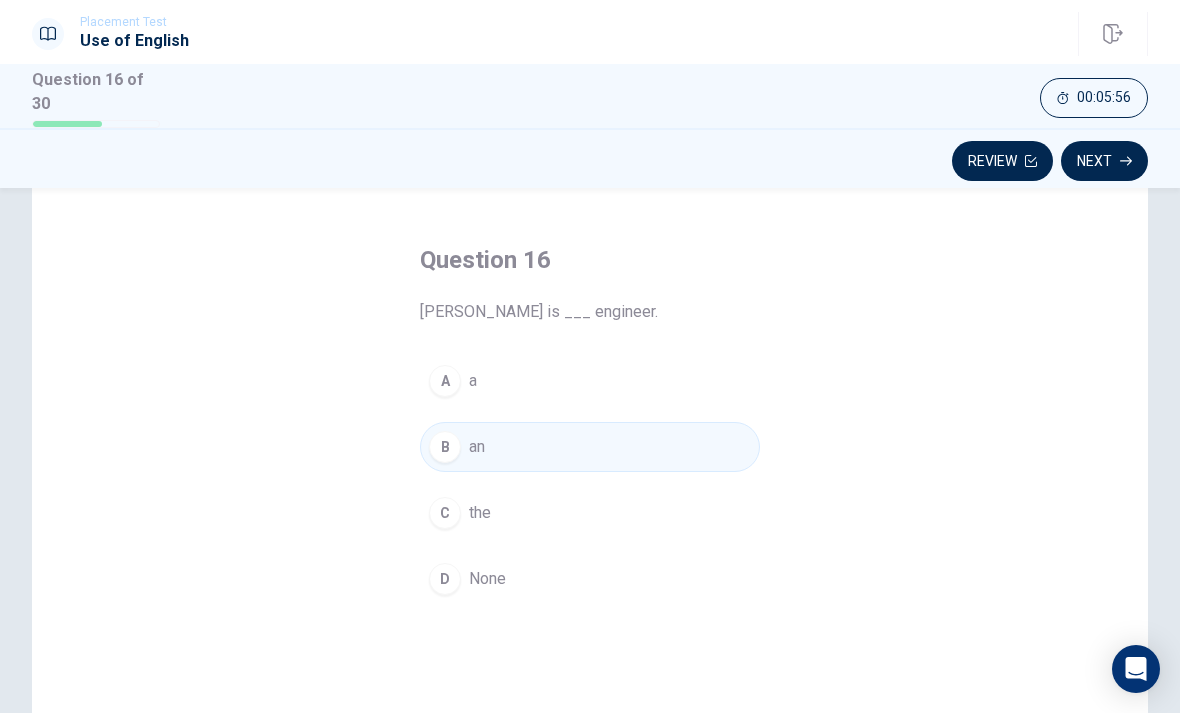 click on "Next" at bounding box center (1104, 161) 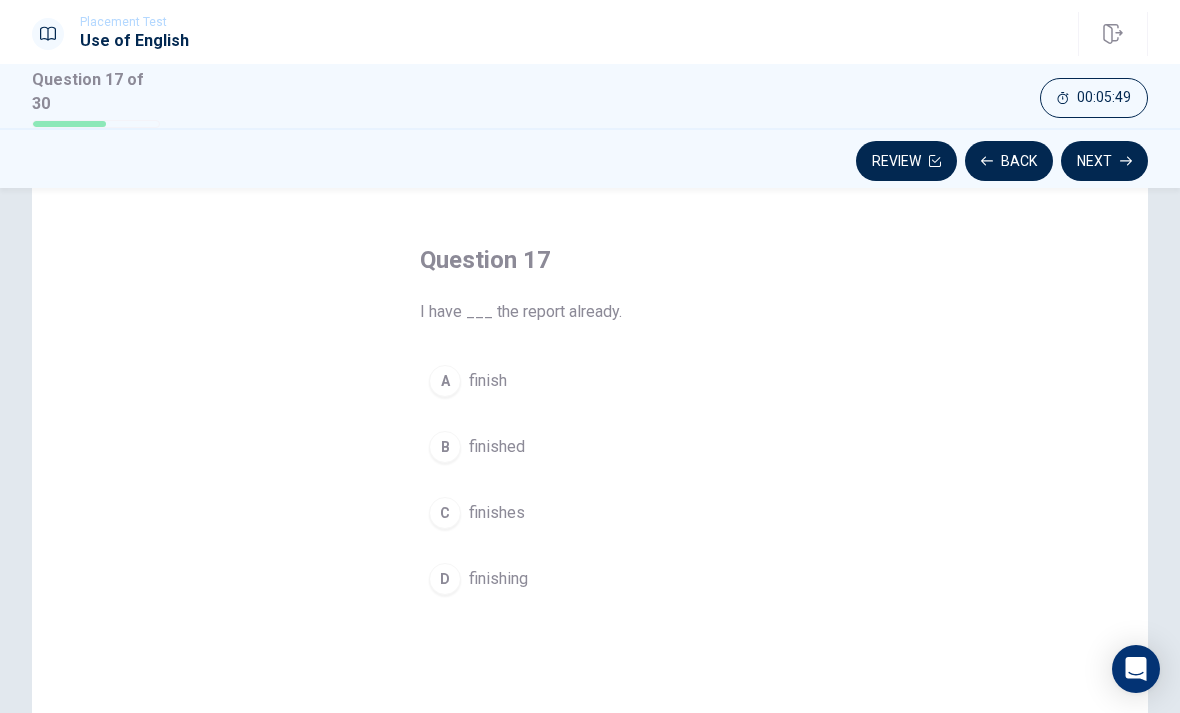 click on "finished" at bounding box center [497, 447] 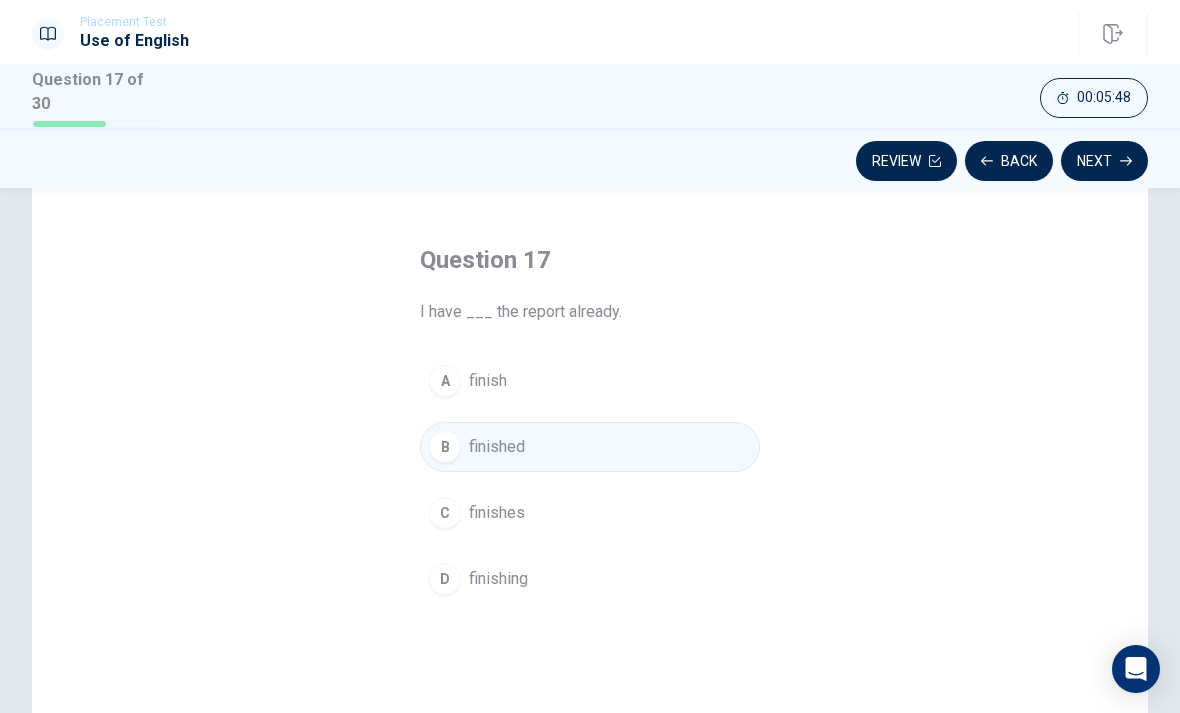 click on "Next" at bounding box center (1104, 161) 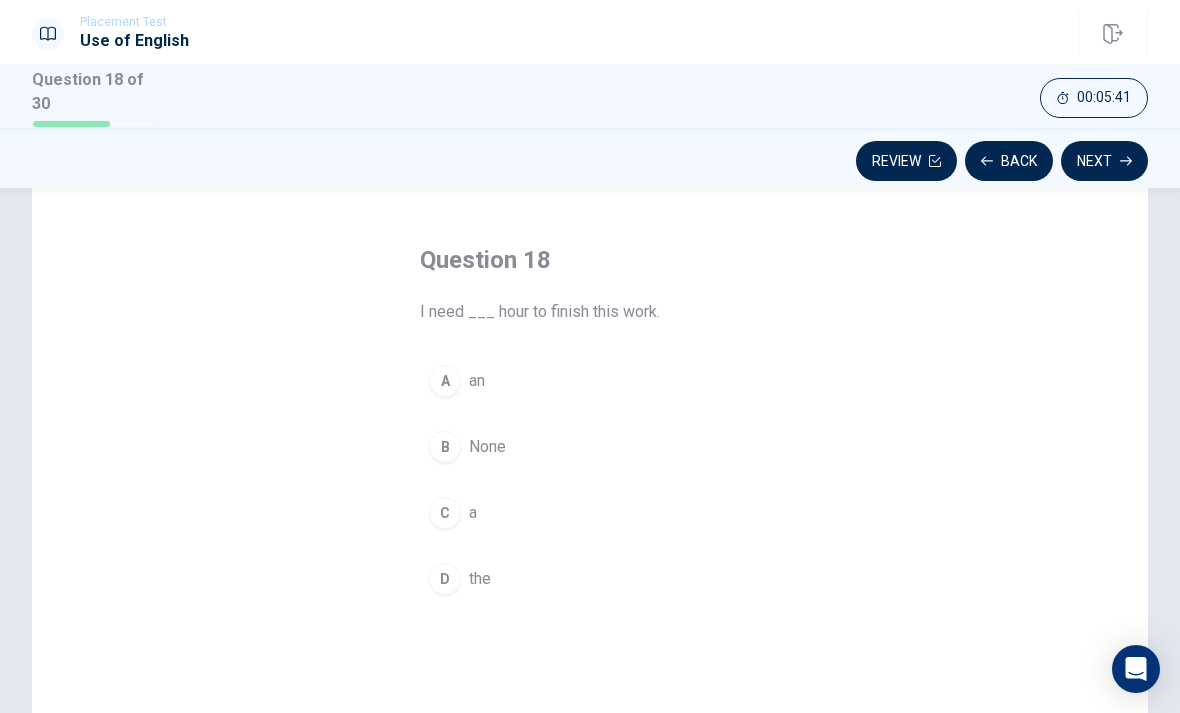 click on "an" at bounding box center [477, 381] 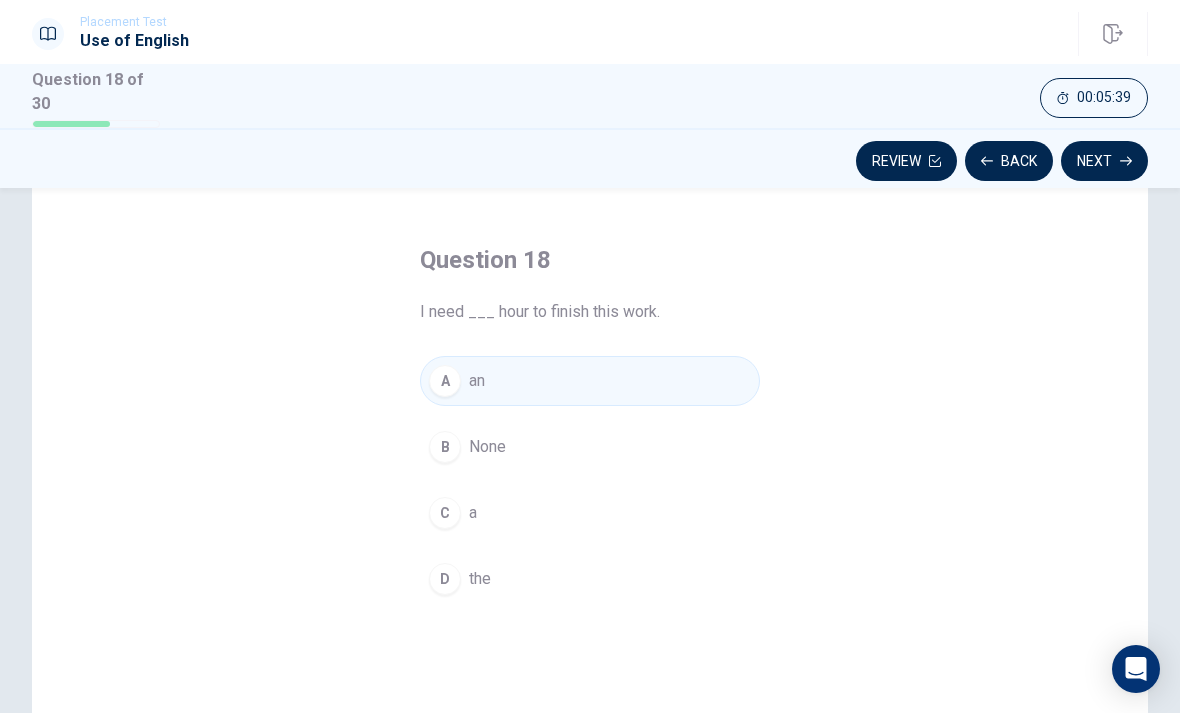 click on "Next" at bounding box center [1104, 161] 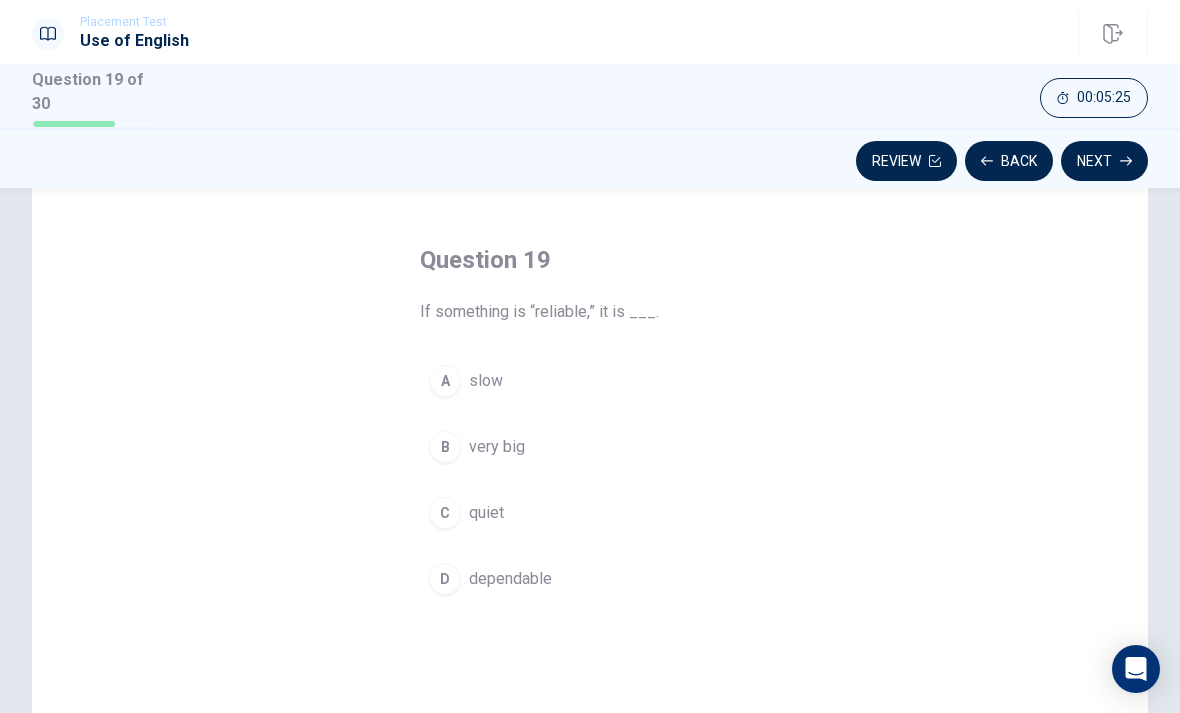 click on "D dependable" at bounding box center [590, 579] 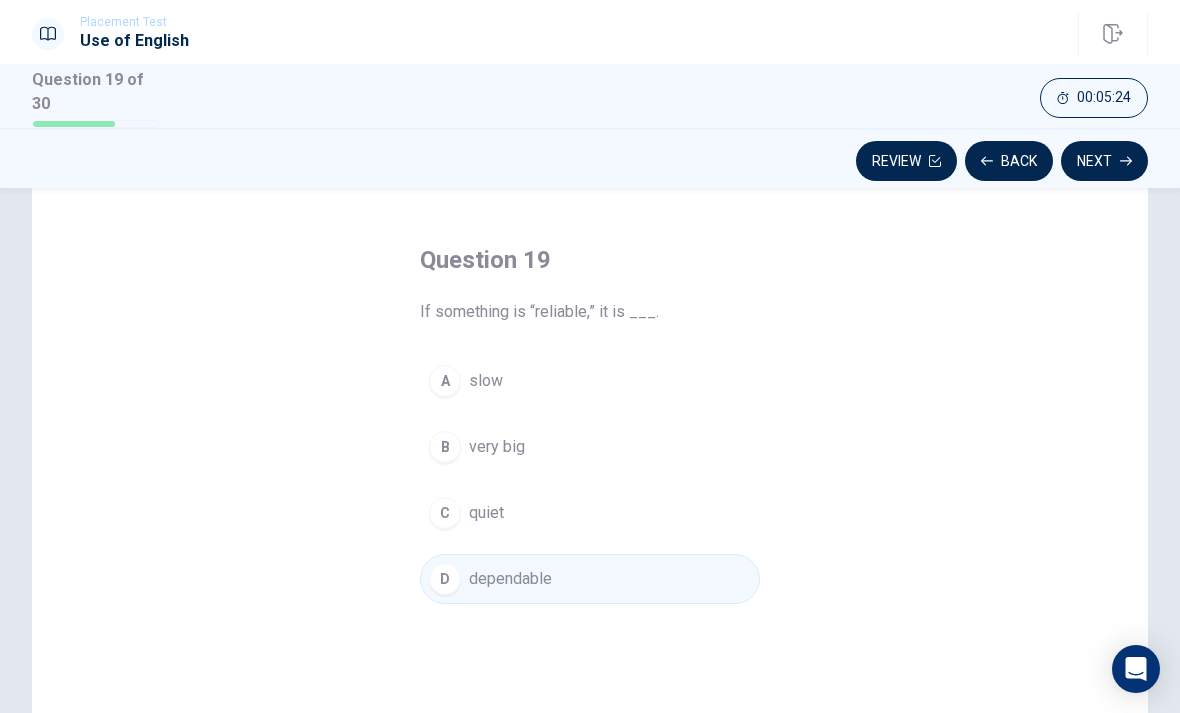 click on "Next" at bounding box center (1104, 161) 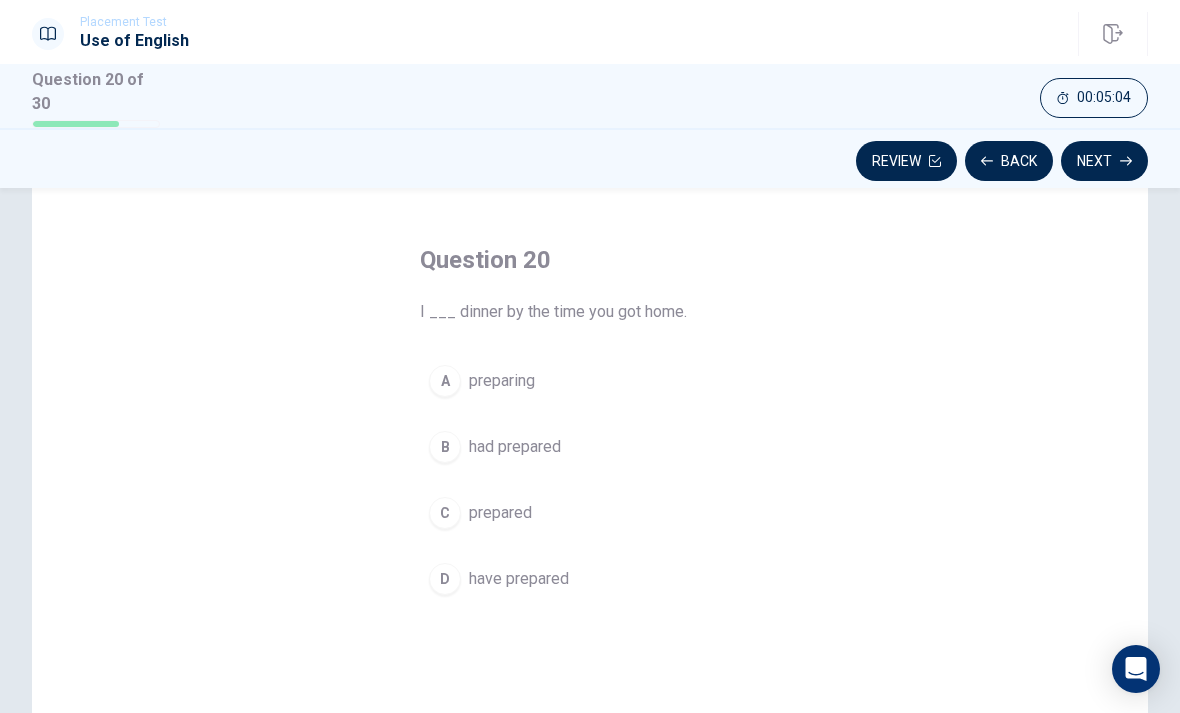 click on "have prepared" at bounding box center (519, 579) 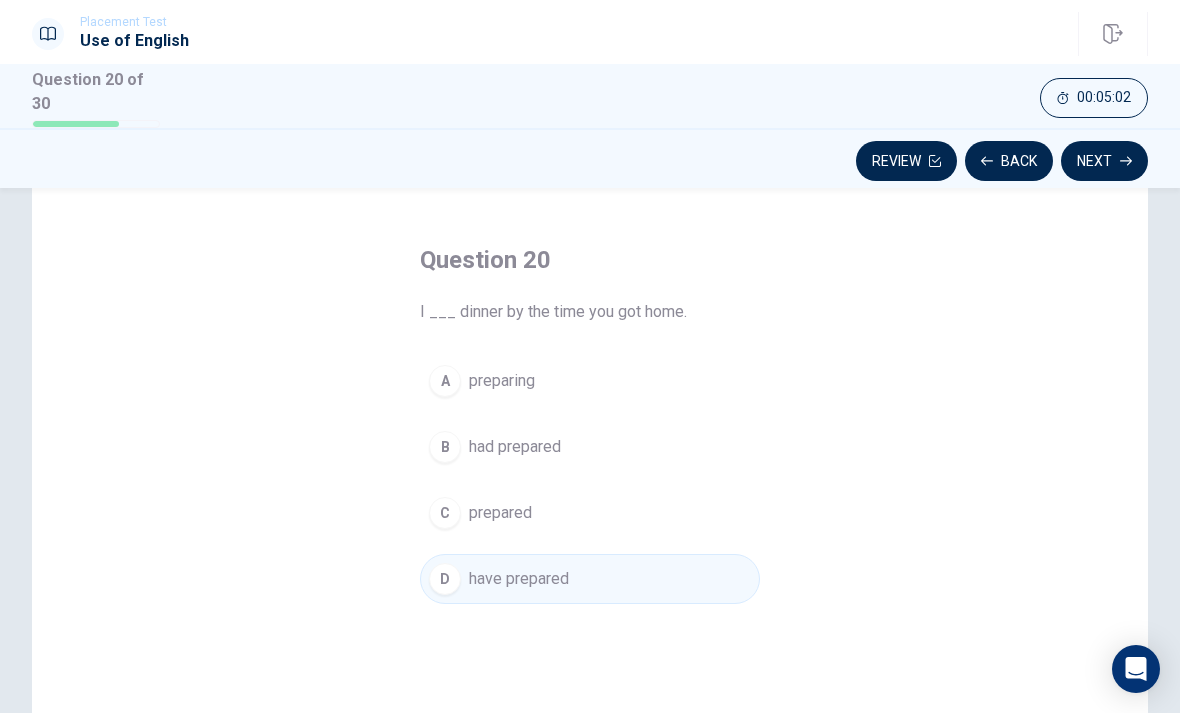 click on "Next" at bounding box center (1104, 161) 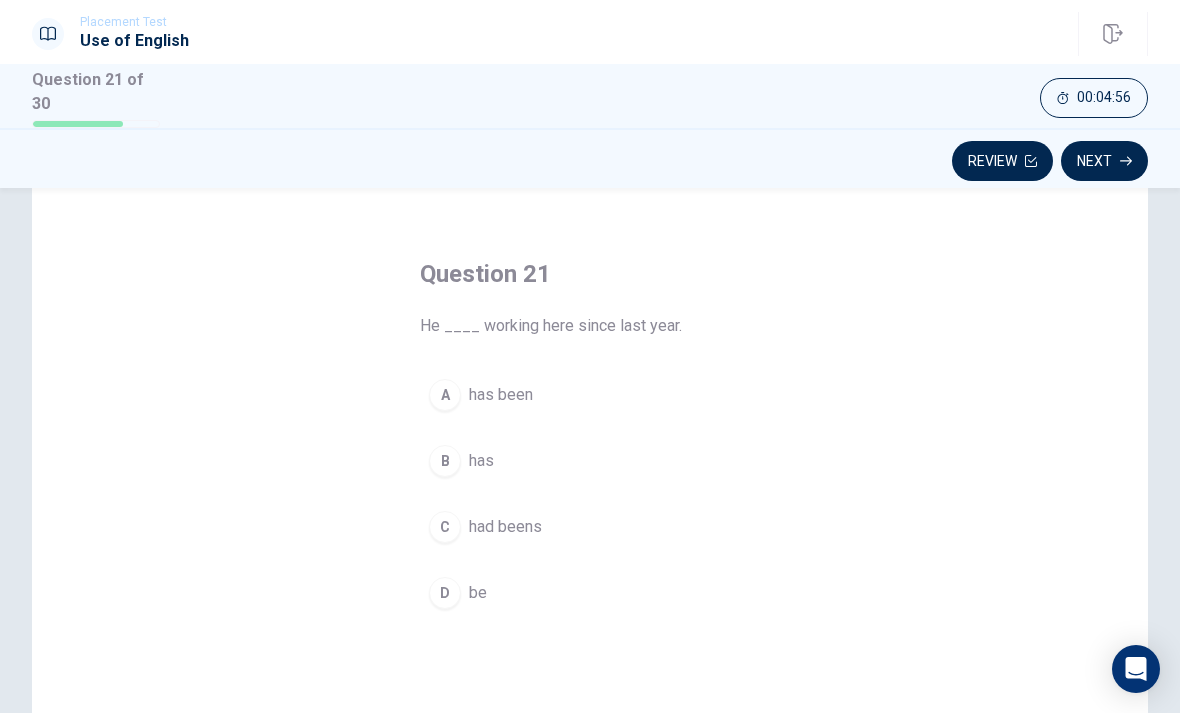 scroll, scrollTop: 53, scrollLeft: 0, axis: vertical 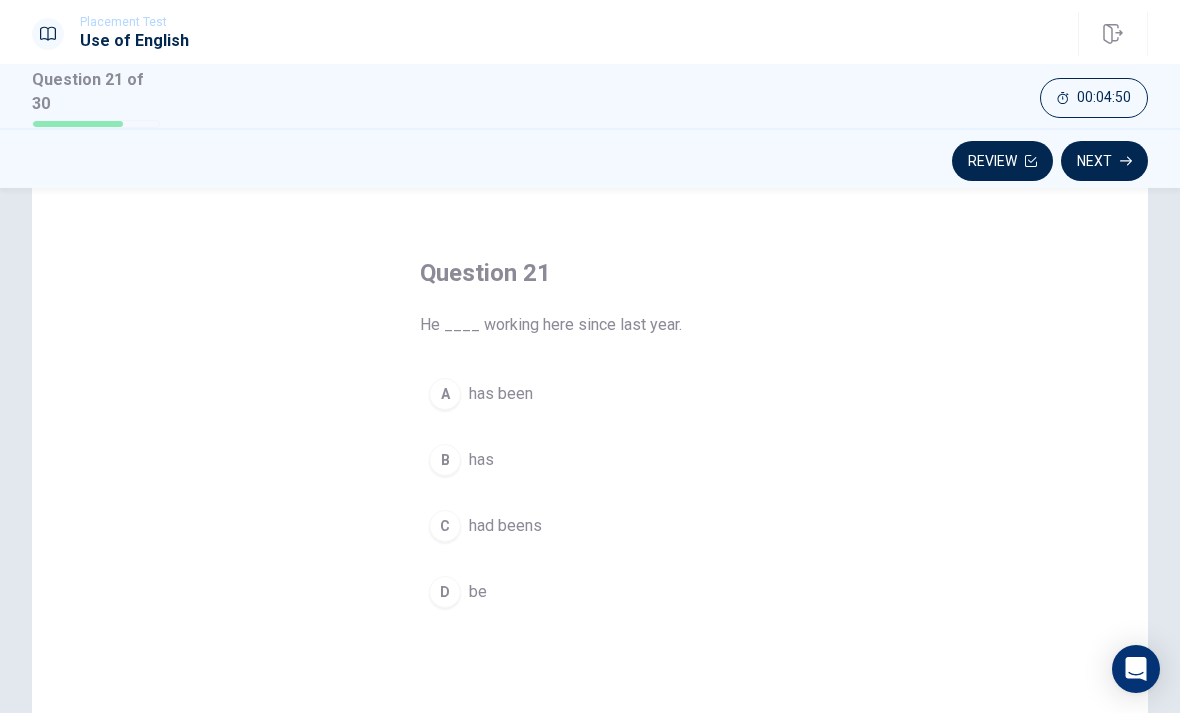 click on "A has been" at bounding box center [590, 394] 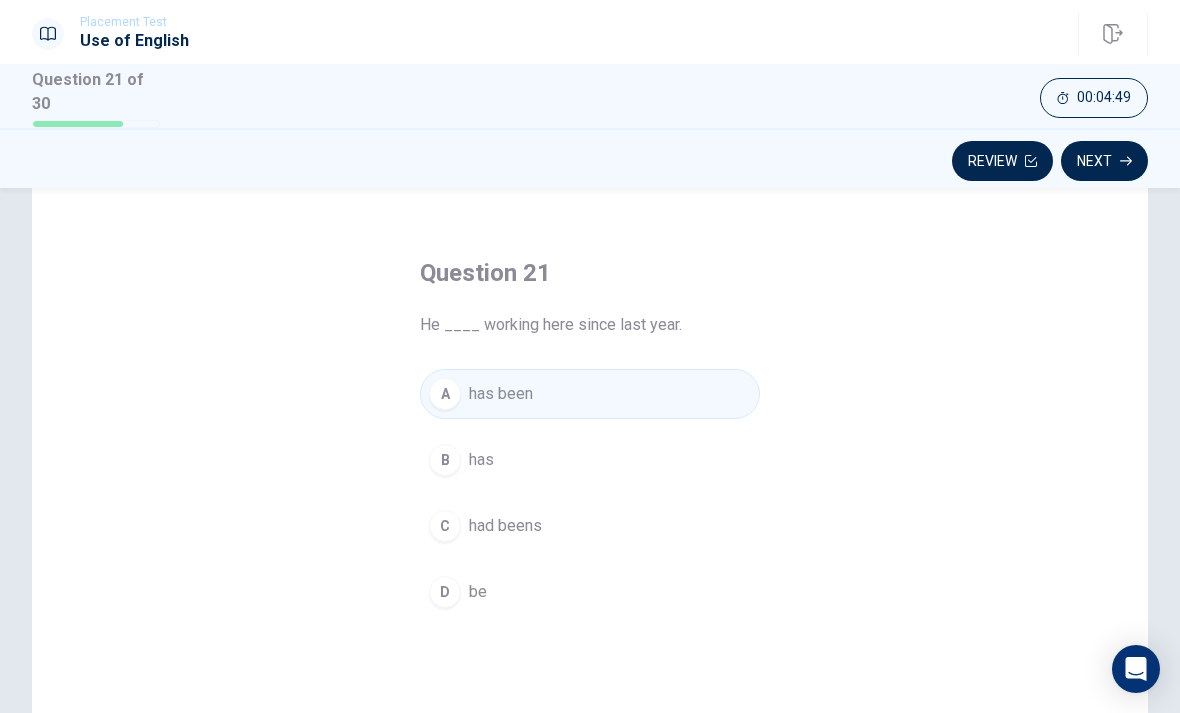 click on "Next" at bounding box center (1104, 161) 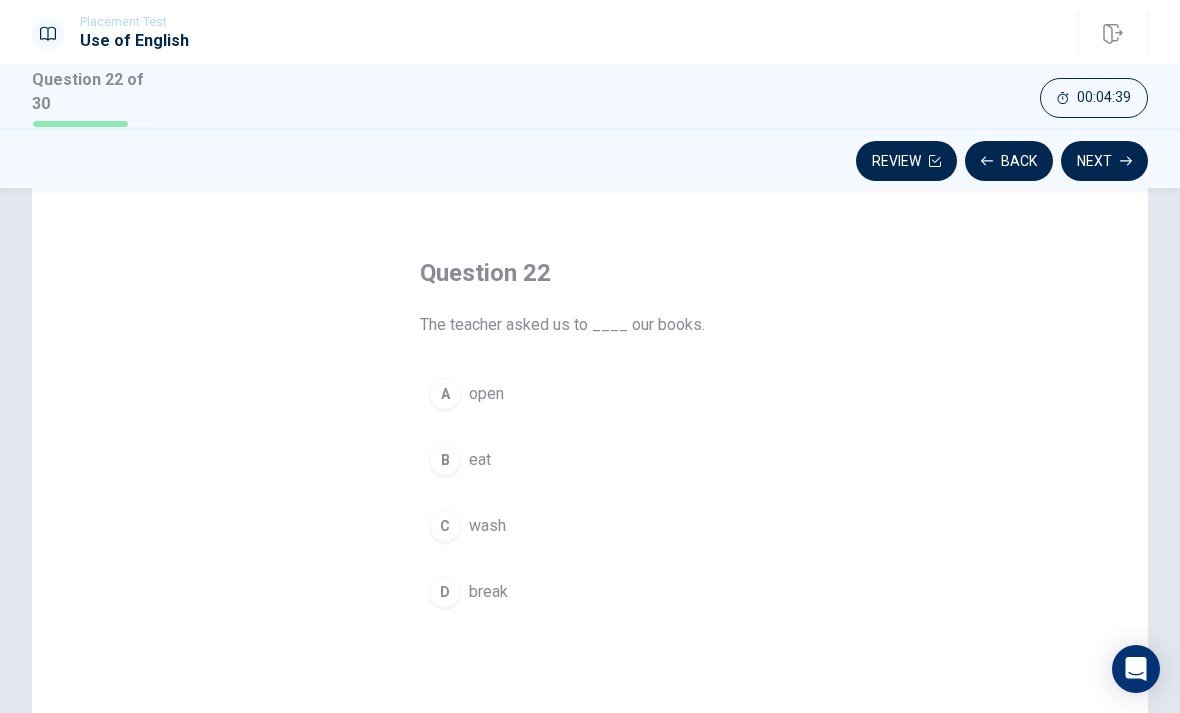 click on "A open" at bounding box center (590, 394) 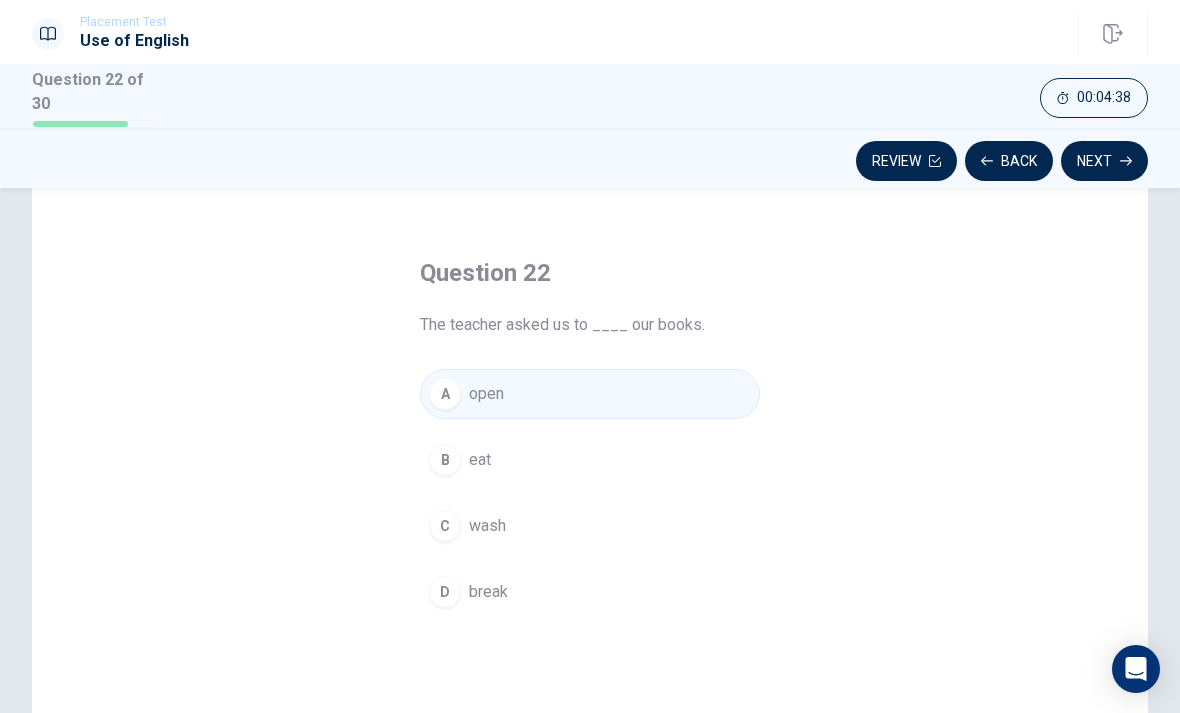 click on "Next" at bounding box center [1104, 161] 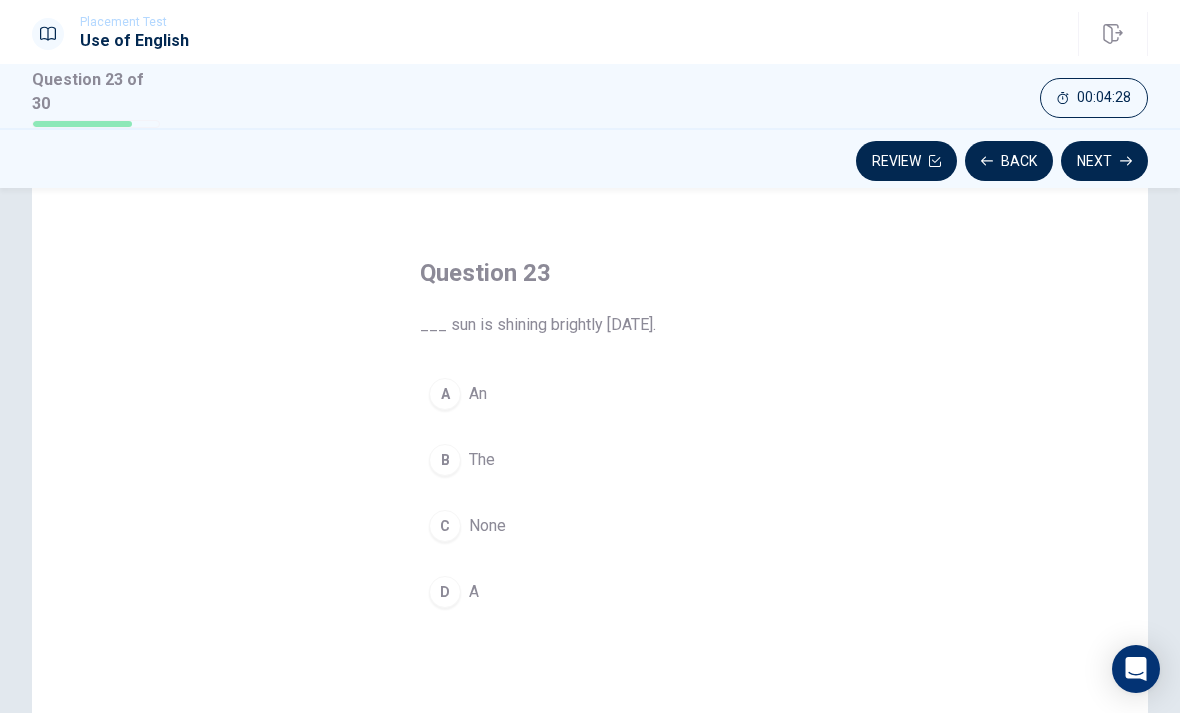 click on "D A" at bounding box center [590, 592] 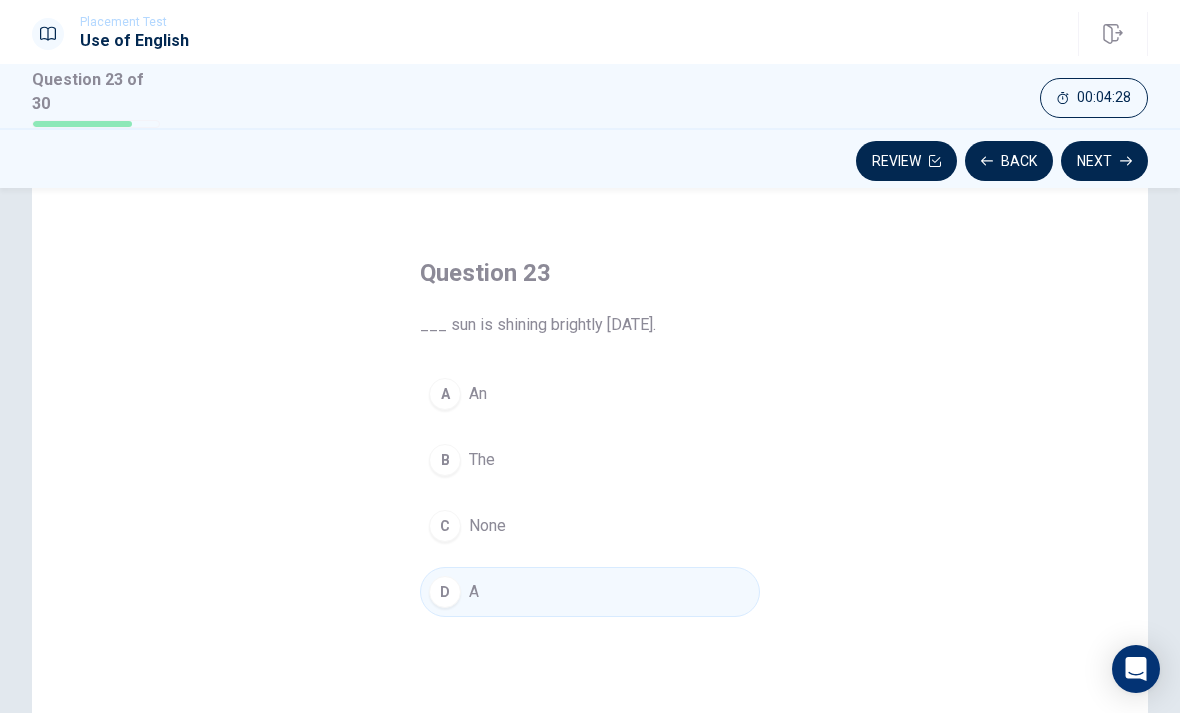 click on "B The" at bounding box center (590, 460) 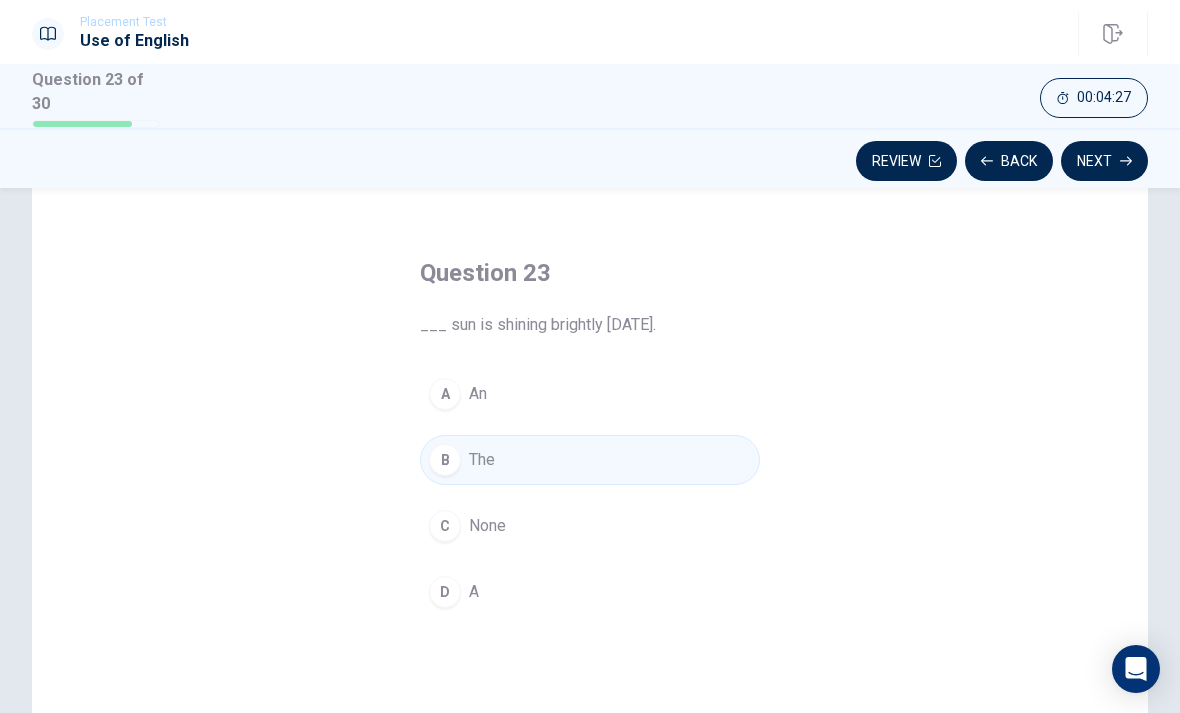 click on "Next" at bounding box center (1104, 161) 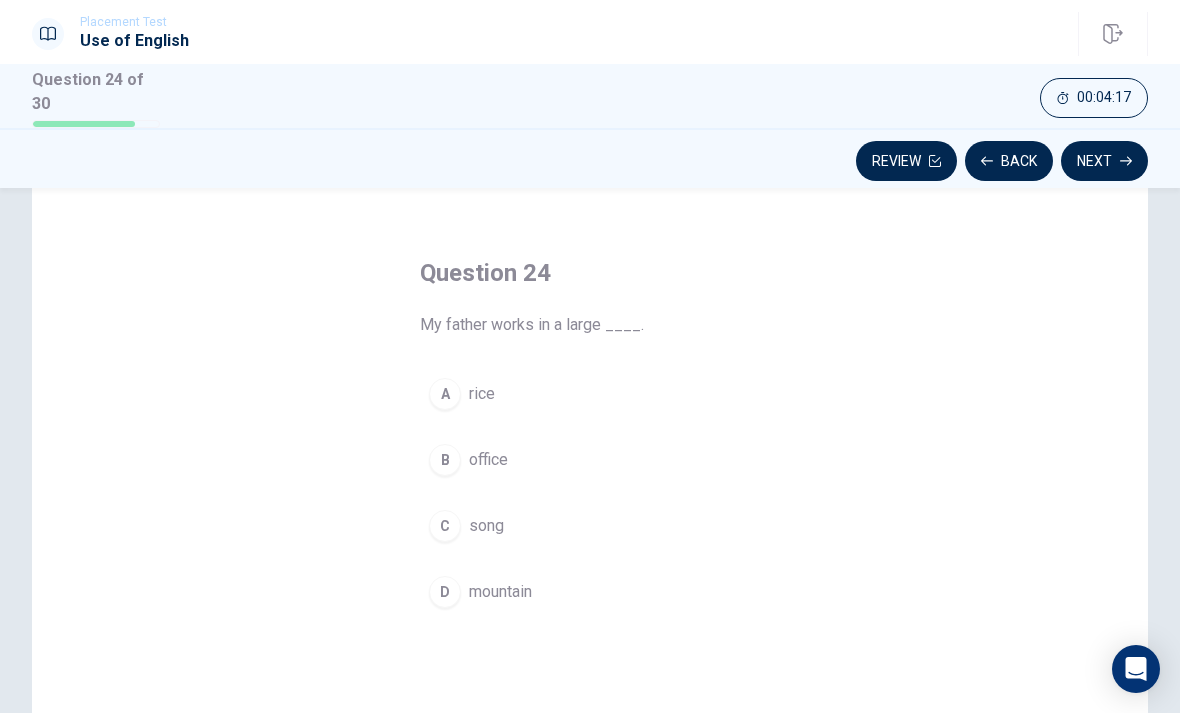 click on "B office" at bounding box center (590, 460) 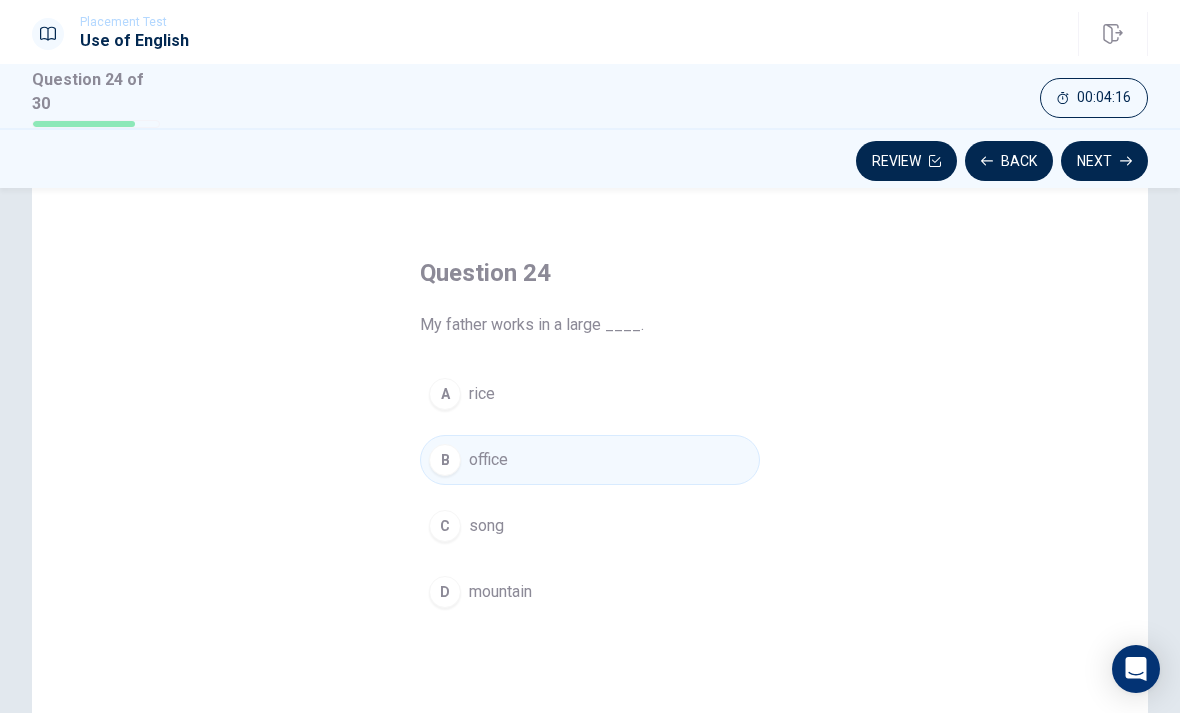 click on "Next" at bounding box center (1104, 161) 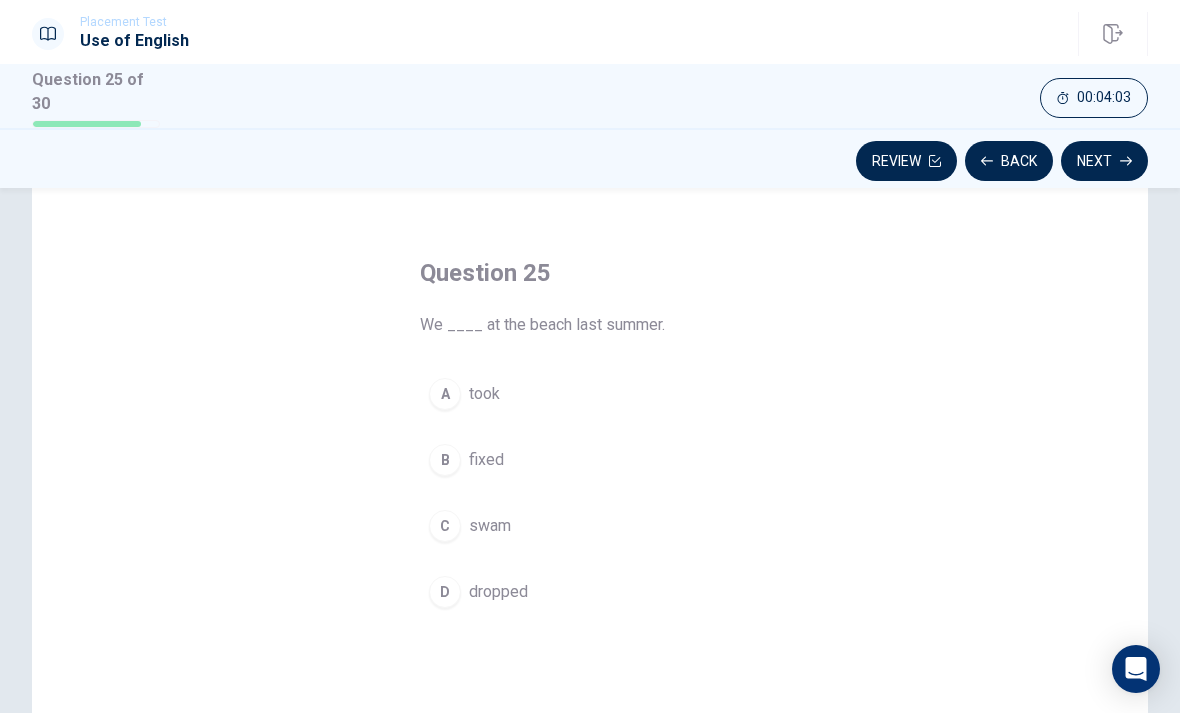 click on "dropped" at bounding box center [498, 592] 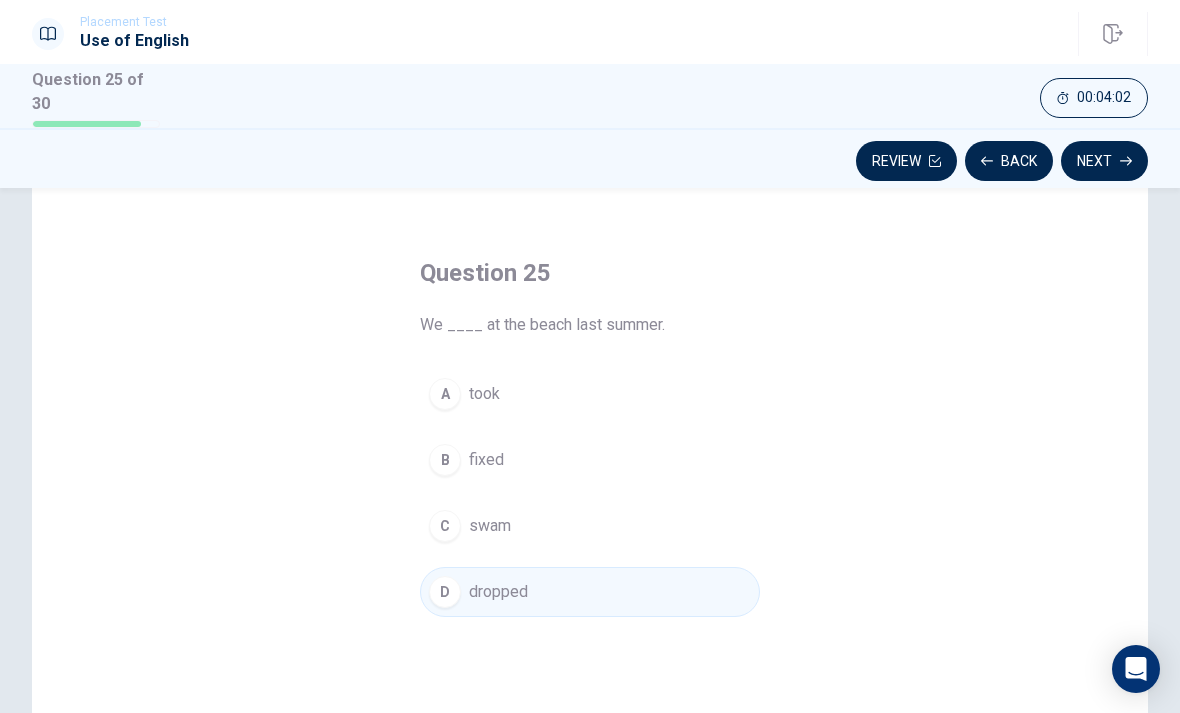 click on "Next" at bounding box center [1104, 161] 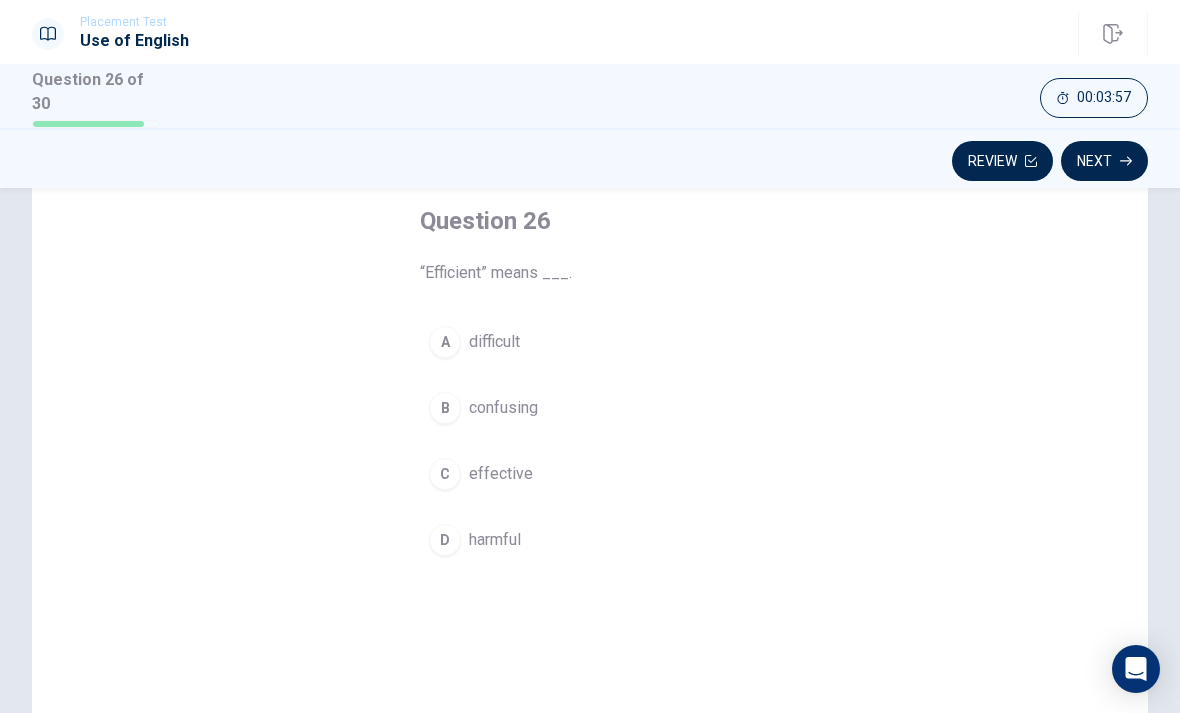 scroll, scrollTop: 107, scrollLeft: 0, axis: vertical 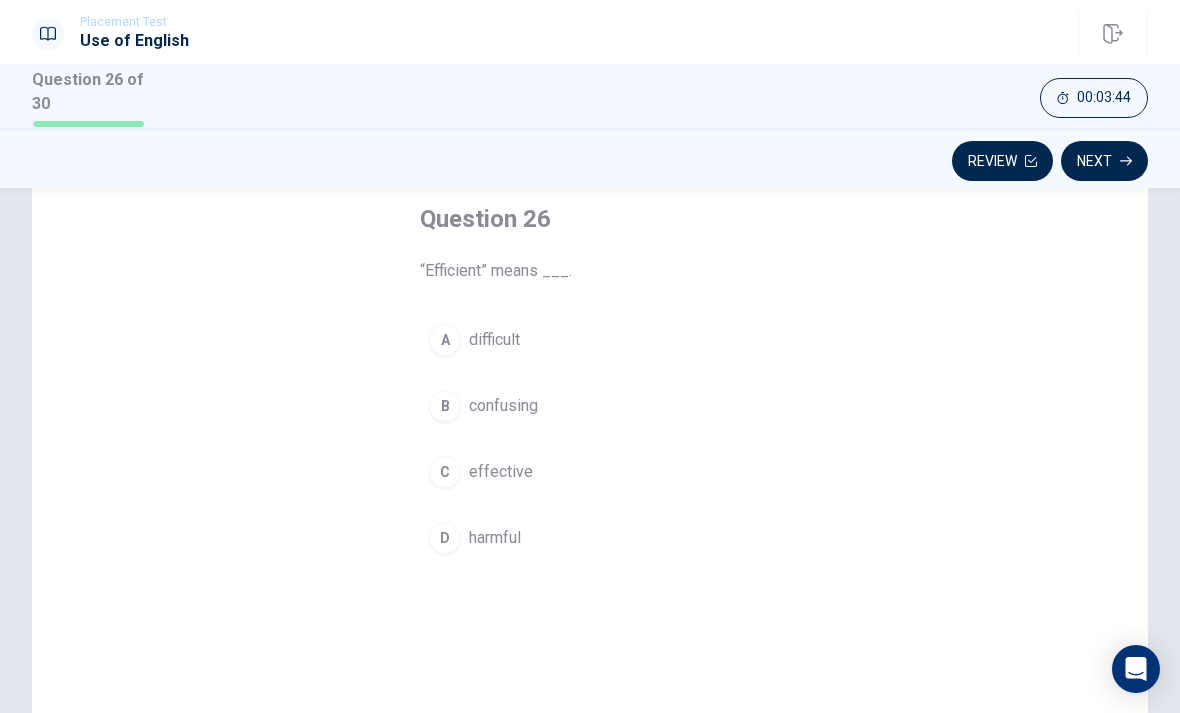 click on "B confusing" at bounding box center (590, 406) 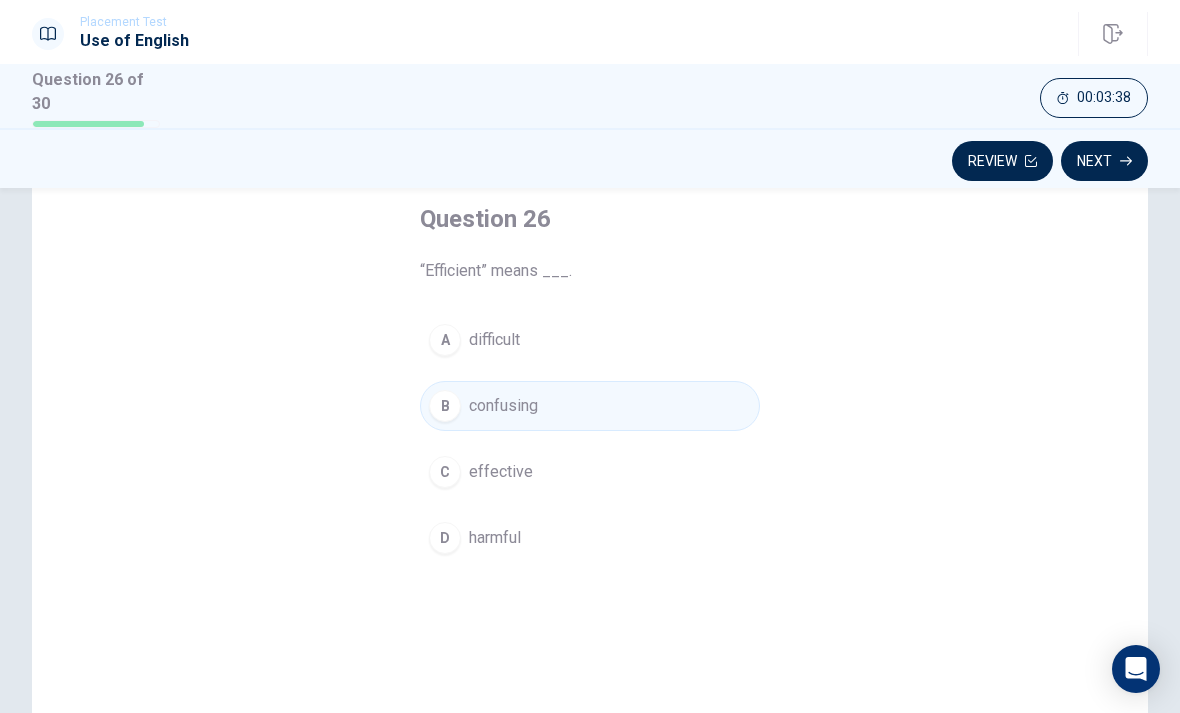 click on "D harmful" at bounding box center [590, 538] 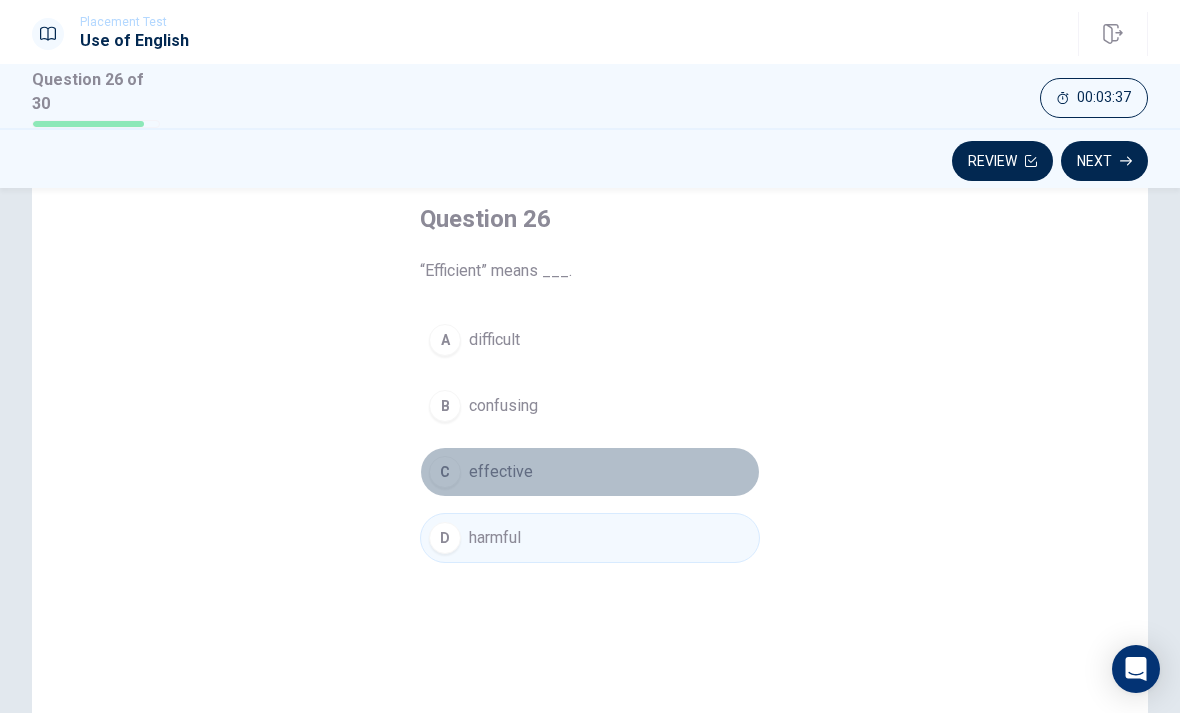 click on "C effective" at bounding box center [590, 472] 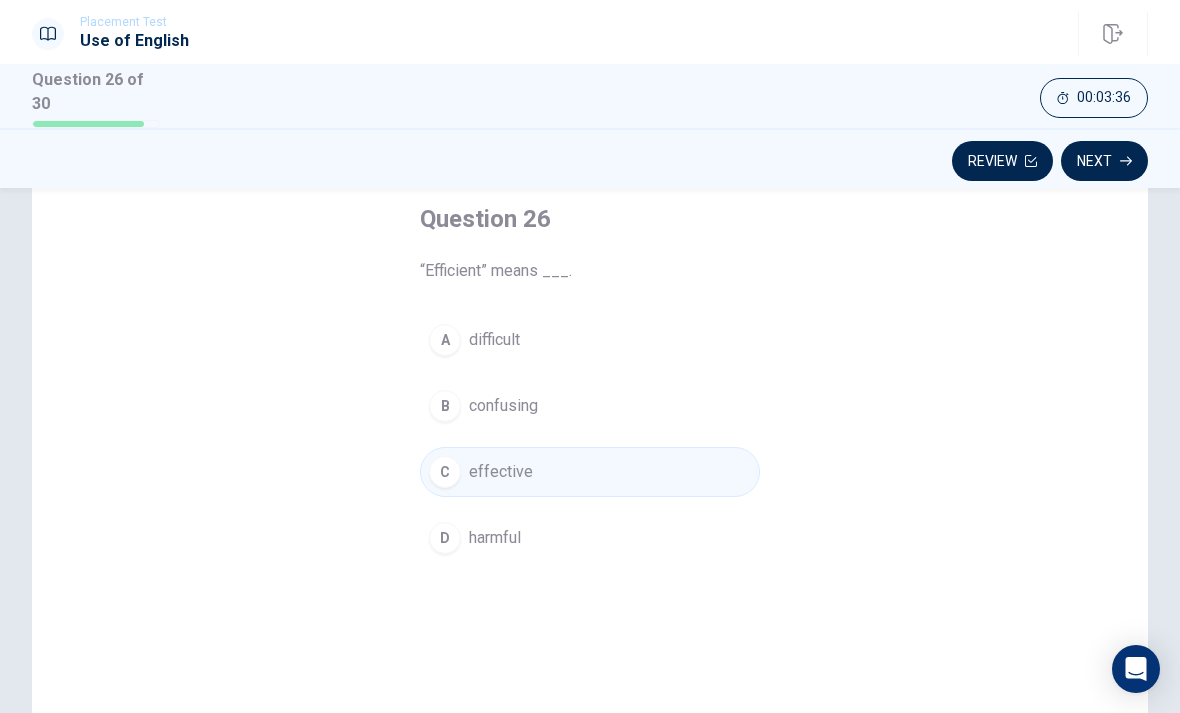 click on "Next" at bounding box center [1104, 161] 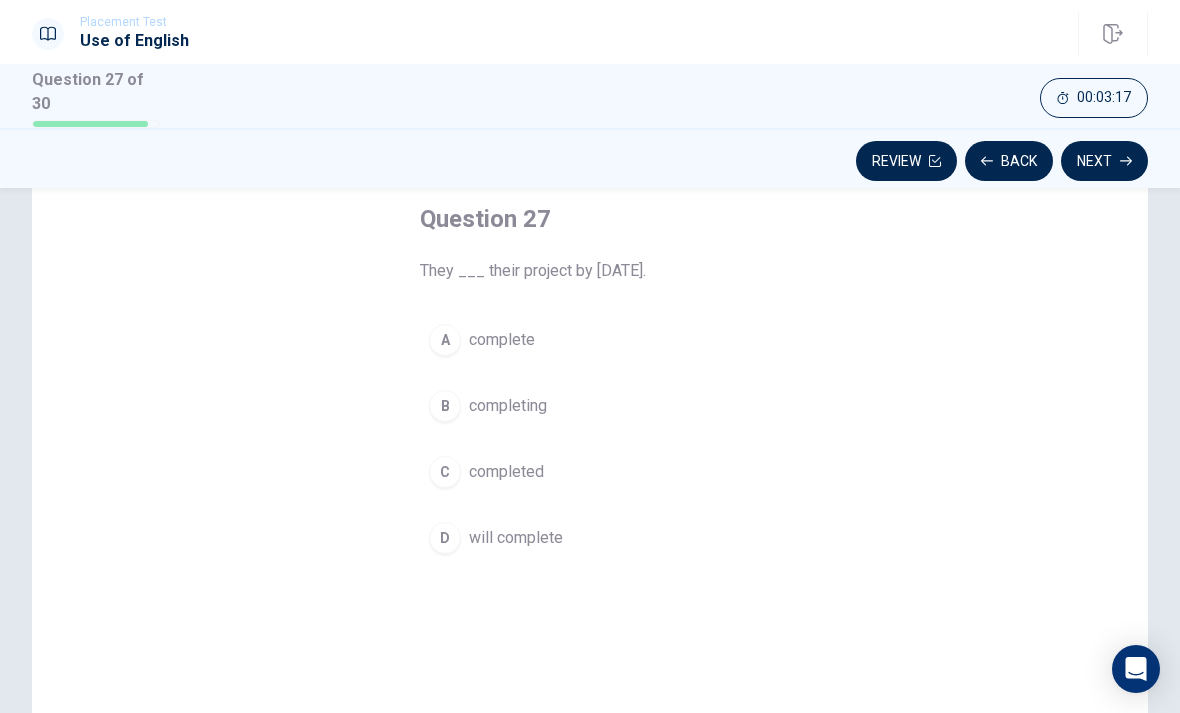 click on "D will complete" at bounding box center [590, 538] 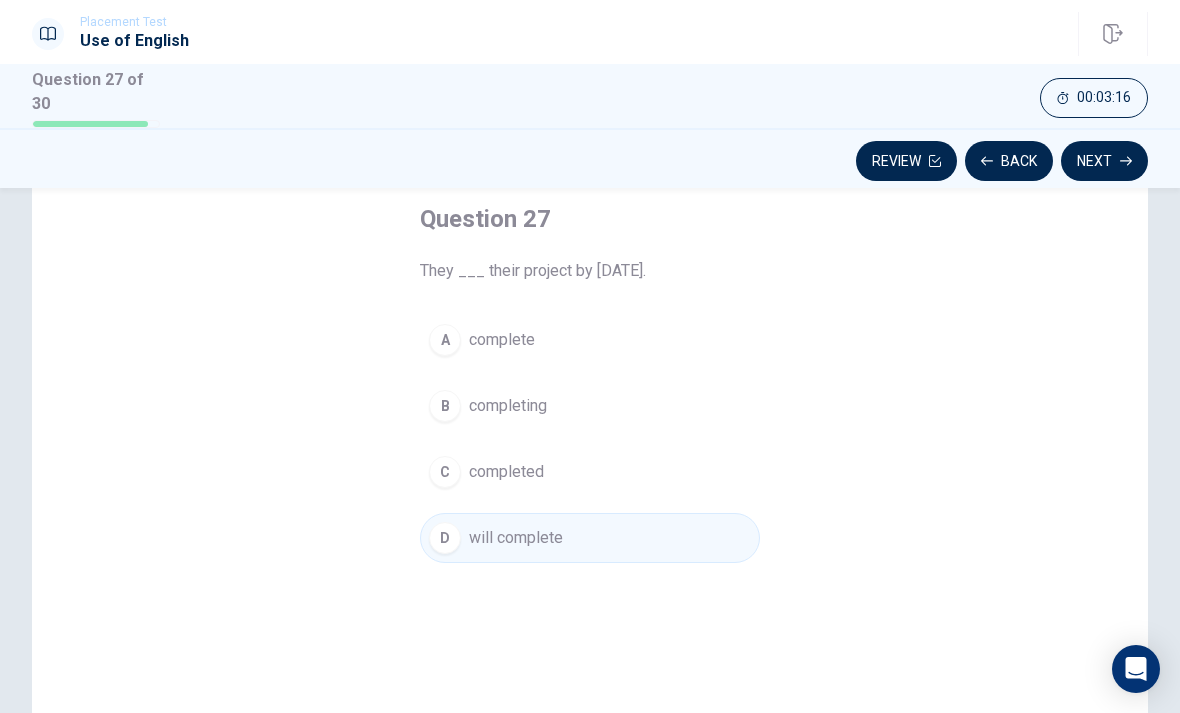 click on "Next" at bounding box center [1104, 161] 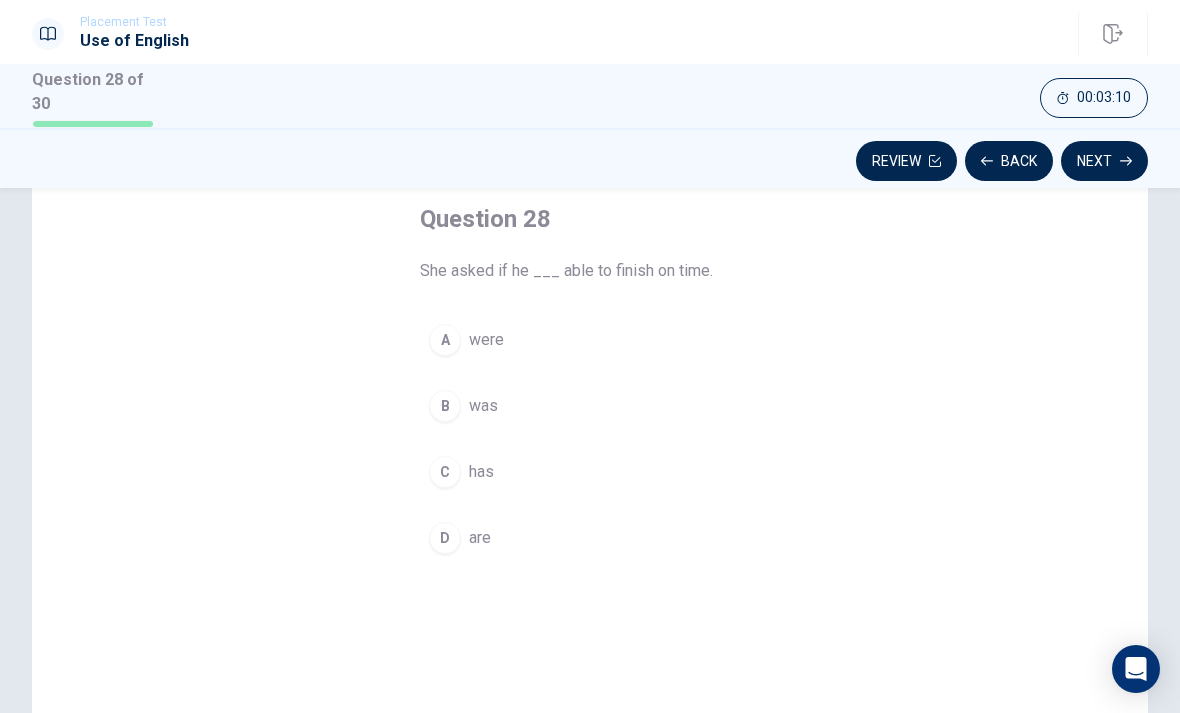 click on "A were" at bounding box center (590, 340) 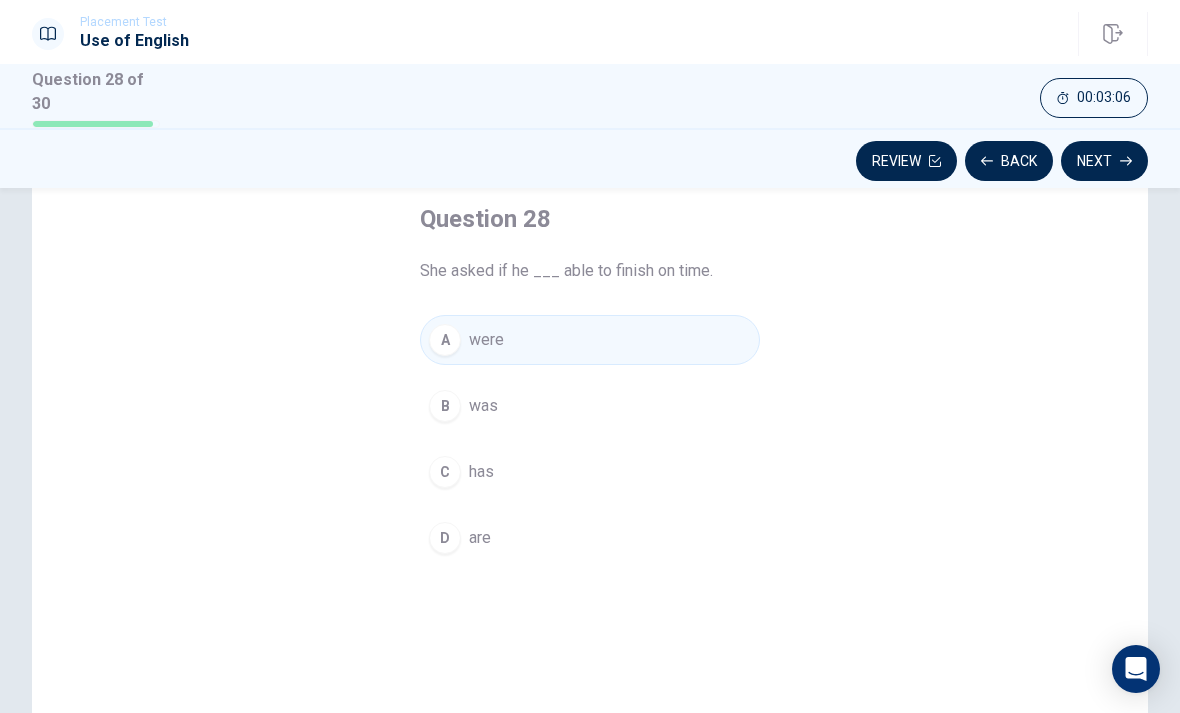 click on "Next" at bounding box center [1104, 161] 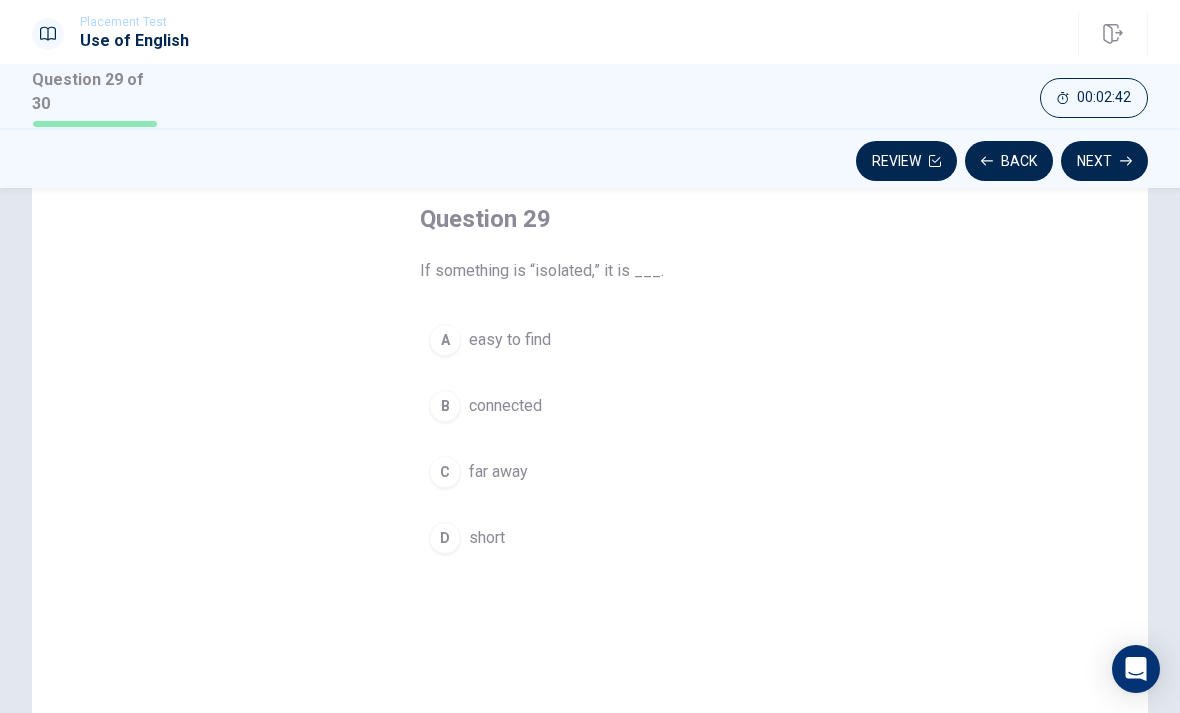 click on "far away" at bounding box center (498, 472) 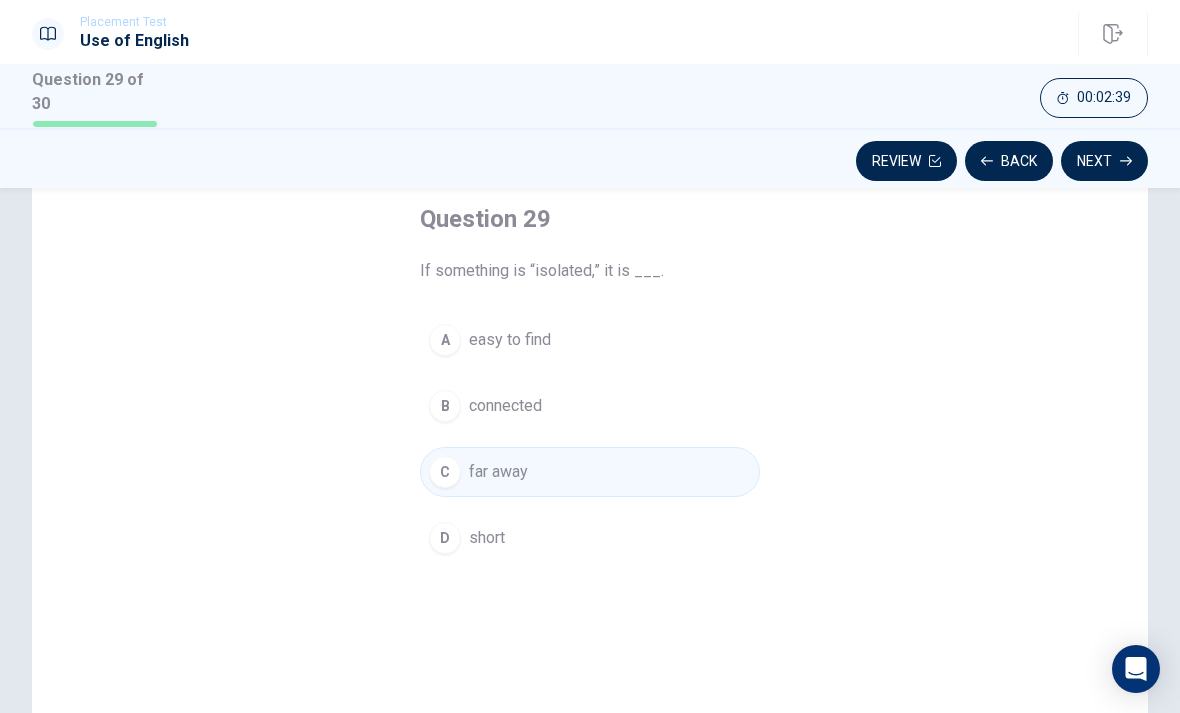 click on "Next" at bounding box center [1104, 161] 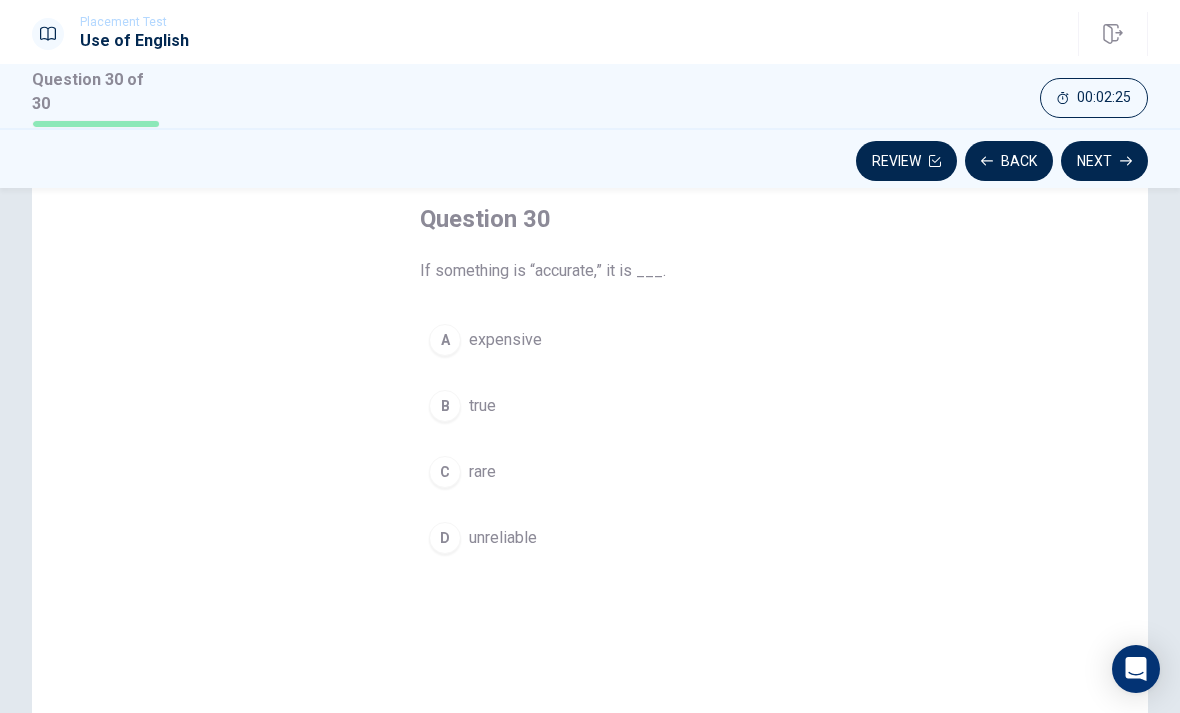 click on "B true" at bounding box center [590, 406] 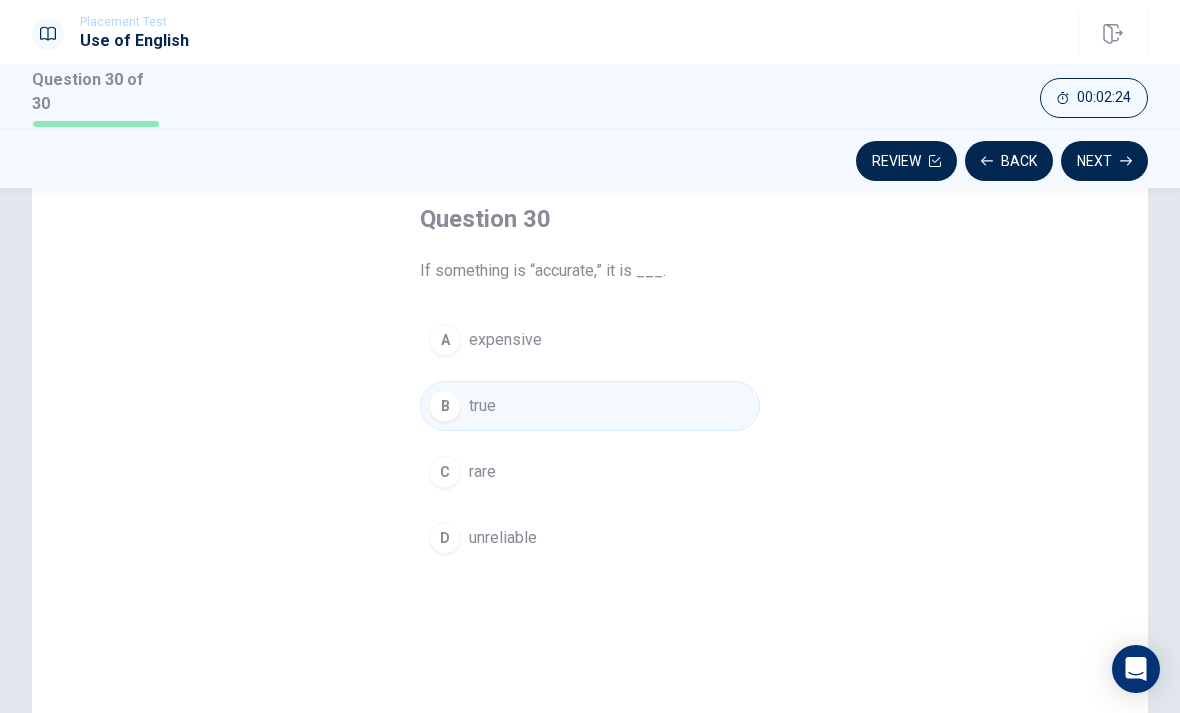 click 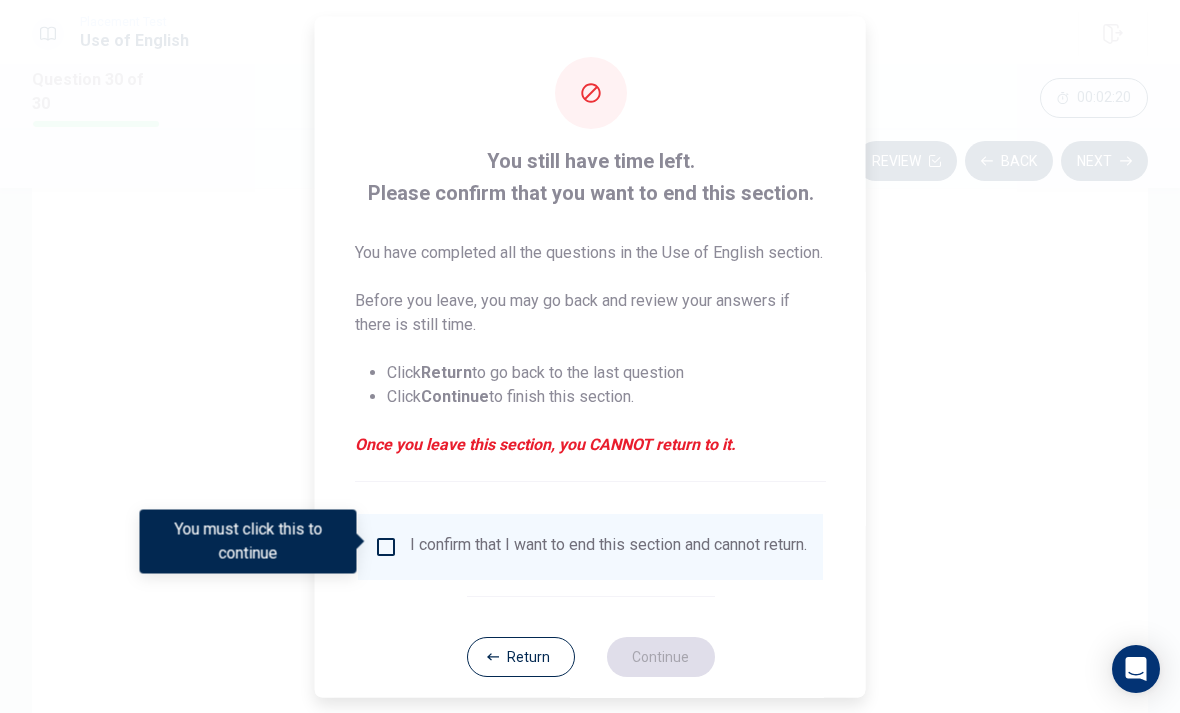 click on "Return" at bounding box center [520, 656] 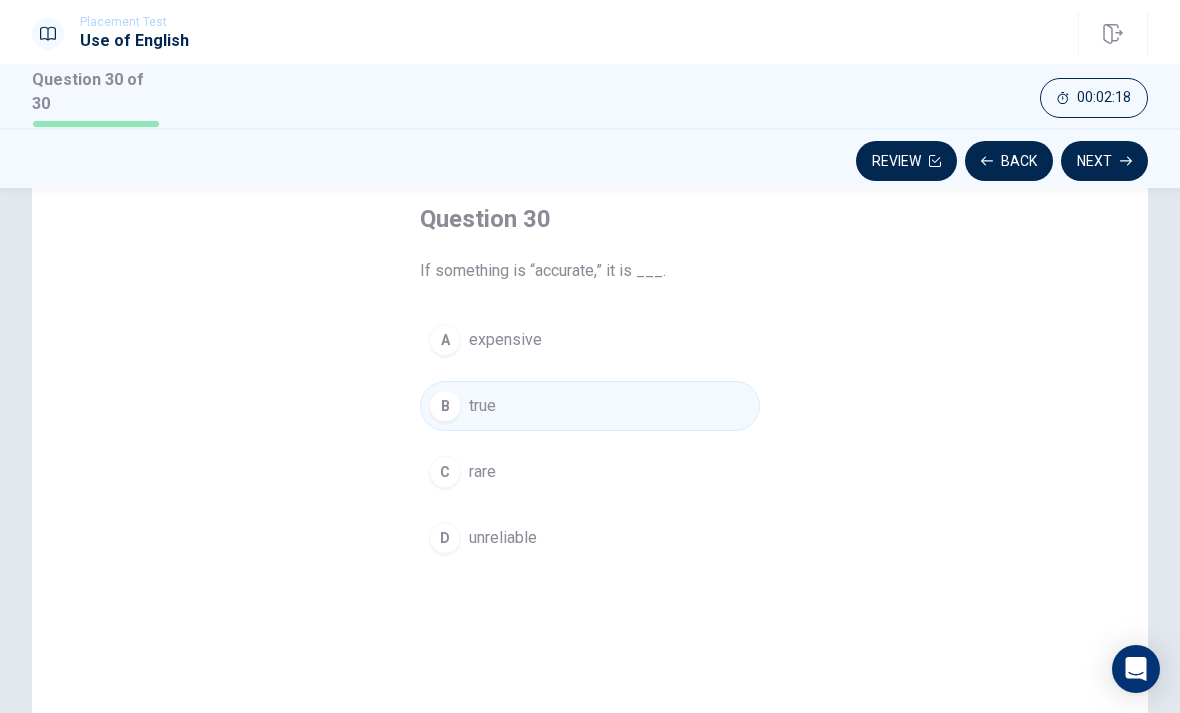 click on "Review" at bounding box center [906, 161] 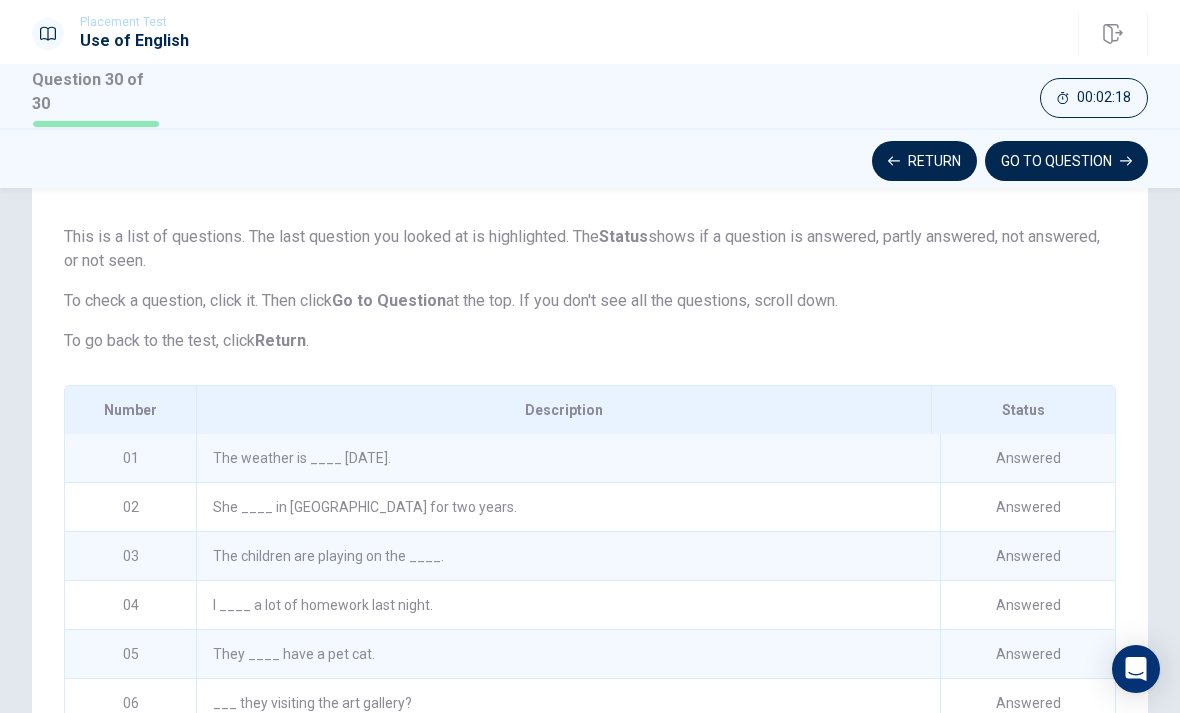 scroll, scrollTop: 327, scrollLeft: 0, axis: vertical 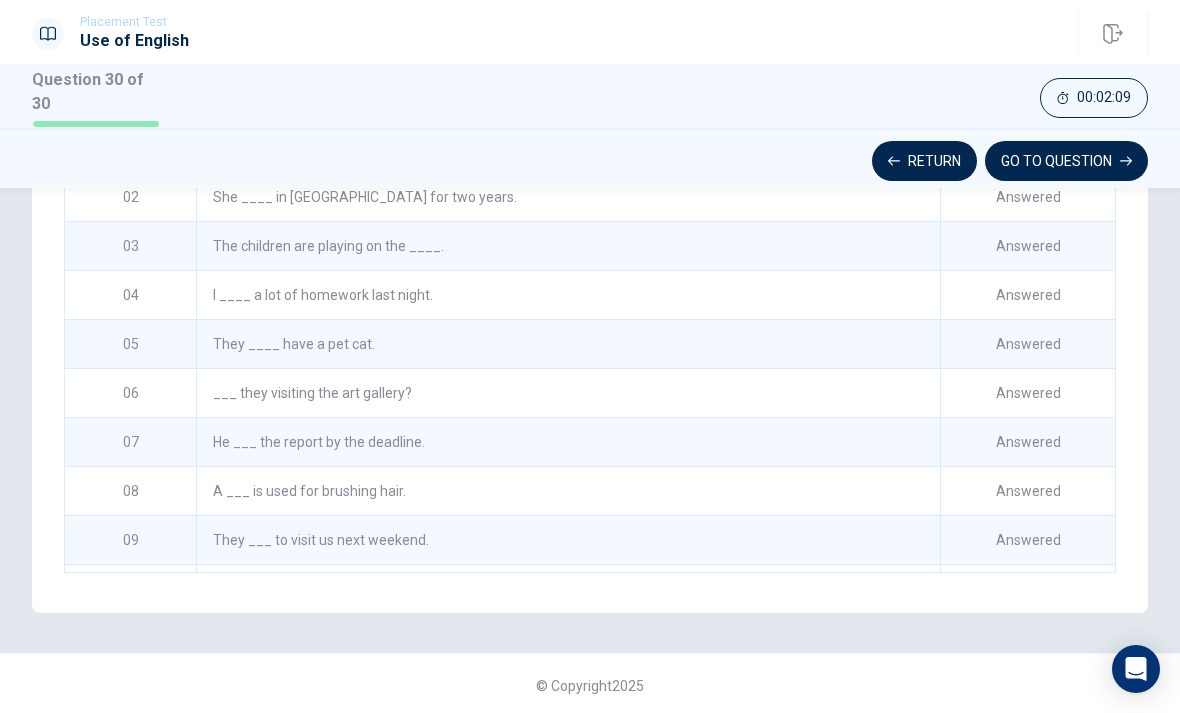 click on "GO TO QUESTION" at bounding box center (1066, 161) 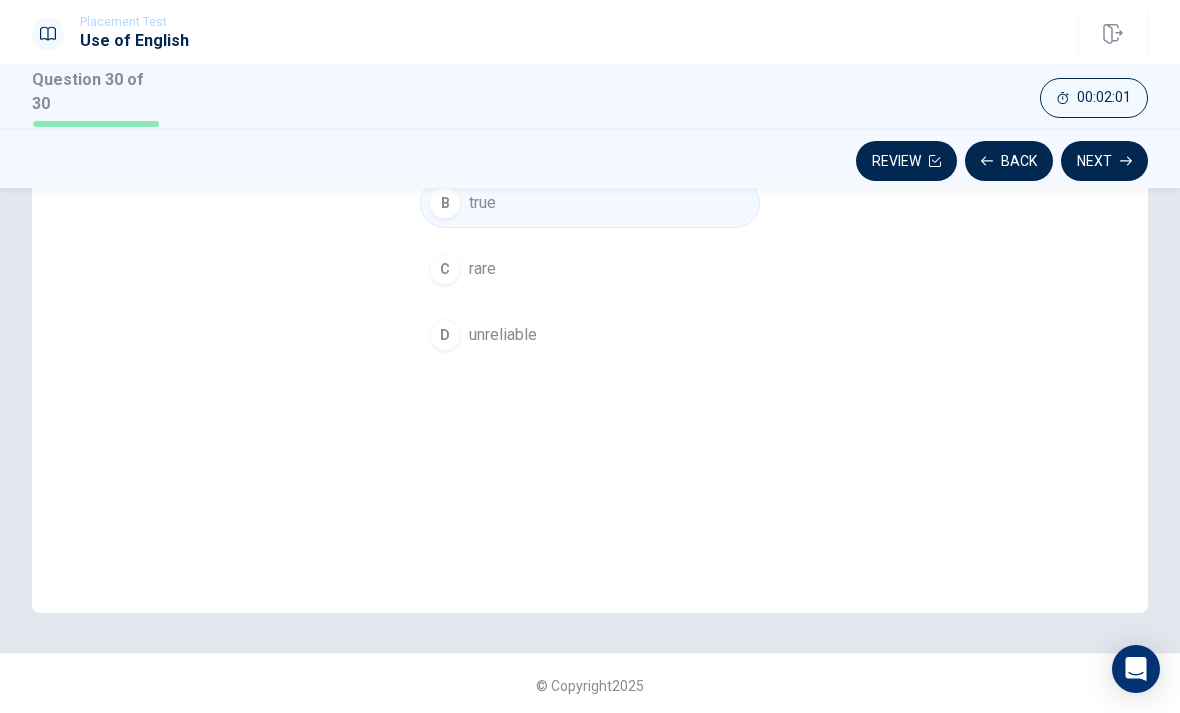 click on "Next" at bounding box center (1104, 161) 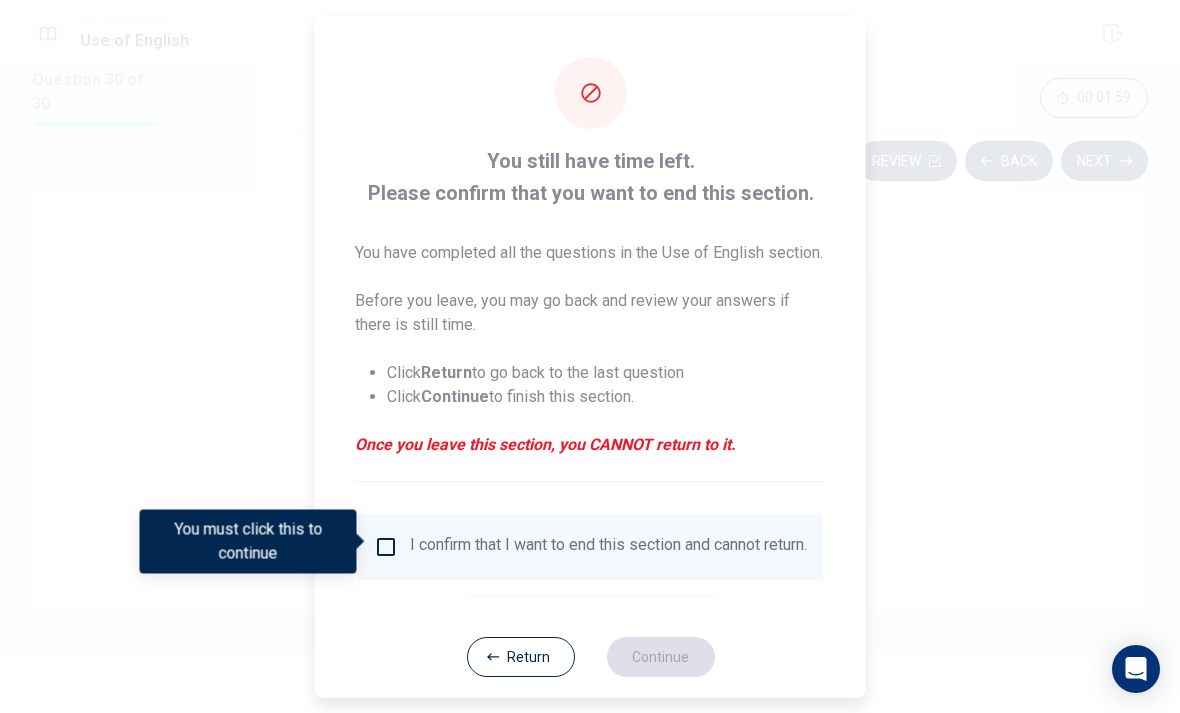 click at bounding box center [386, 546] 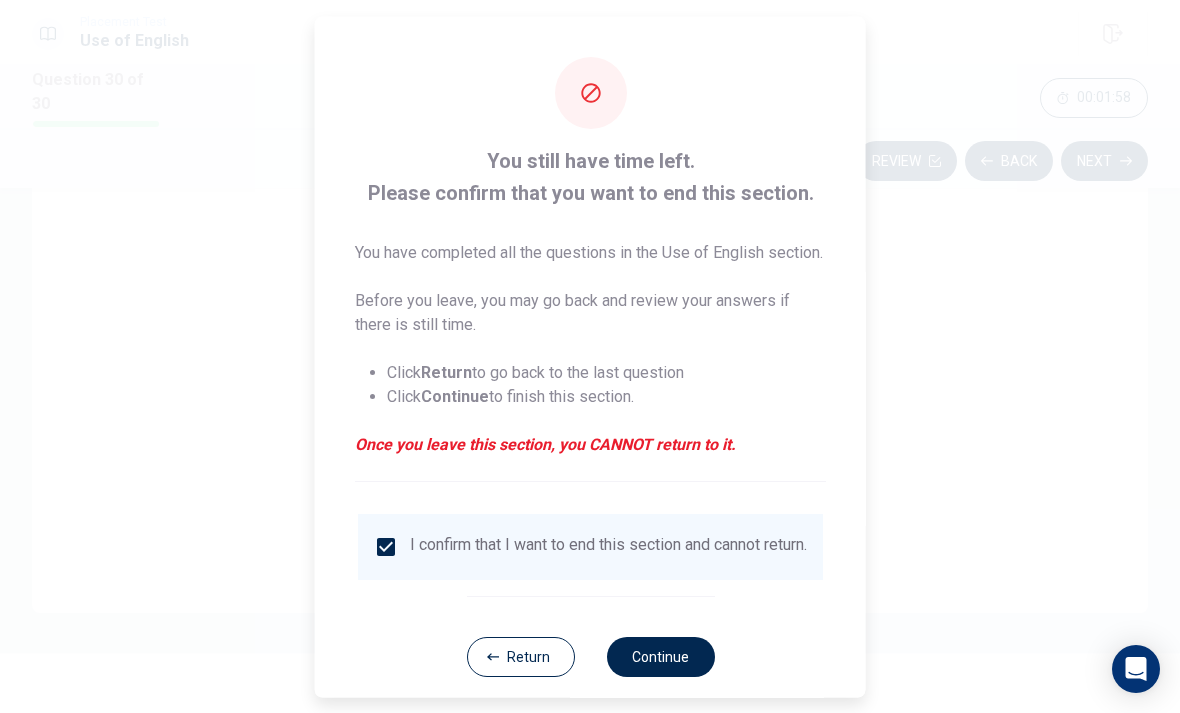 click on "Continue" at bounding box center [660, 656] 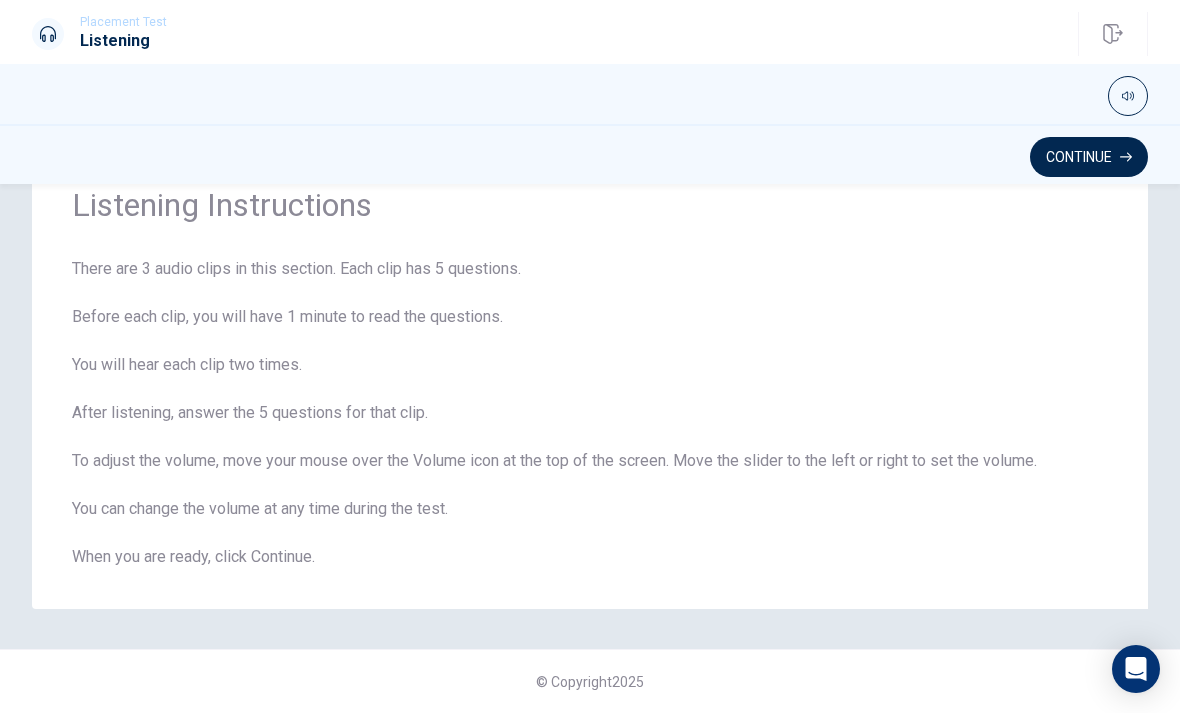 scroll, scrollTop: 79, scrollLeft: 0, axis: vertical 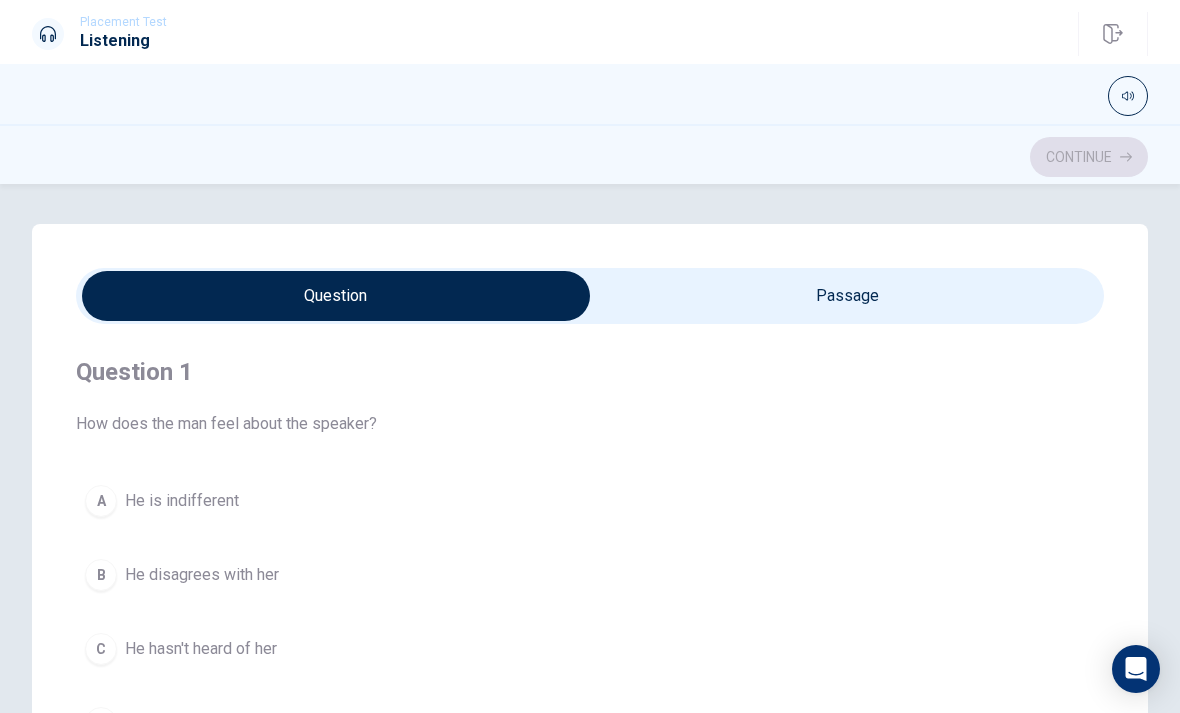 click at bounding box center (336, 296) 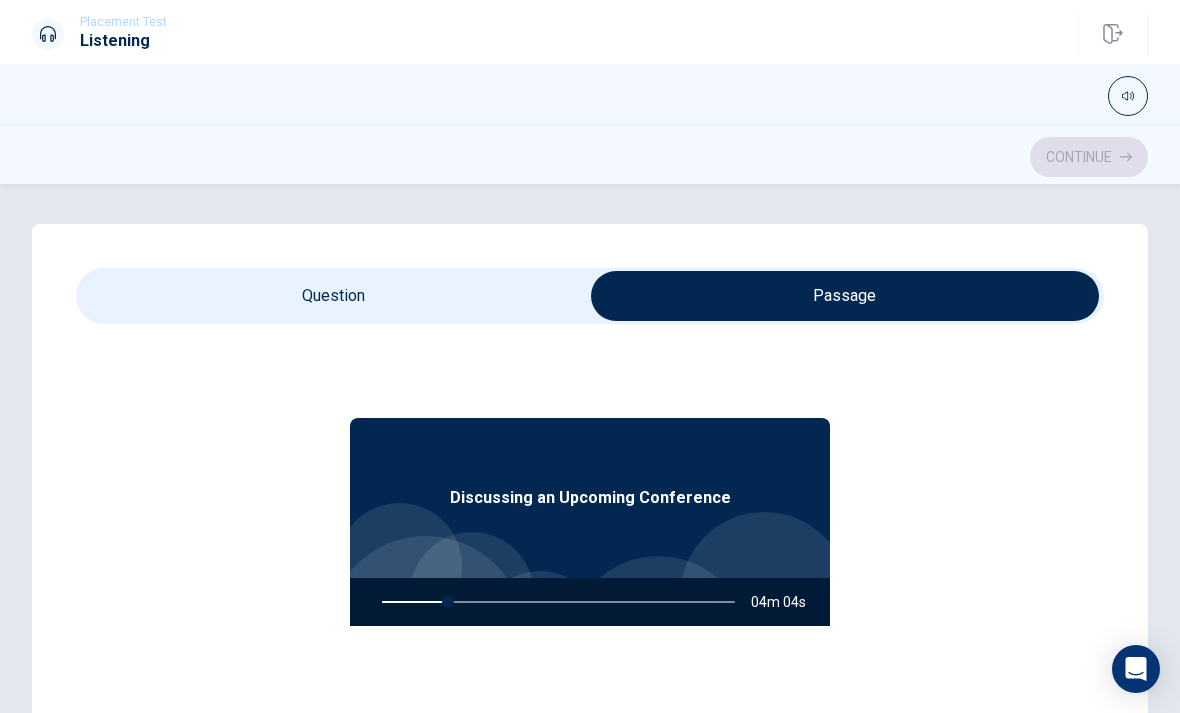 type on "19" 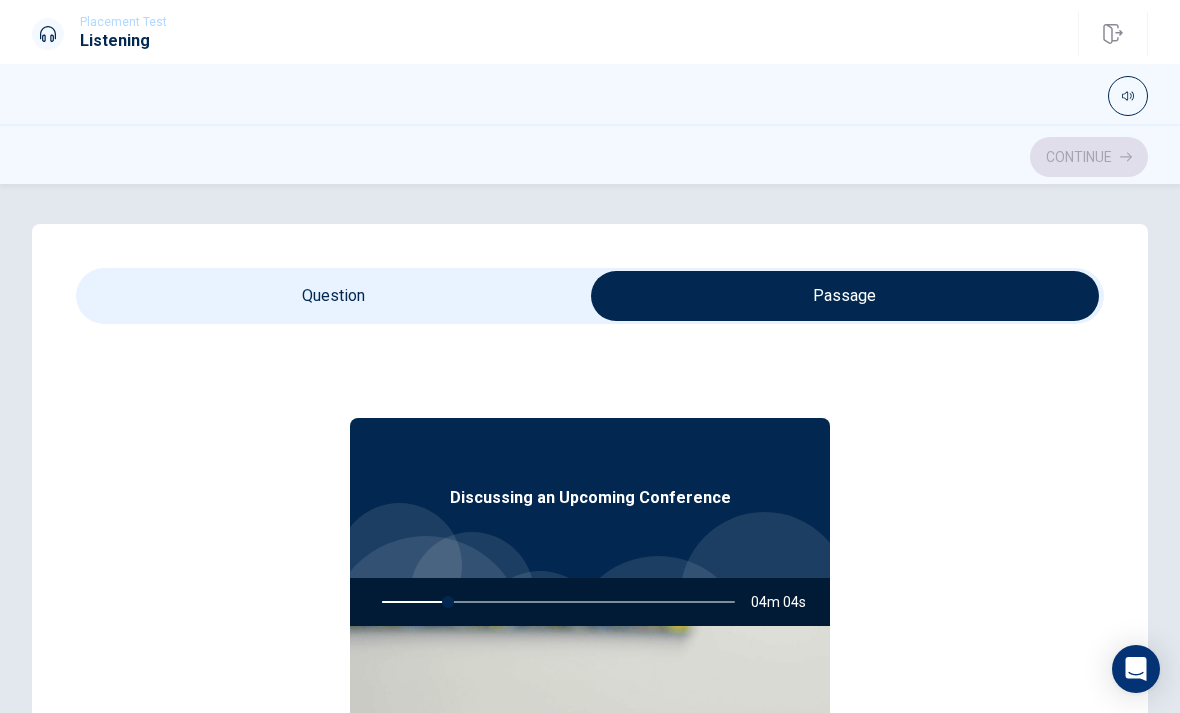 click at bounding box center [845, 296] 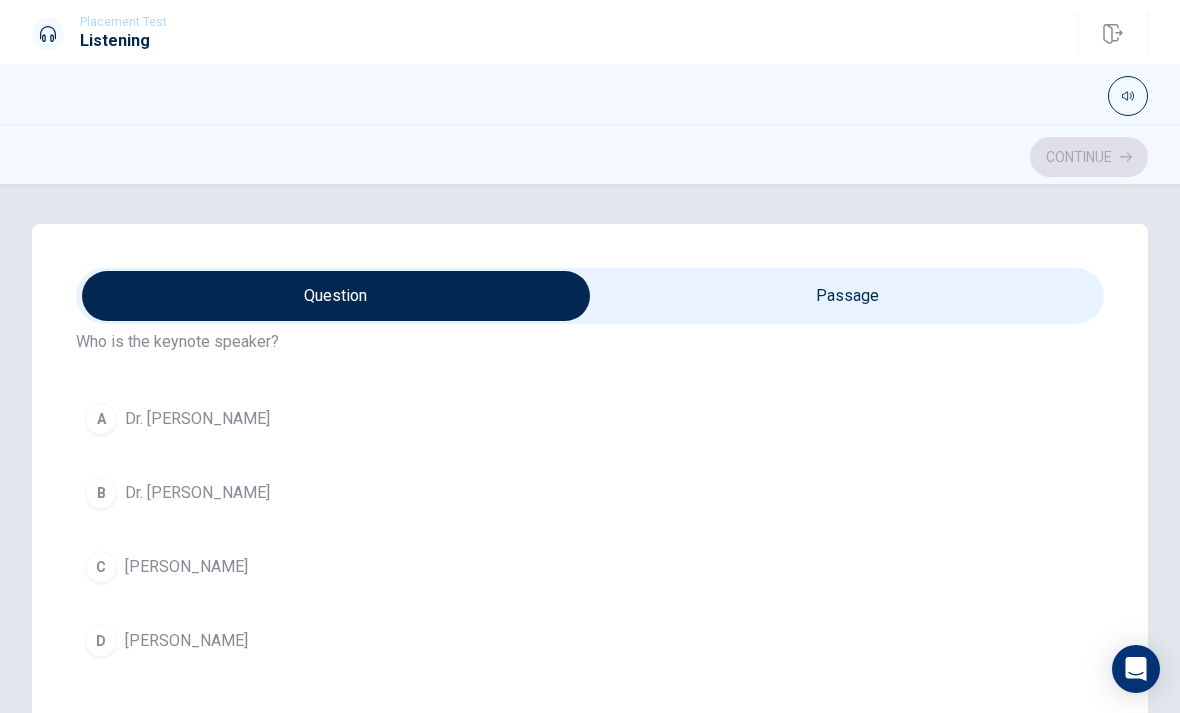 scroll, scrollTop: 1451, scrollLeft: 0, axis: vertical 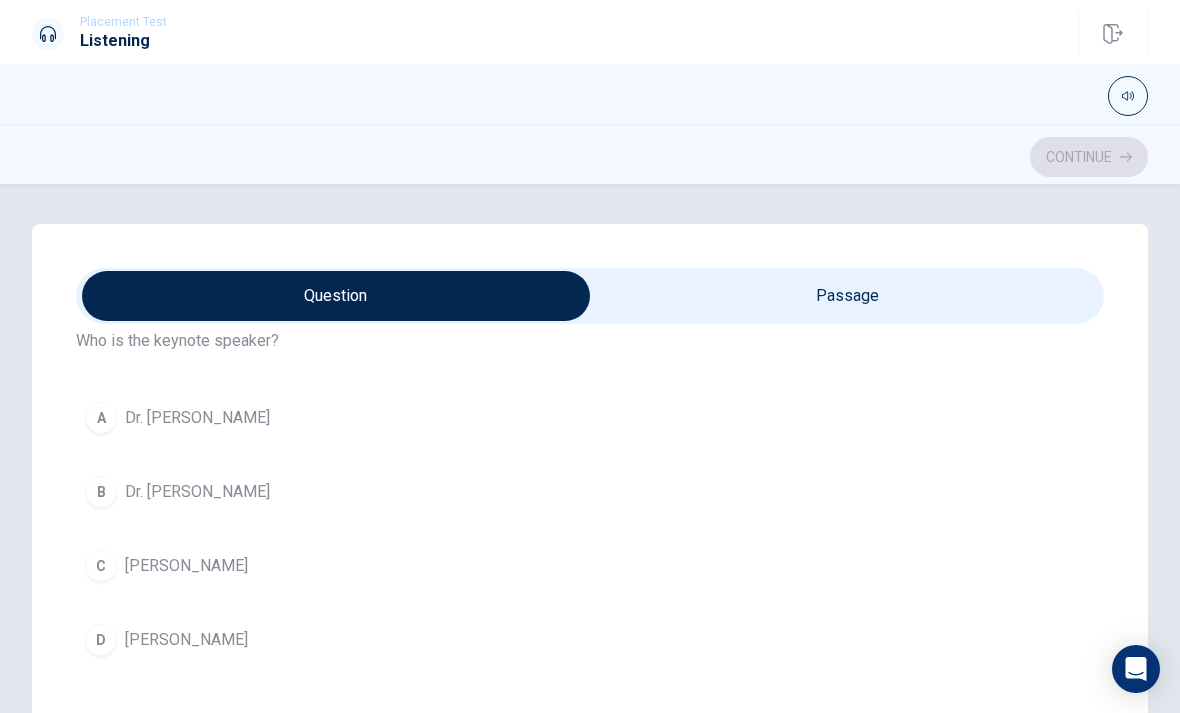 click on "C" at bounding box center [101, 566] 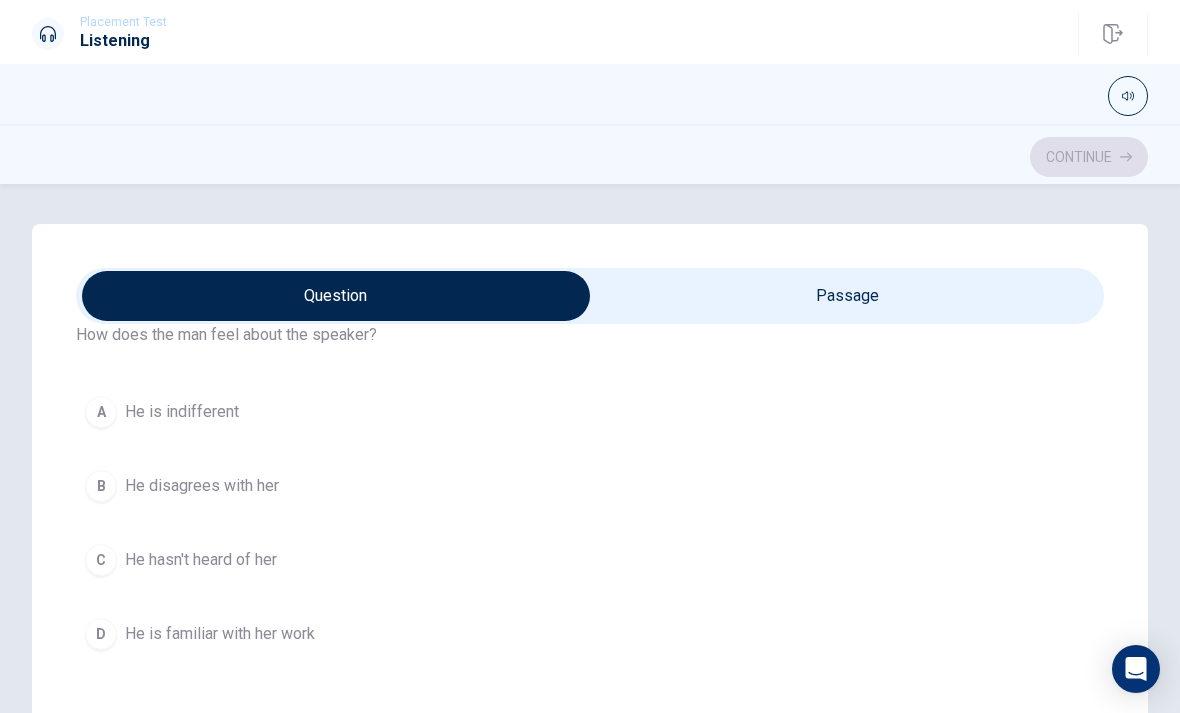 scroll, scrollTop: 96, scrollLeft: 0, axis: vertical 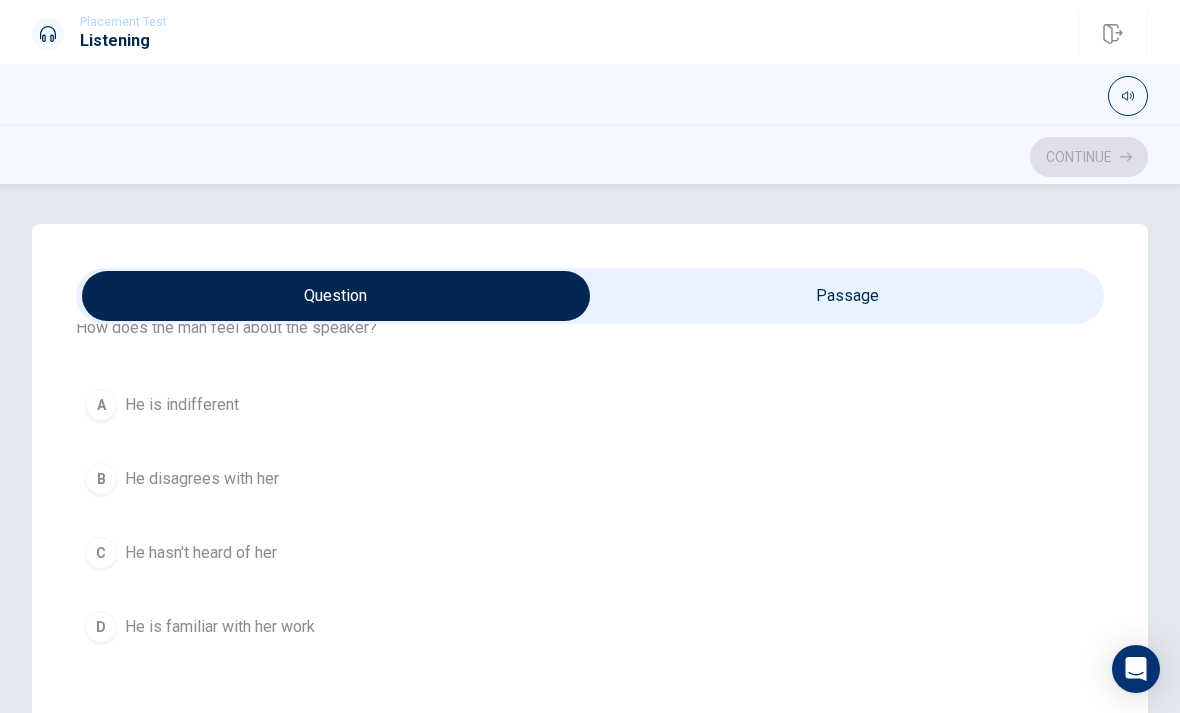 click on "D He is familiar with her work" at bounding box center [590, 627] 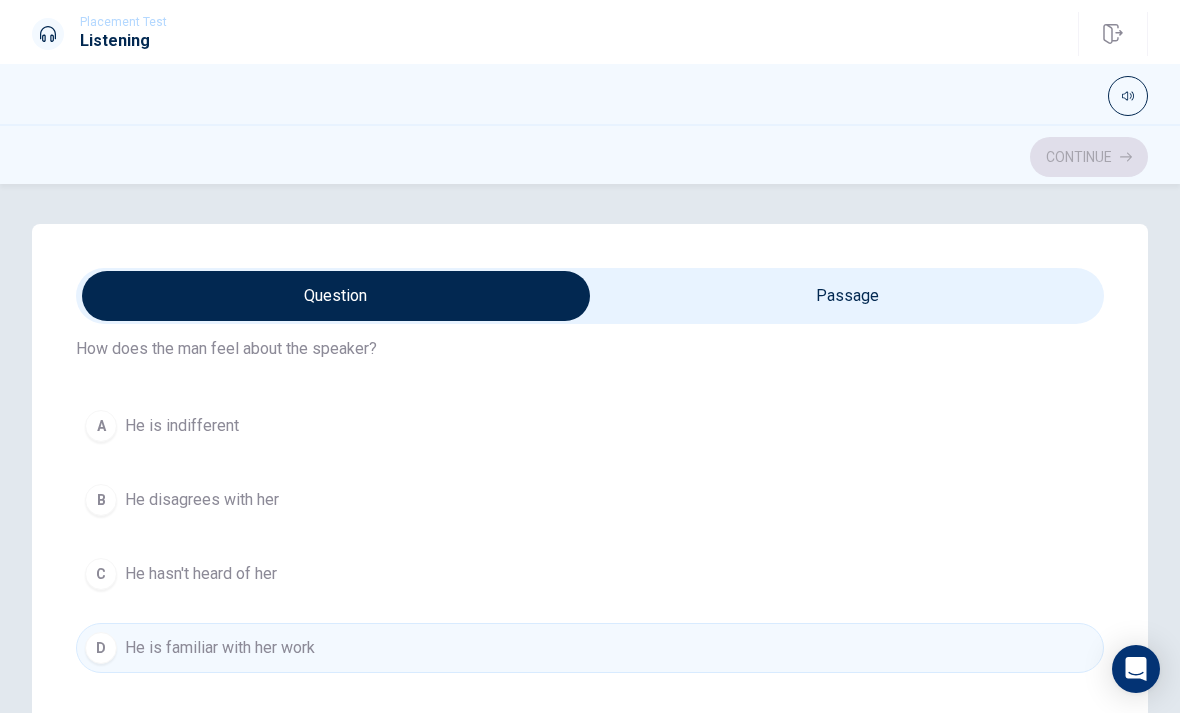 scroll, scrollTop: 73, scrollLeft: 0, axis: vertical 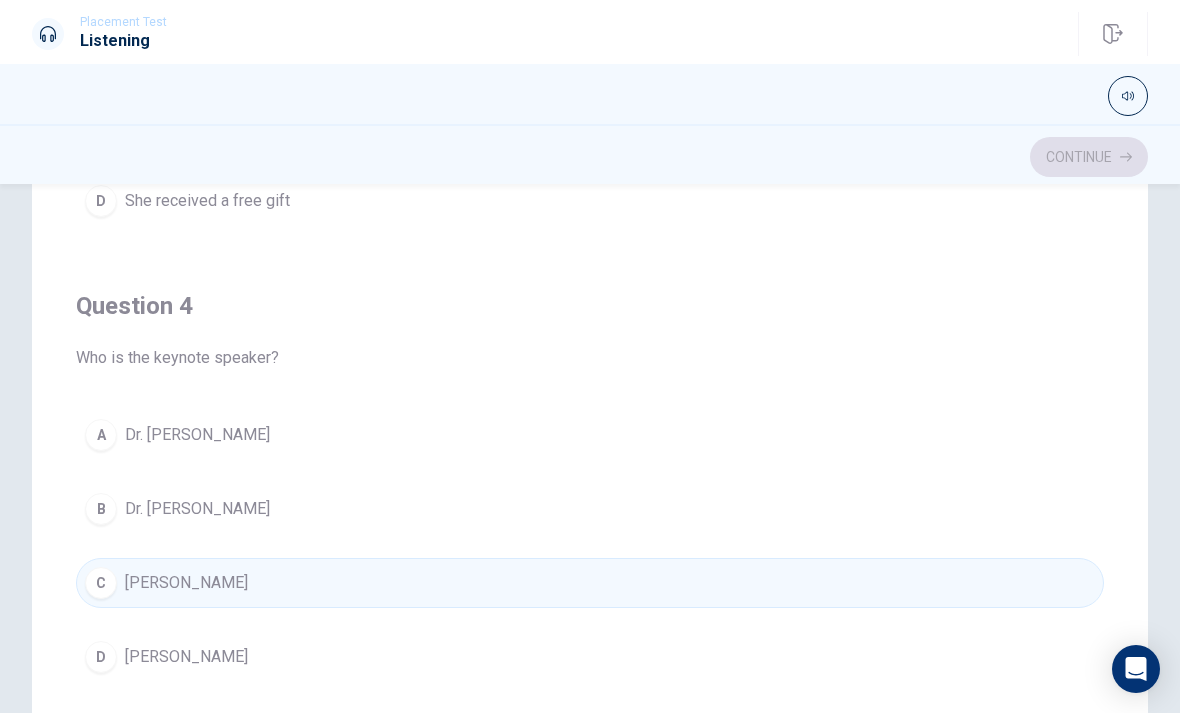 click on "[PERSON_NAME]" at bounding box center [186, 657] 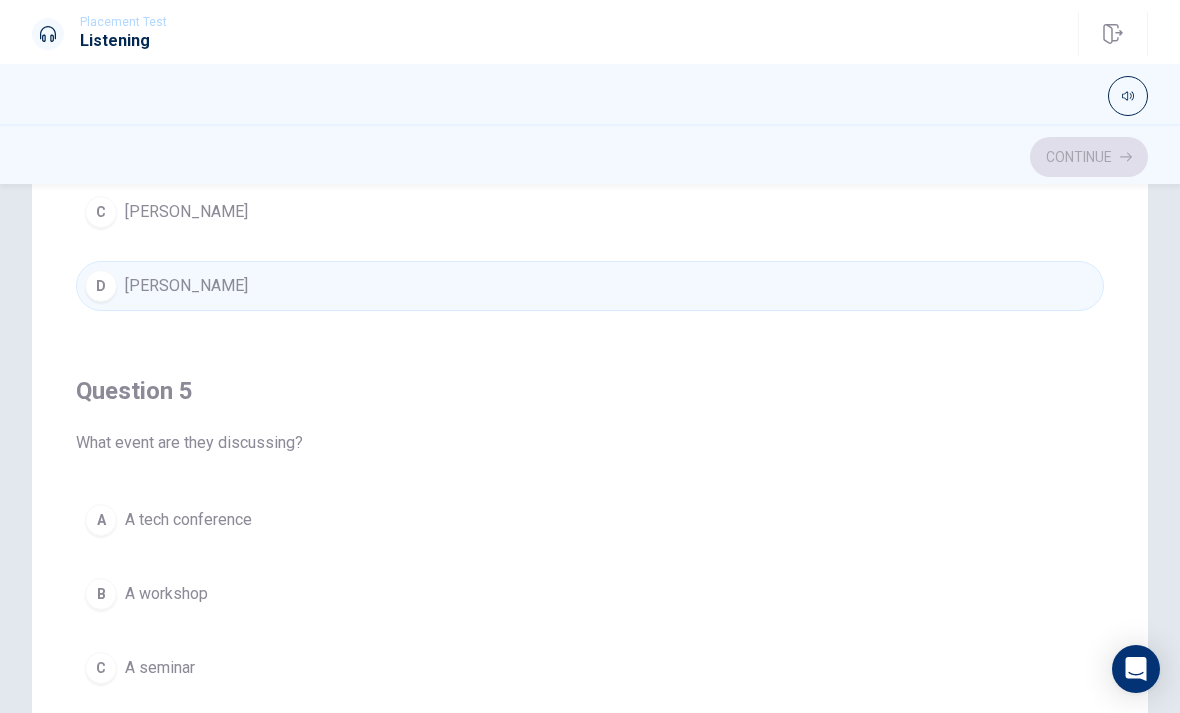 scroll, scrollTop: 1620, scrollLeft: 0, axis: vertical 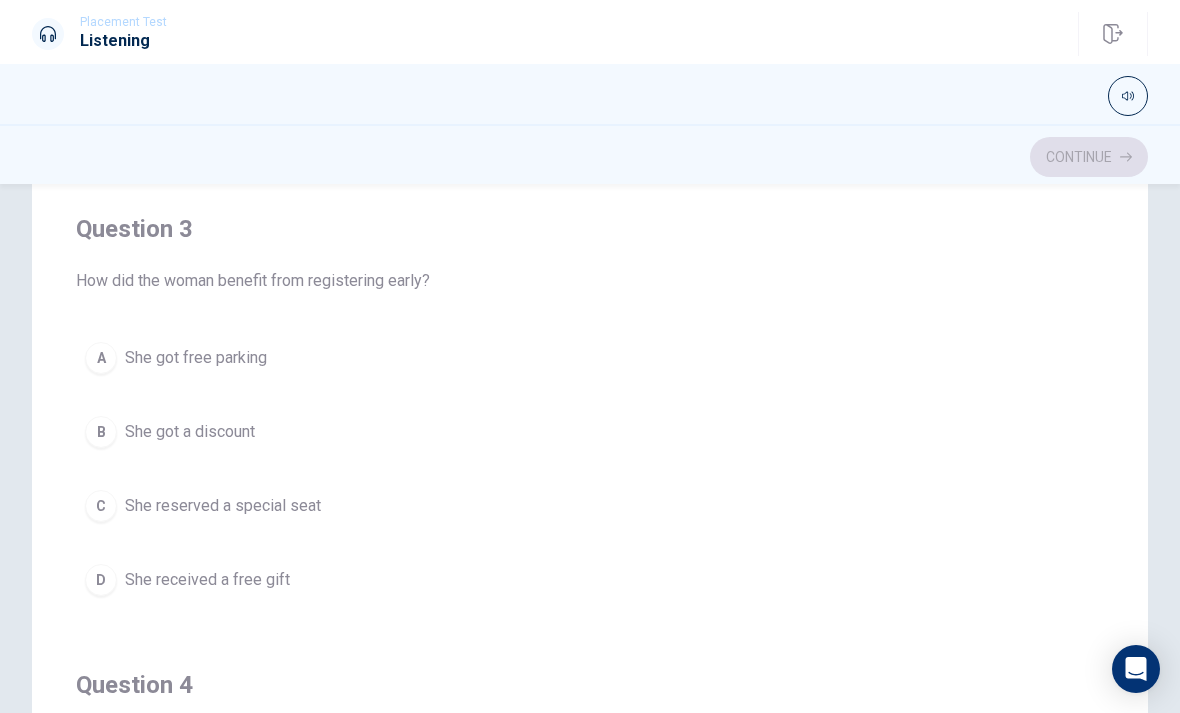click on "She got a discount" at bounding box center (190, 432) 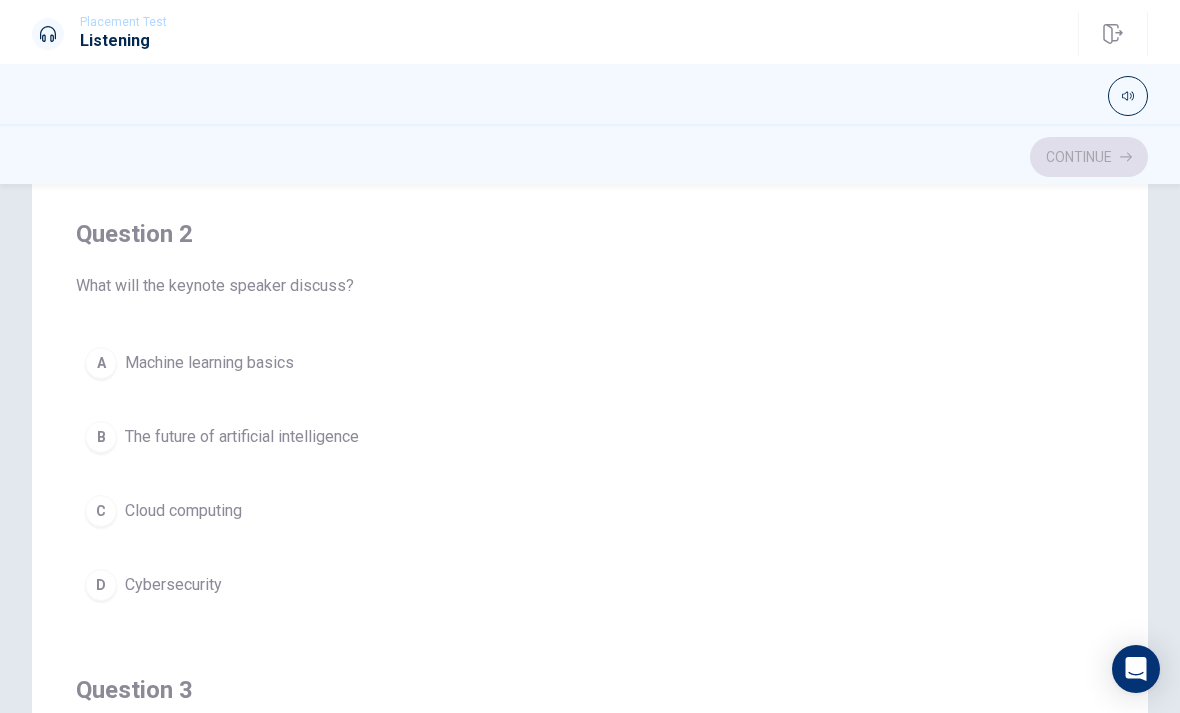 scroll, scrollTop: 402, scrollLeft: 0, axis: vertical 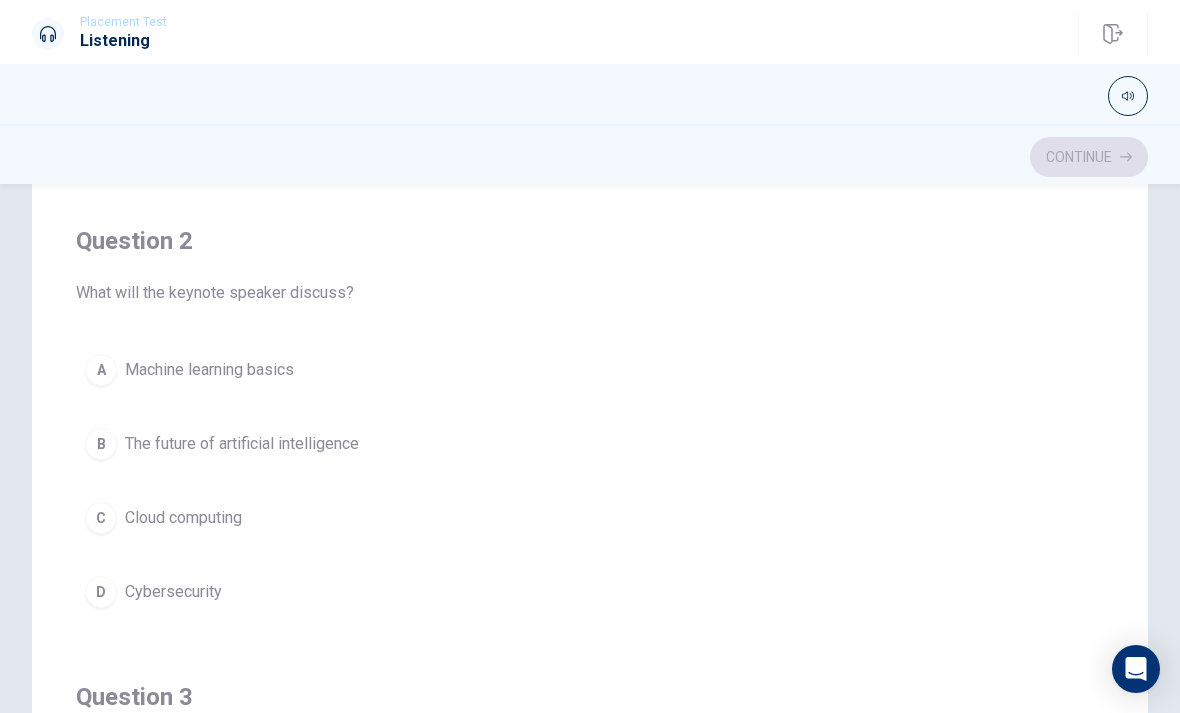 click on "Machine learning basics" at bounding box center (209, 370) 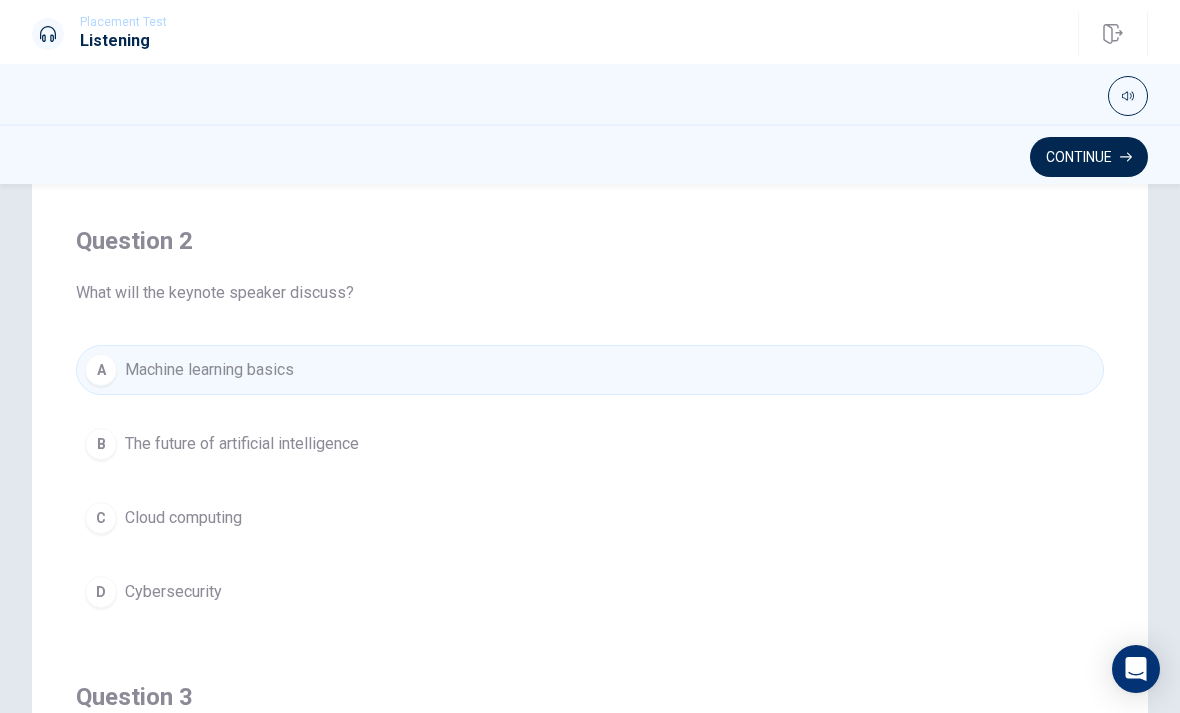 click on "D Cybersecurity" at bounding box center (590, 592) 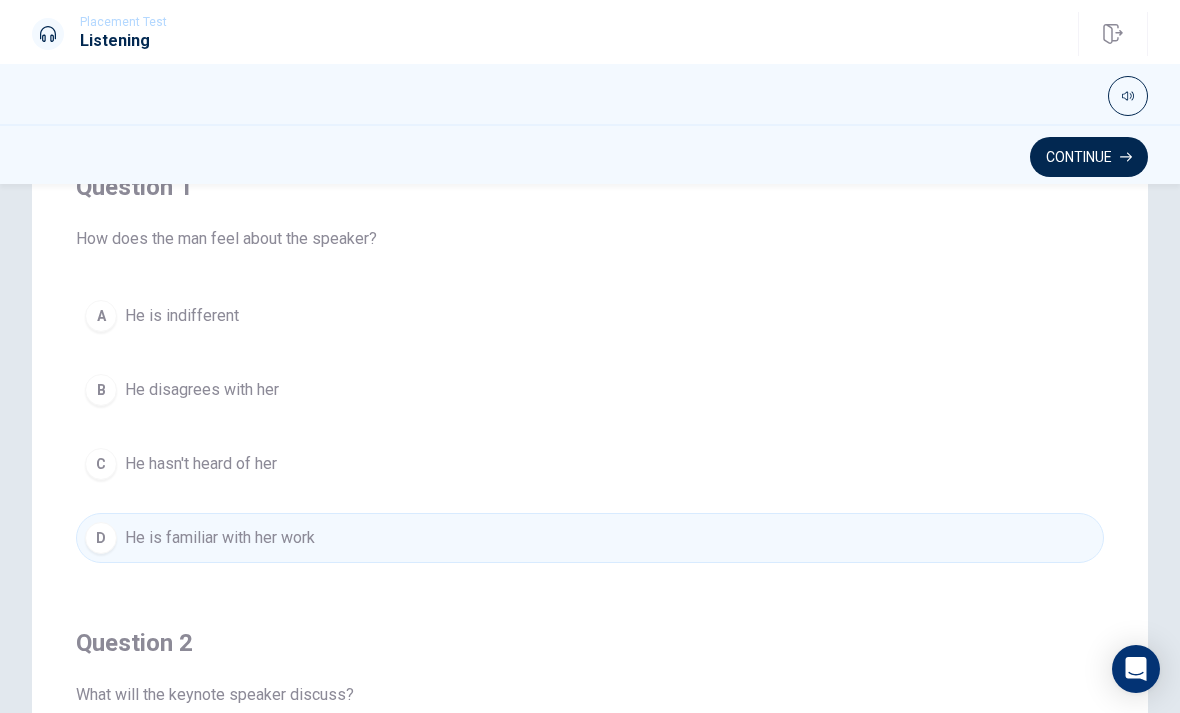 scroll, scrollTop: 0, scrollLeft: 0, axis: both 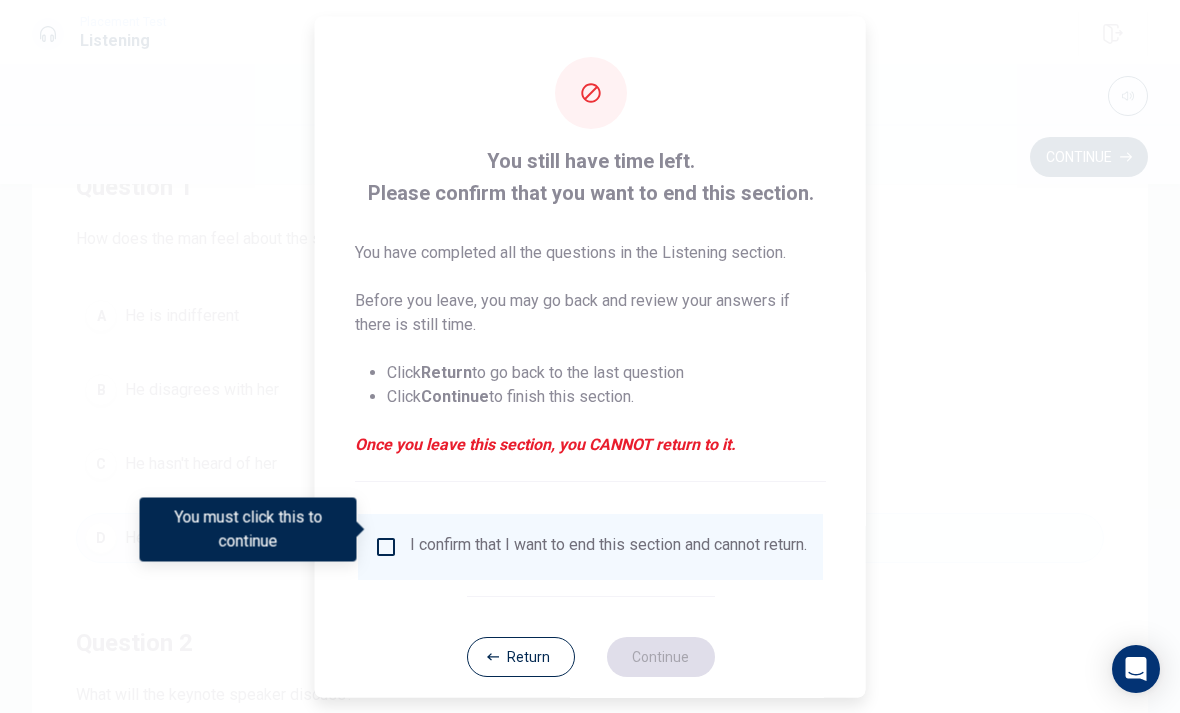 click at bounding box center (386, 546) 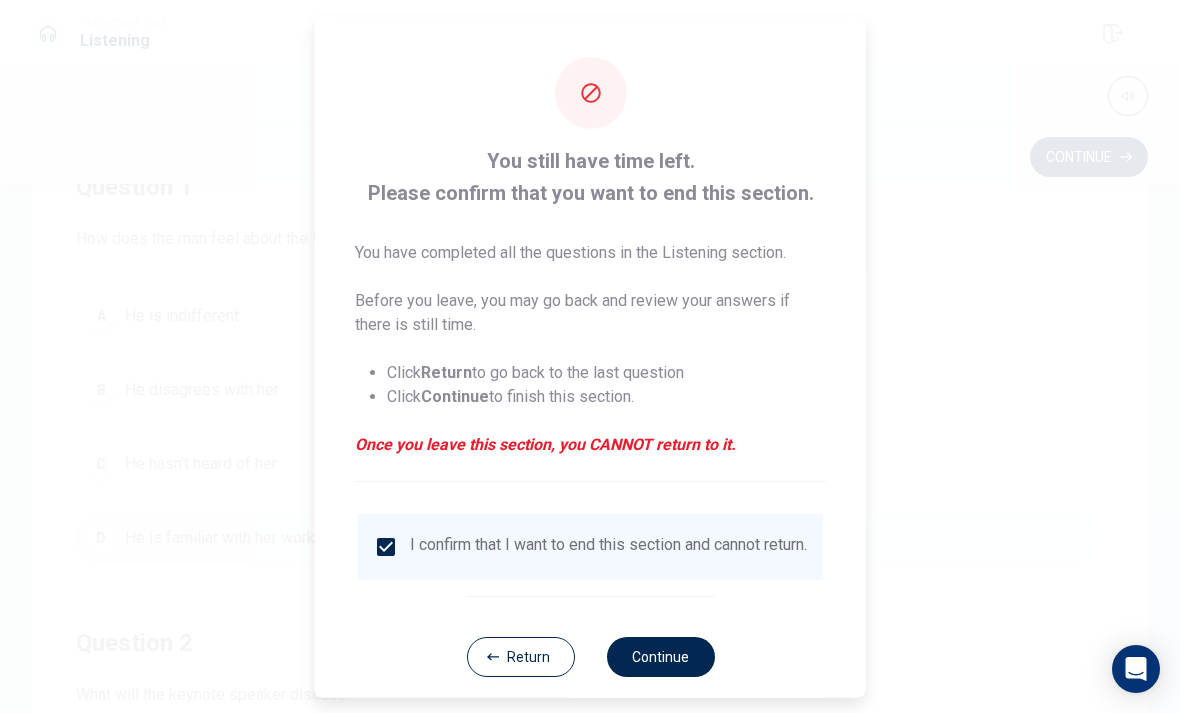 click on "Continue" at bounding box center (660, 656) 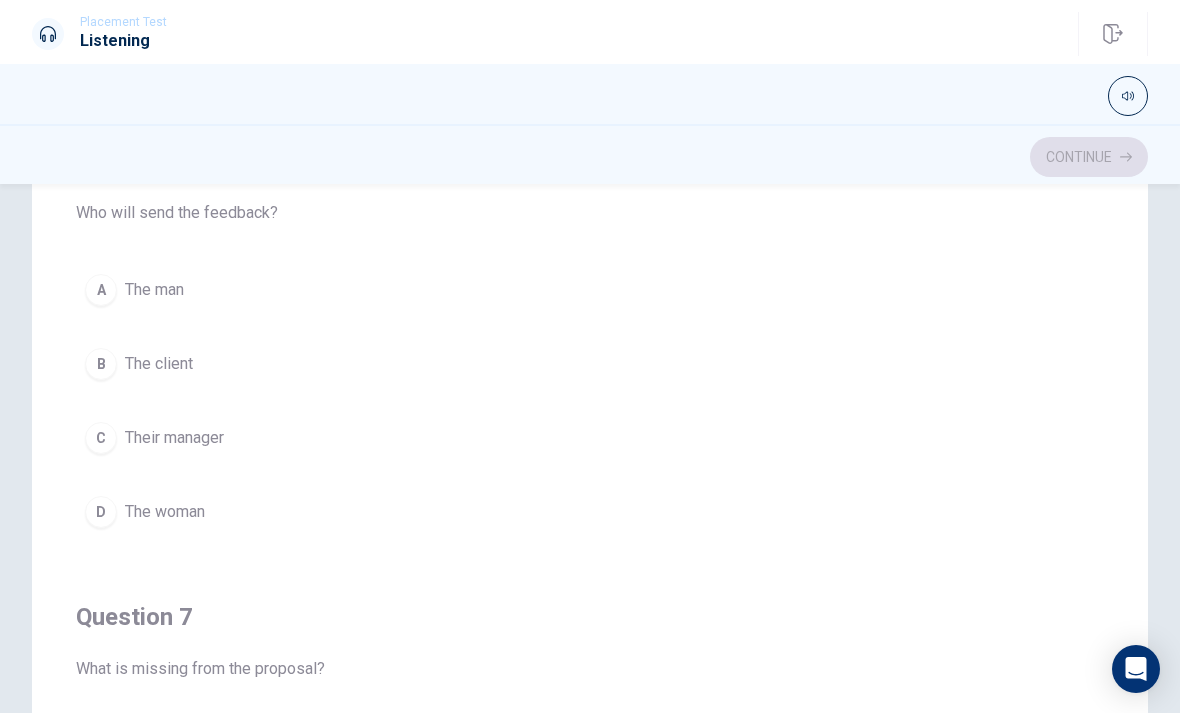 scroll, scrollTop: 211, scrollLeft: 0, axis: vertical 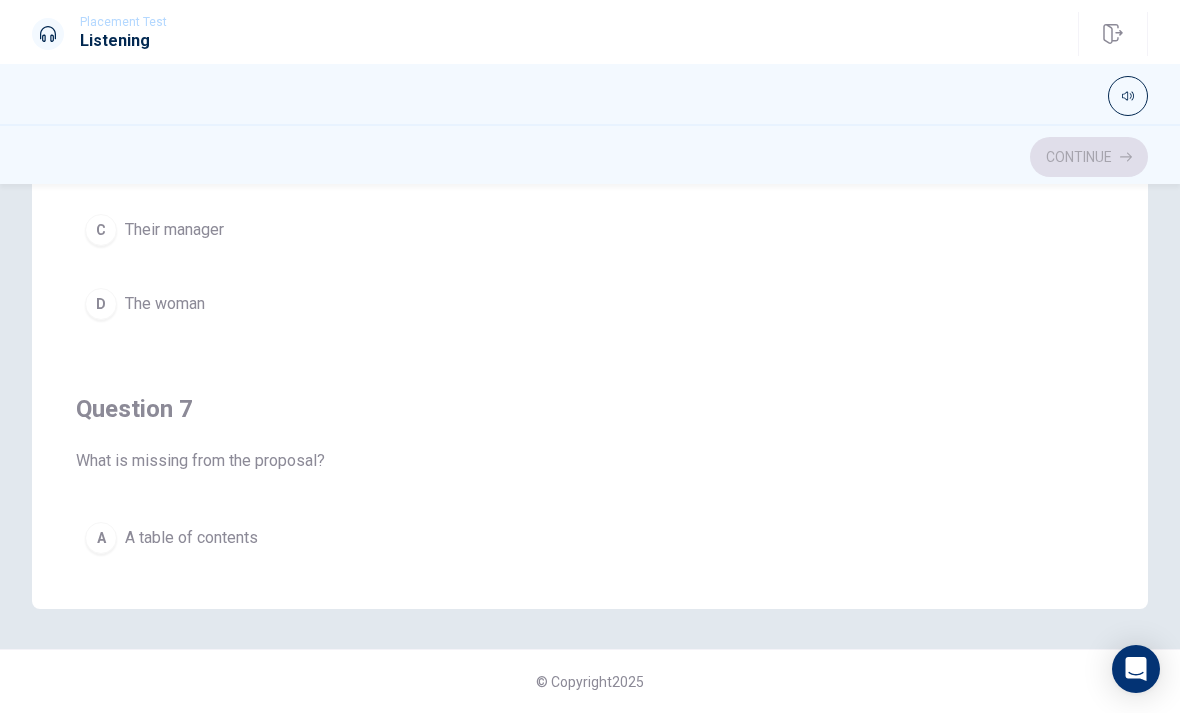 click on "A A table of contents" at bounding box center (590, 538) 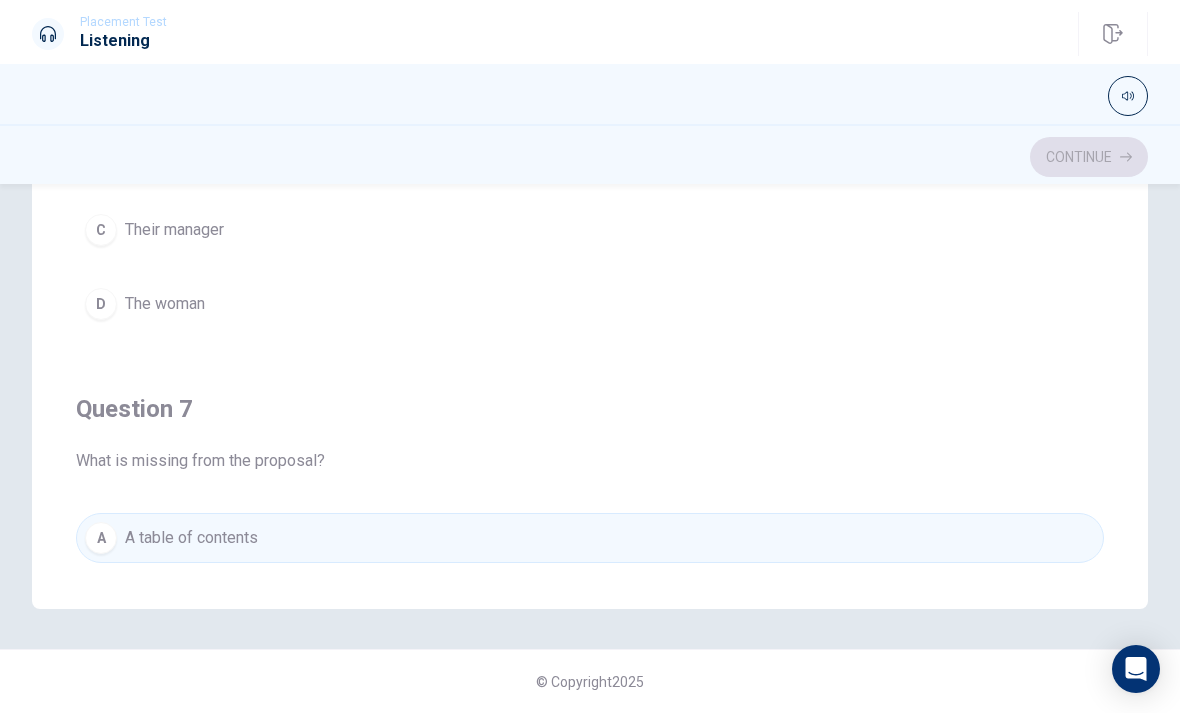 scroll, scrollTop: 419, scrollLeft: 0, axis: vertical 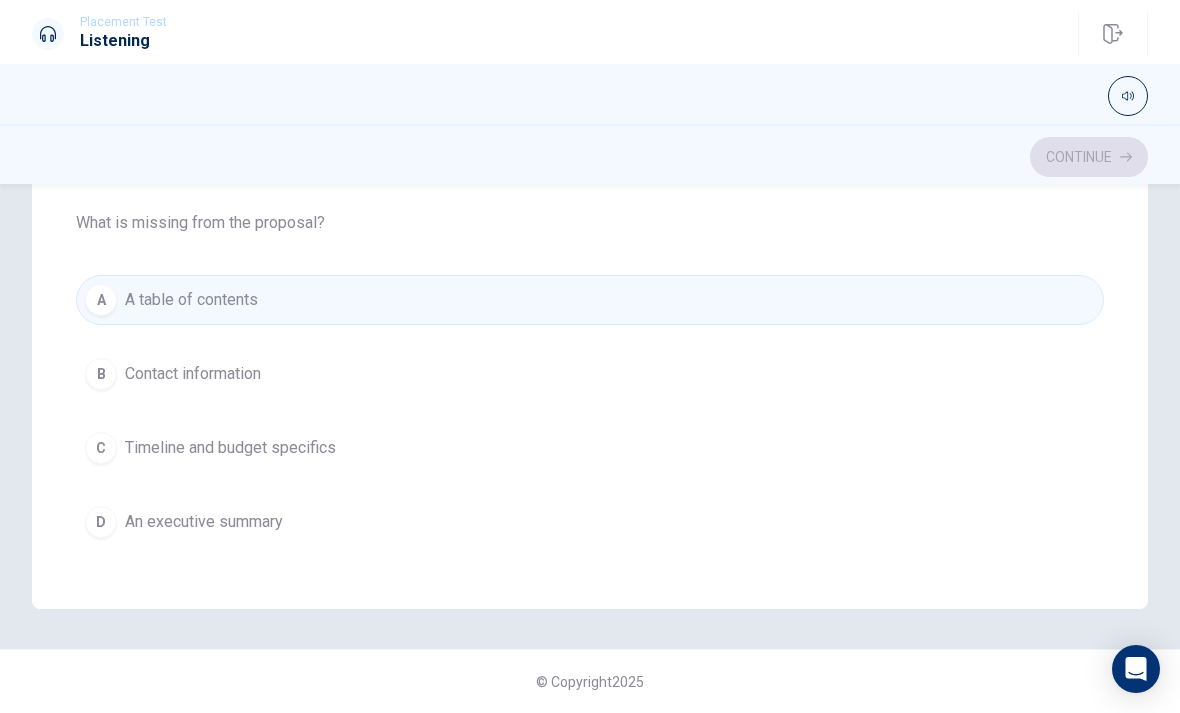 click on "A" at bounding box center (101, 300) 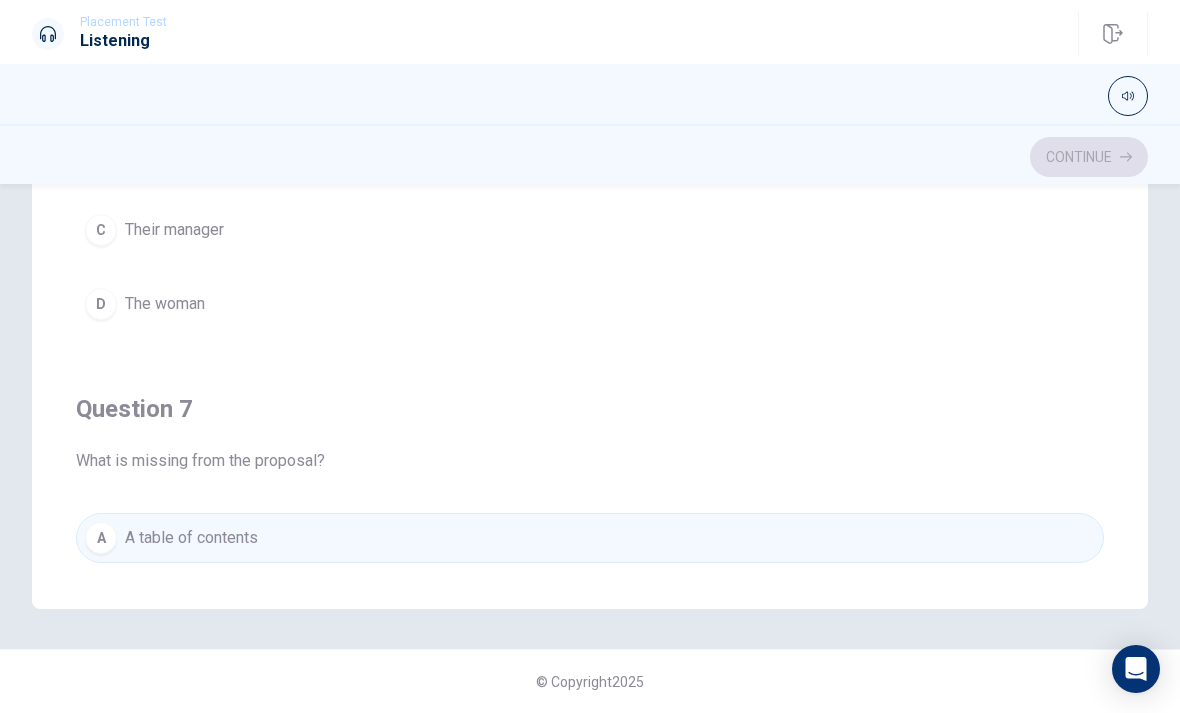 scroll, scrollTop: 0, scrollLeft: 0, axis: both 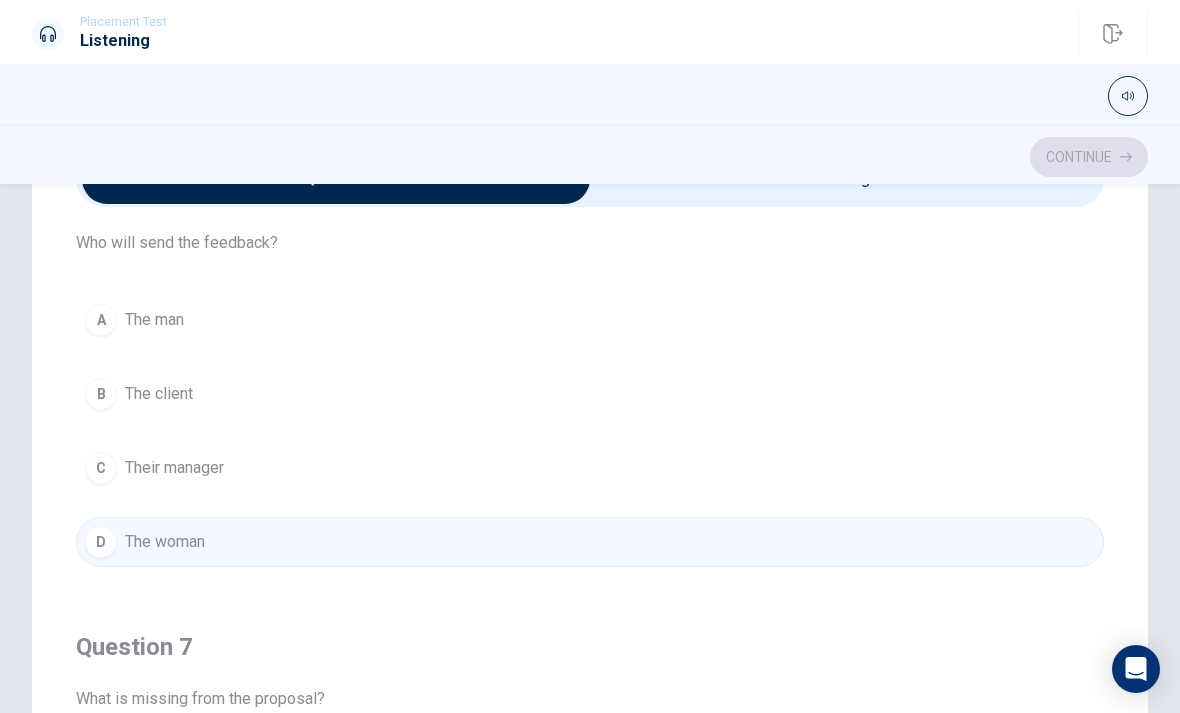 click on "A The man" at bounding box center [590, 320] 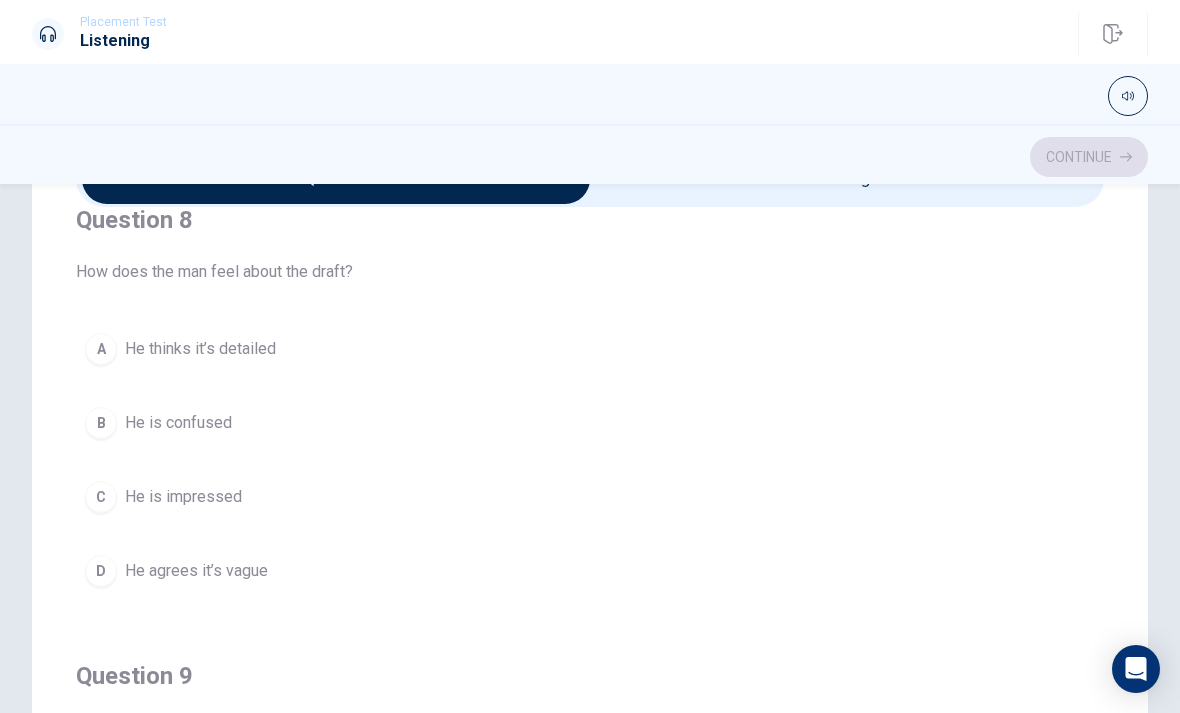 scroll, scrollTop: 979, scrollLeft: 0, axis: vertical 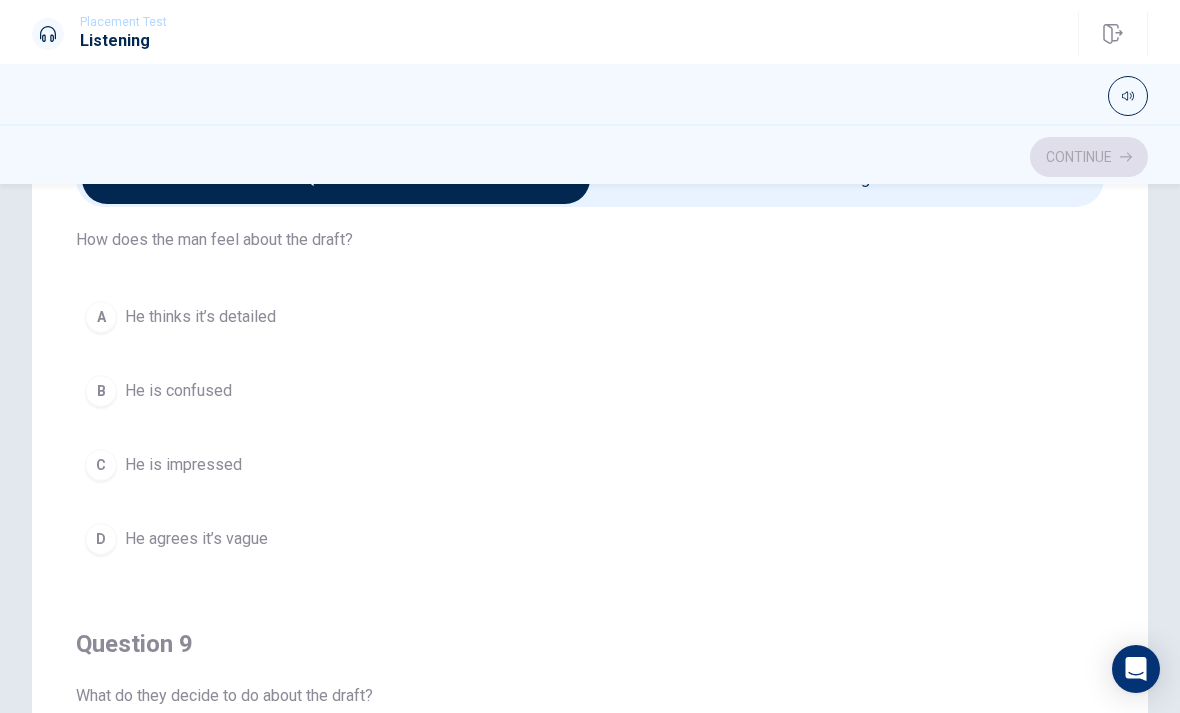 click on "A" at bounding box center [101, 317] 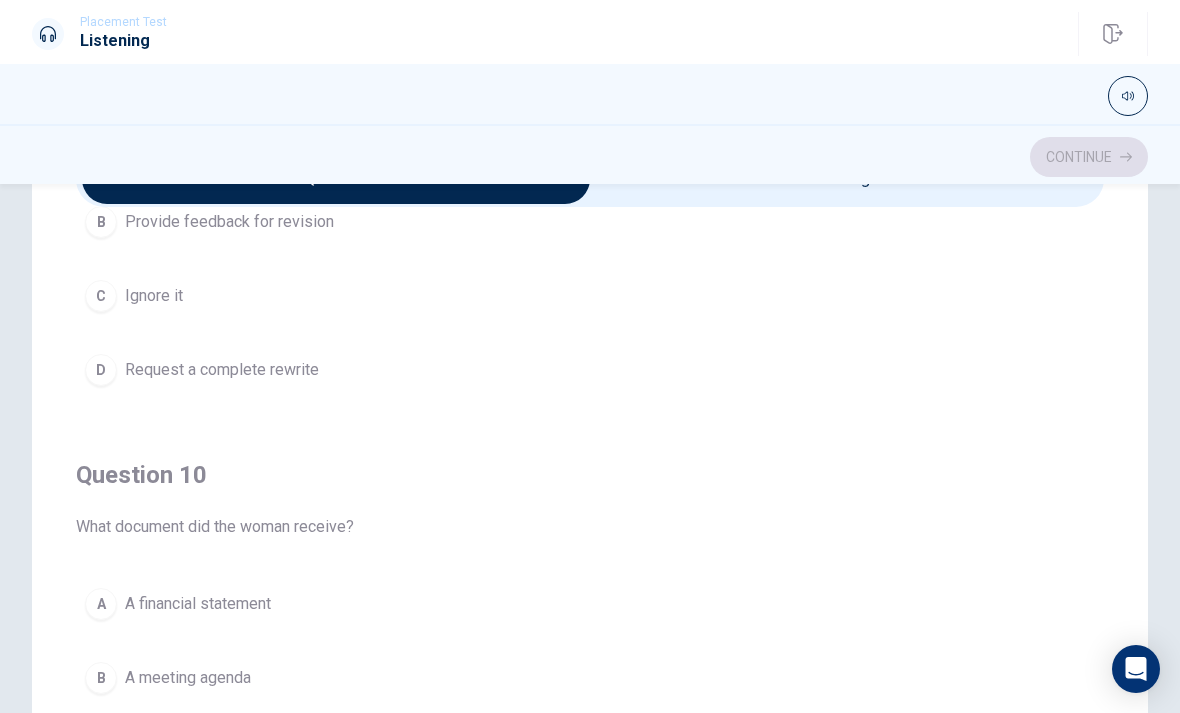 scroll, scrollTop: 1590, scrollLeft: 0, axis: vertical 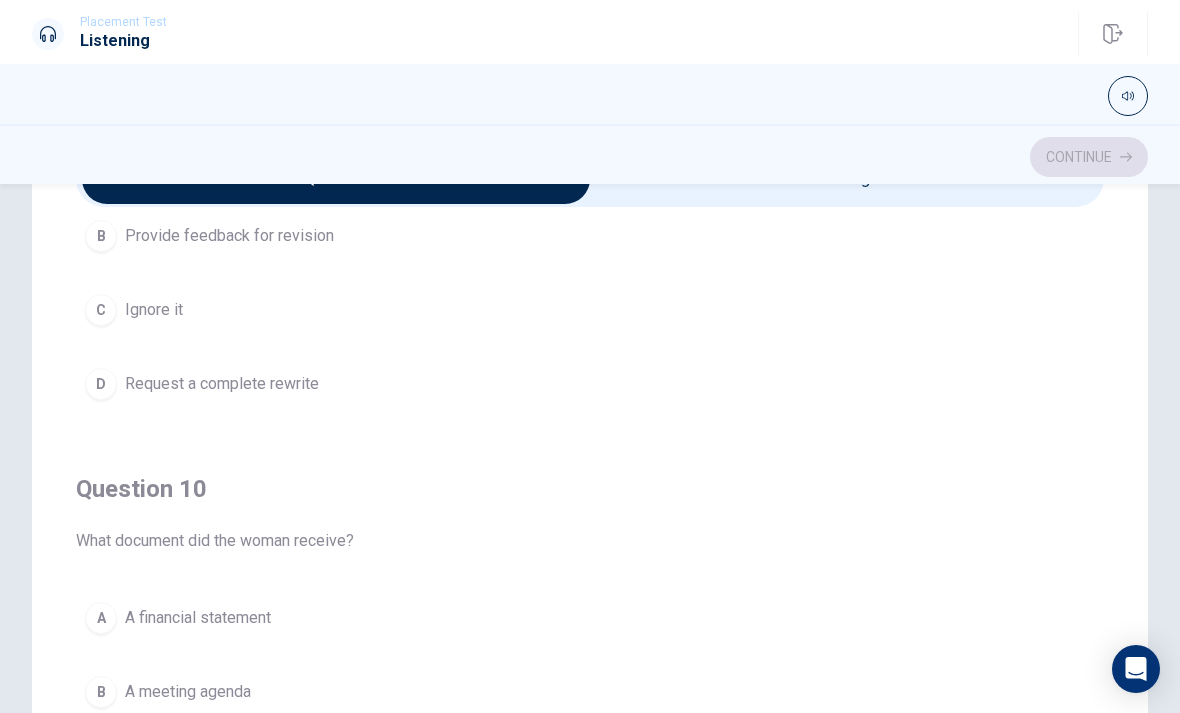 click on "D Request a complete rewrite" at bounding box center (590, 384) 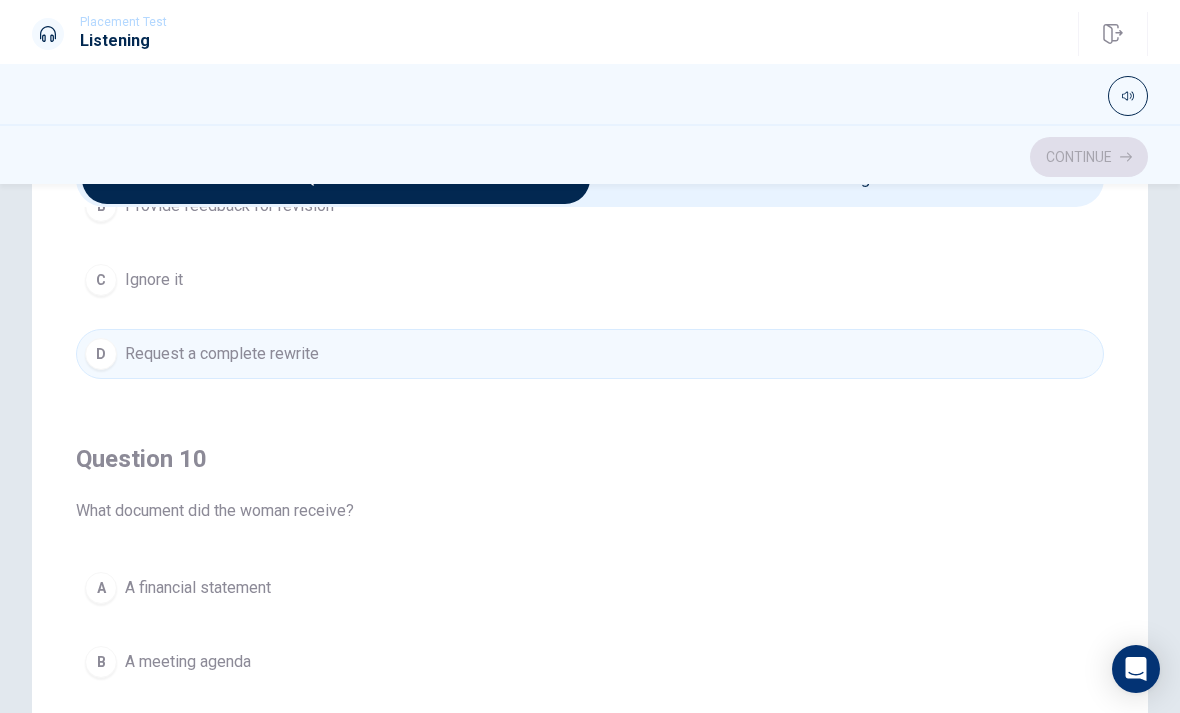 scroll, scrollTop: 1620, scrollLeft: 0, axis: vertical 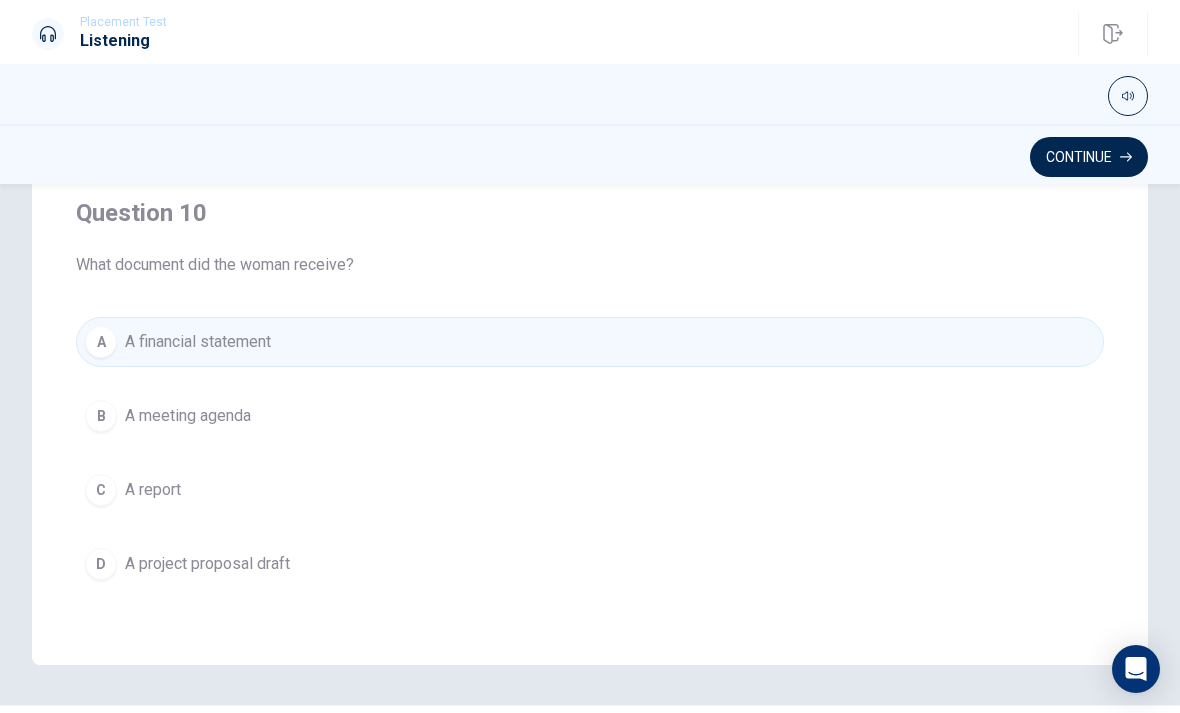 click on "D A project proposal draft" at bounding box center [590, 564] 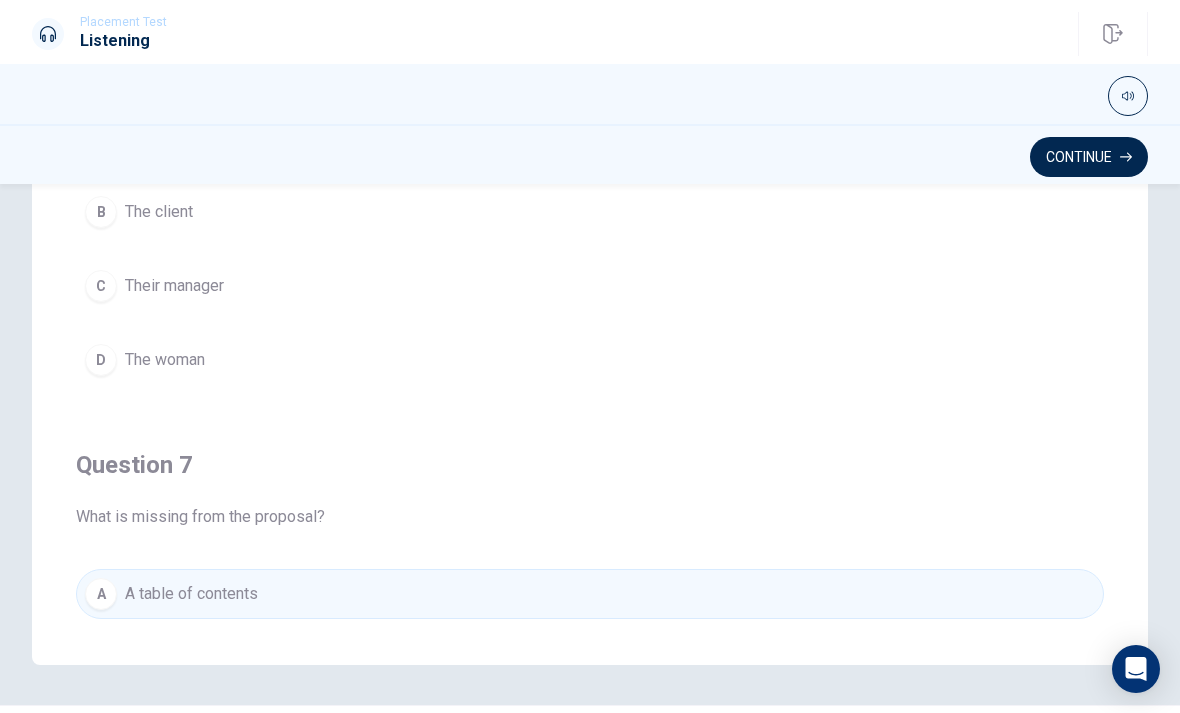 scroll, scrollTop: 0, scrollLeft: 0, axis: both 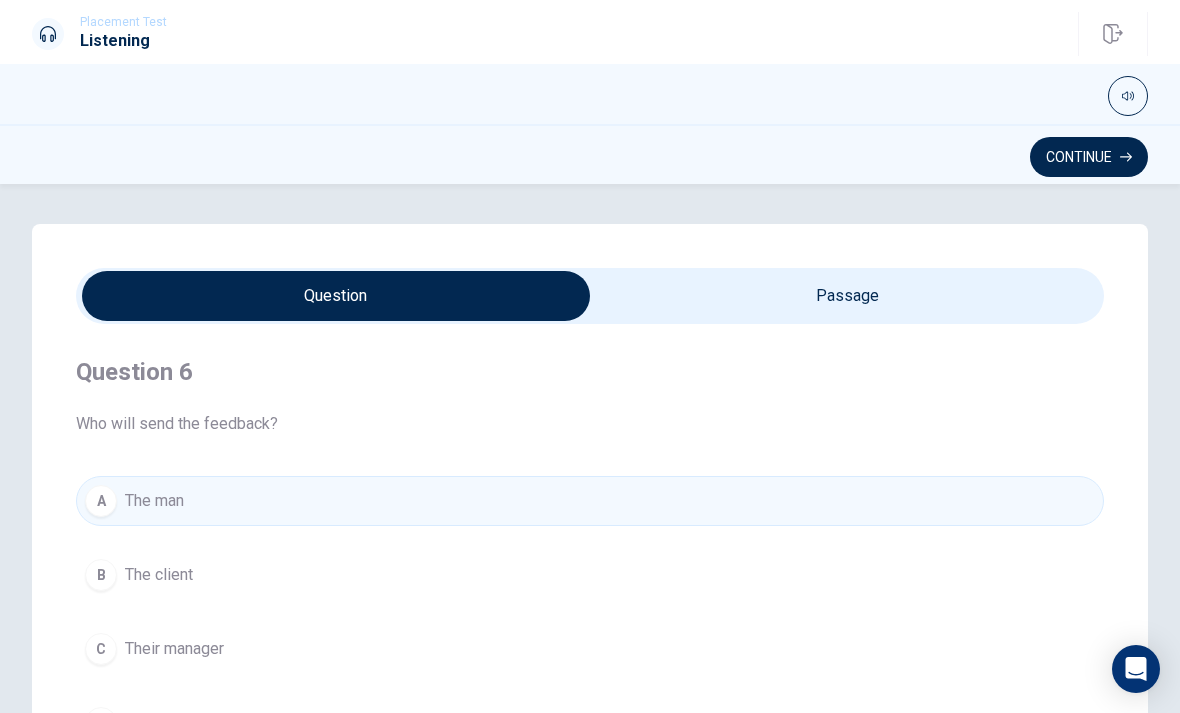 click on "Continue" at bounding box center [1089, 157] 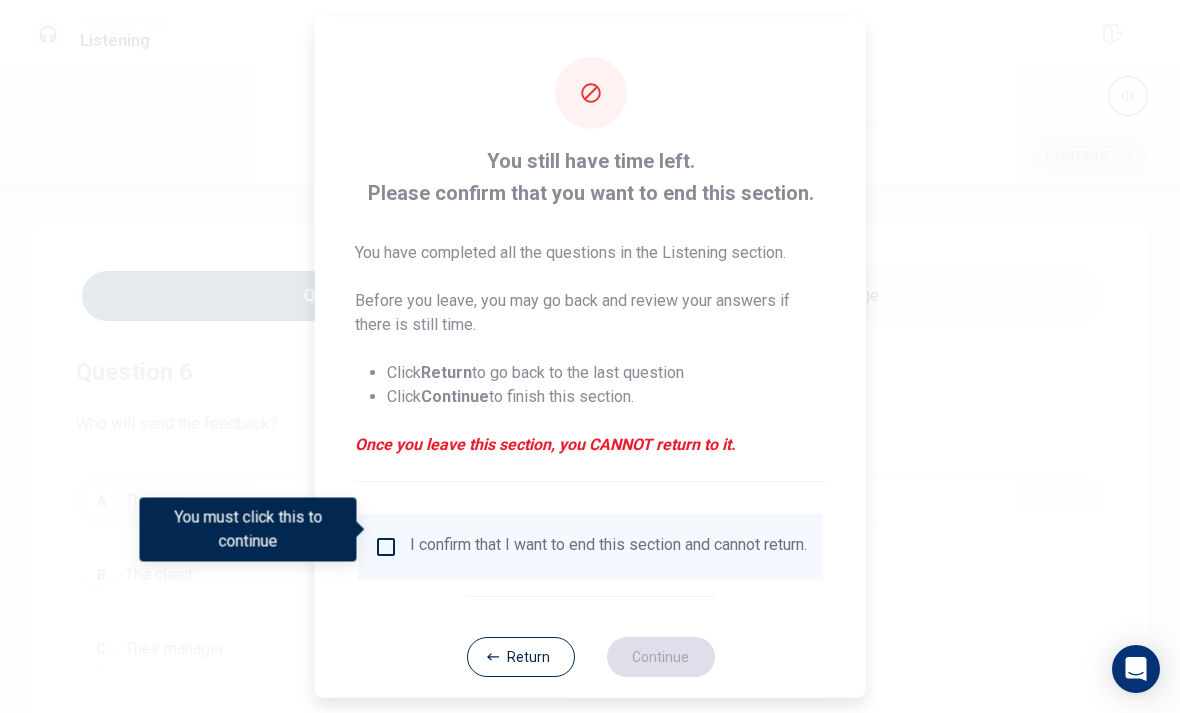 click on "I confirm that I want to end this section and cannot return." at bounding box center (608, 546) 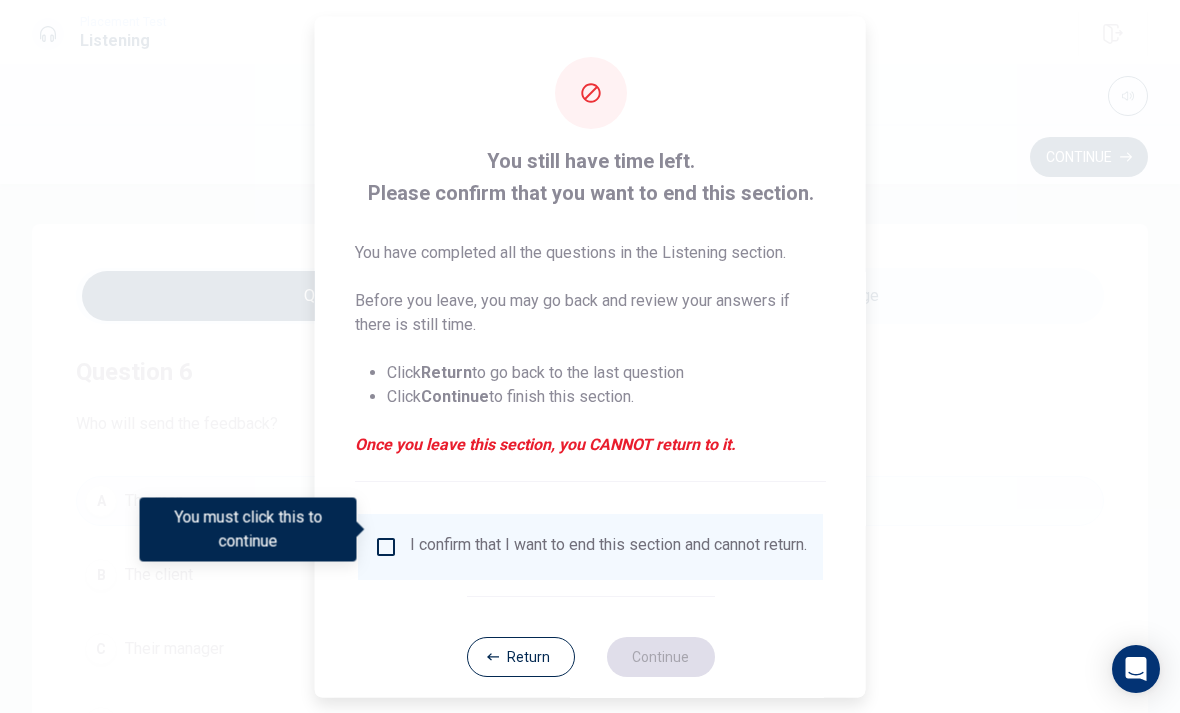 click at bounding box center (386, 546) 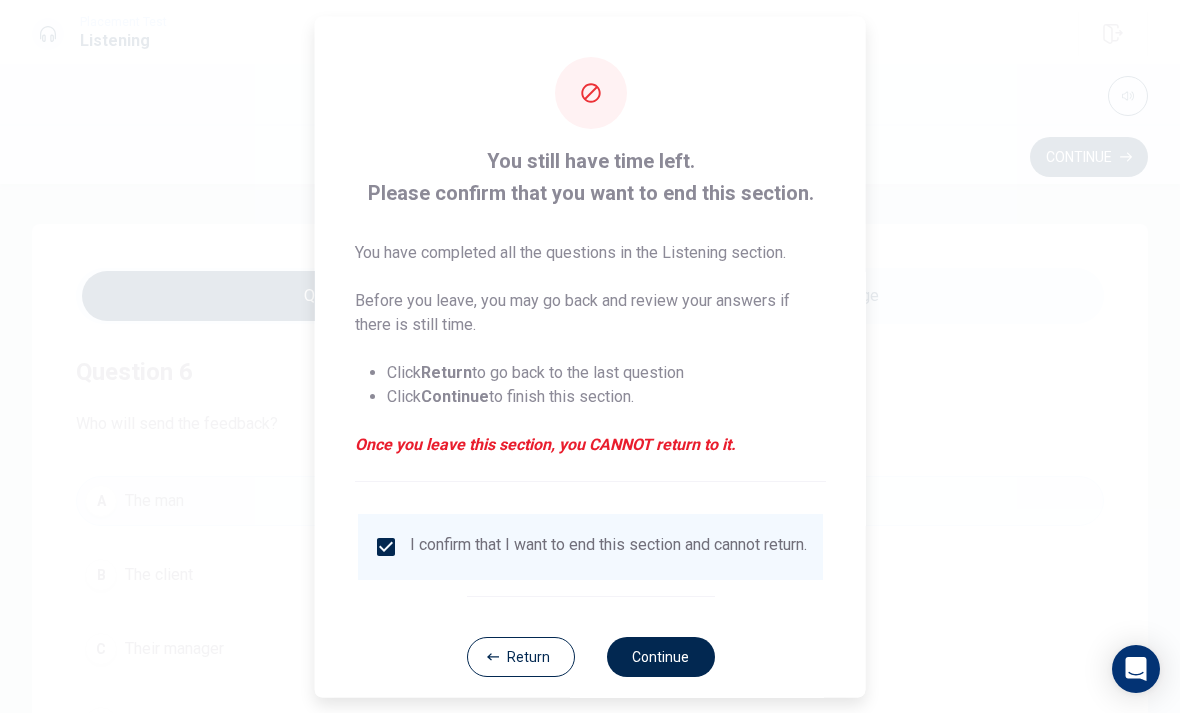 click on "Return" at bounding box center (520, 656) 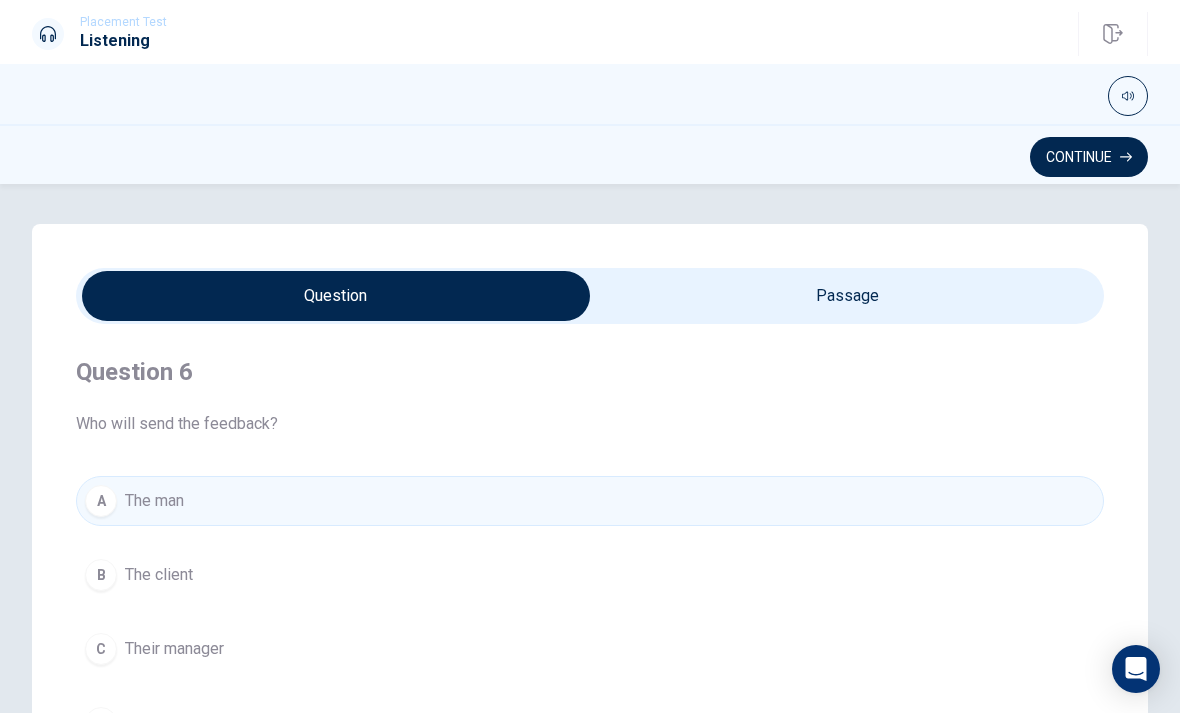 click at bounding box center (336, 296) 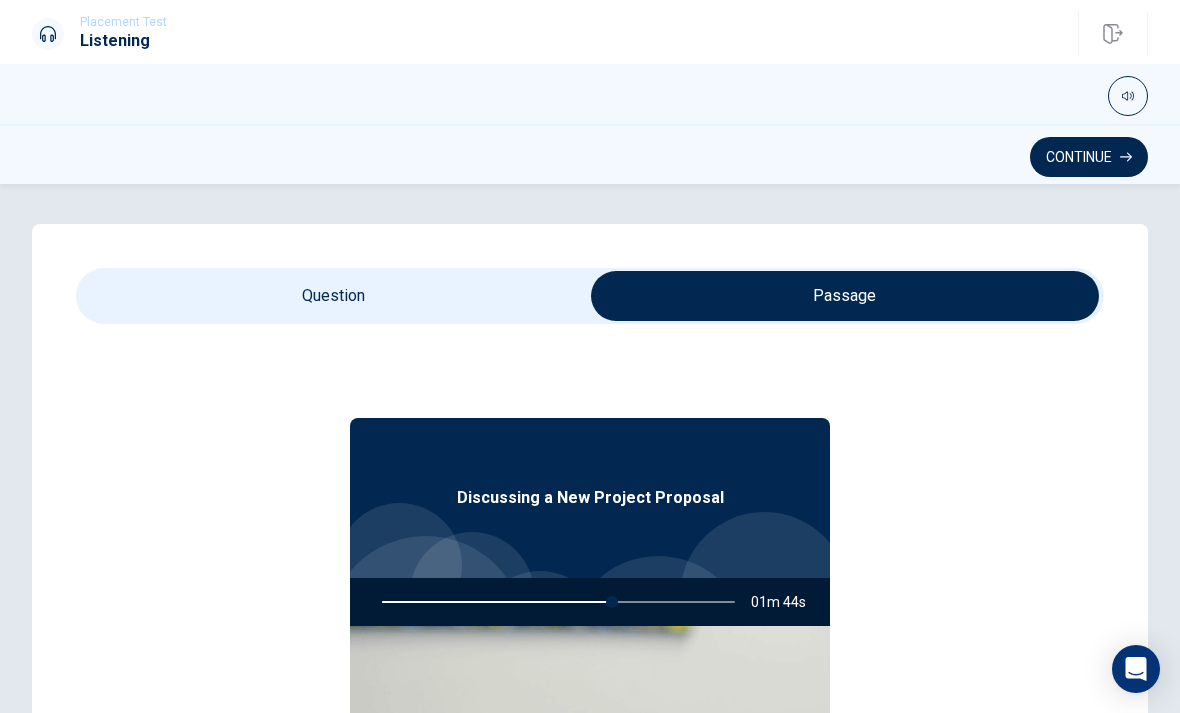 type on "66" 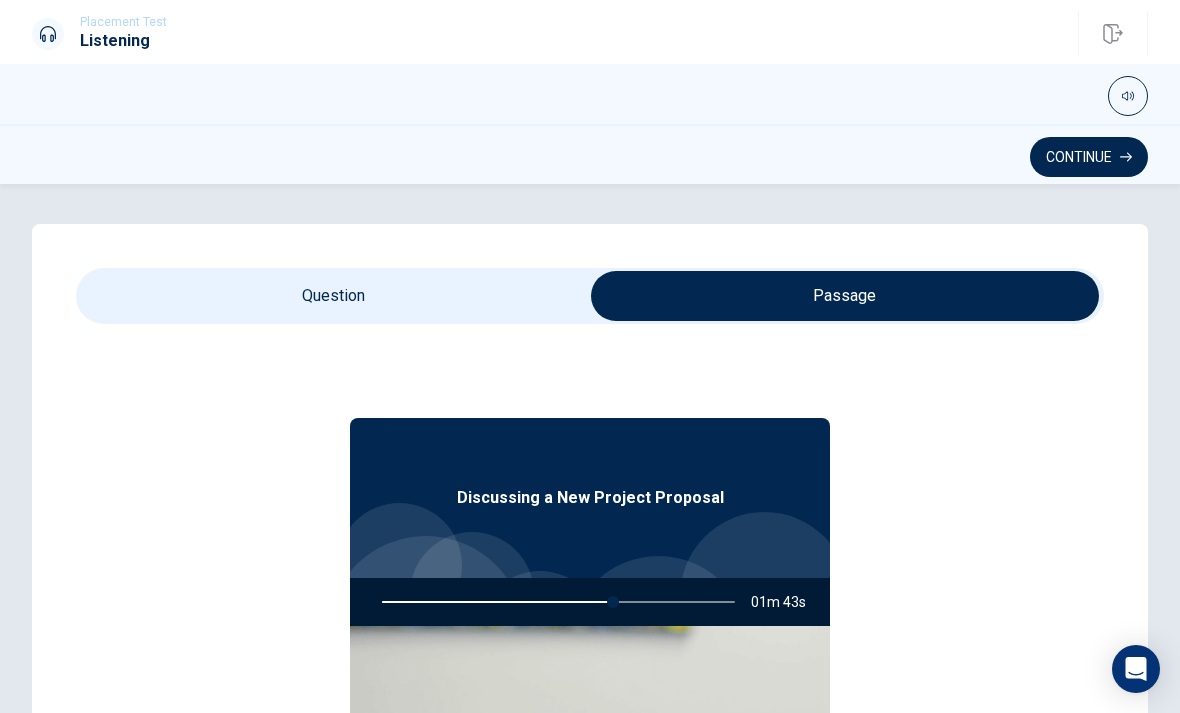 click at bounding box center [845, 296] 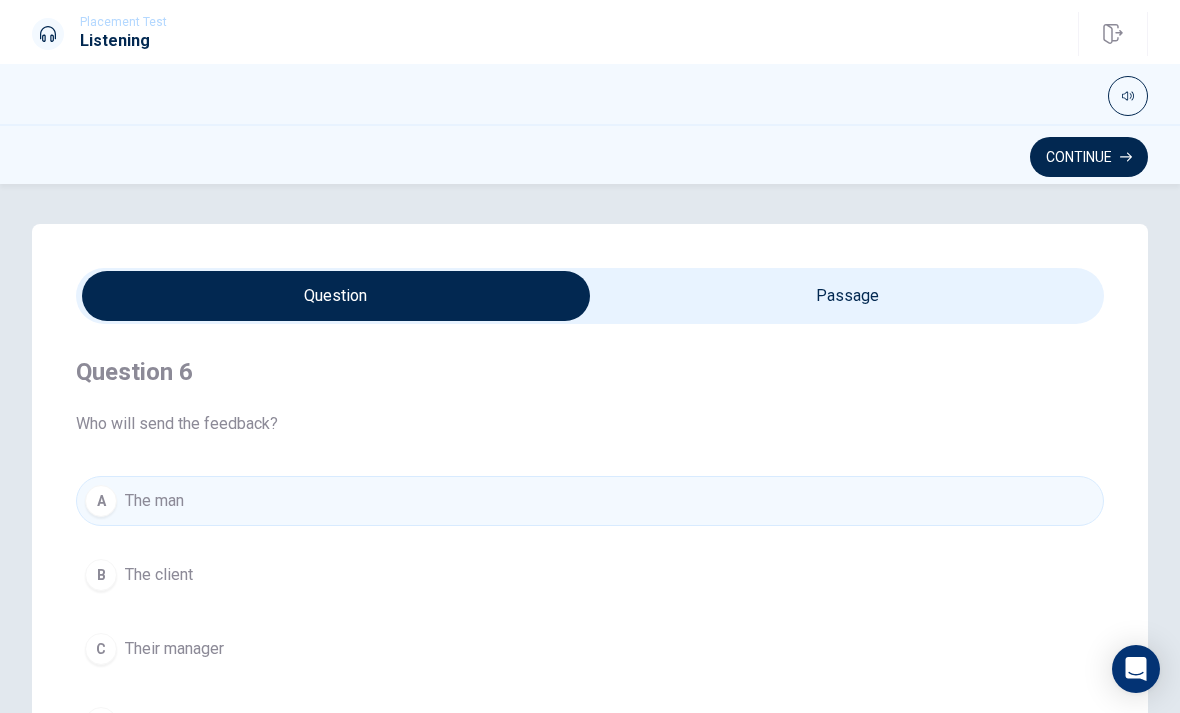 click on "Continue" at bounding box center [1089, 157] 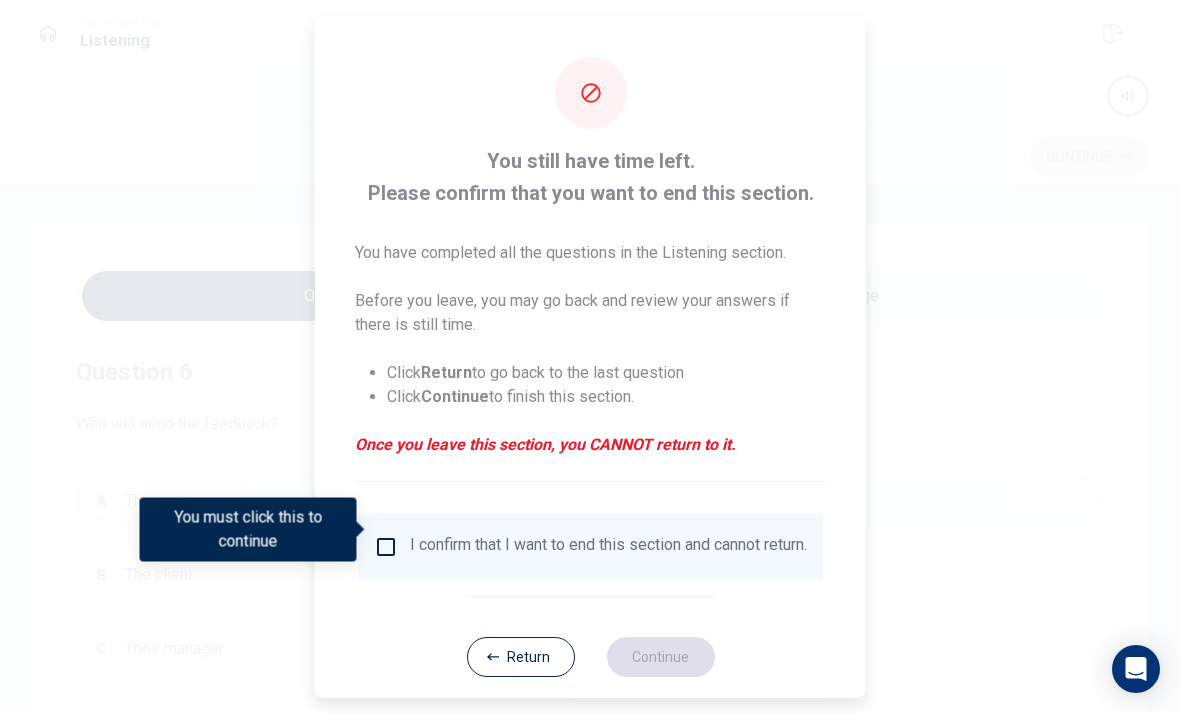 click on "I confirm that I want to end this section and cannot return." at bounding box center [608, 546] 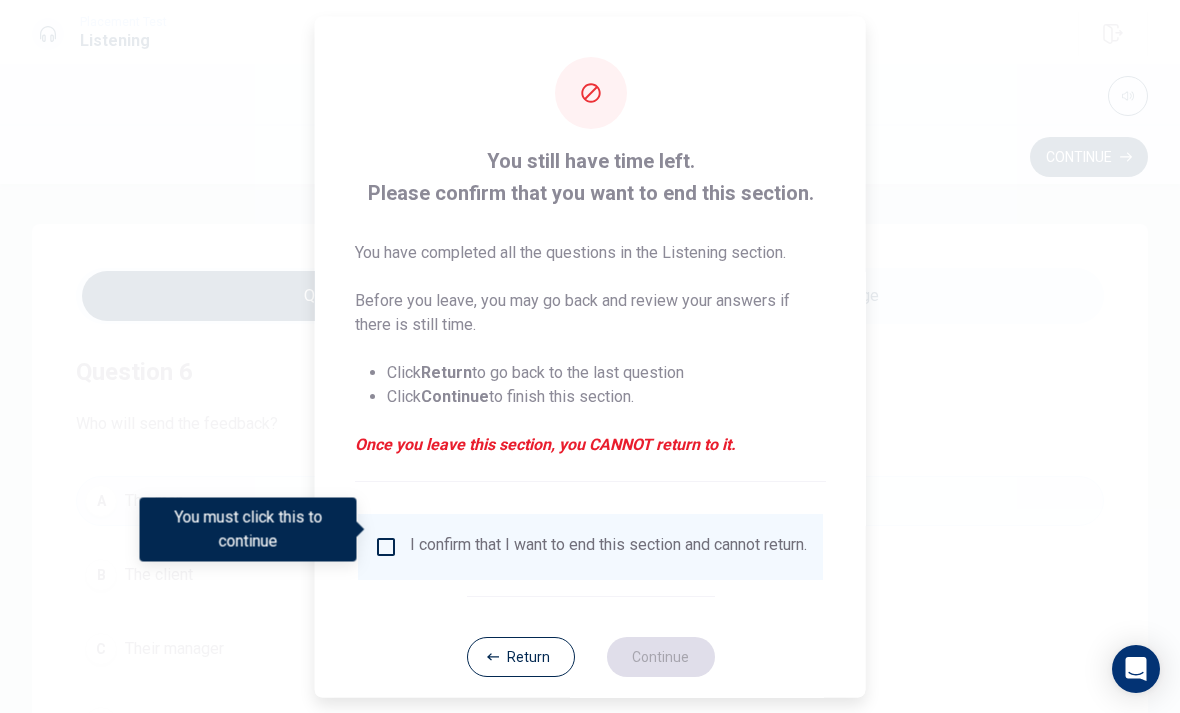 click at bounding box center (386, 546) 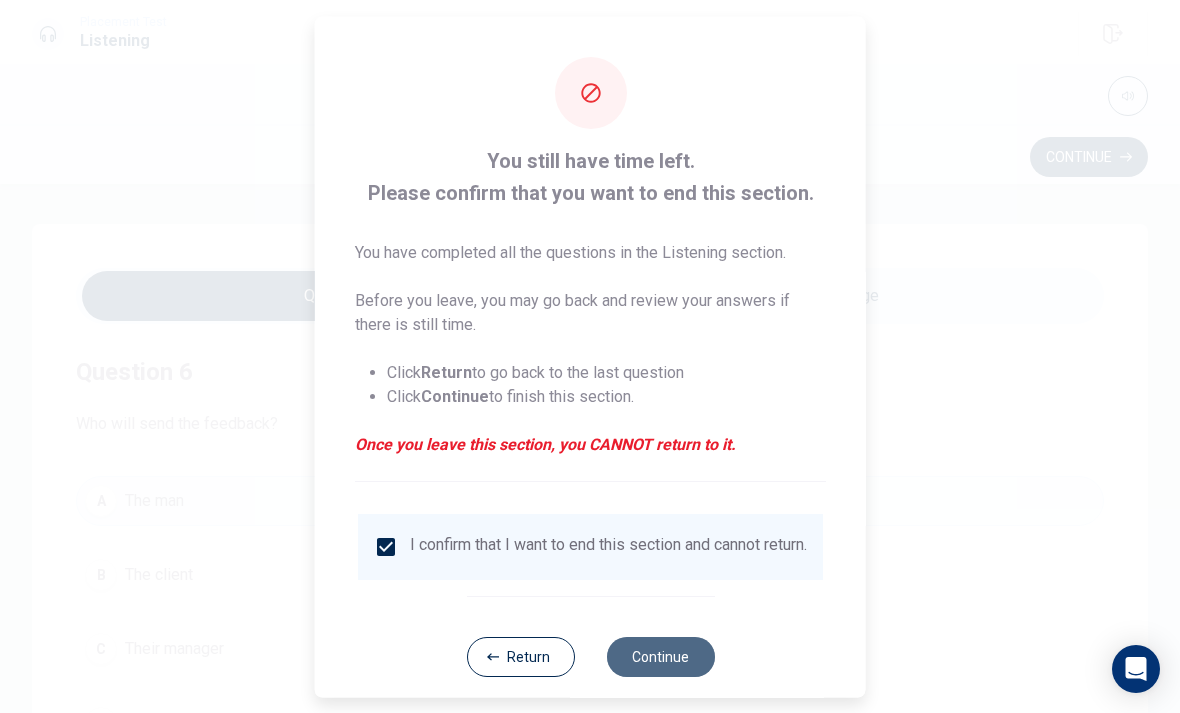 click on "Continue" at bounding box center (660, 656) 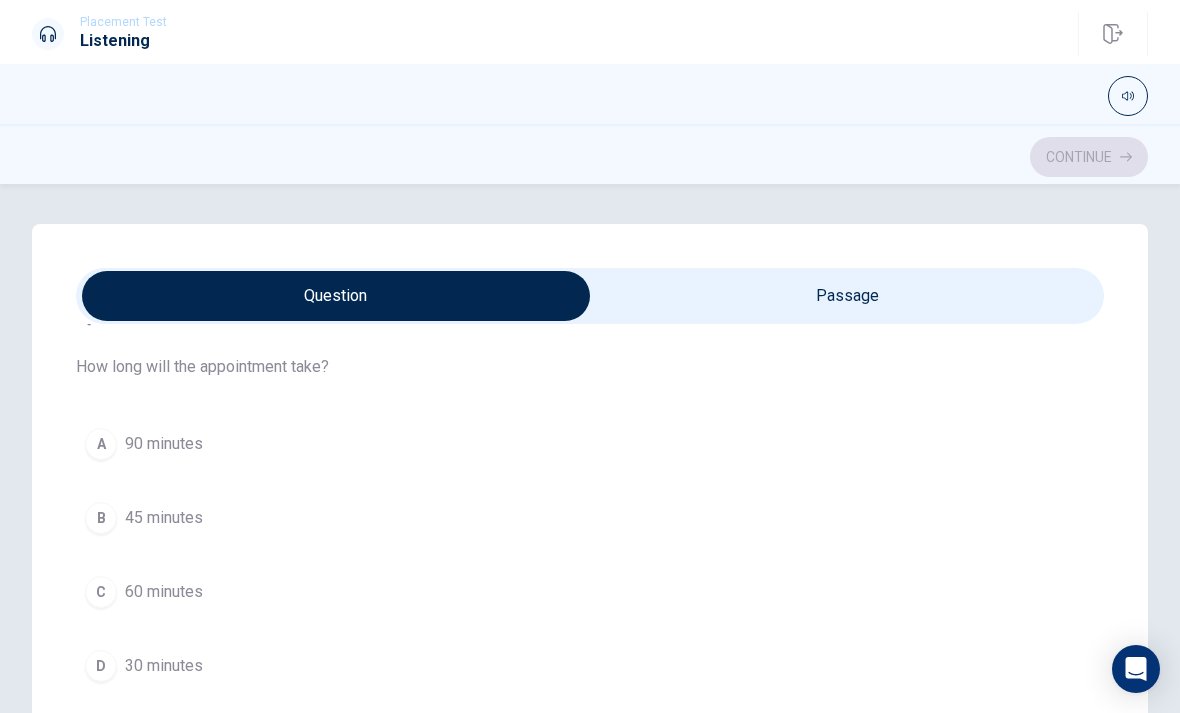 scroll, scrollTop: 58, scrollLeft: 0, axis: vertical 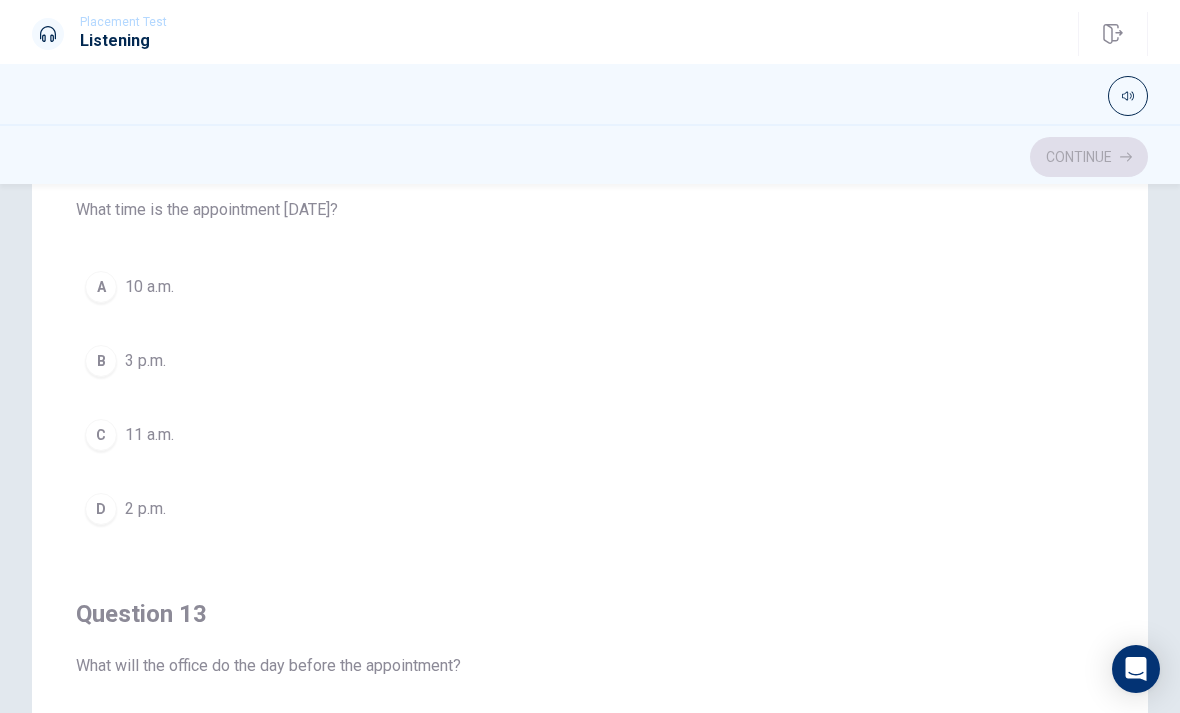 click on "3 p.m." at bounding box center (145, 361) 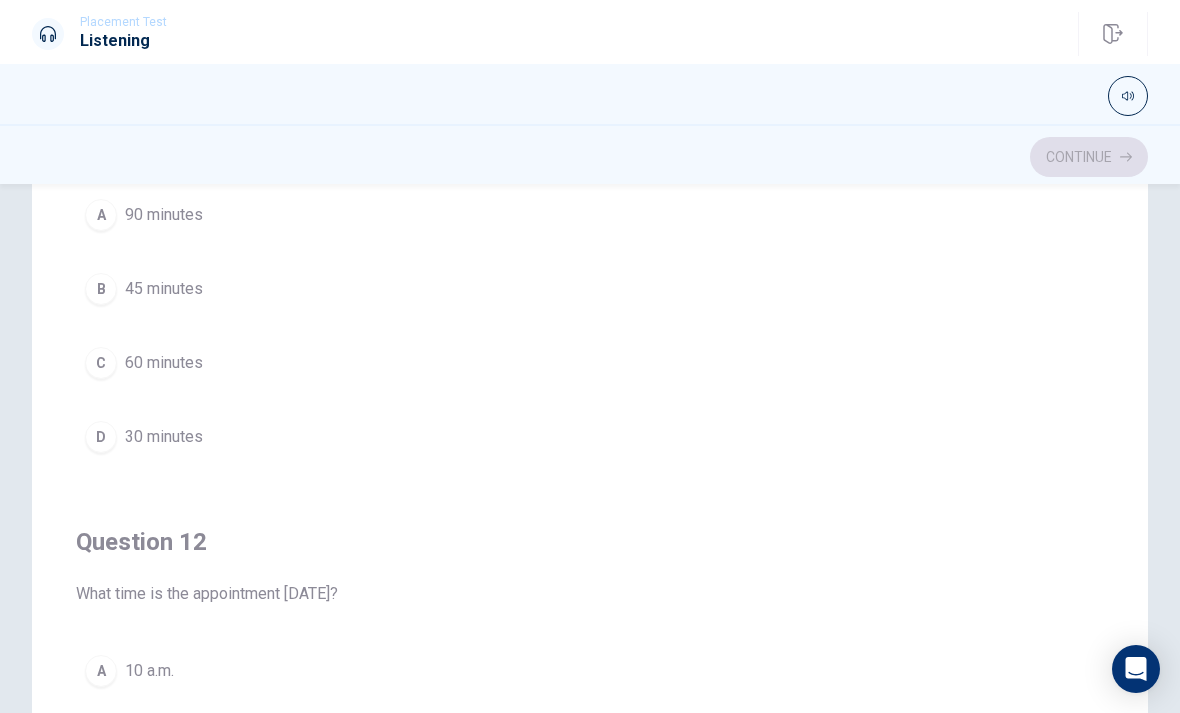 scroll, scrollTop: 130, scrollLeft: 0, axis: vertical 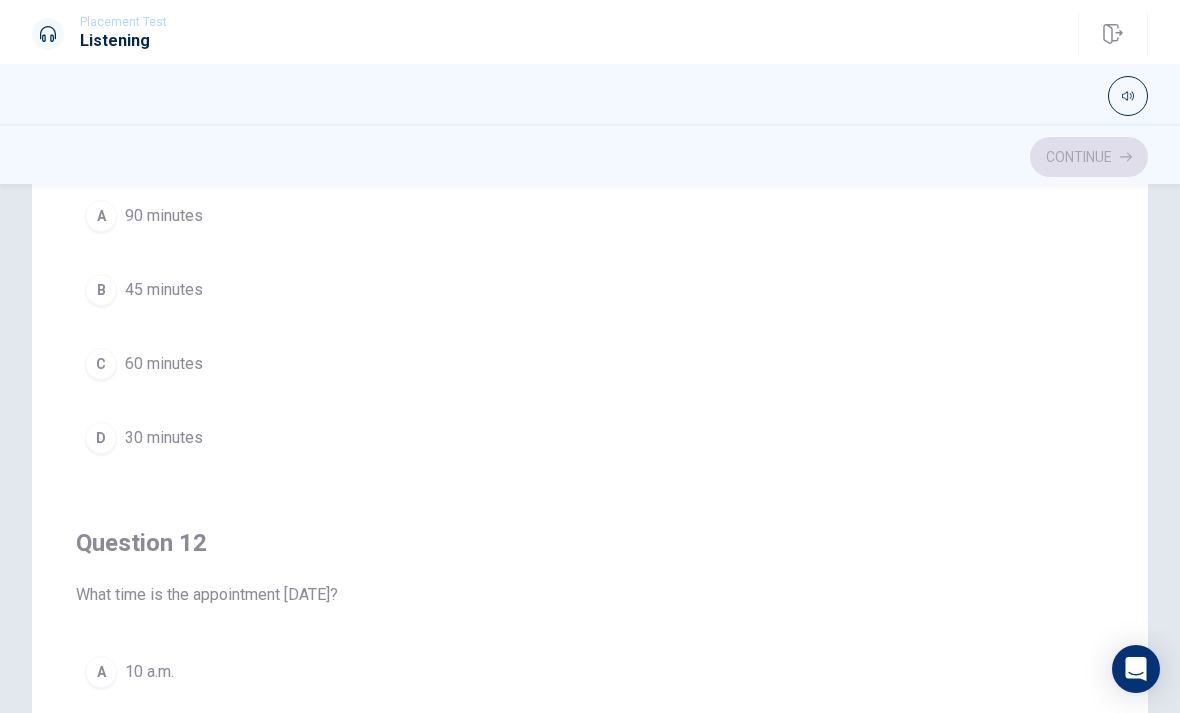 click on "B 45 minutes" at bounding box center (590, 290) 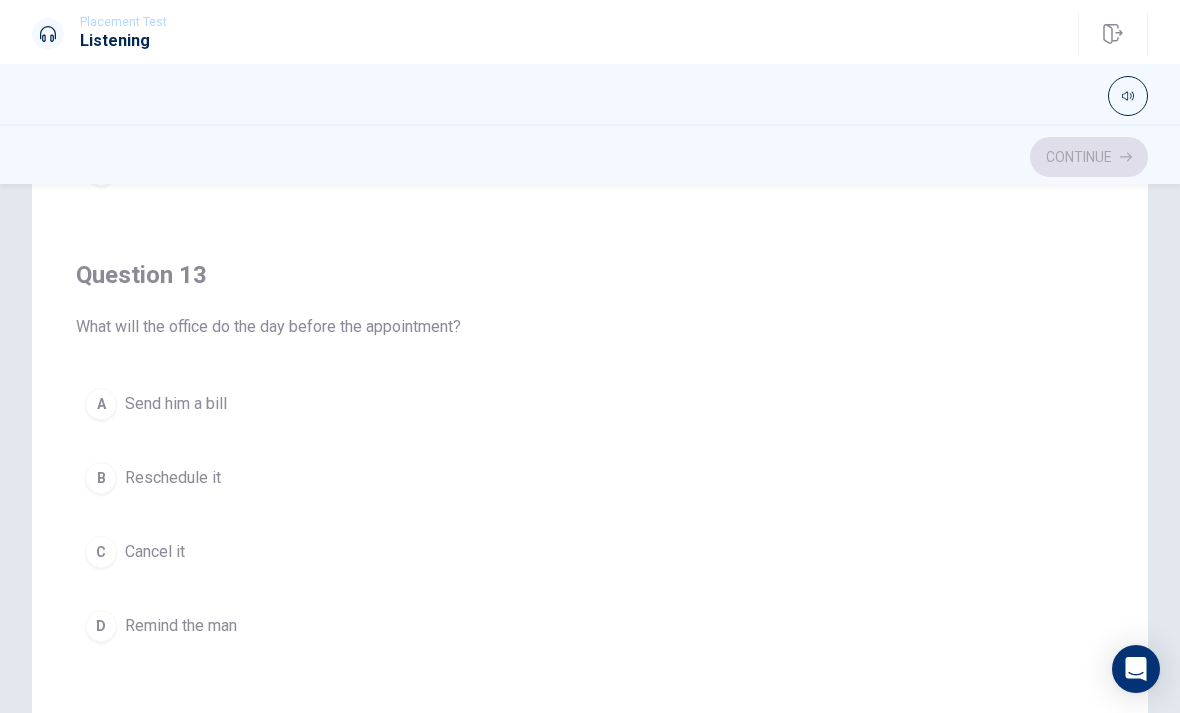 scroll, scrollTop: 963, scrollLeft: 0, axis: vertical 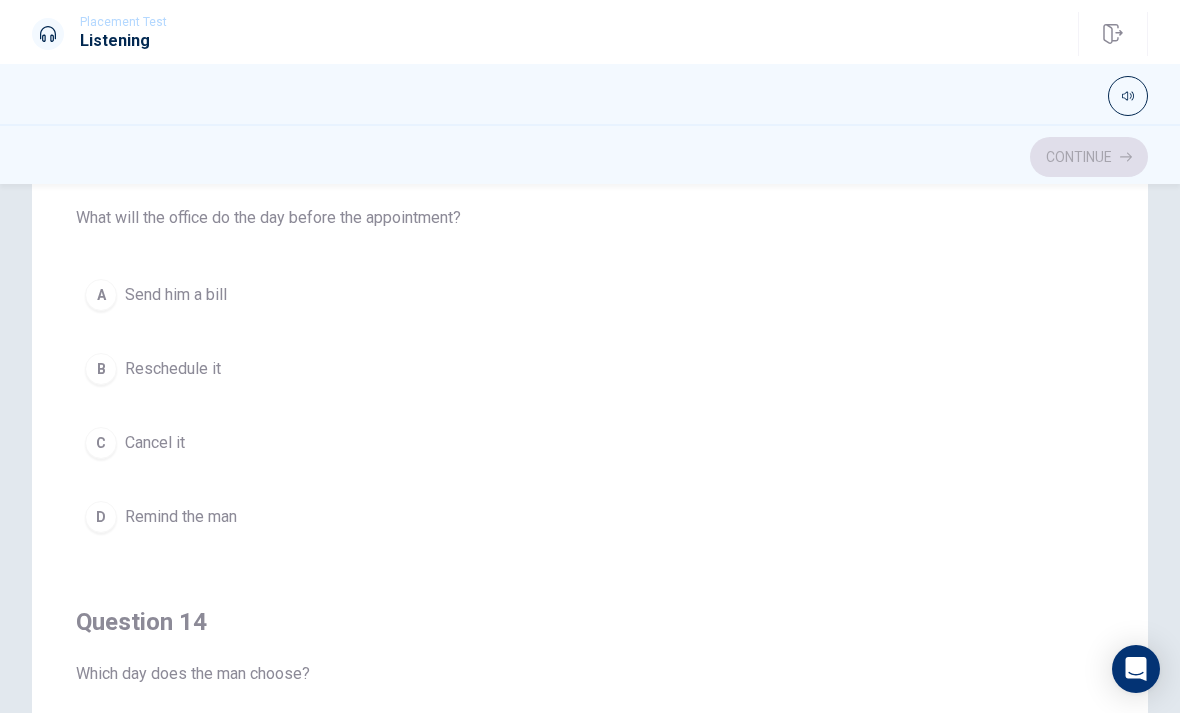 click on "B Reschedule it" at bounding box center (590, 369) 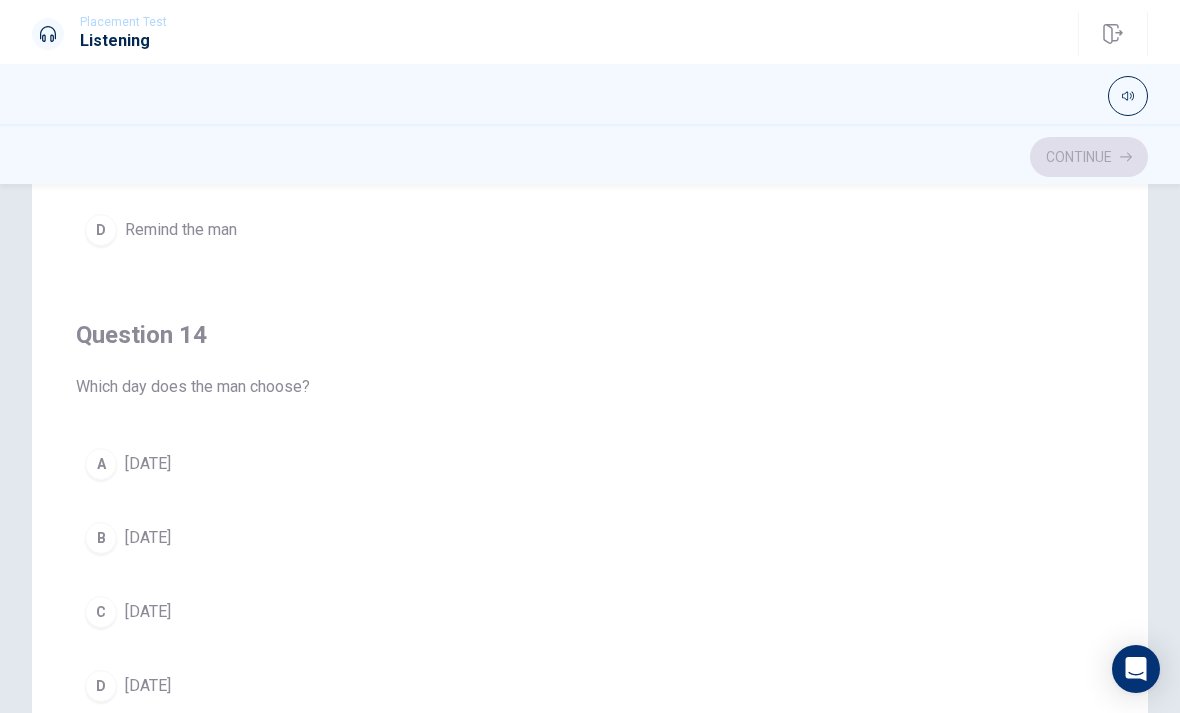 scroll, scrollTop: 1271, scrollLeft: 0, axis: vertical 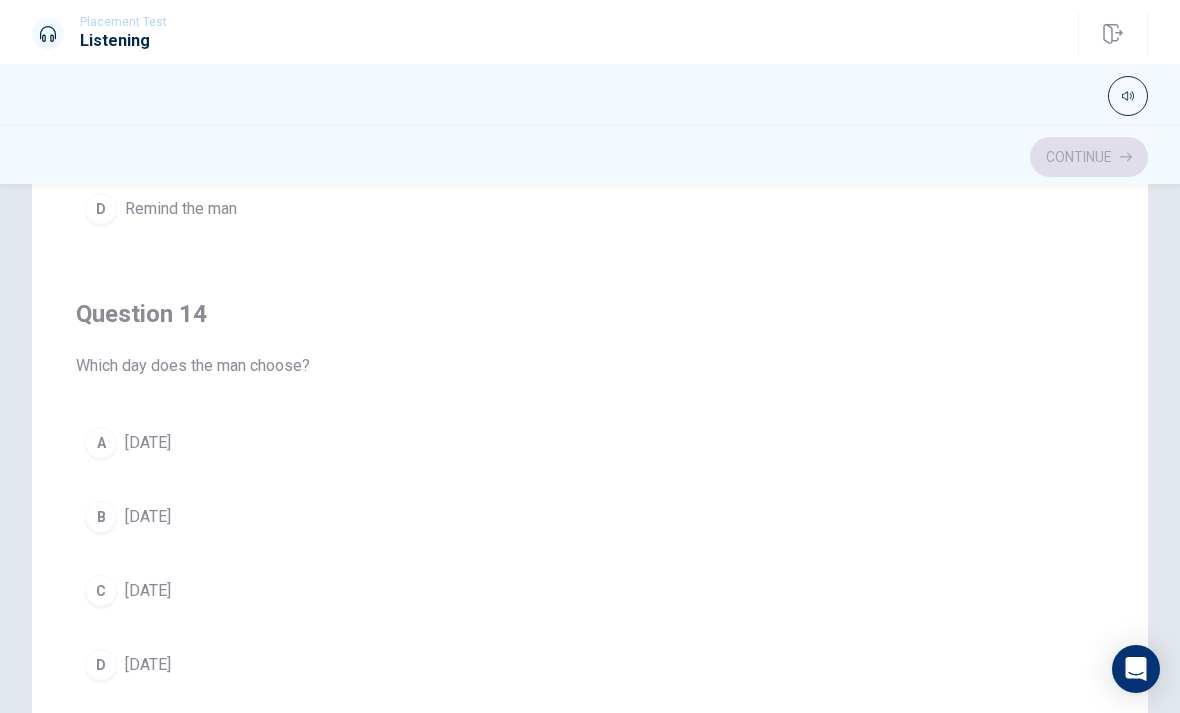 click on "[DATE]" at bounding box center [148, 443] 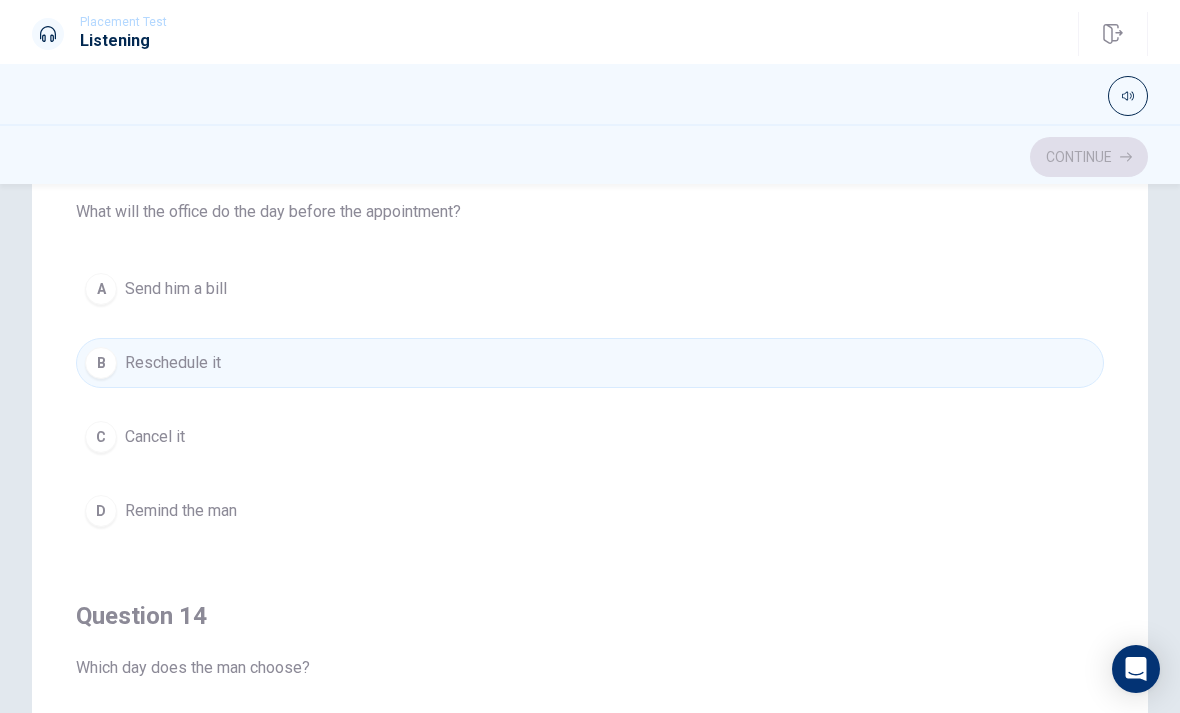 scroll, scrollTop: 971, scrollLeft: 0, axis: vertical 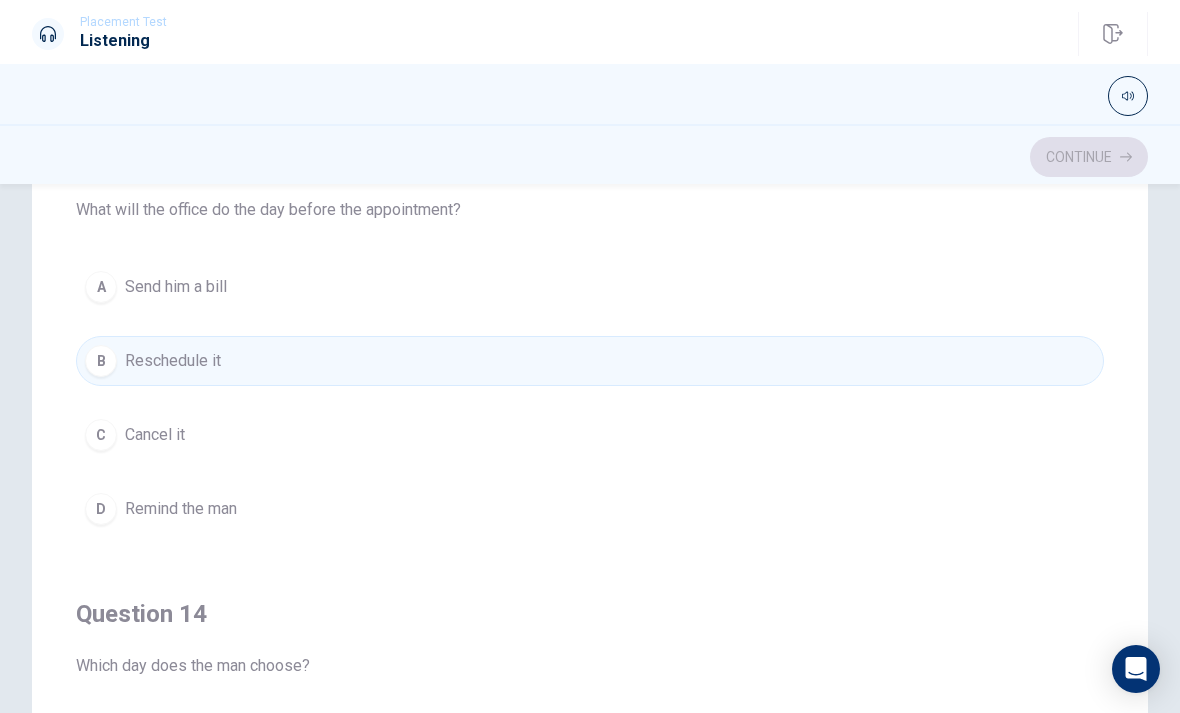 click on "A Send him a bill" at bounding box center [590, 287] 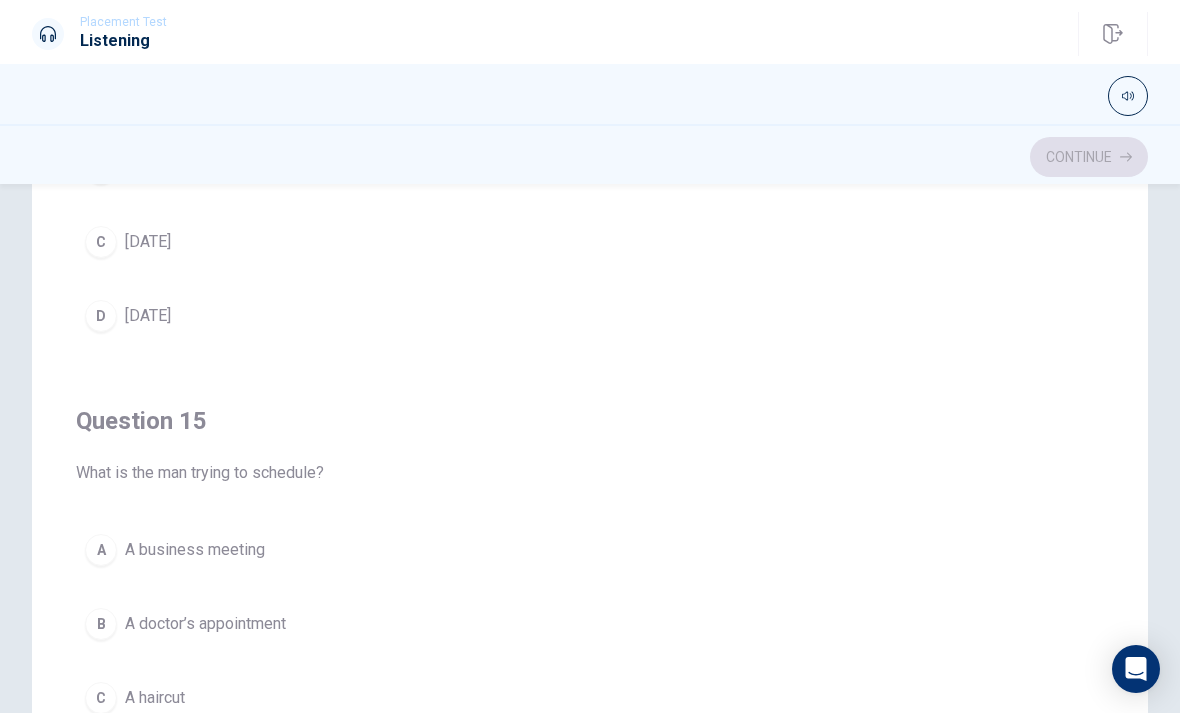 scroll, scrollTop: 1620, scrollLeft: 0, axis: vertical 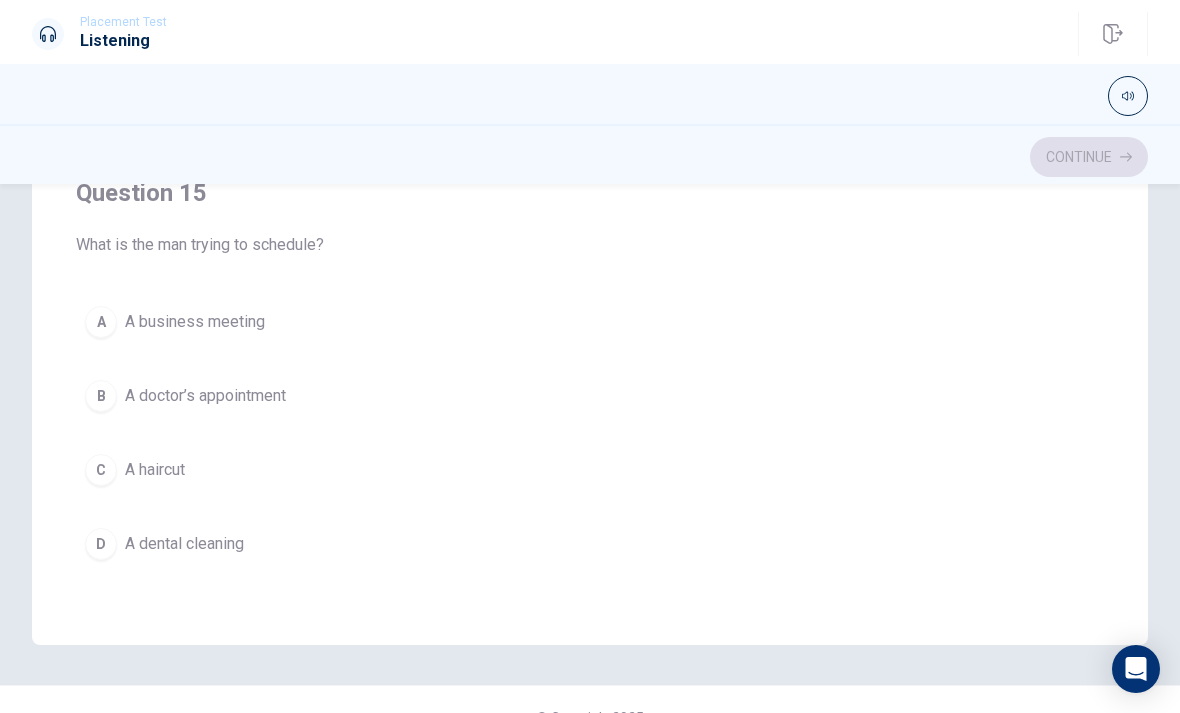 click on "D A dental cleaning" at bounding box center [590, 544] 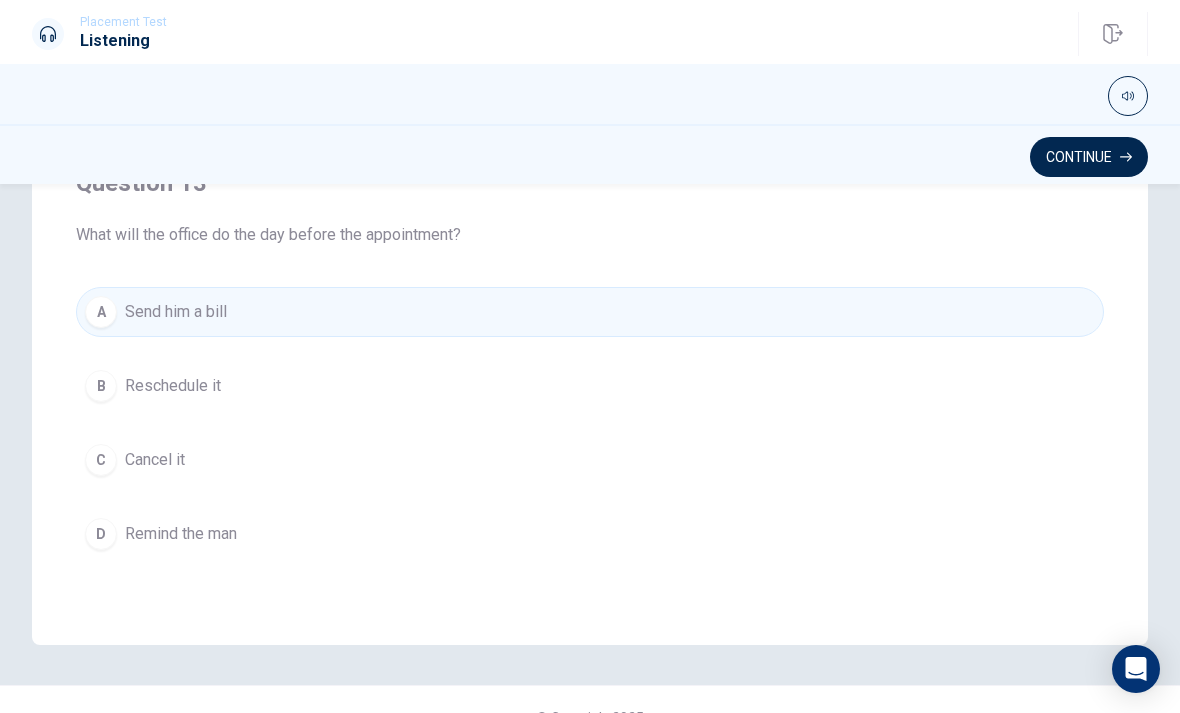 scroll, scrollTop: 695, scrollLeft: 0, axis: vertical 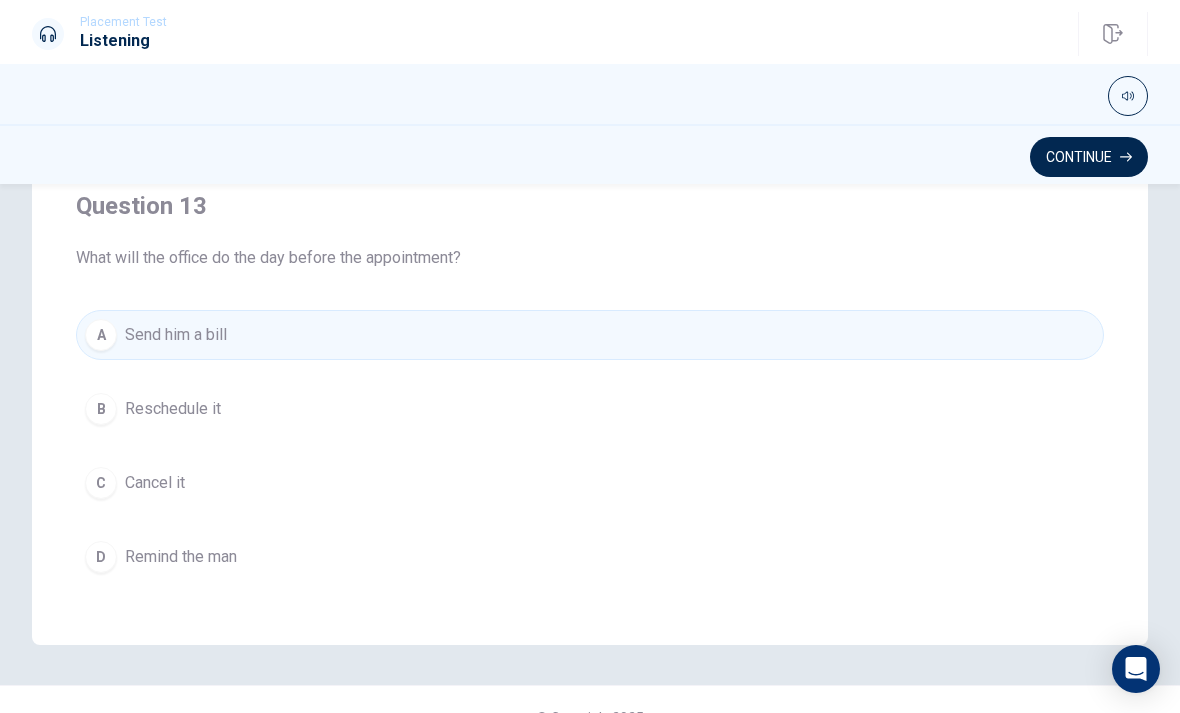 click on "B Reschedule it" at bounding box center (590, 409) 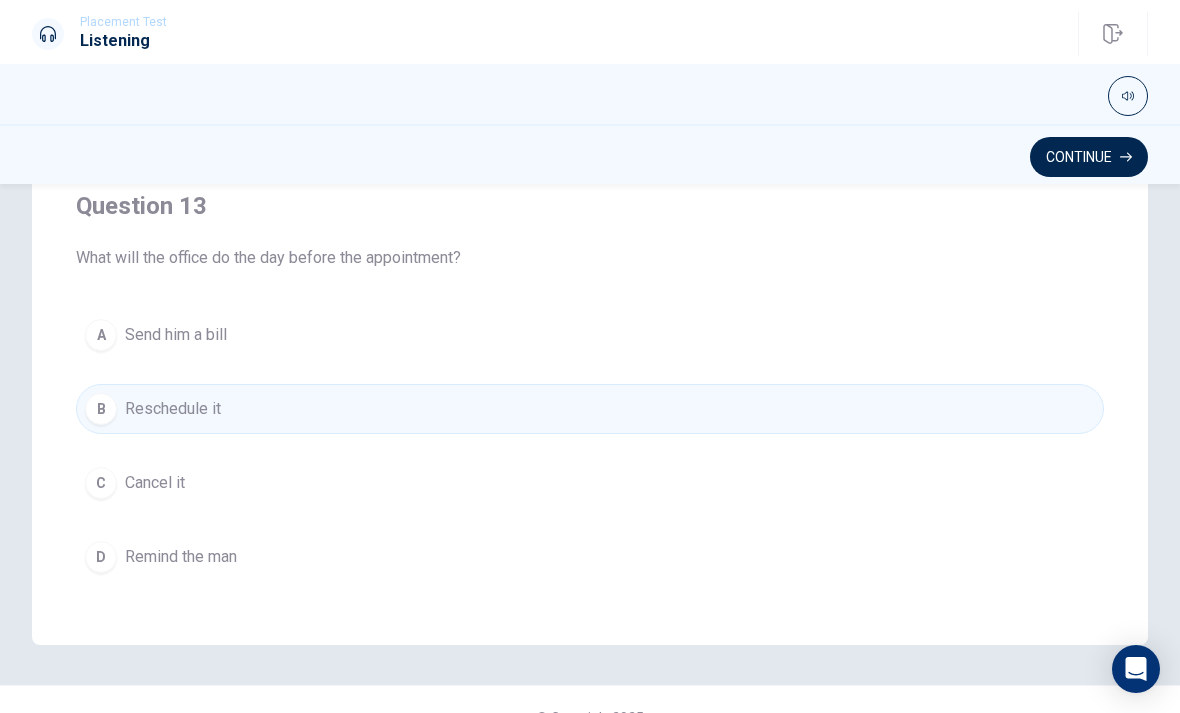 click on "Continue" at bounding box center [1089, 157] 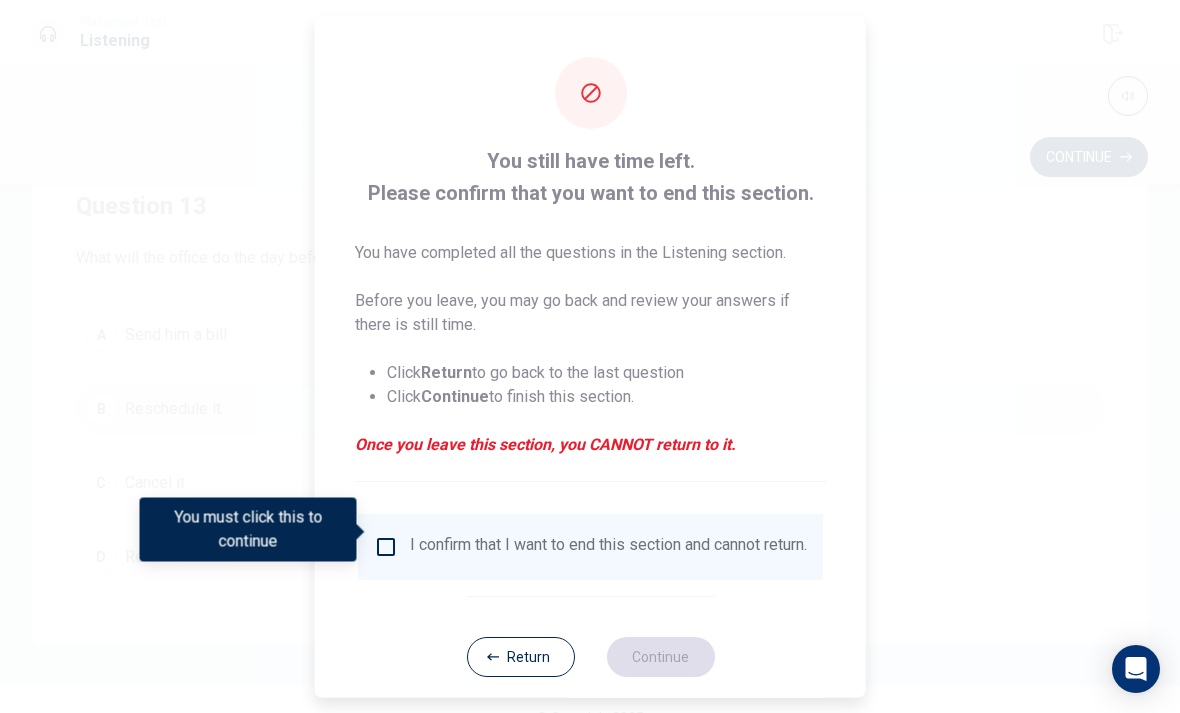 click on "I confirm that I want to end this section and cannot return." at bounding box center (608, 546) 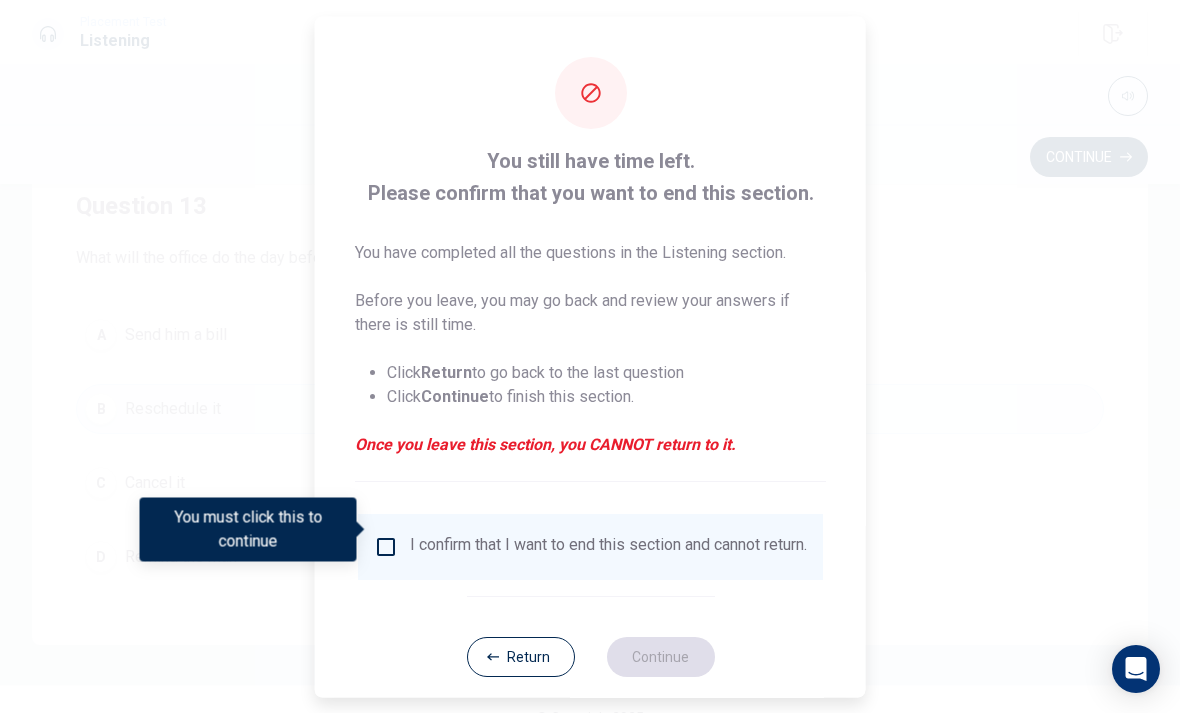 click at bounding box center (386, 546) 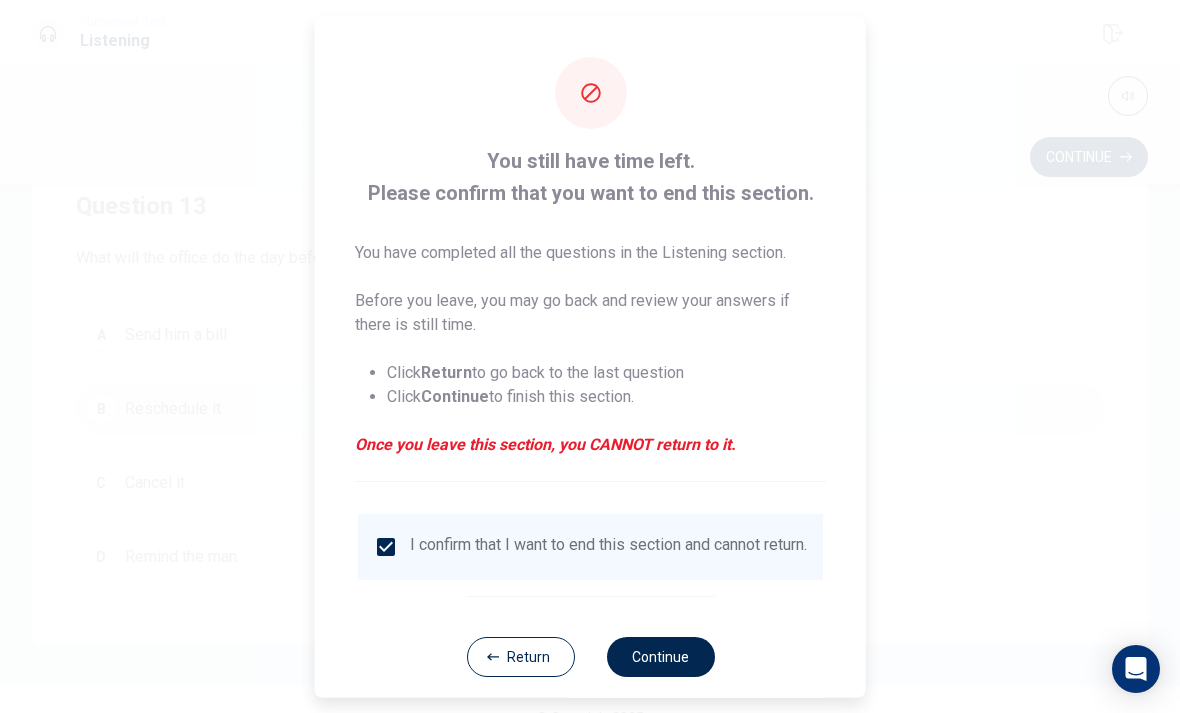 click on "Continue" at bounding box center [660, 656] 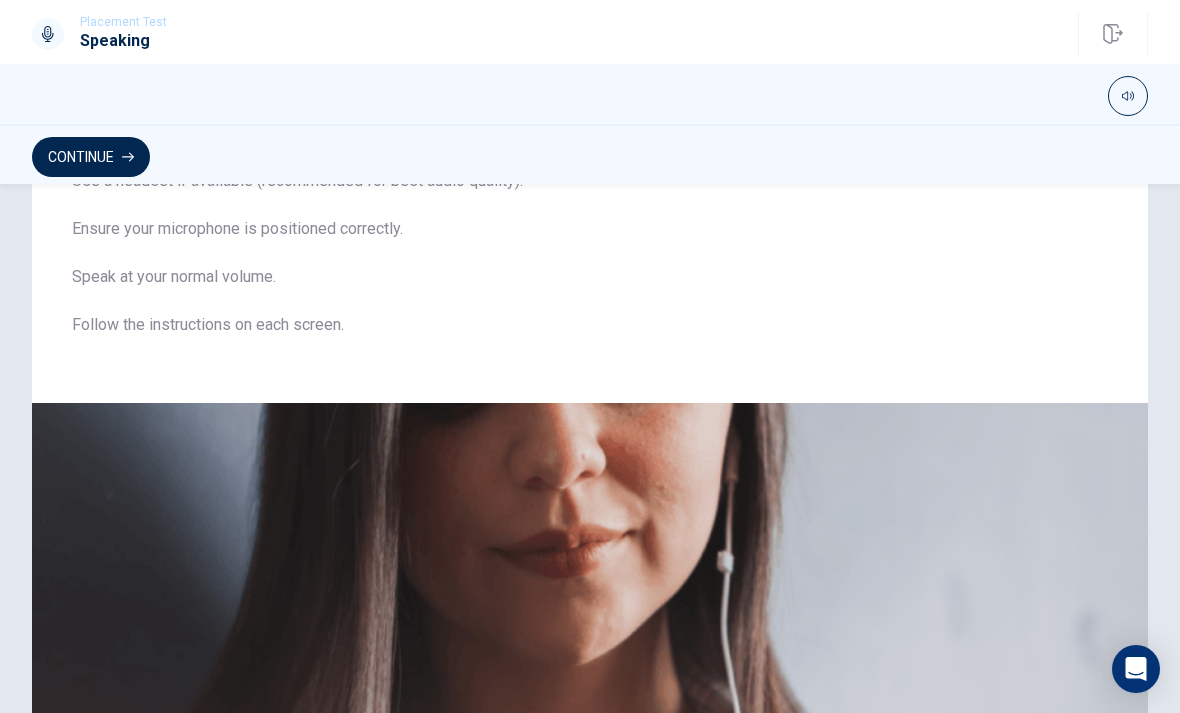 scroll, scrollTop: 153, scrollLeft: 0, axis: vertical 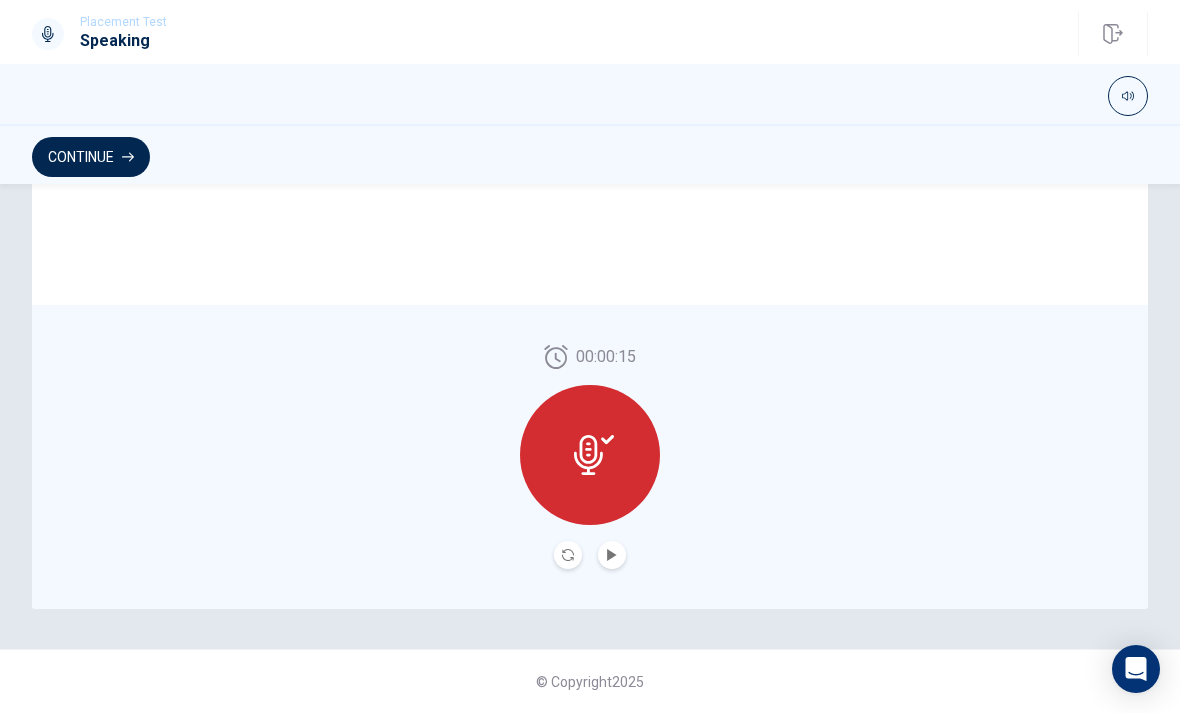 click 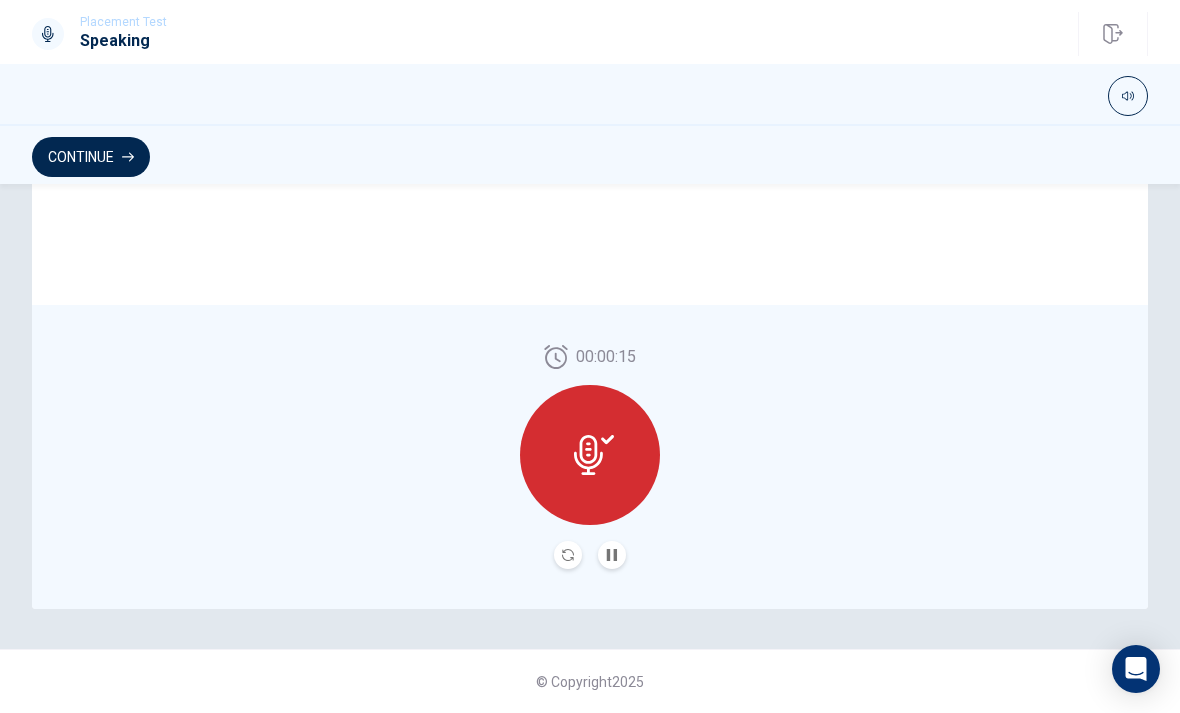 click on "Continue" at bounding box center [91, 157] 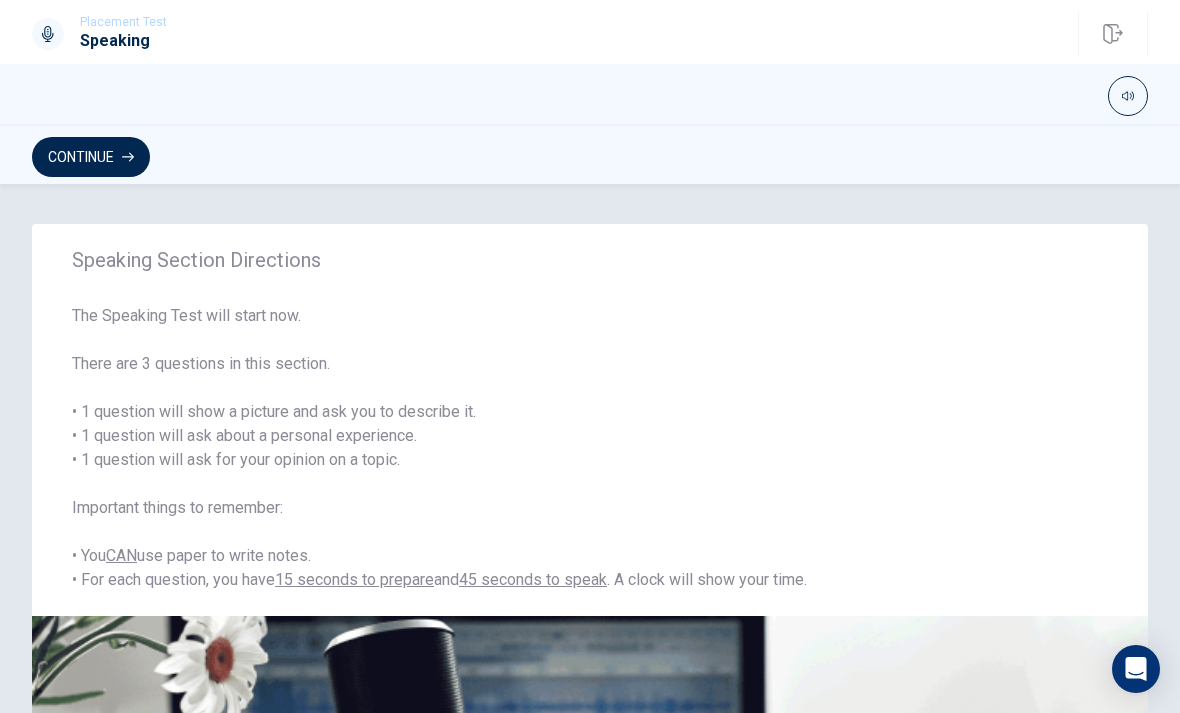 scroll, scrollTop: 0, scrollLeft: 0, axis: both 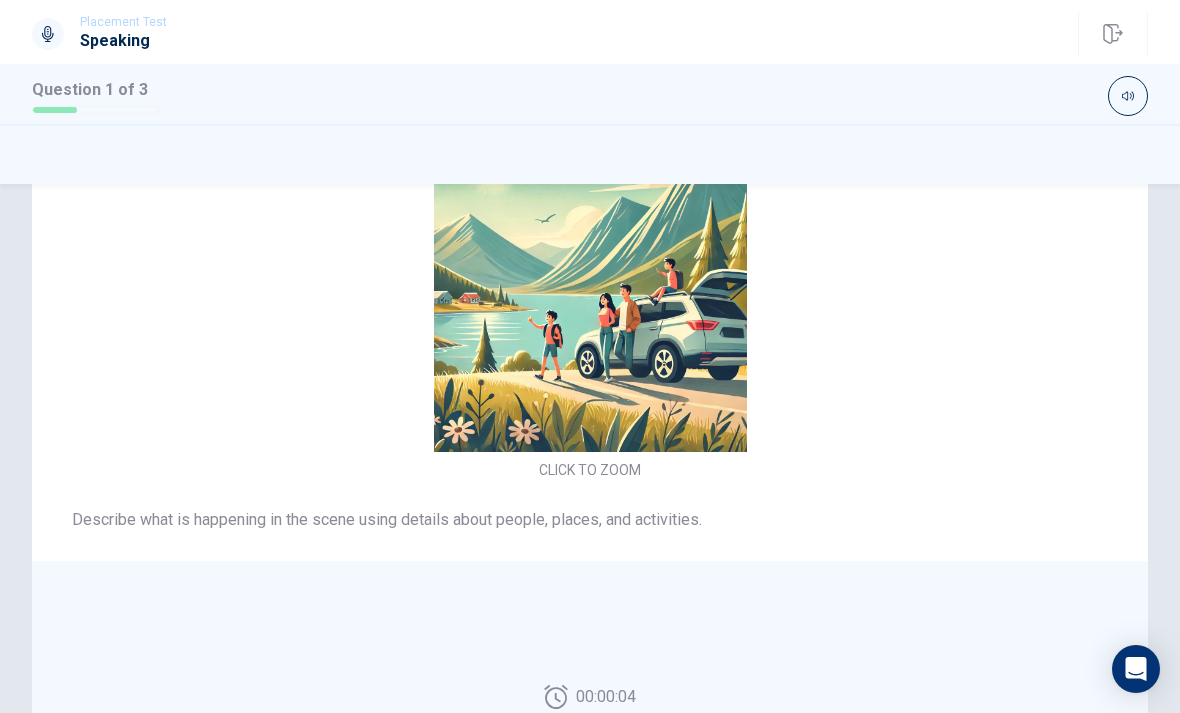 click on "CLICK TO ZOOM" at bounding box center [590, 311] 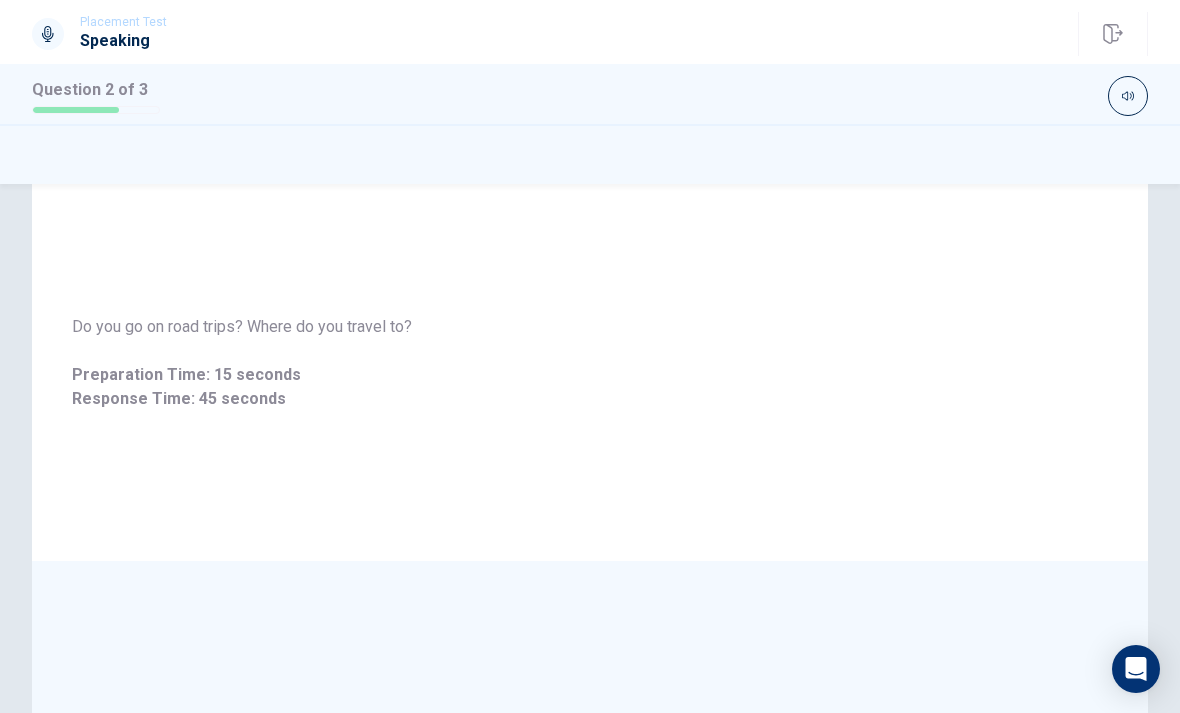 scroll, scrollTop: 0, scrollLeft: 0, axis: both 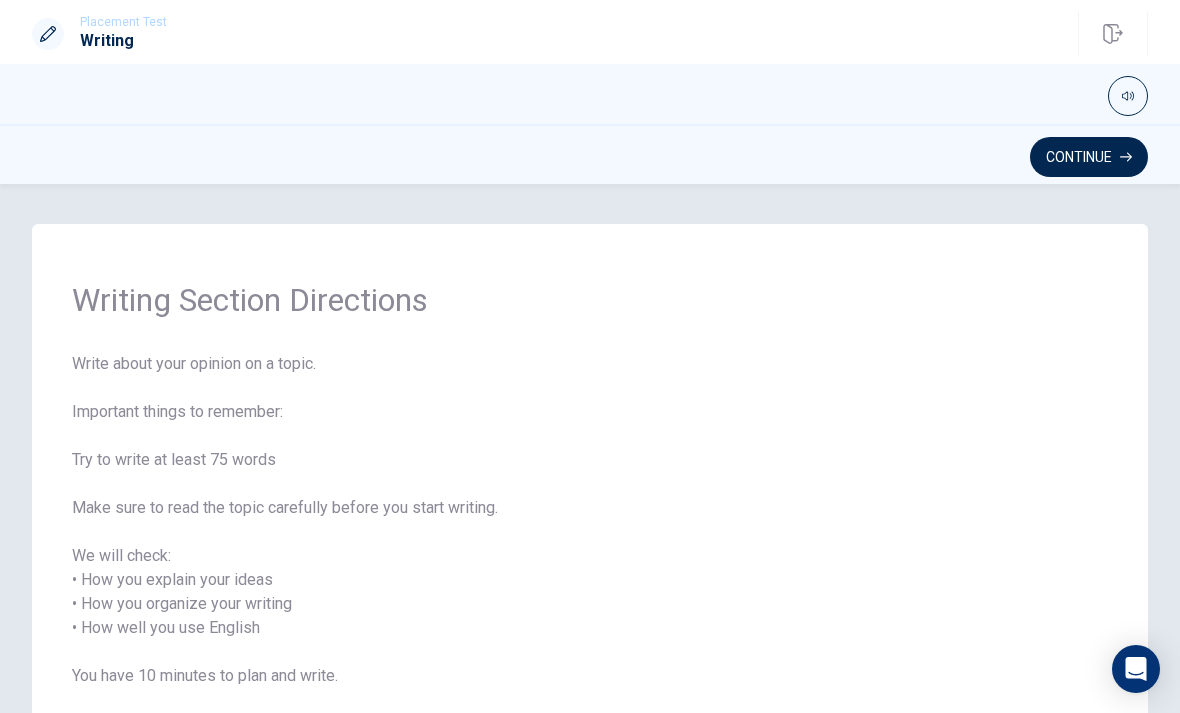 click on "Continue" at bounding box center (1089, 157) 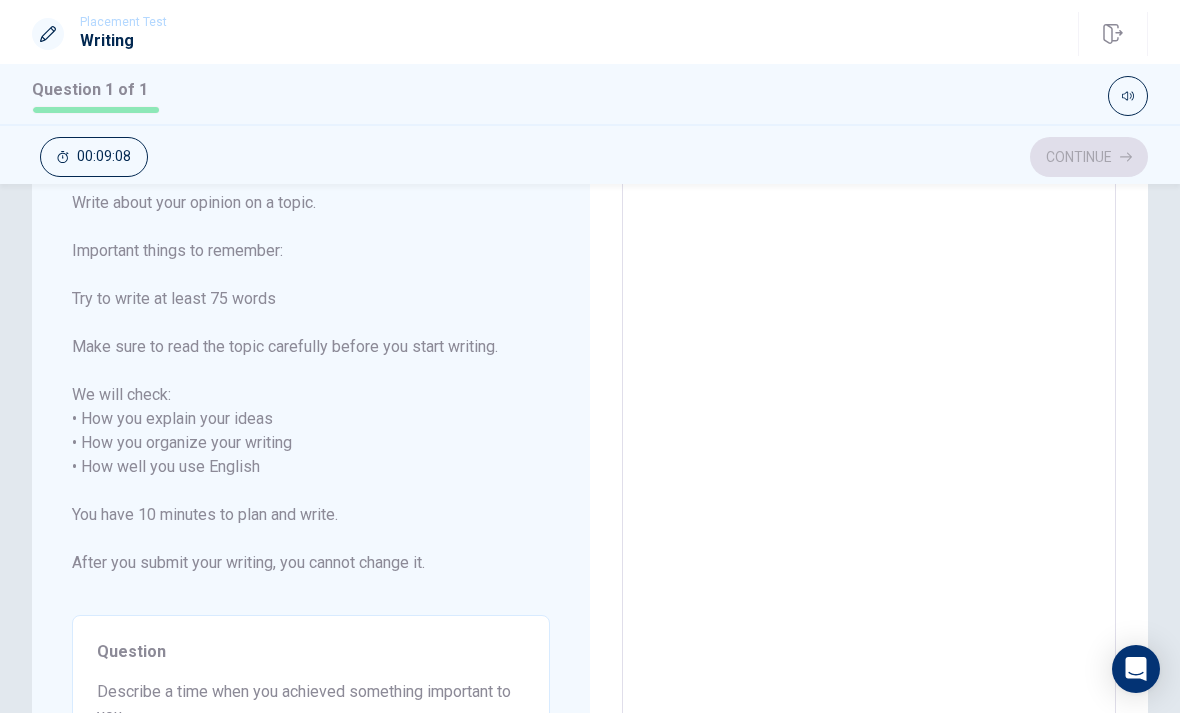 scroll, scrollTop: 91, scrollLeft: 0, axis: vertical 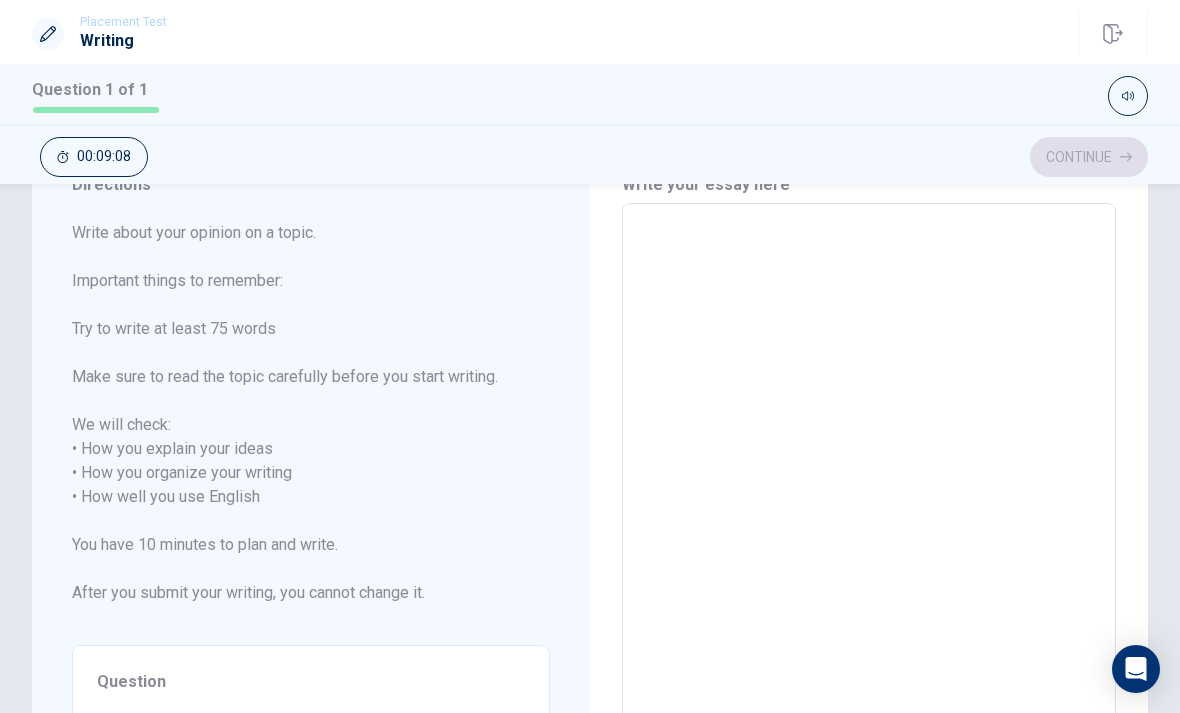 click at bounding box center (869, 497) 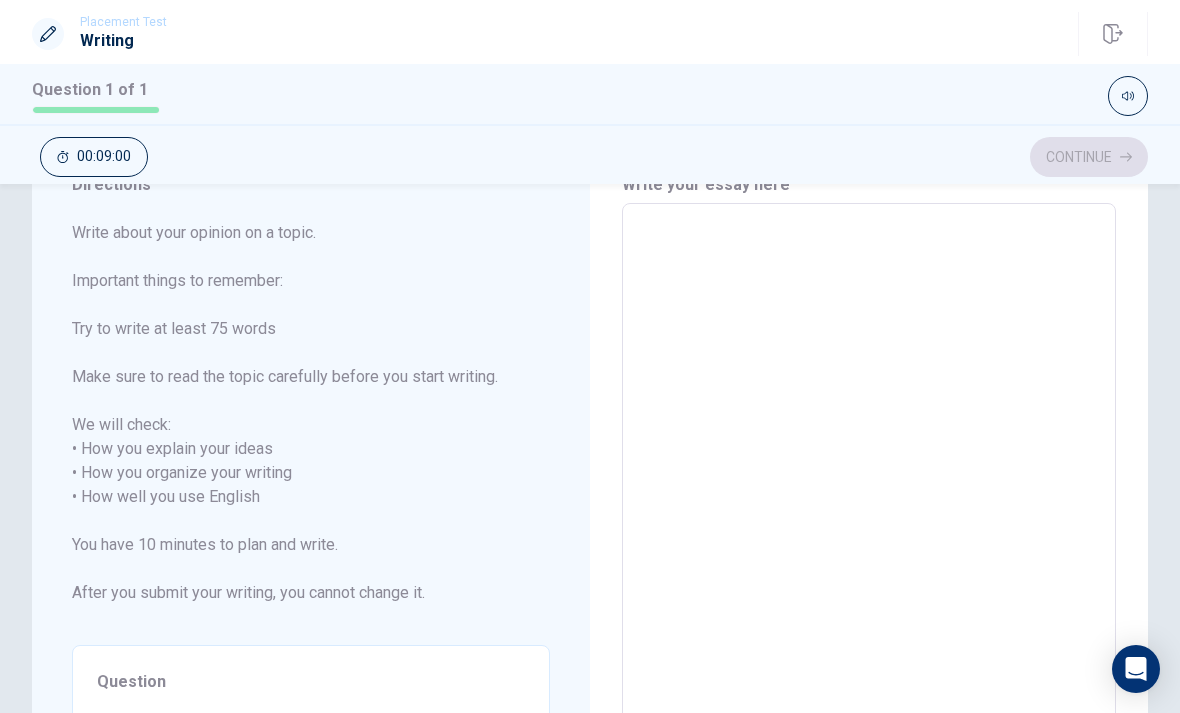 type on "W" 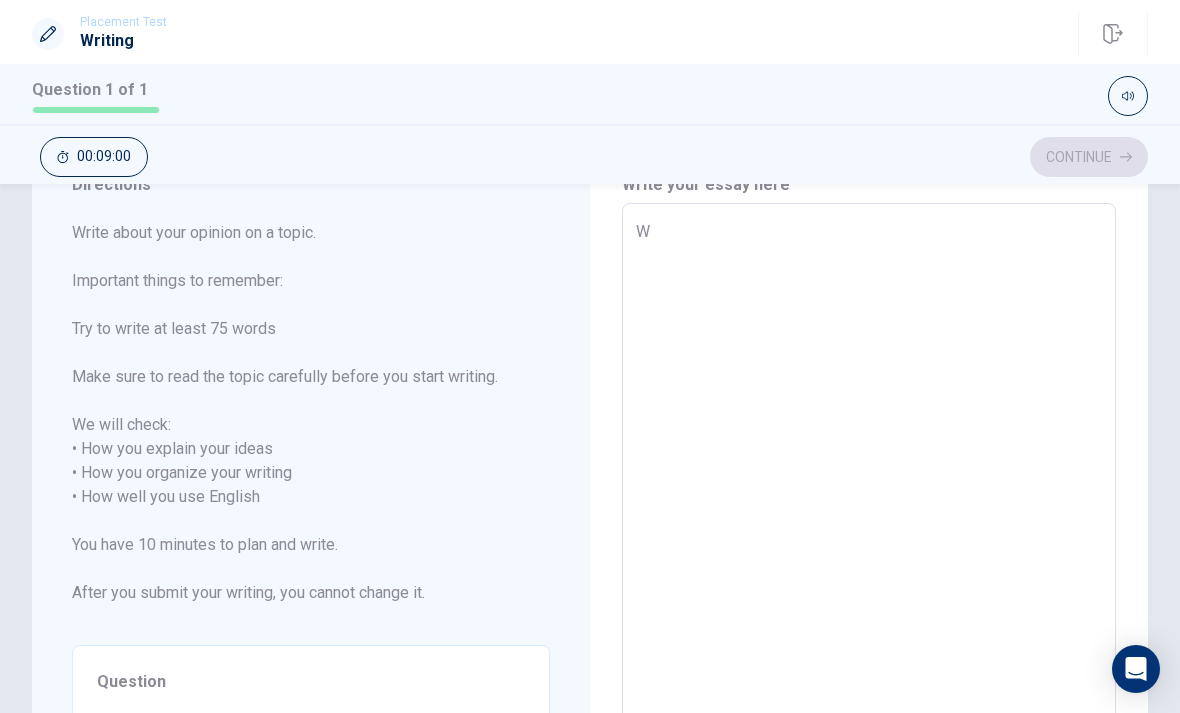 type on "x" 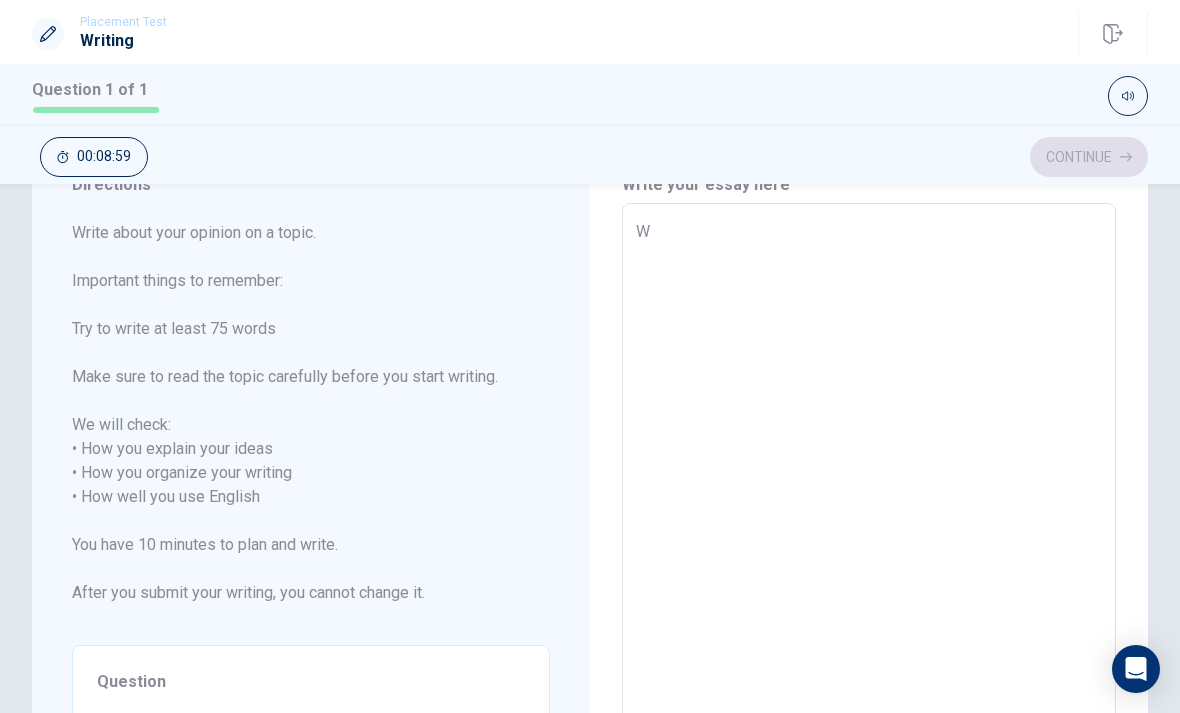 type on "Wh" 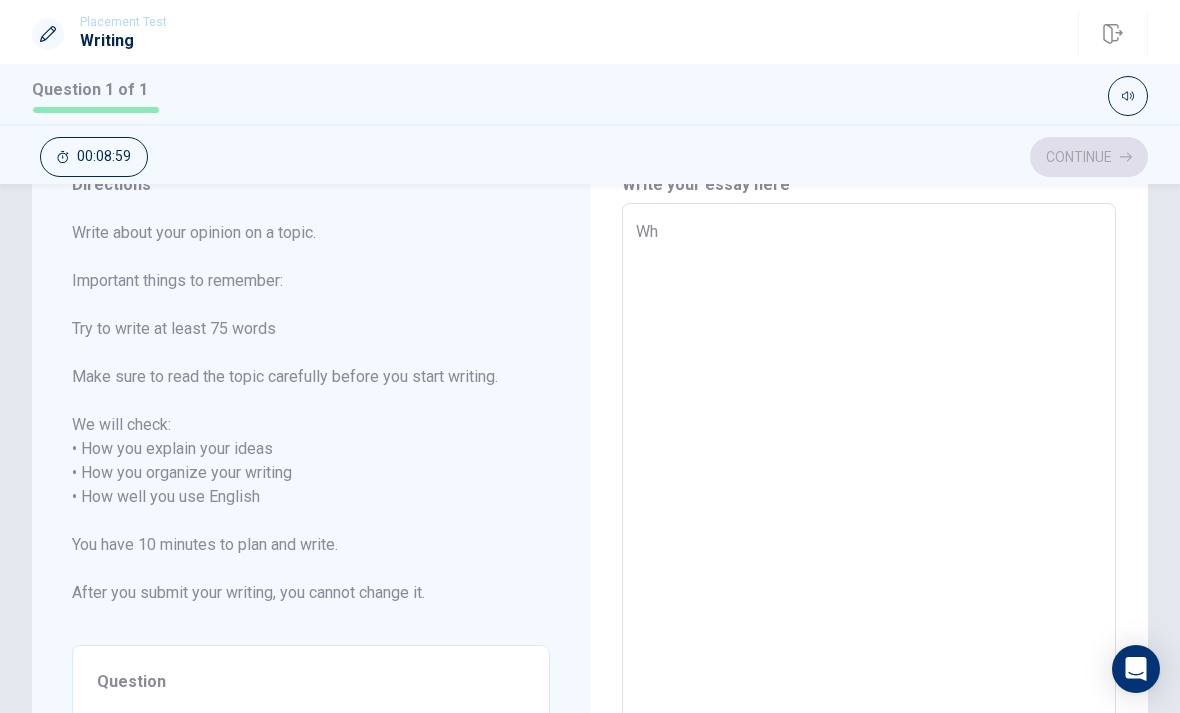 type on "x" 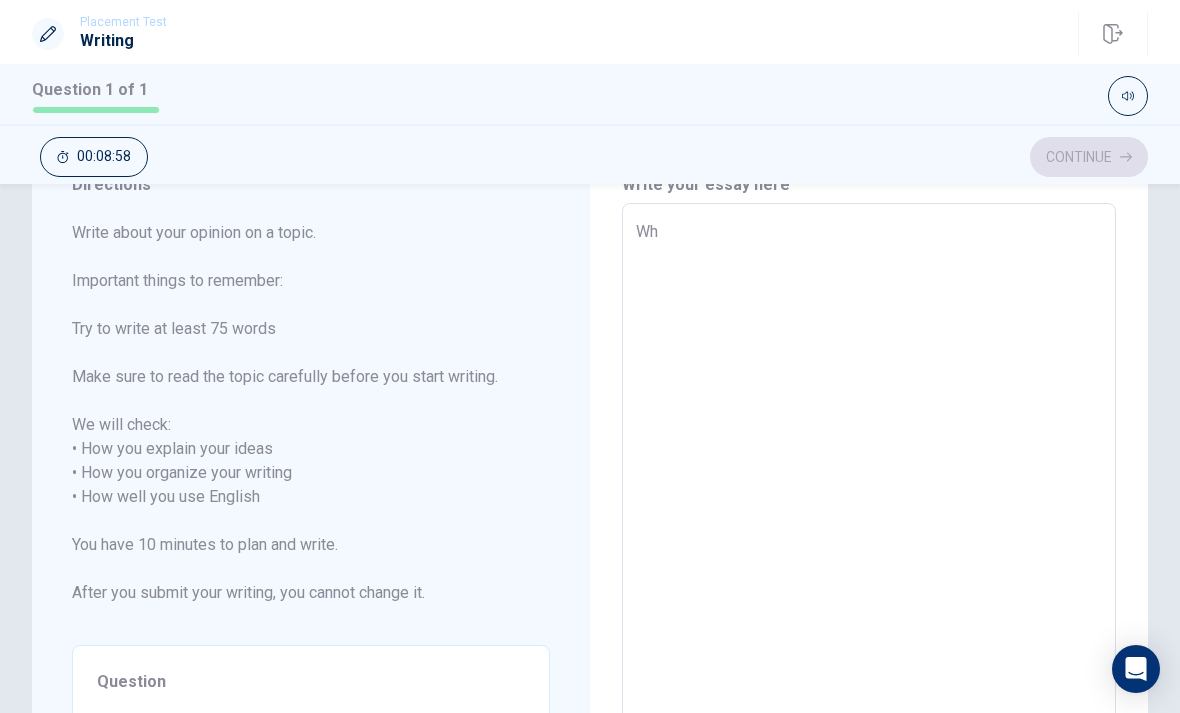 type on "W" 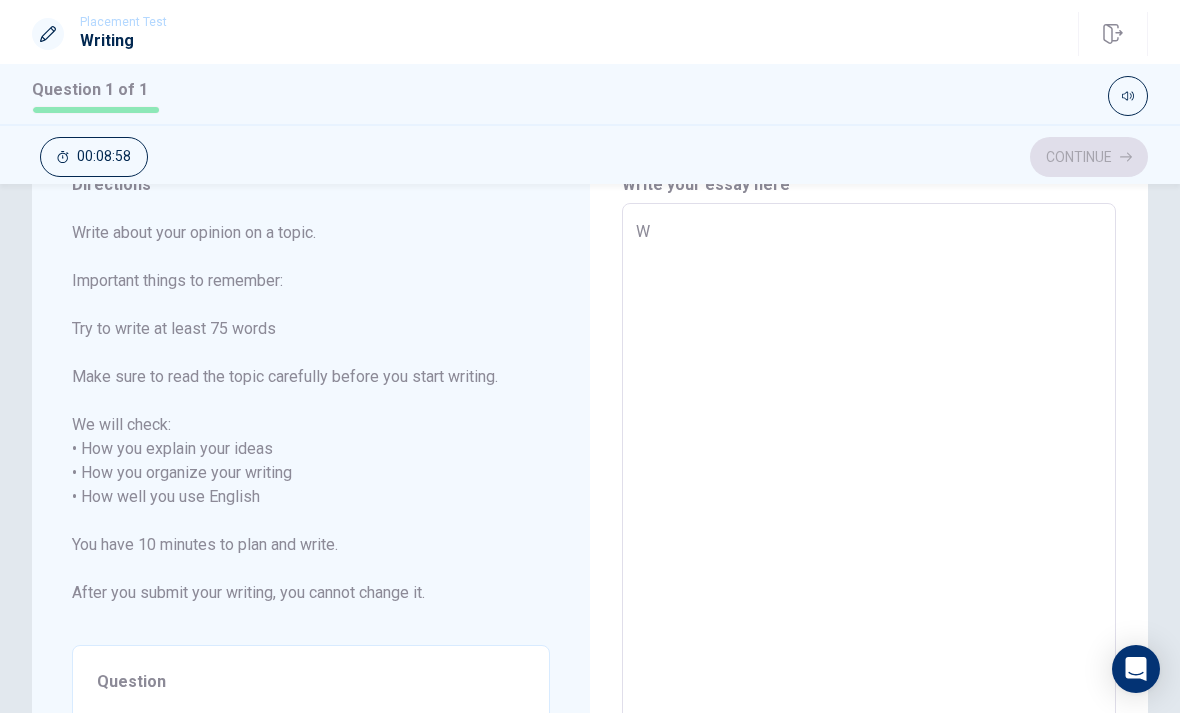 type on "x" 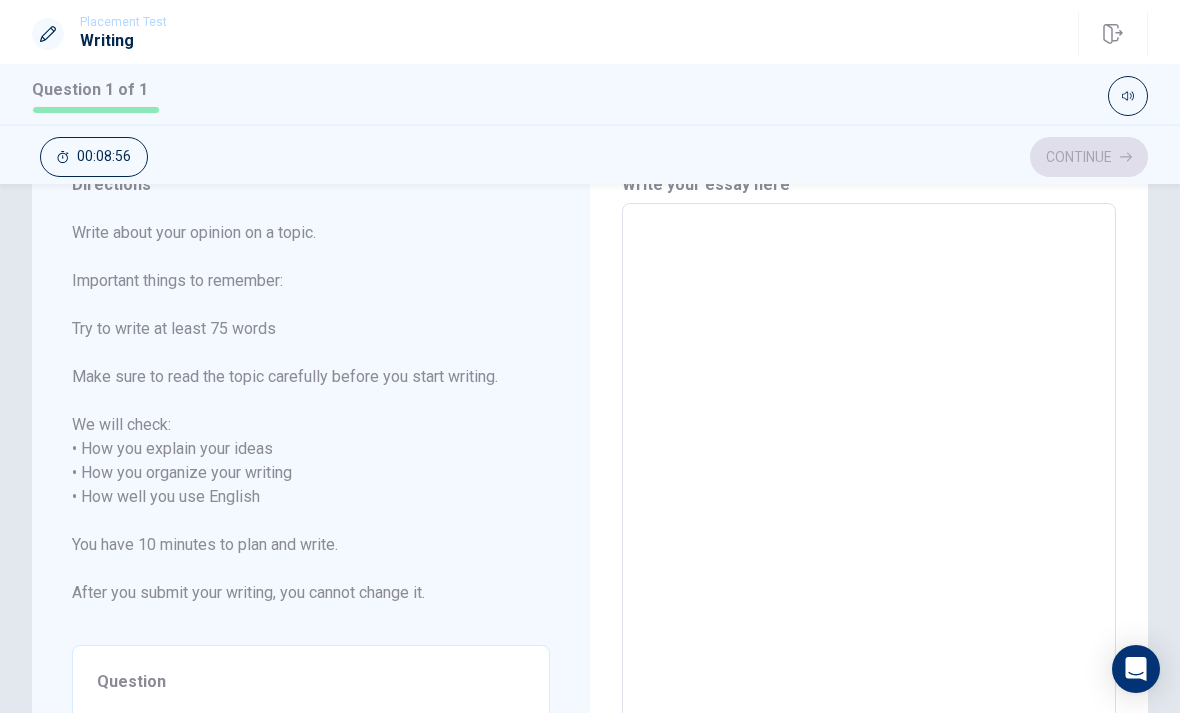 type on "W" 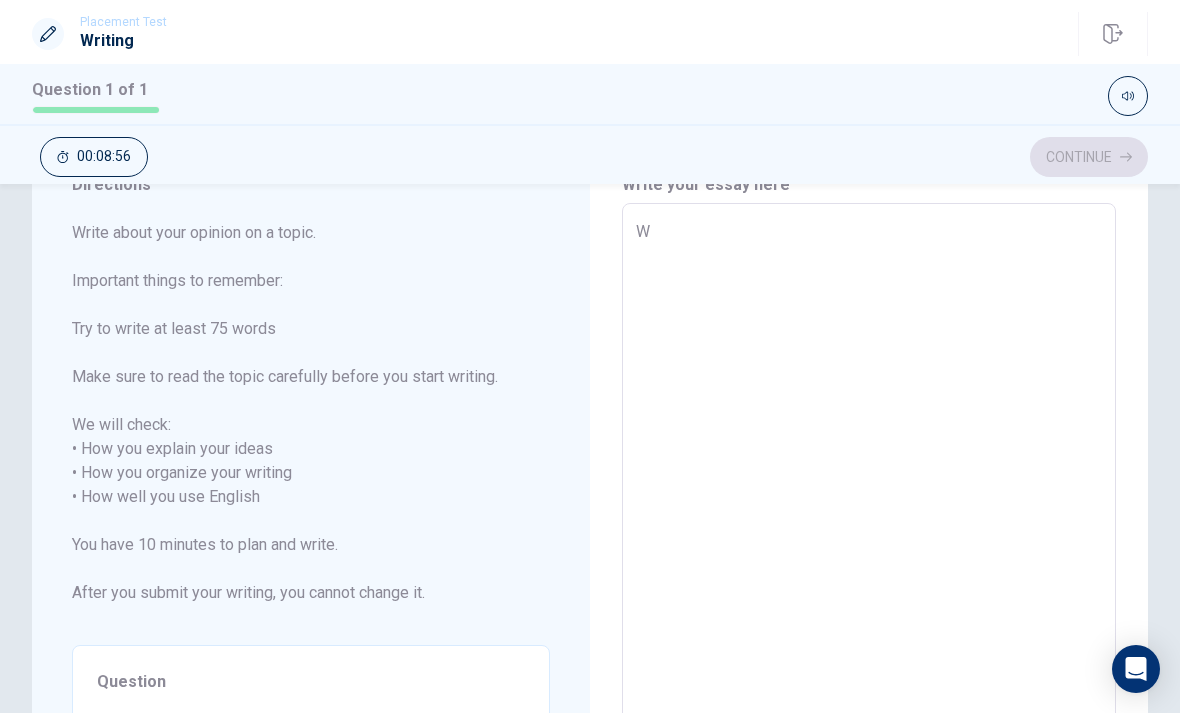 type on "x" 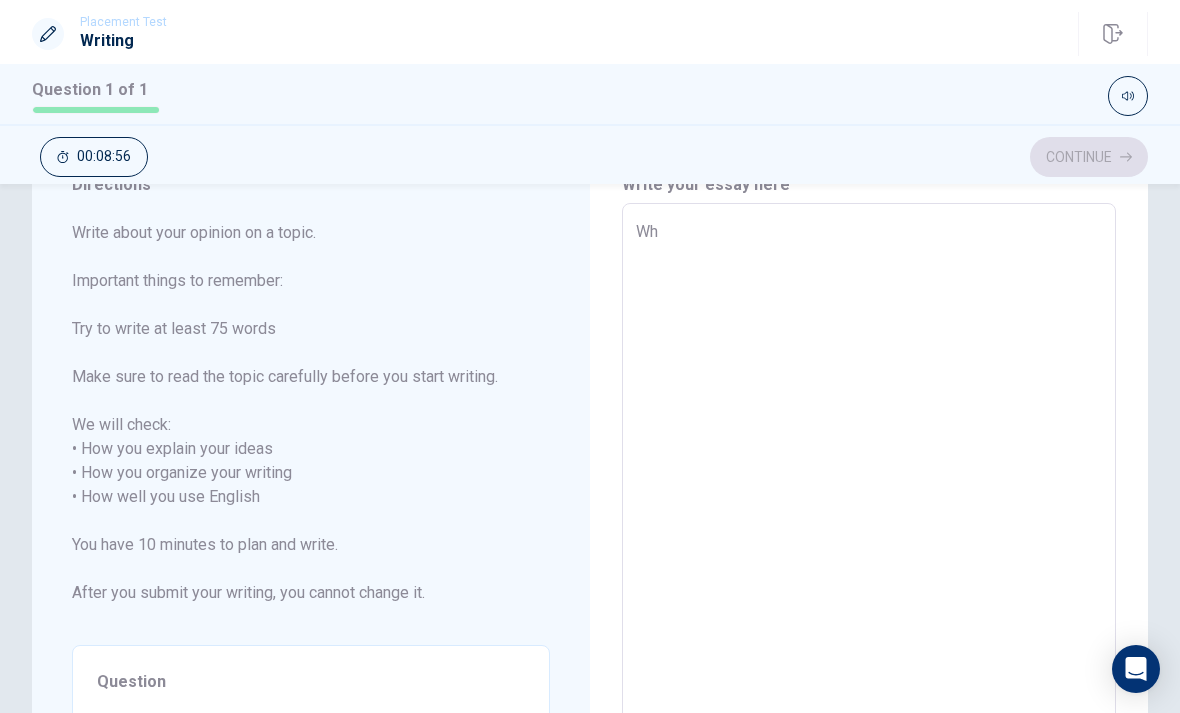 type on "x" 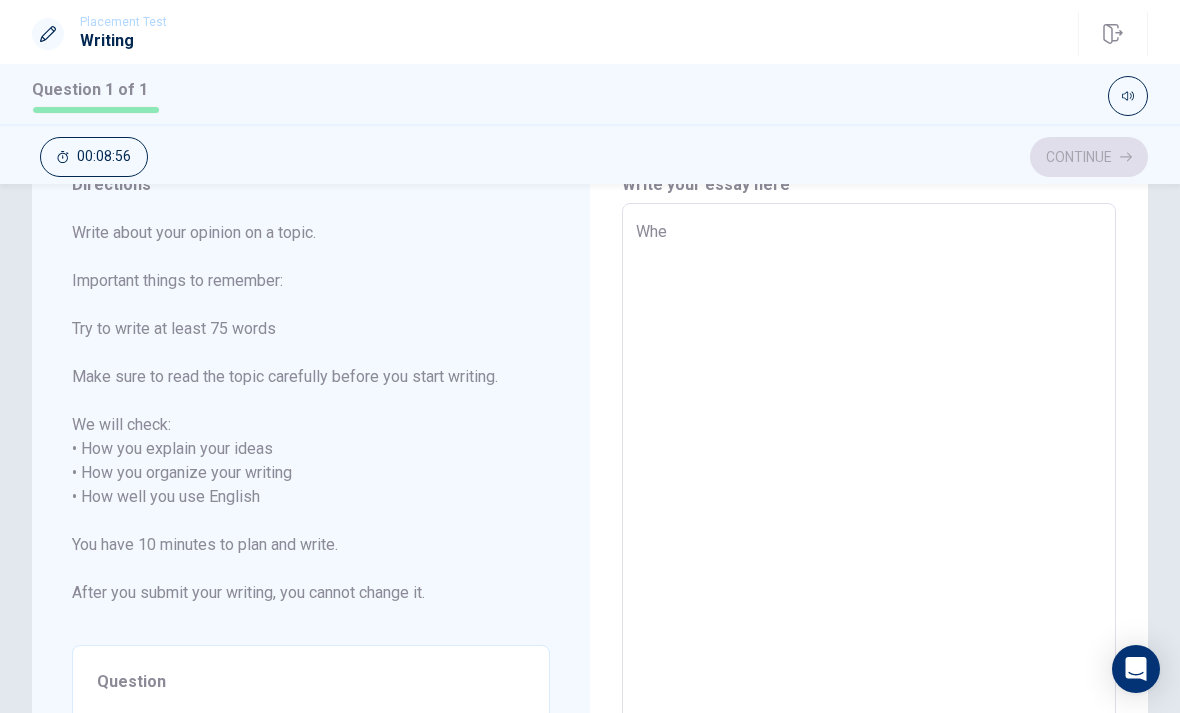 type on "x" 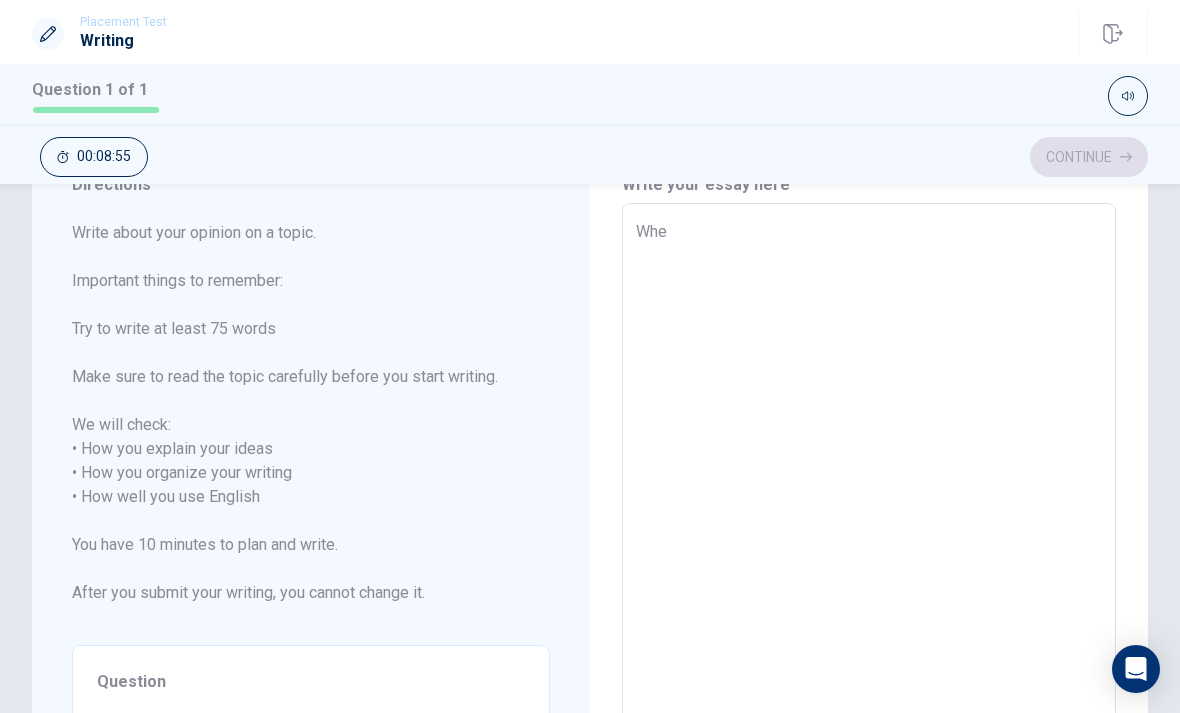 type on "When" 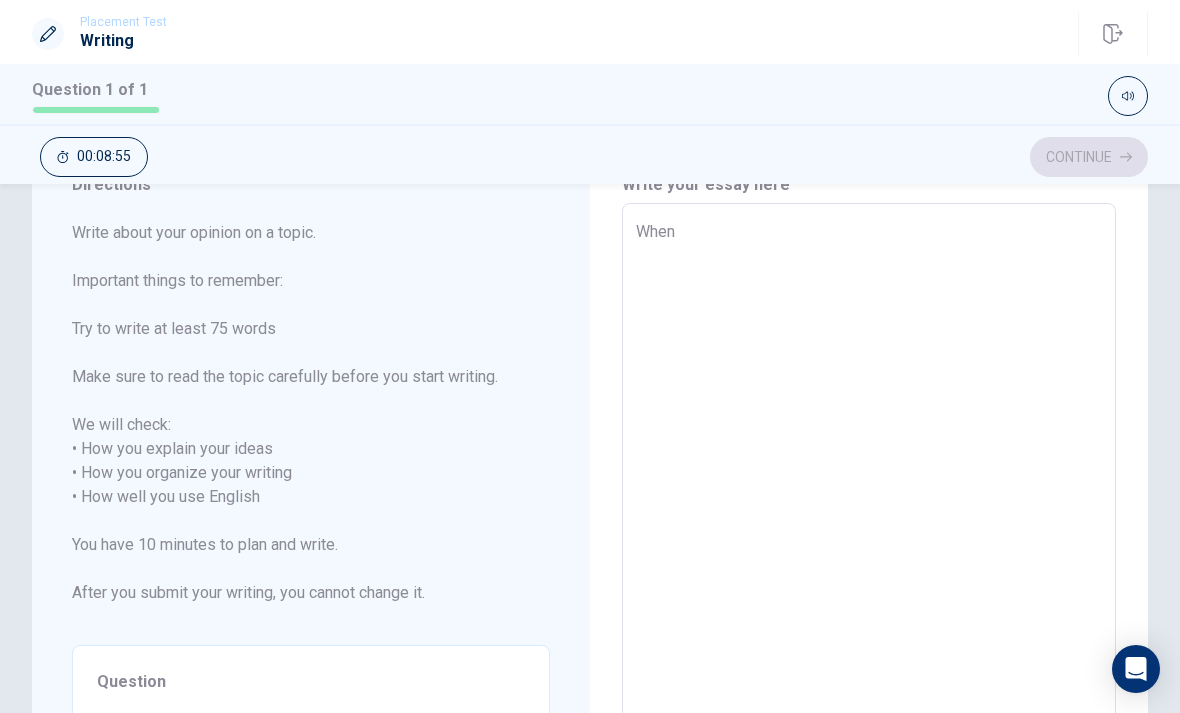 type on "x" 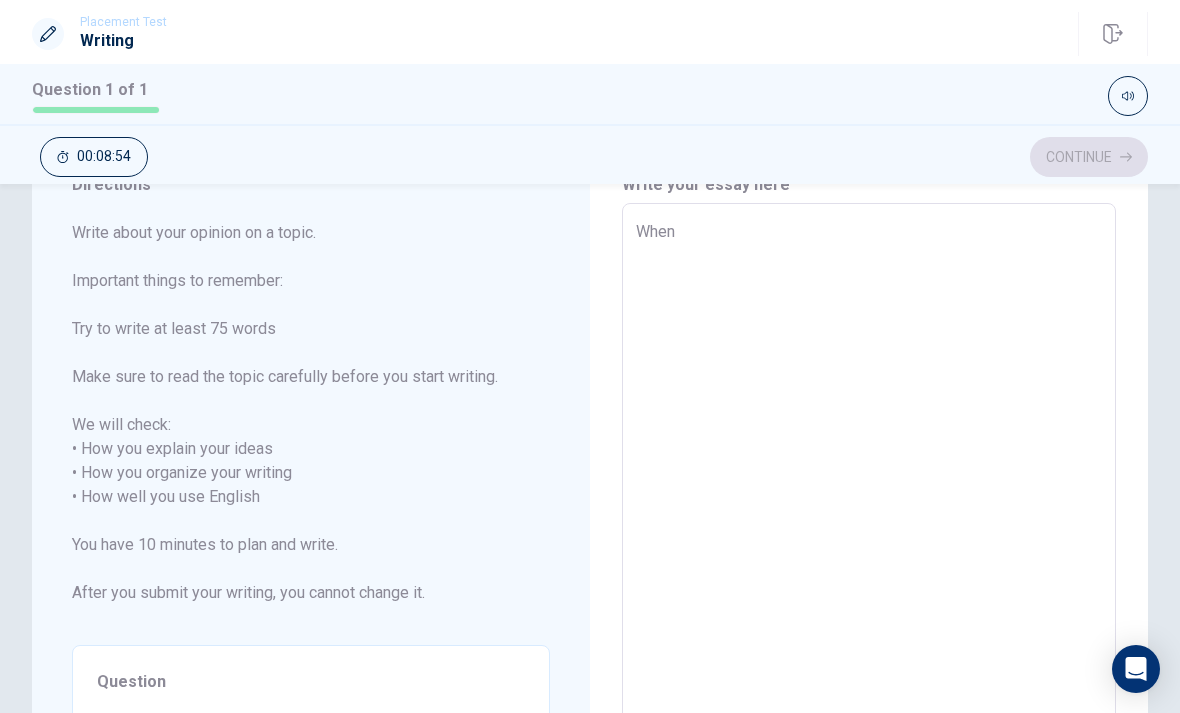 type on "When" 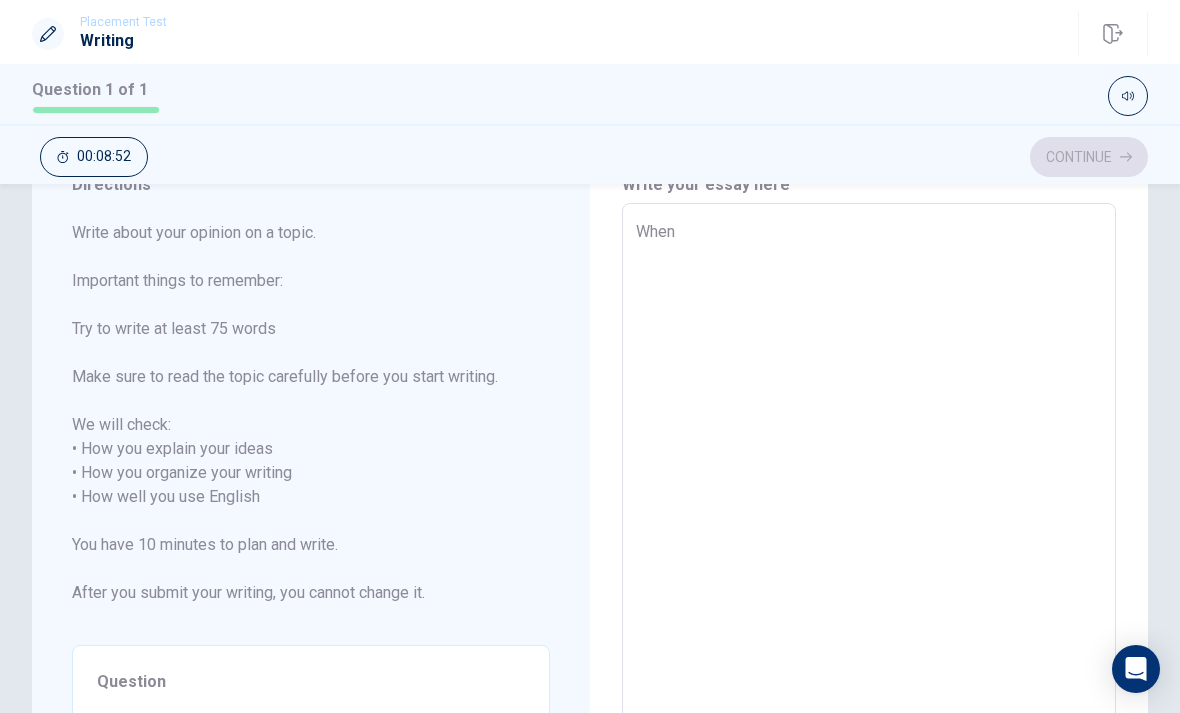 type on "x" 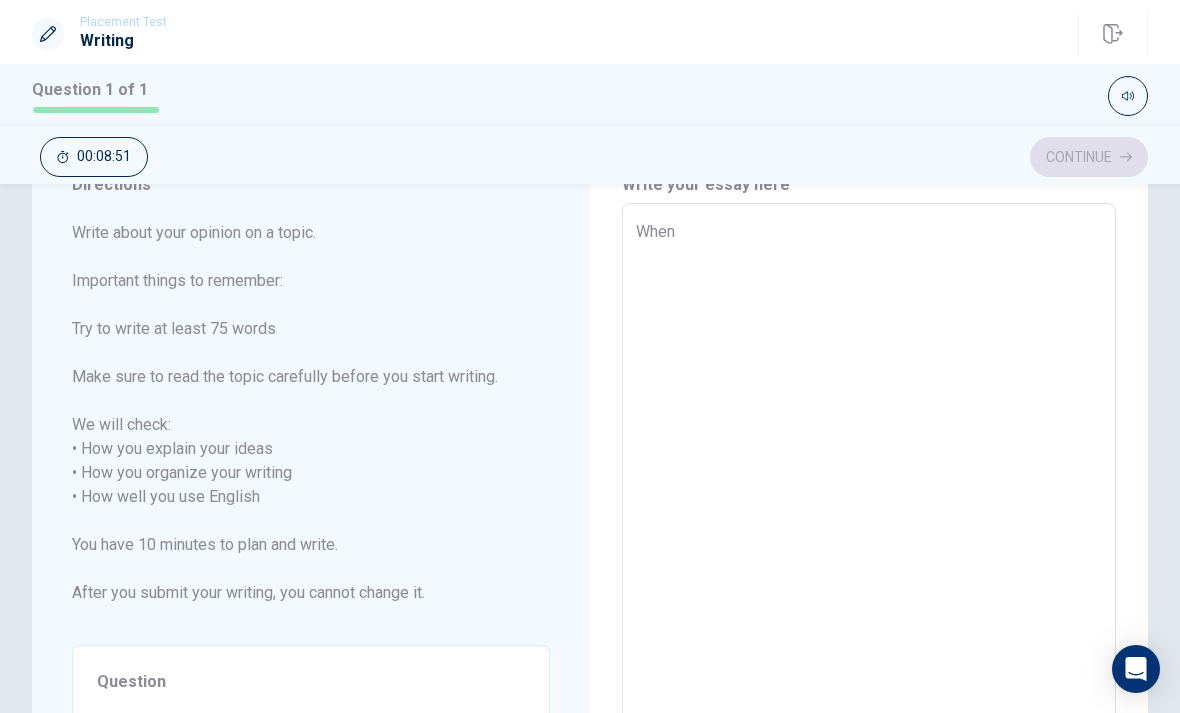 type on "When I" 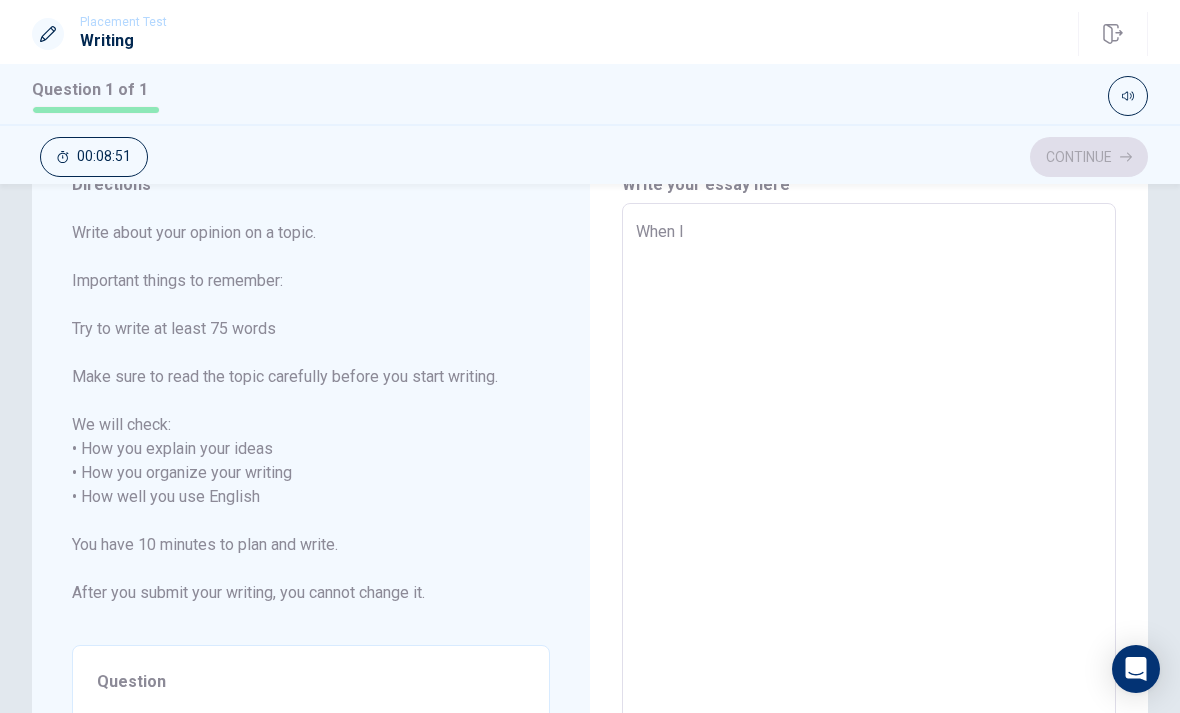 type on "x" 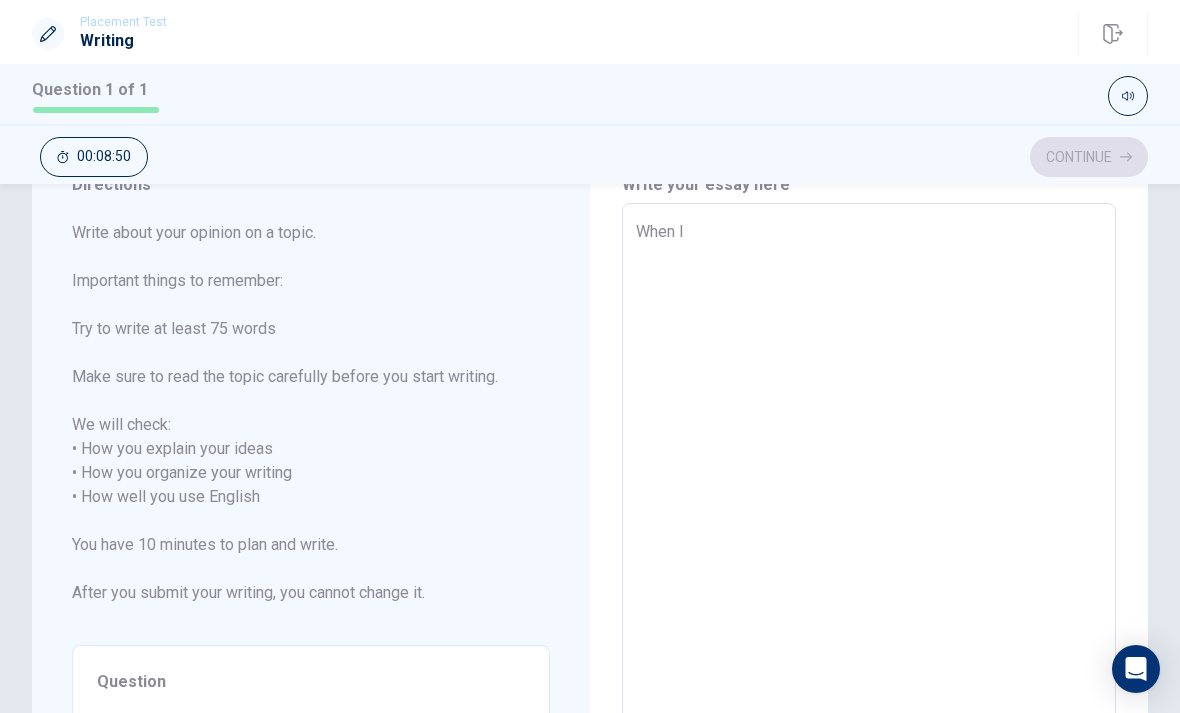 type on "When IW" 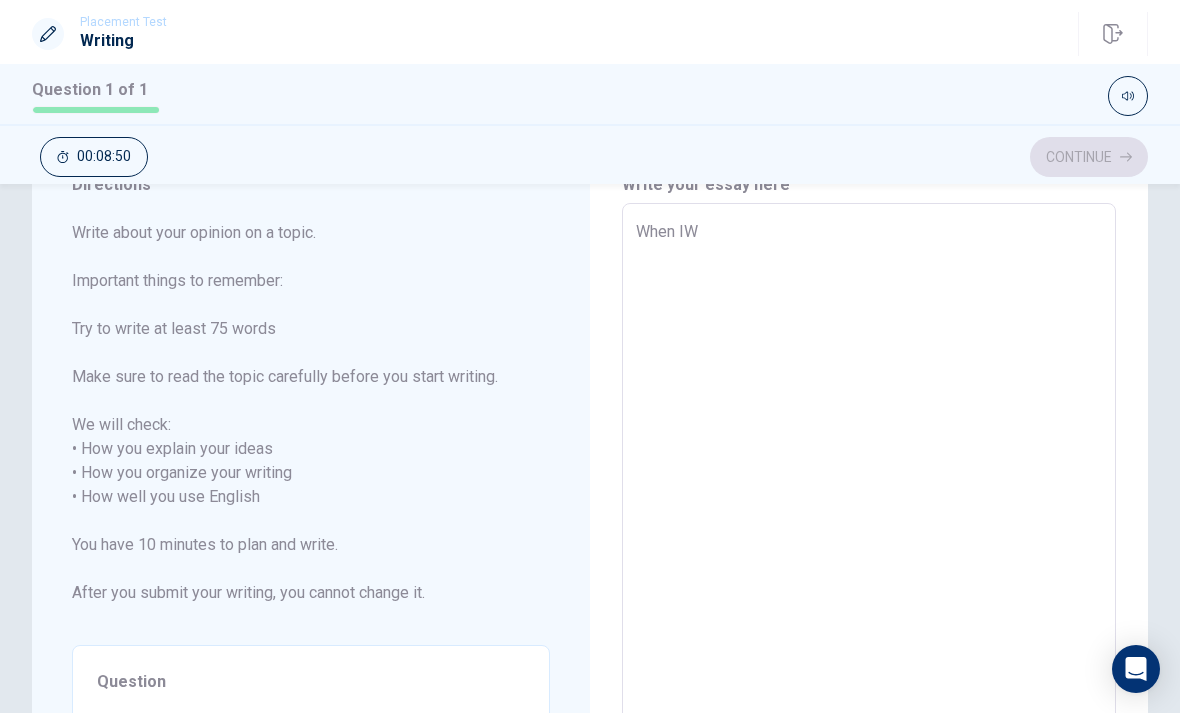 type on "x" 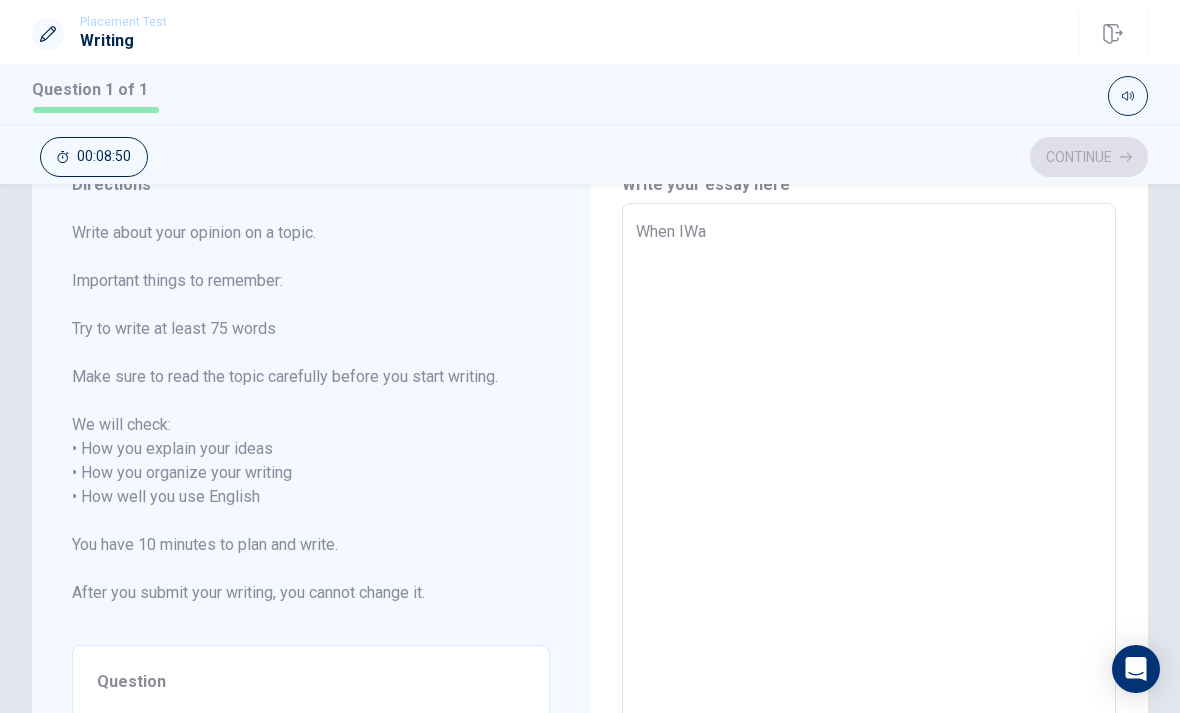 type on "x" 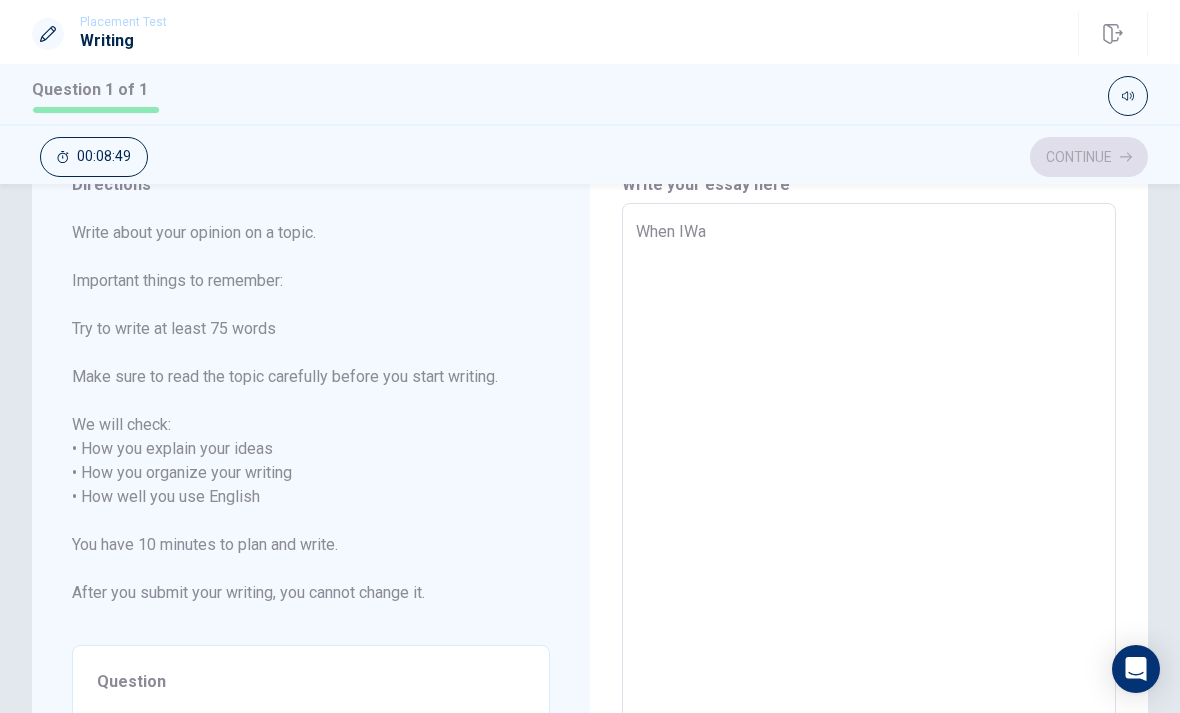 type on "When IW" 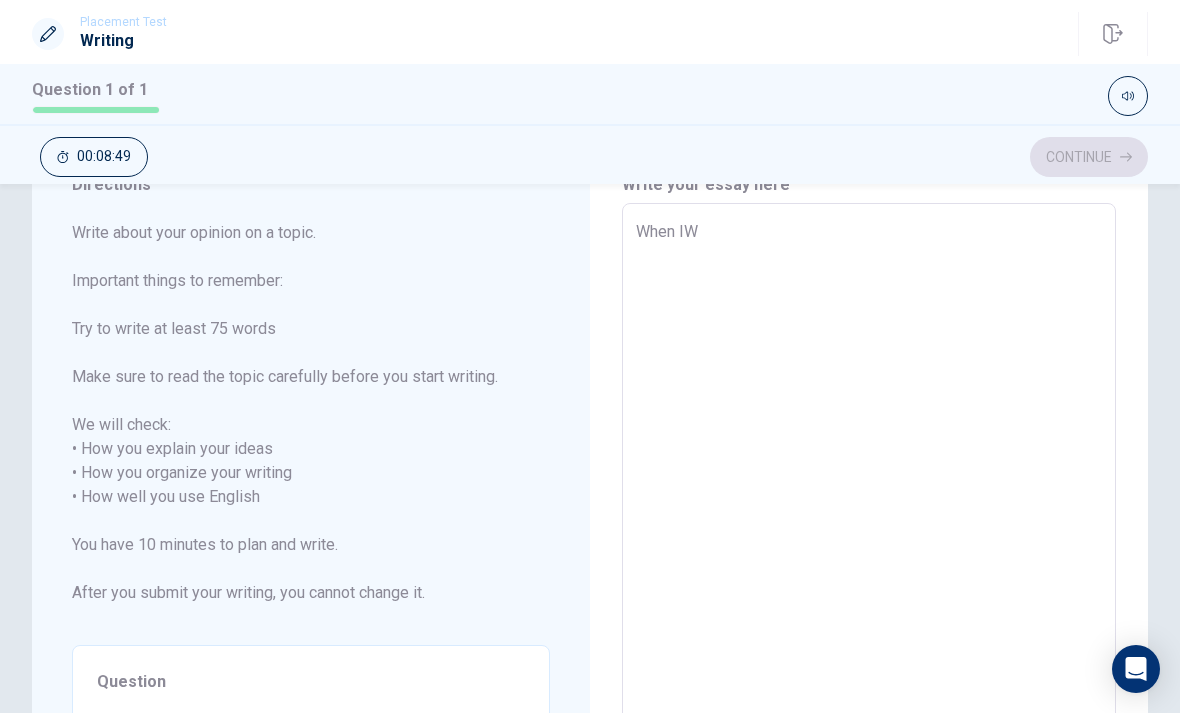 type on "x" 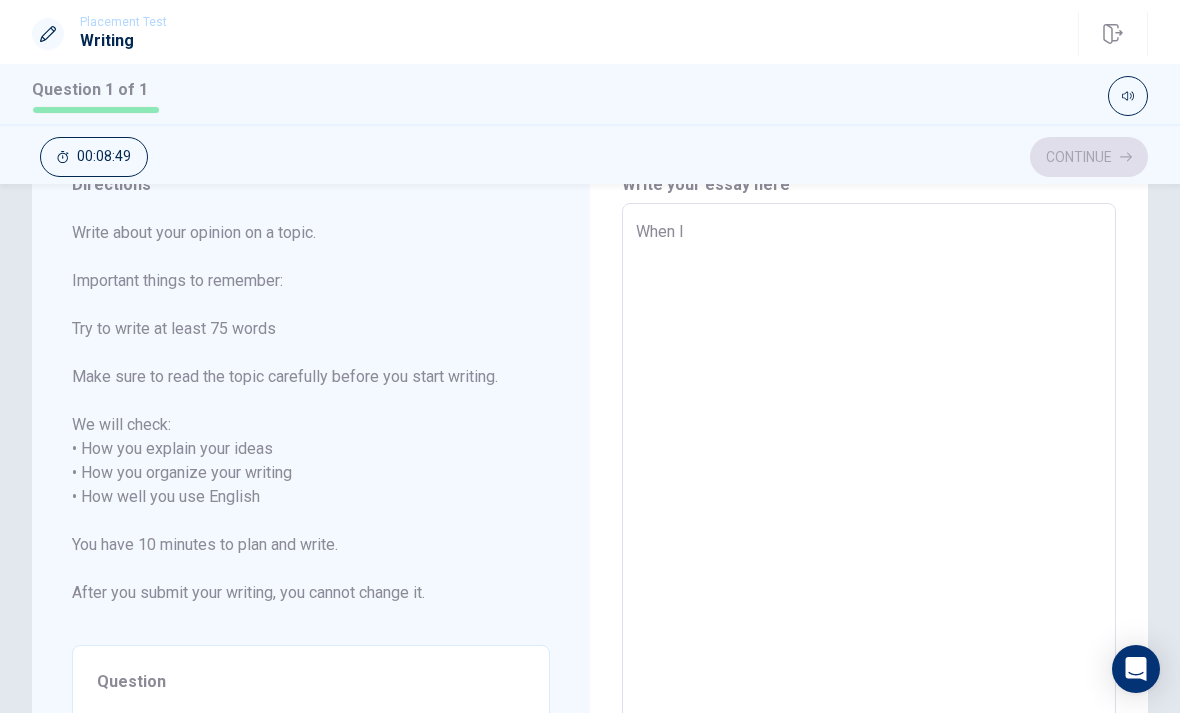 type on "x" 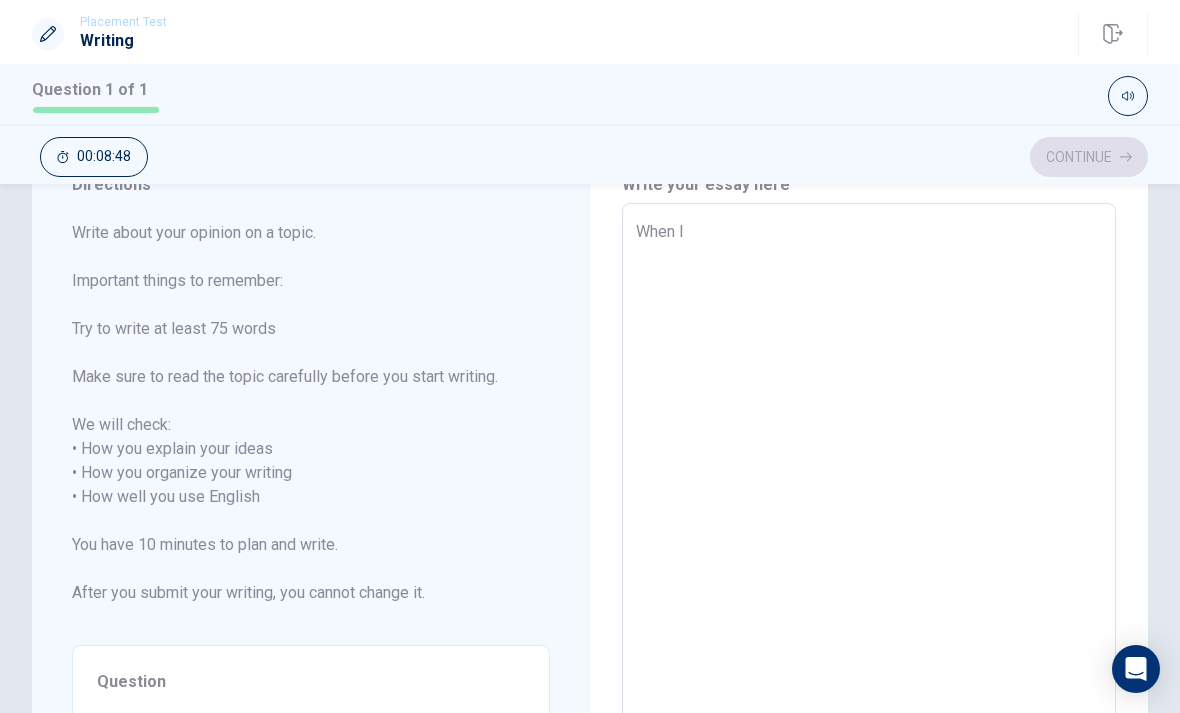 type on "When I w" 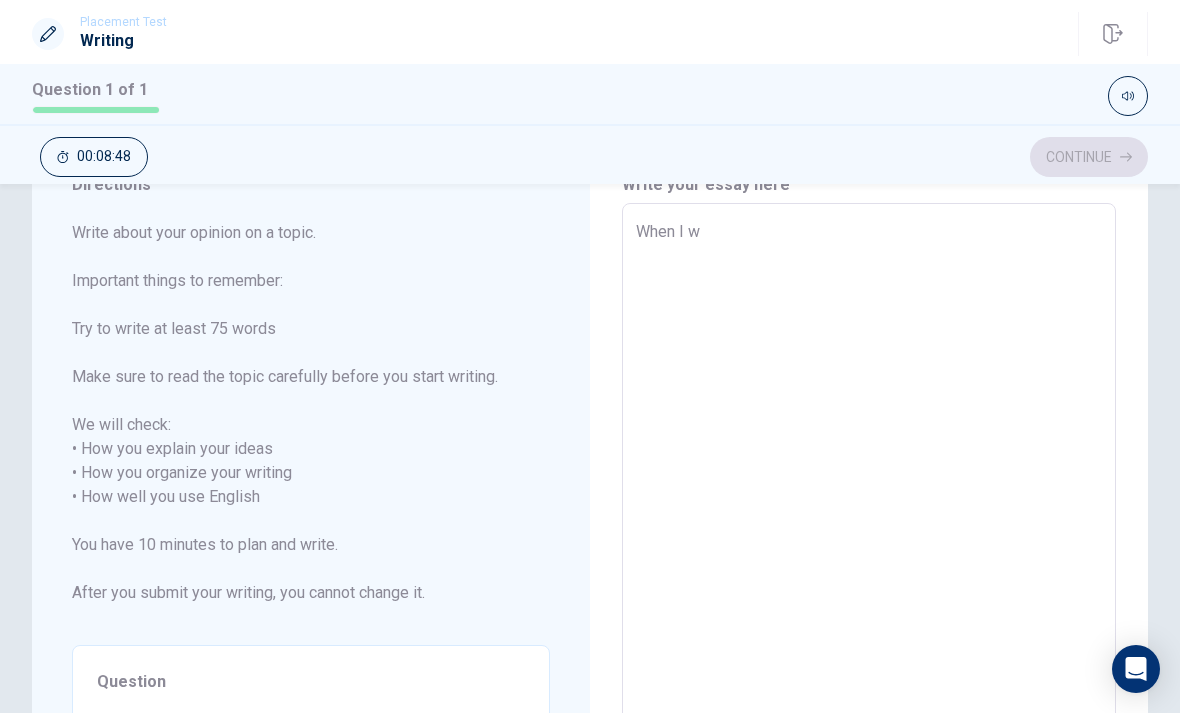 type on "x" 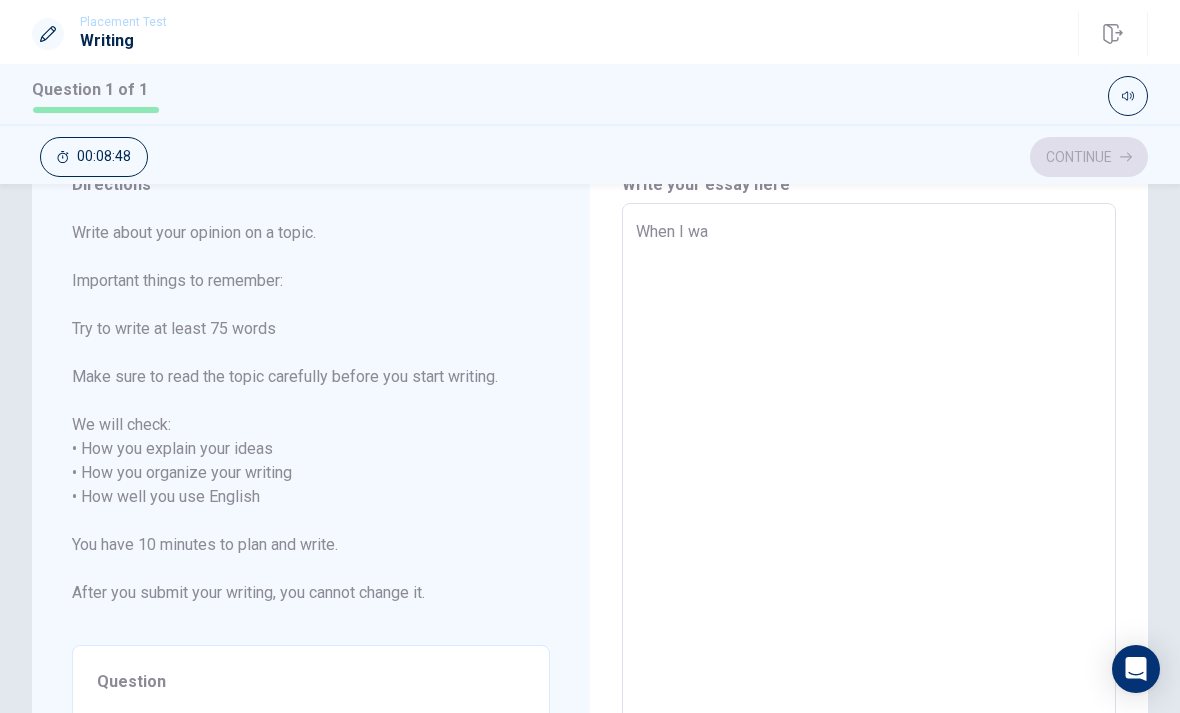 type on "x" 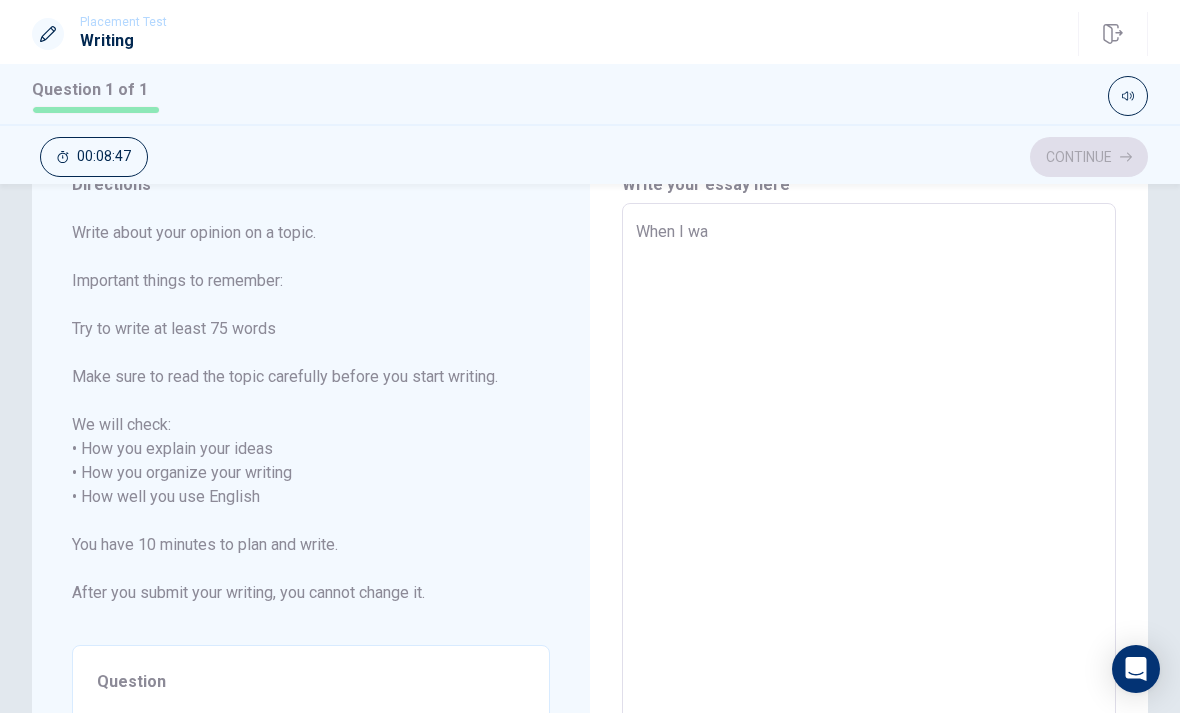 type on "When I was" 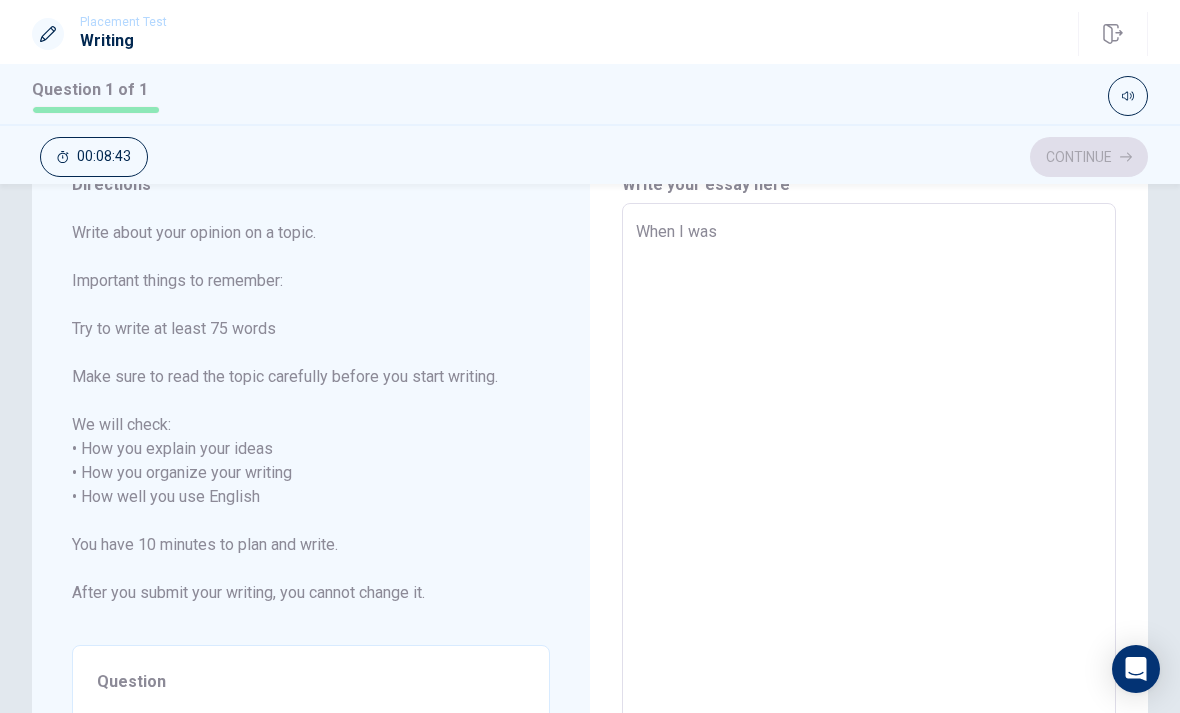 type on "x" 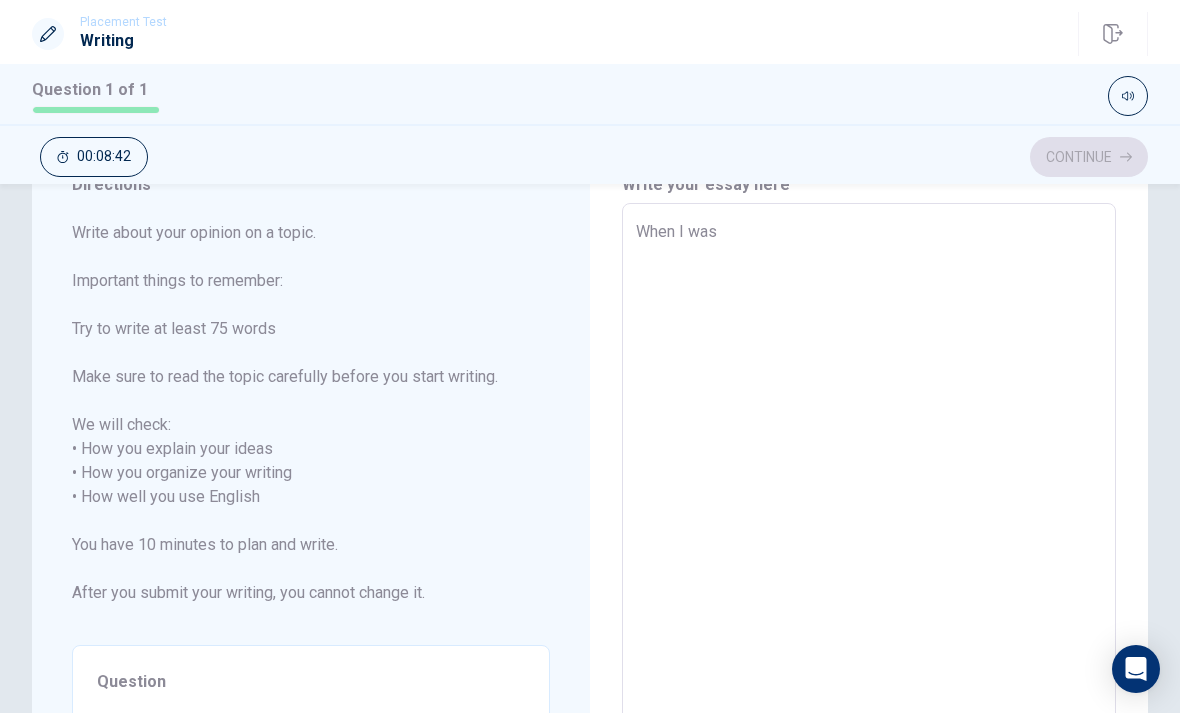 type on "When I [PERSON_NAME]" 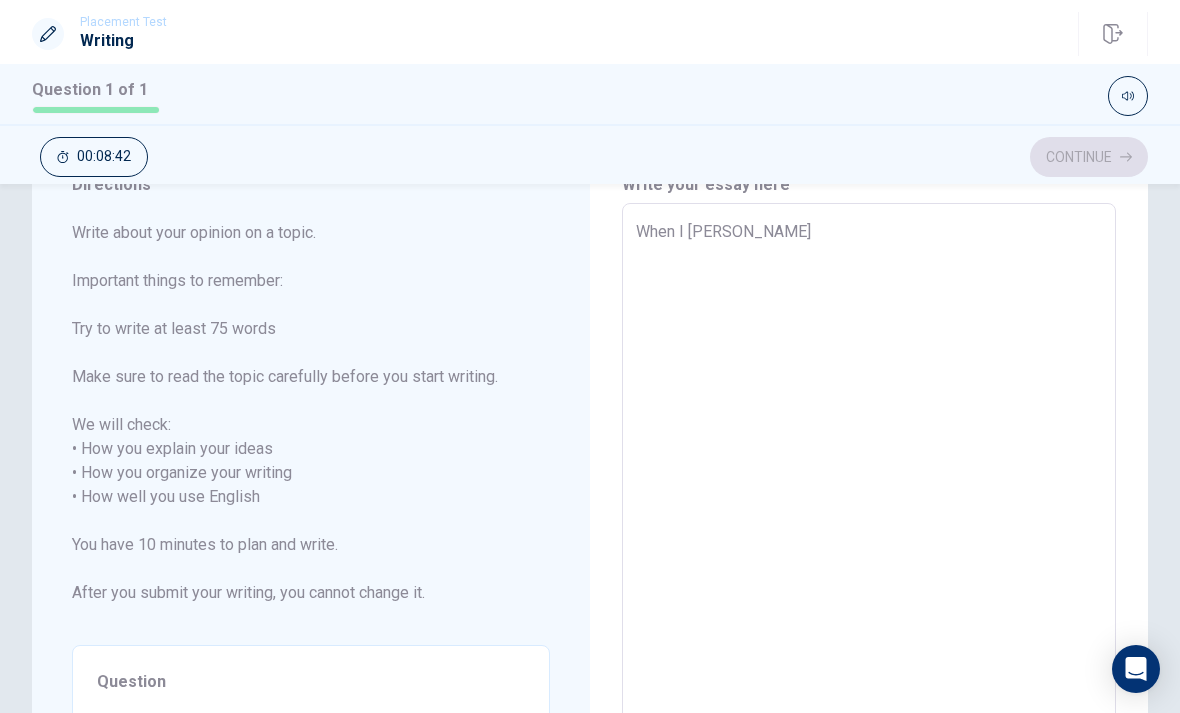 type on "x" 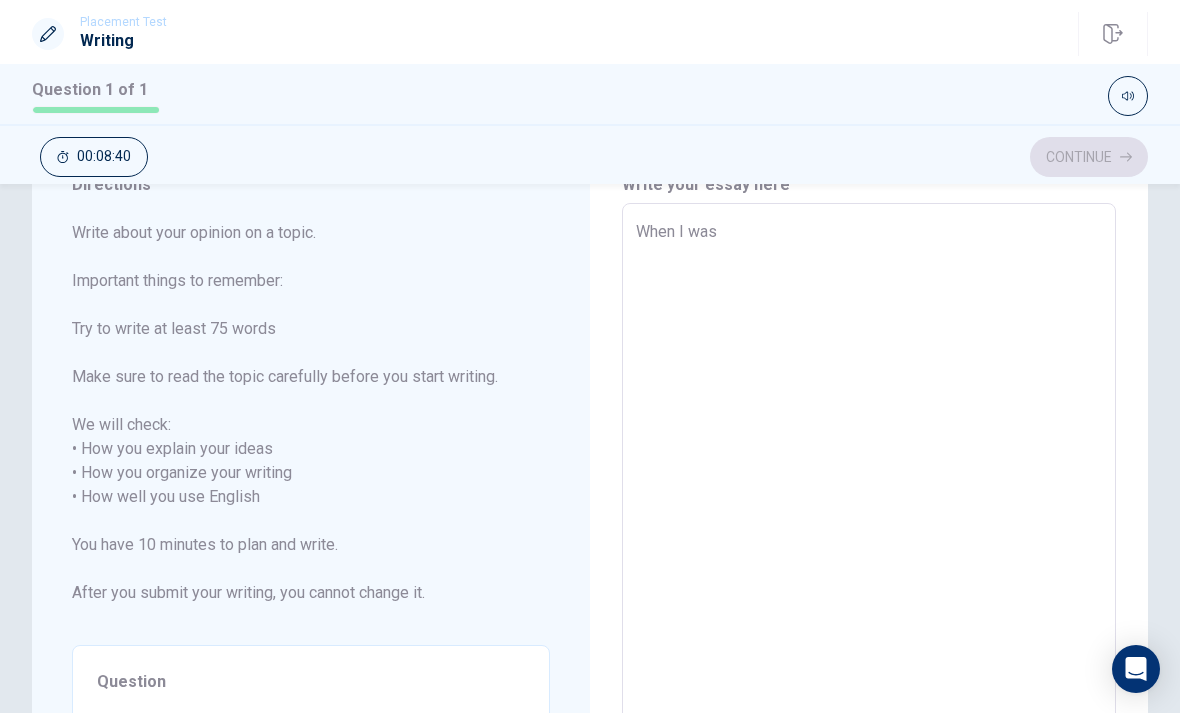 type on "x" 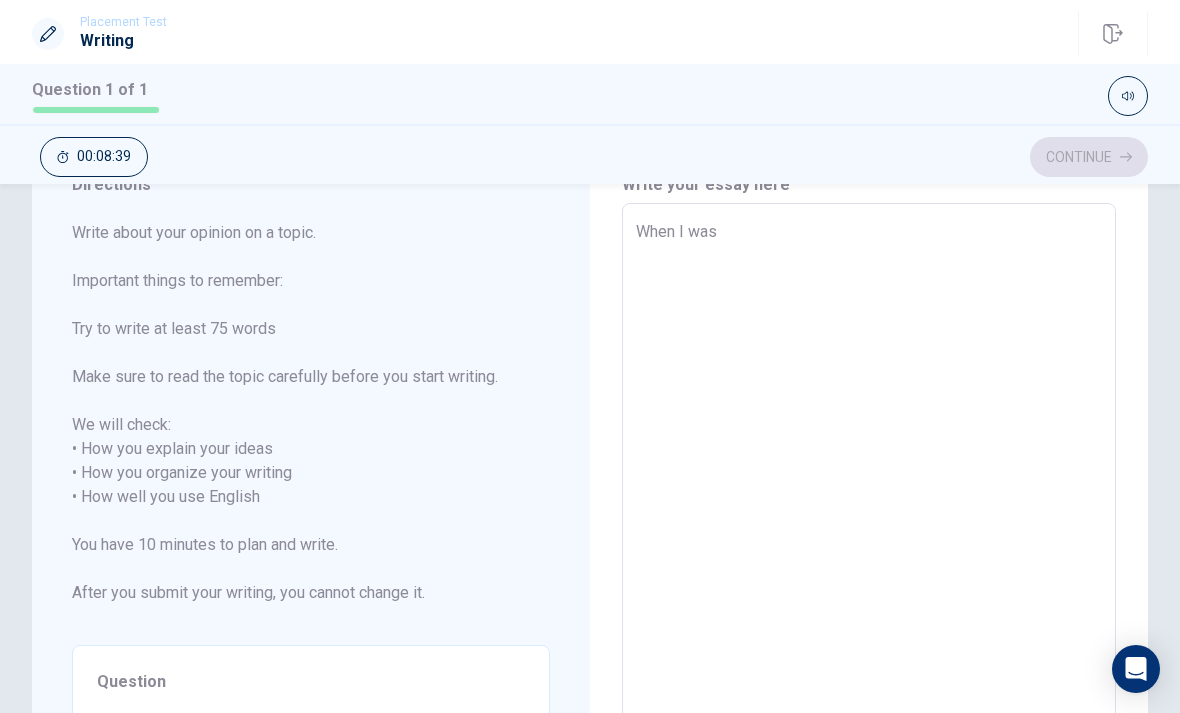 type on "When I was" 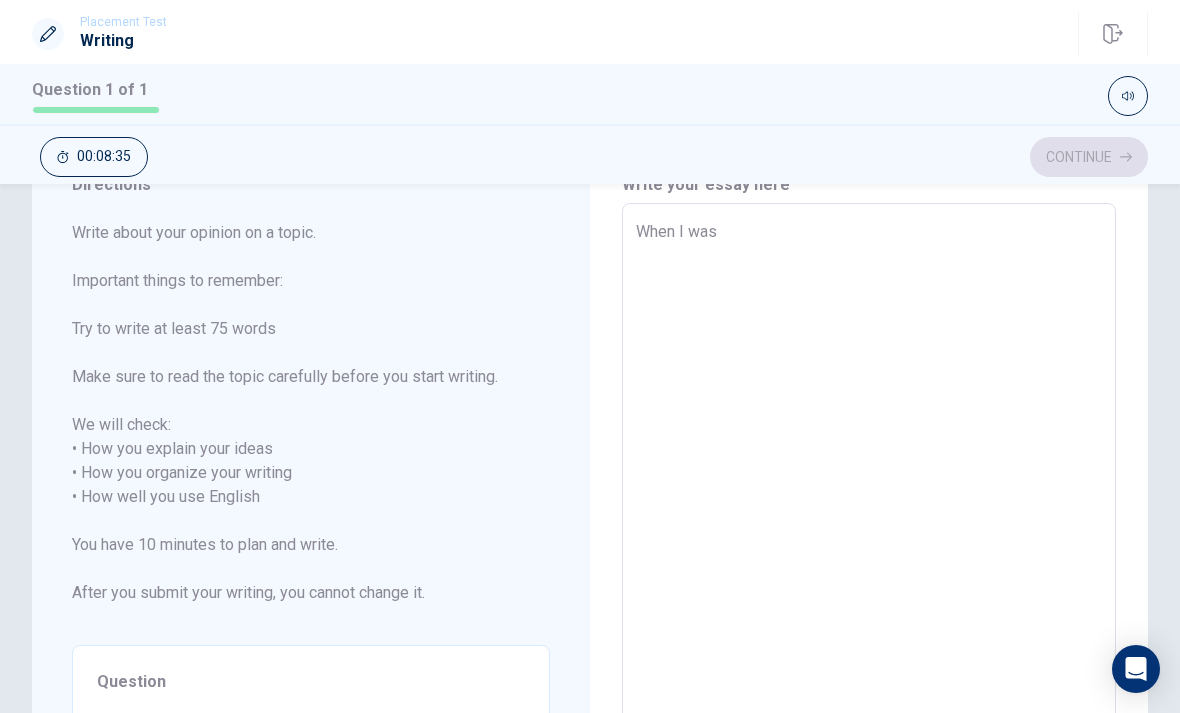 type on "x" 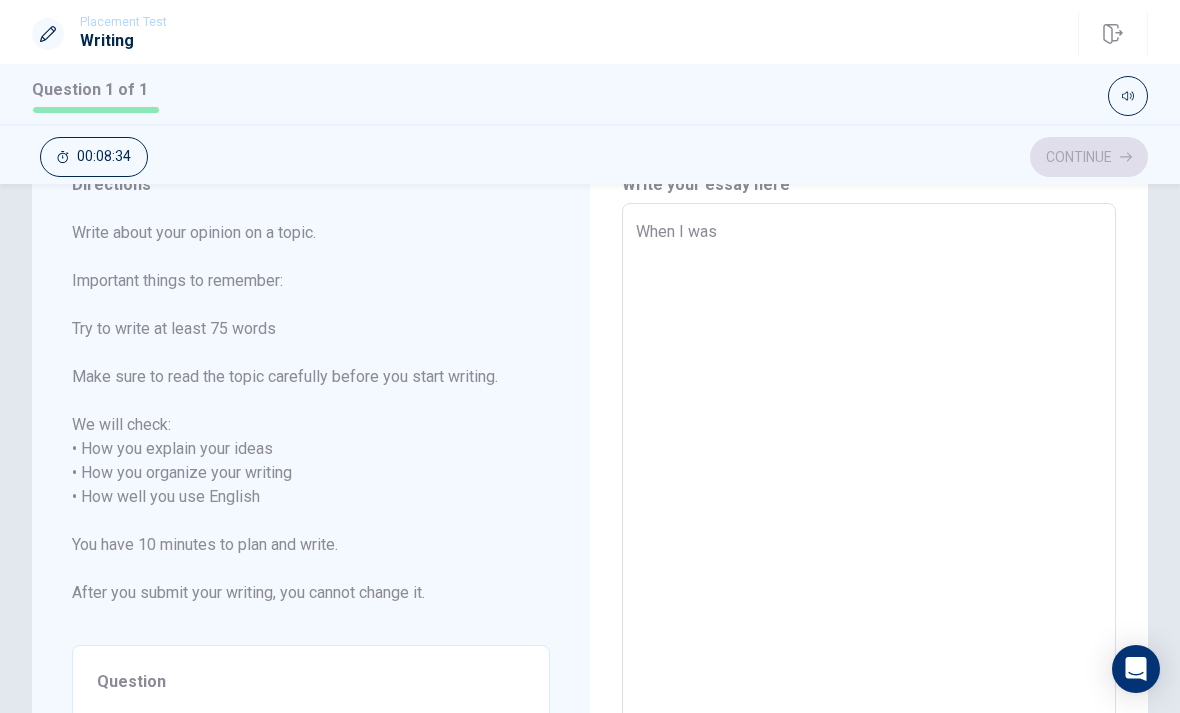 type on "When I was 1" 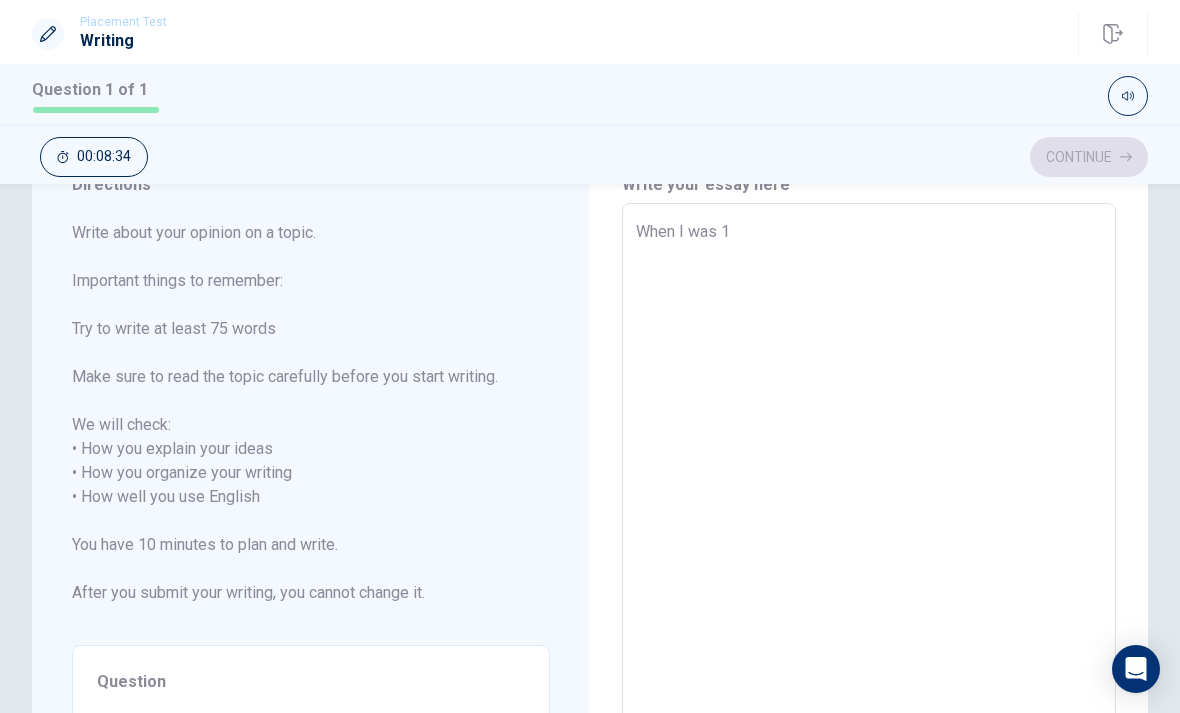 type on "x" 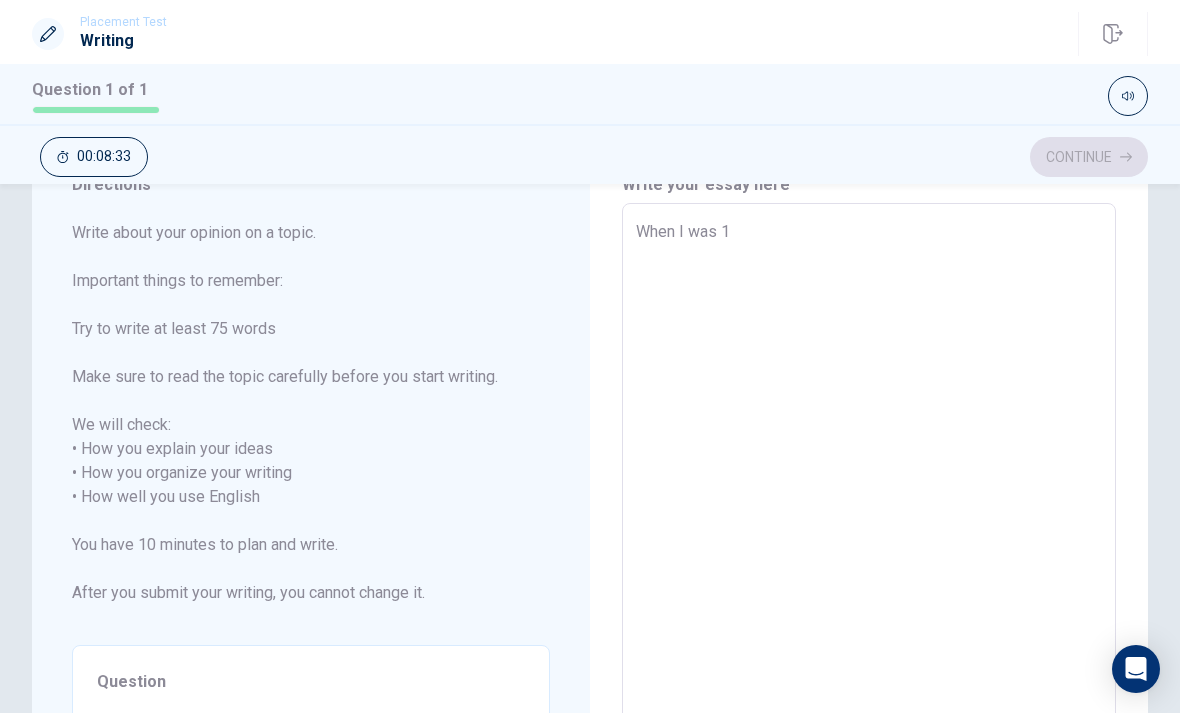 type on "When I was 18" 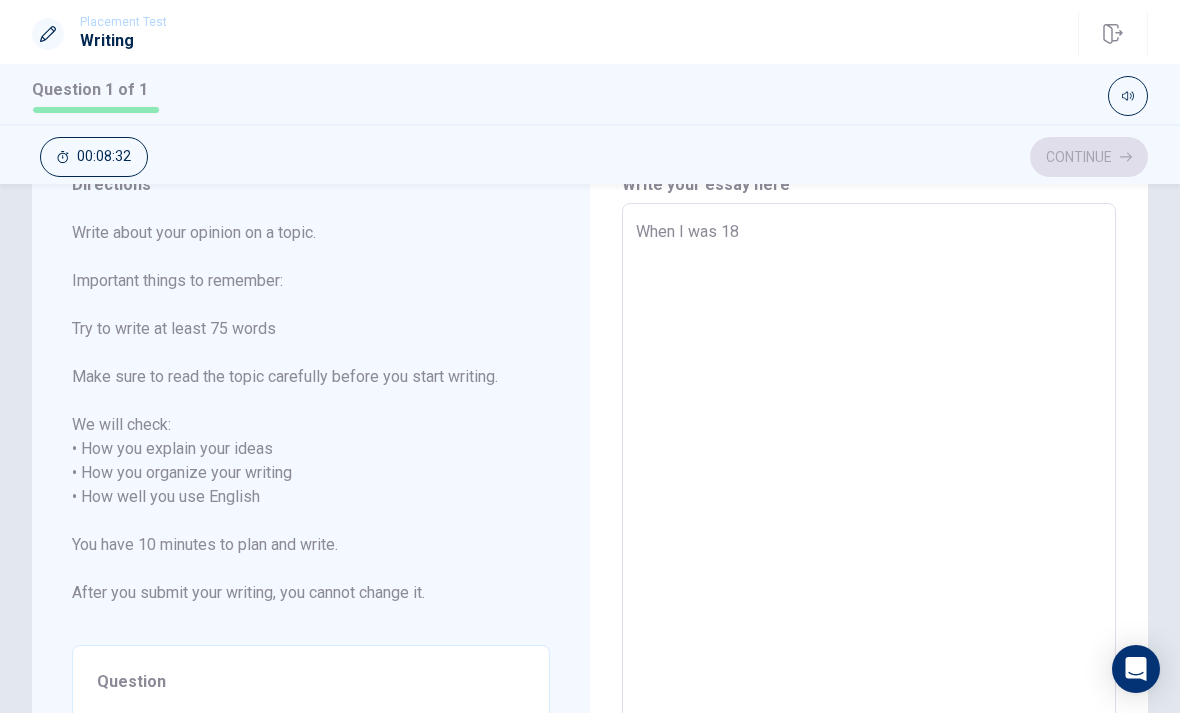 type on "x" 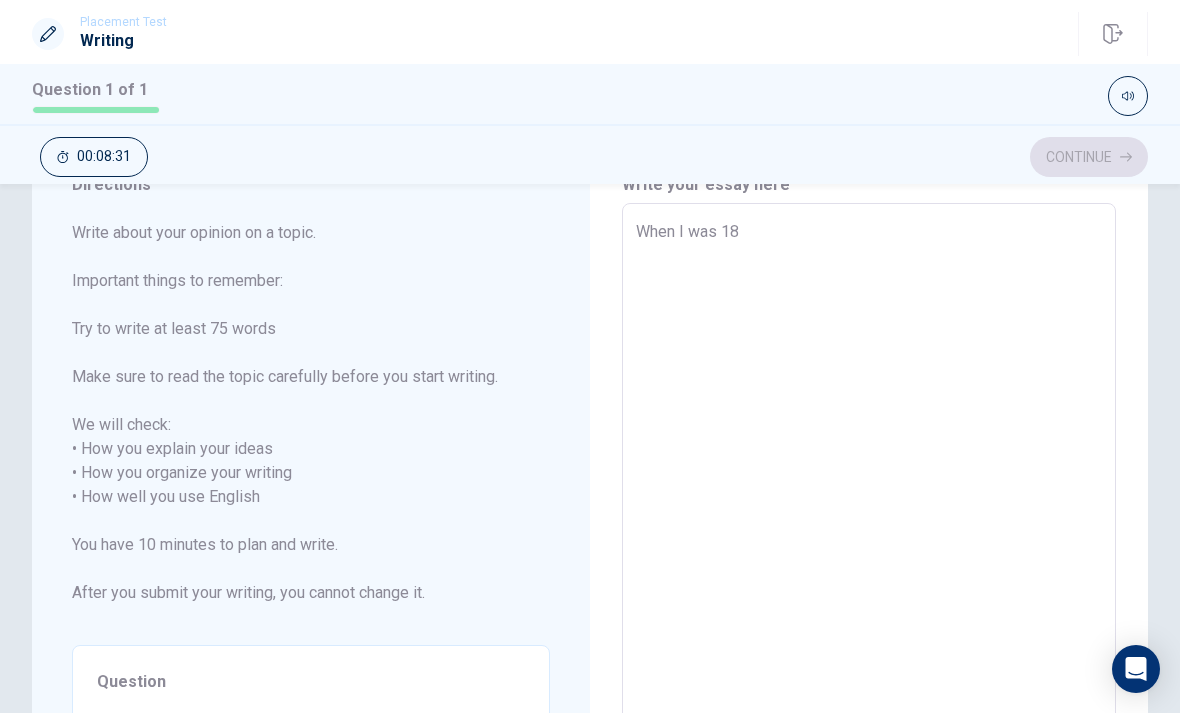 type on "When I was 18 y" 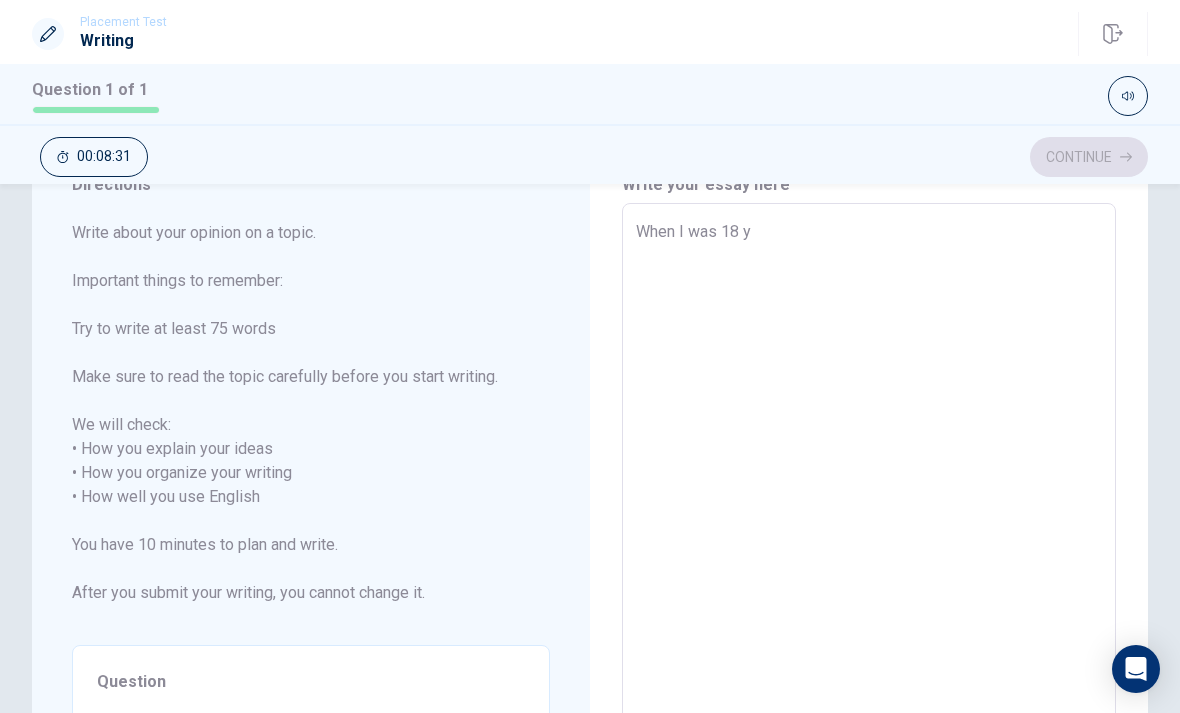 type on "x" 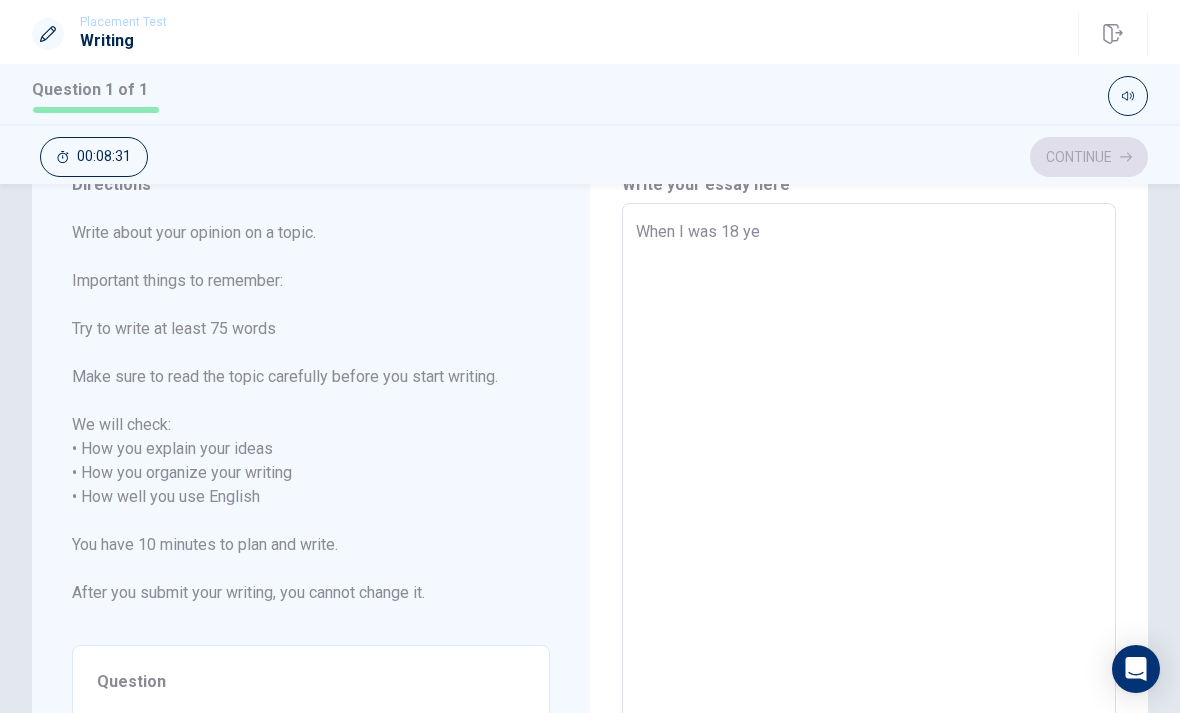 type on "x" 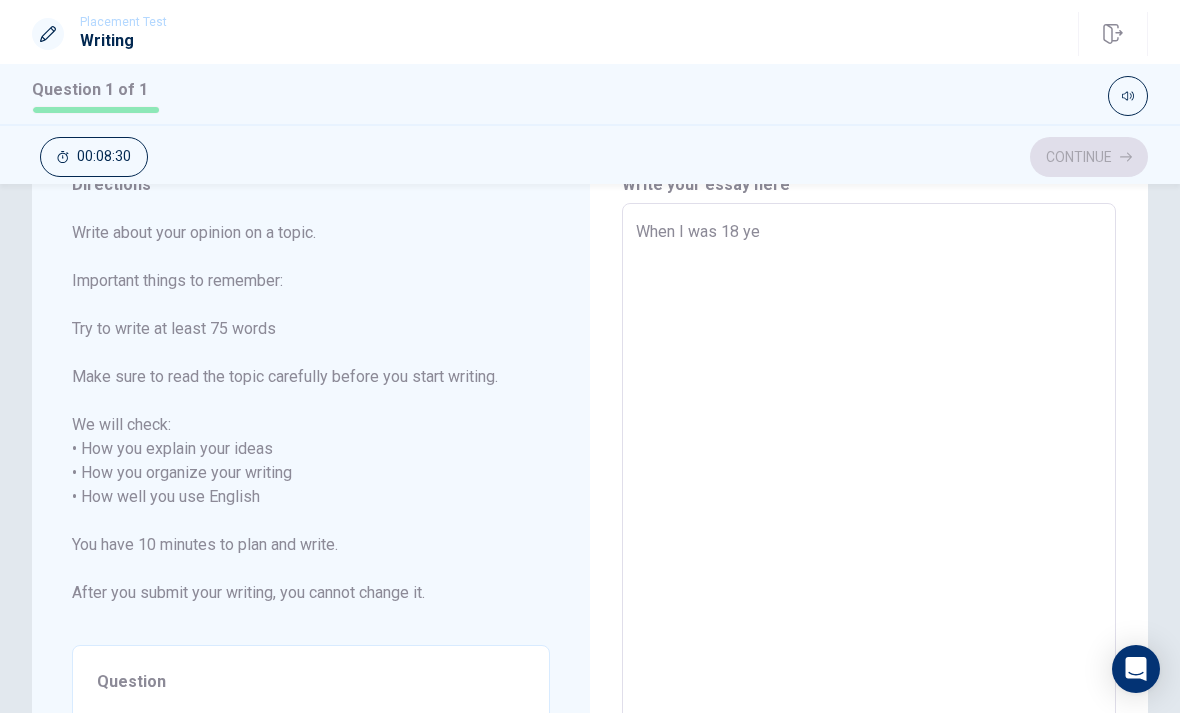 type on "When I was 18 yea" 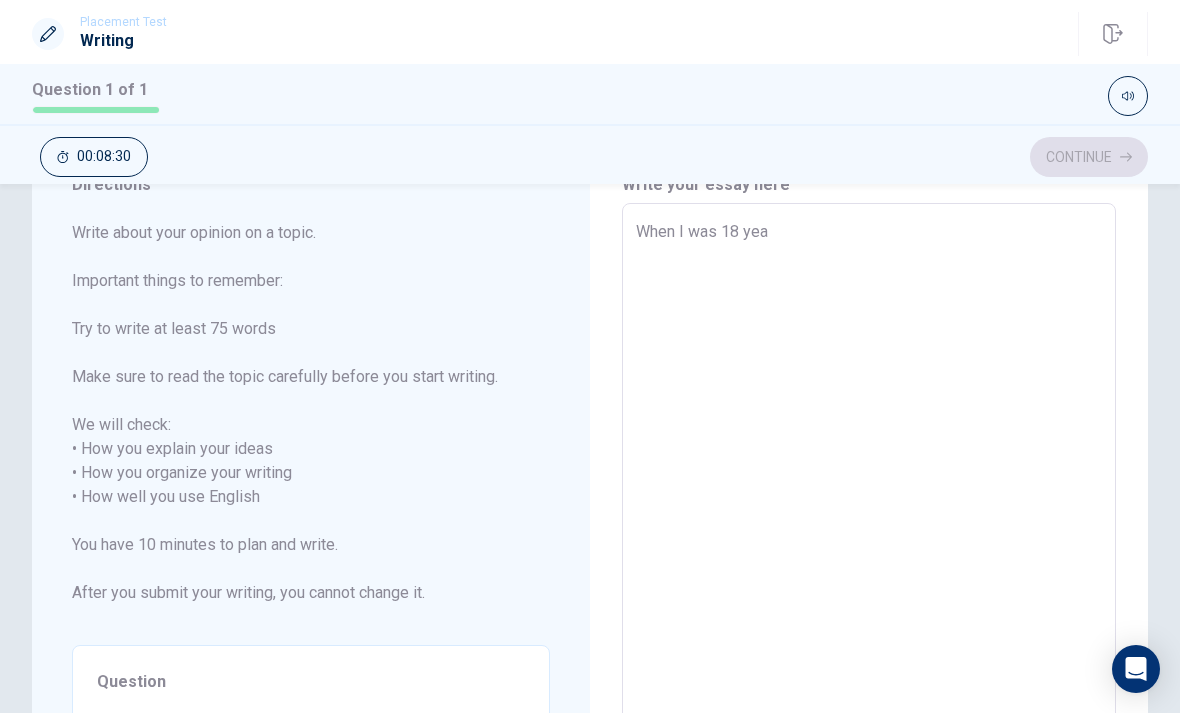 type on "x" 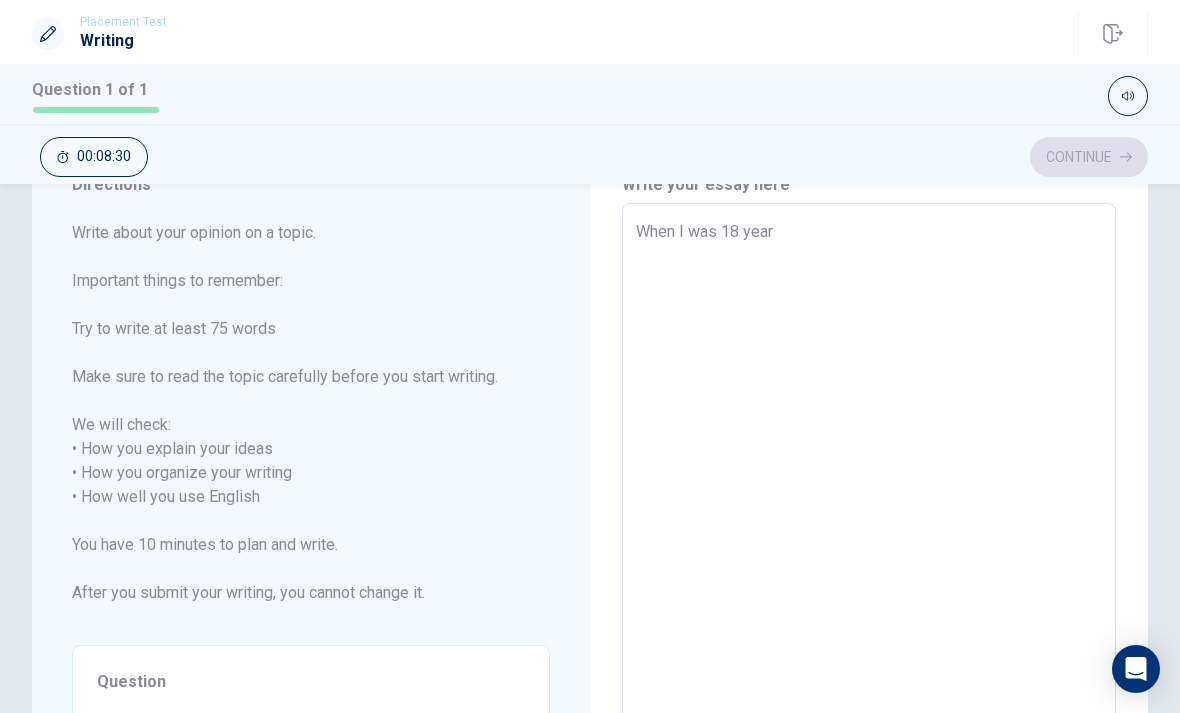 type on "x" 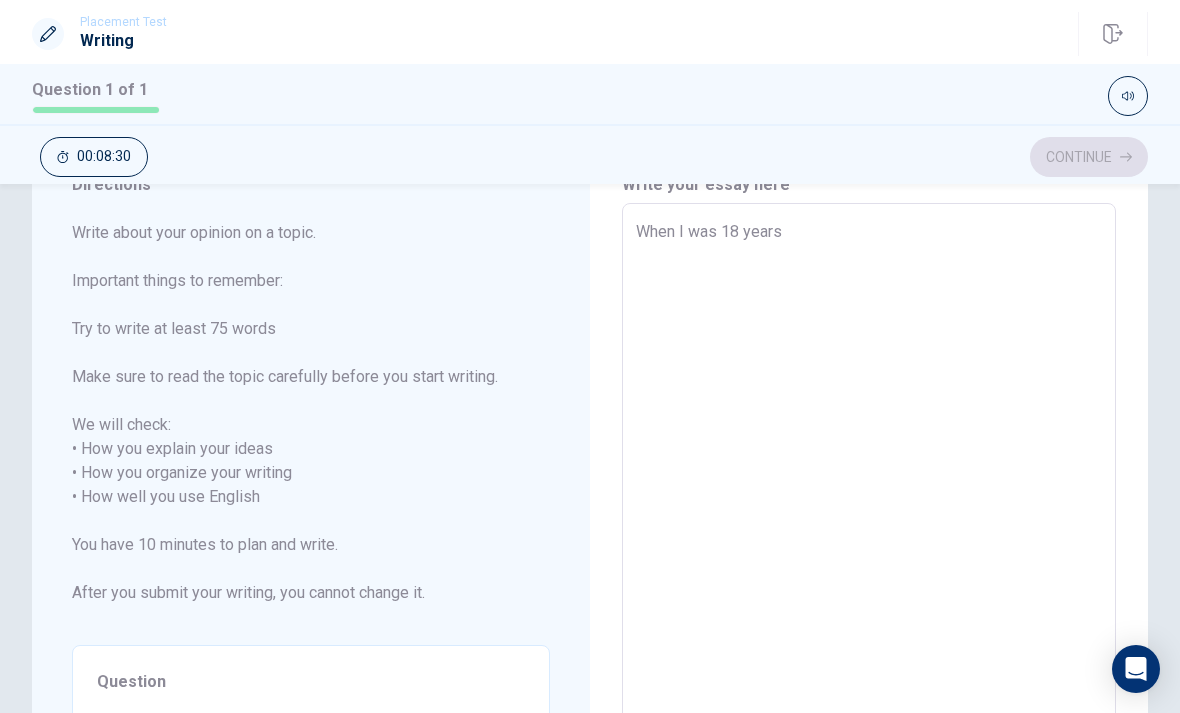type on "x" 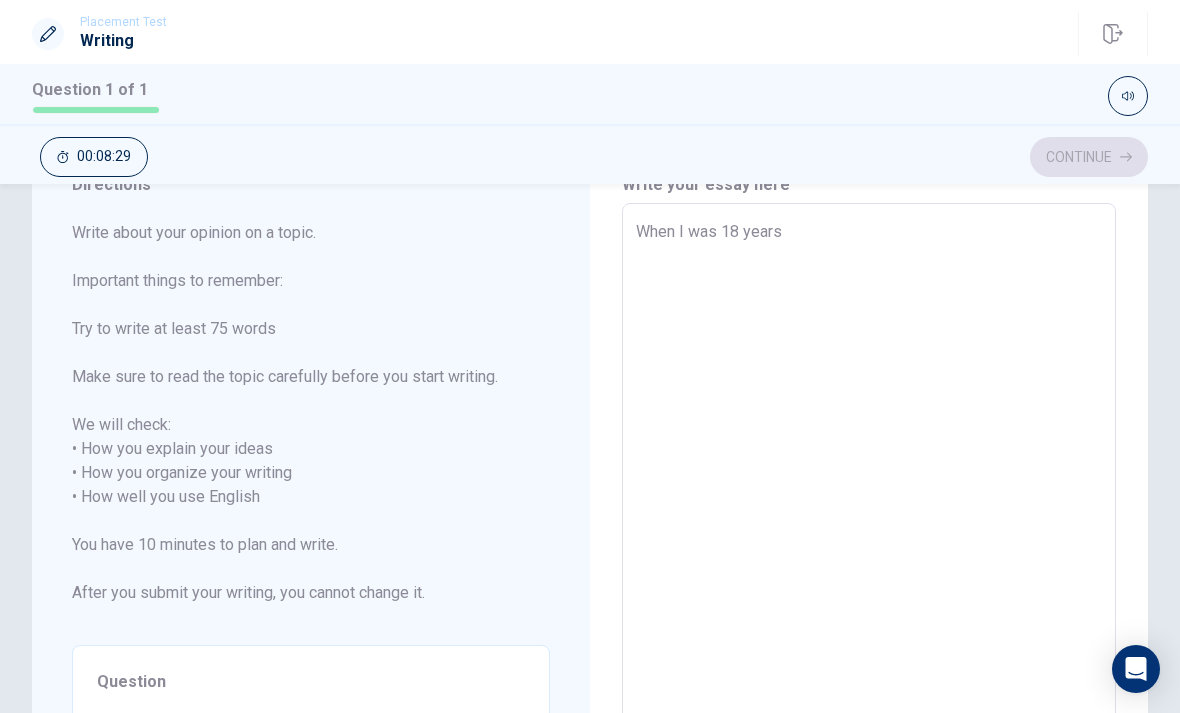 type on "When I was 18 years" 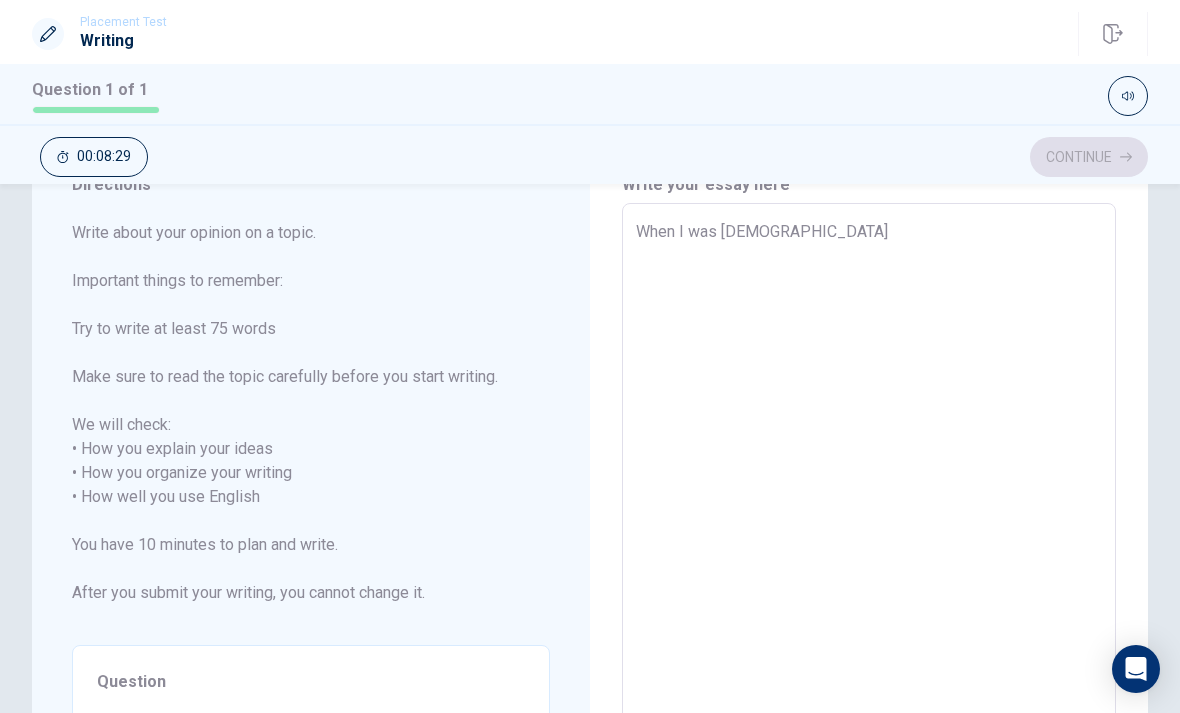type on "x" 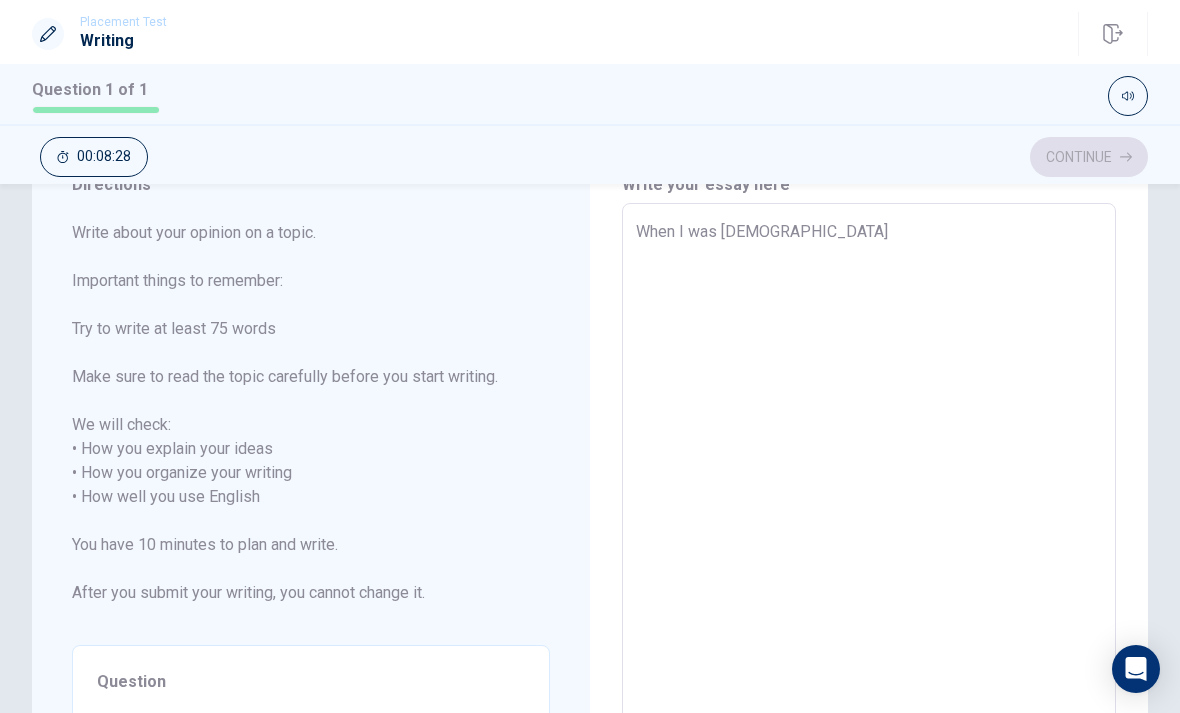 type on "When I was 18 years ol" 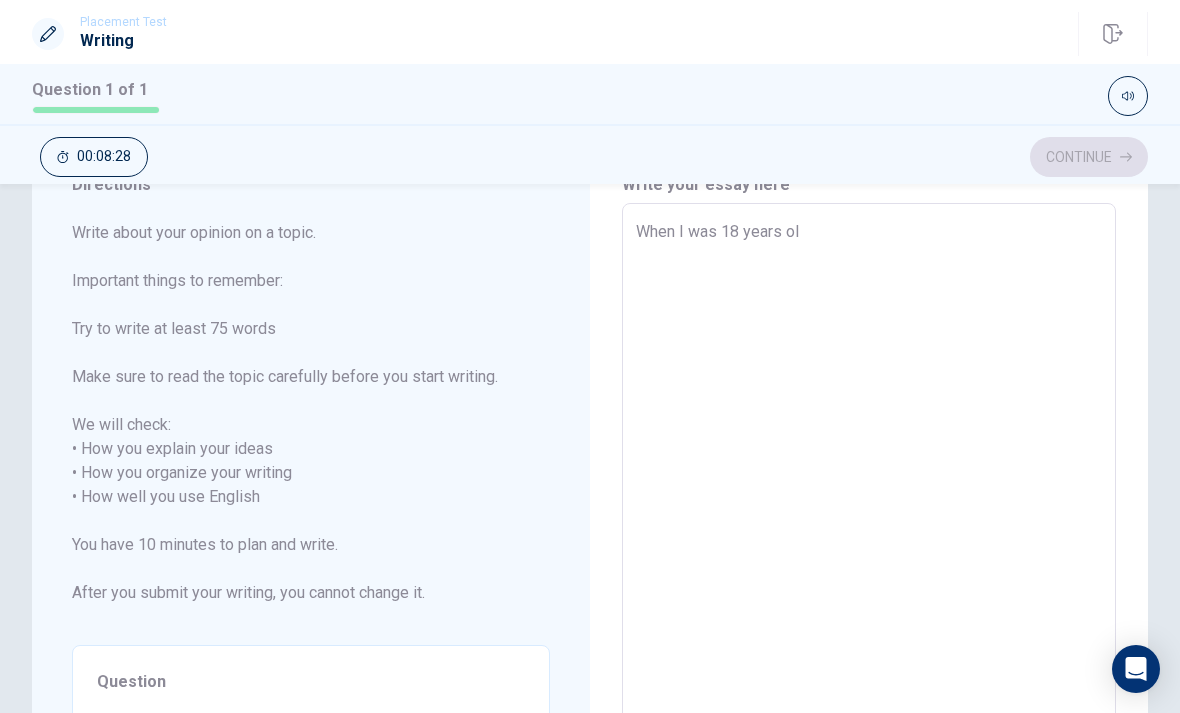 type on "x" 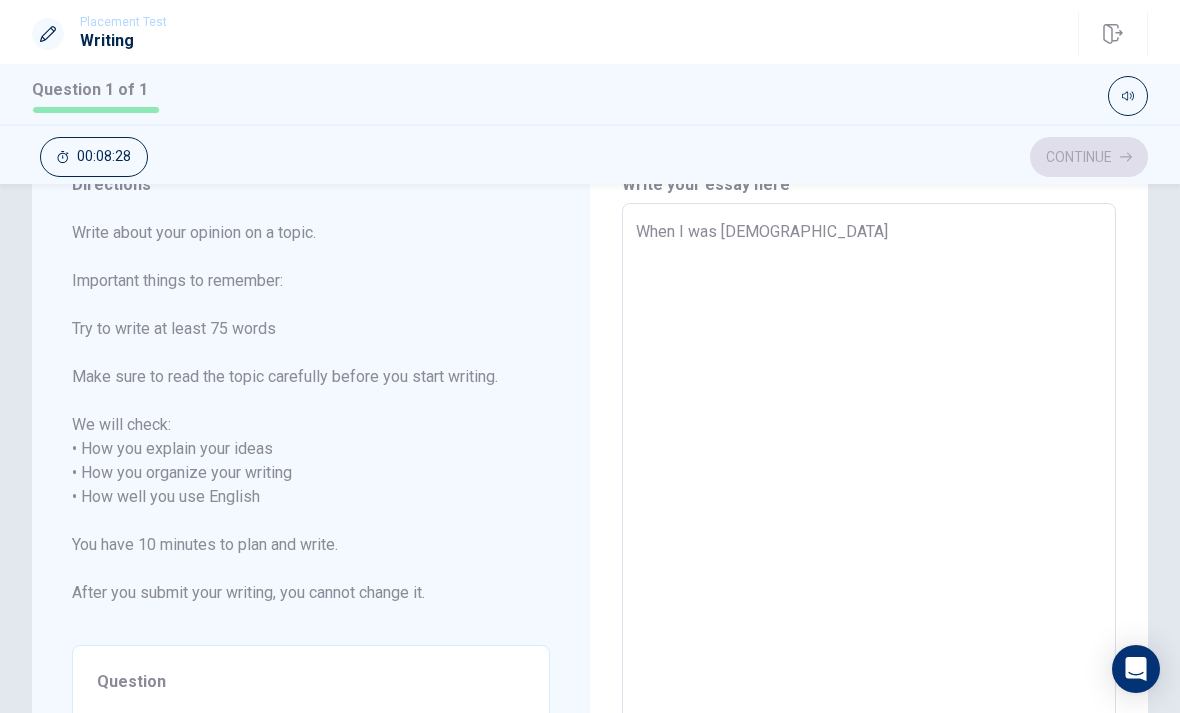 type on "x" 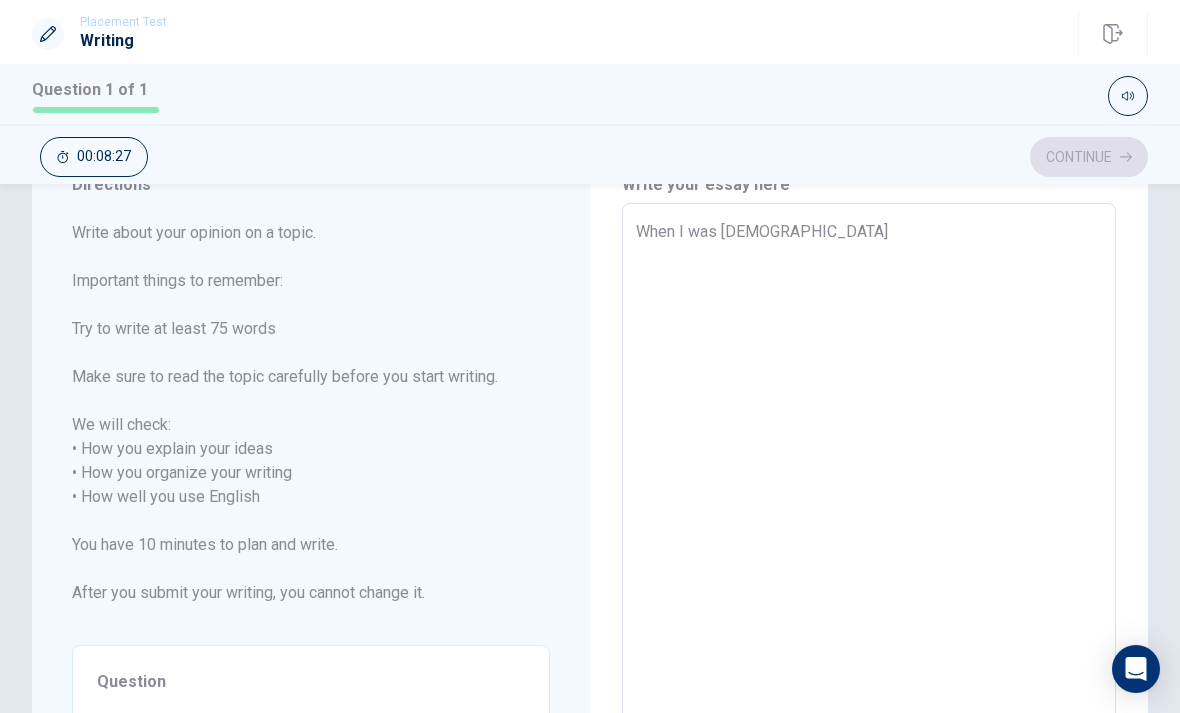 type on "When I was [DEMOGRAPHIC_DATA]" 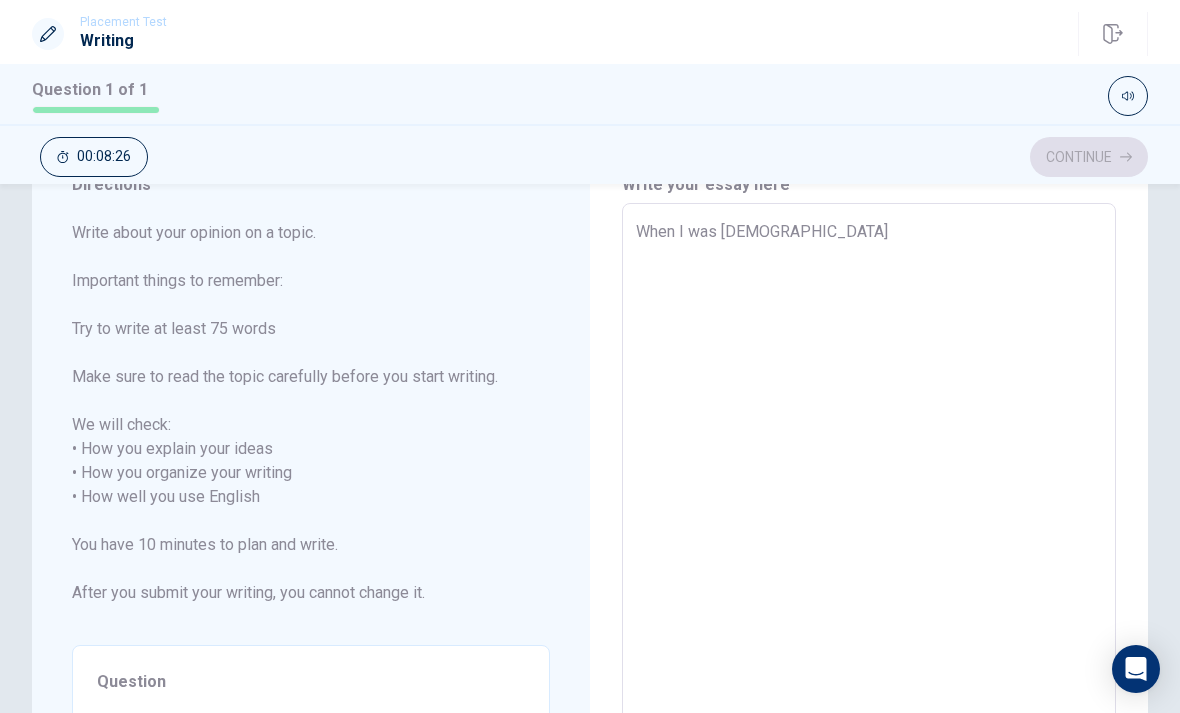 type on "When I was [DEMOGRAPHIC_DATA]" 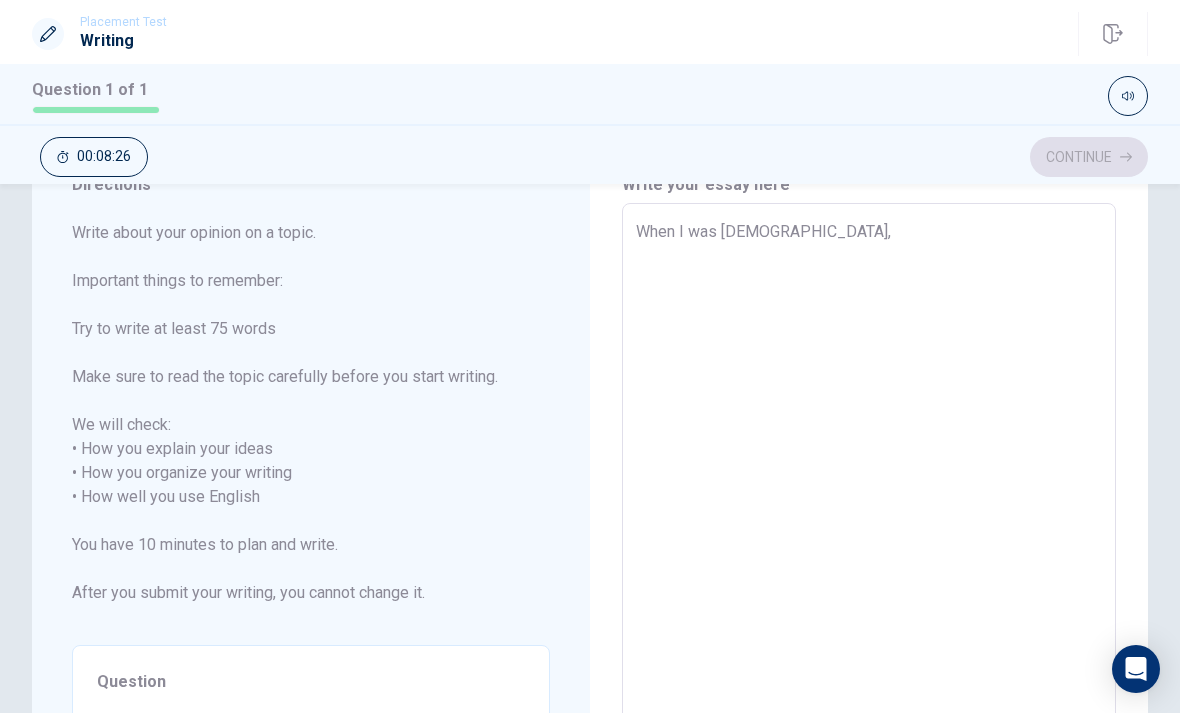 type on "x" 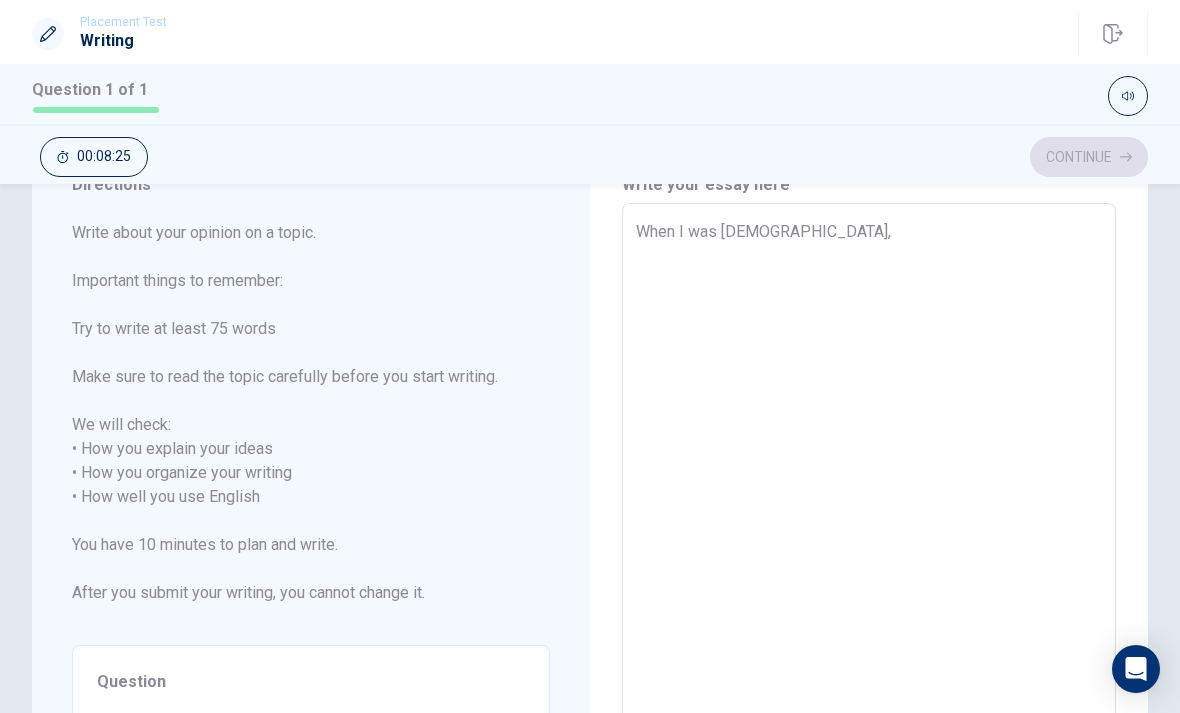 type on "When I was [DEMOGRAPHIC_DATA]," 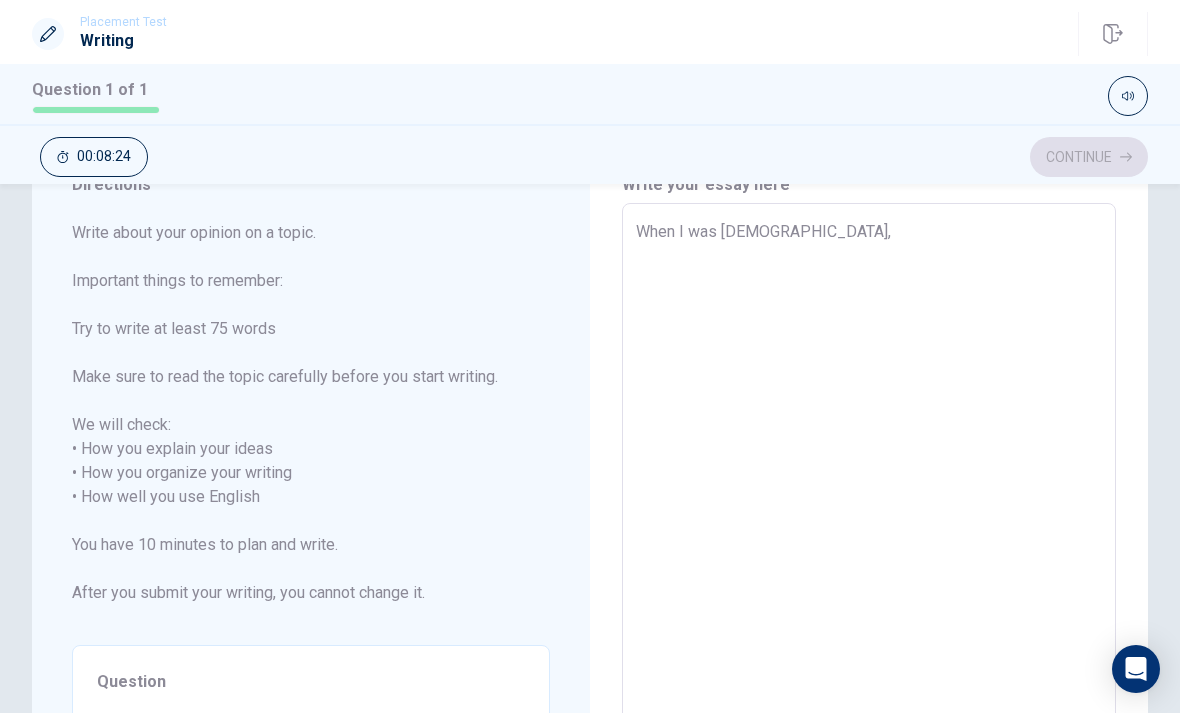 type on "x" 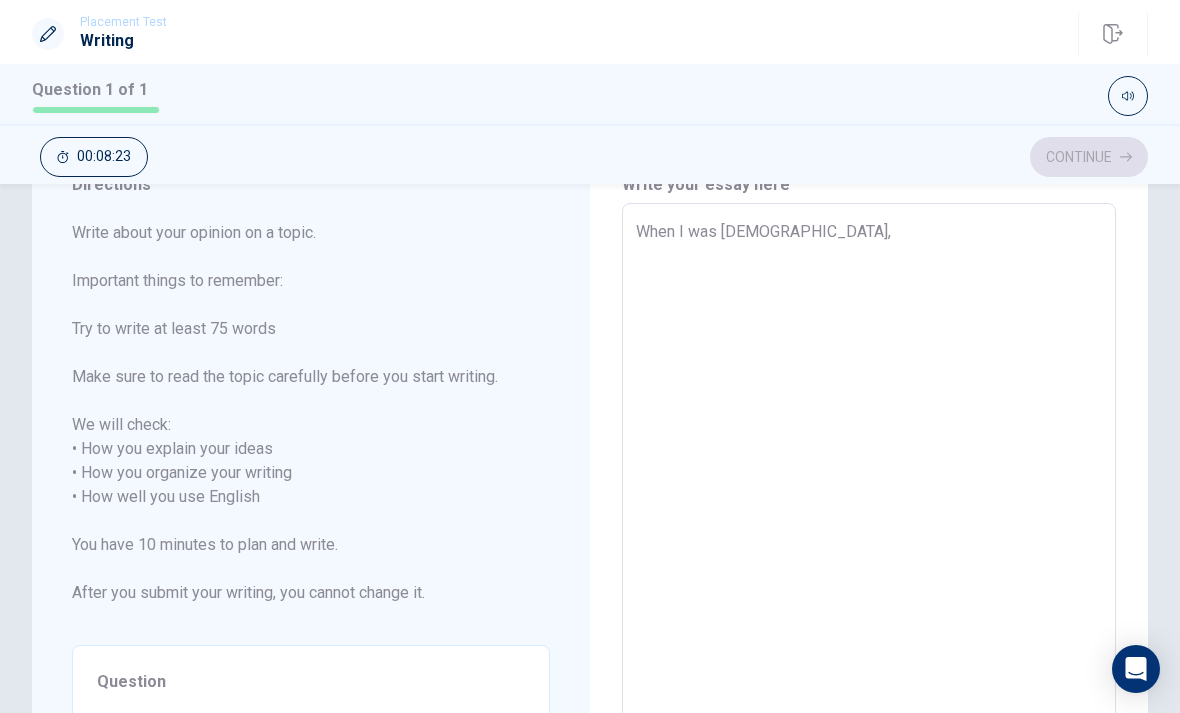 type on "When I was [DEMOGRAPHIC_DATA], I" 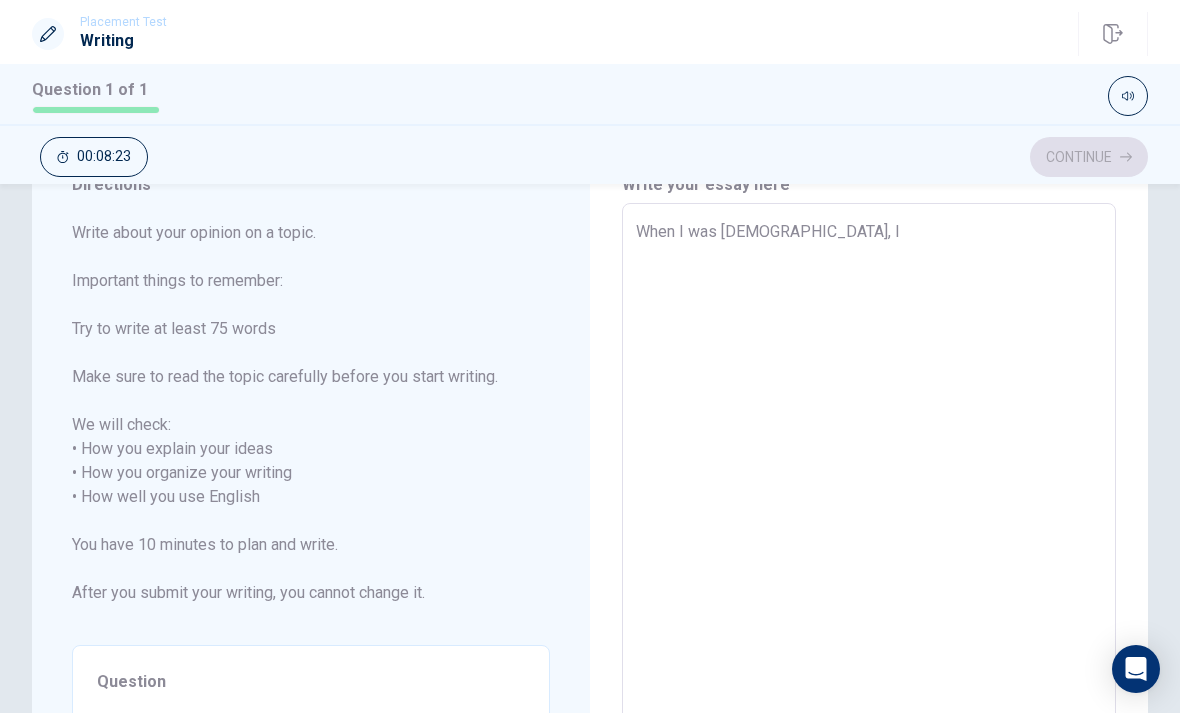 type on "x" 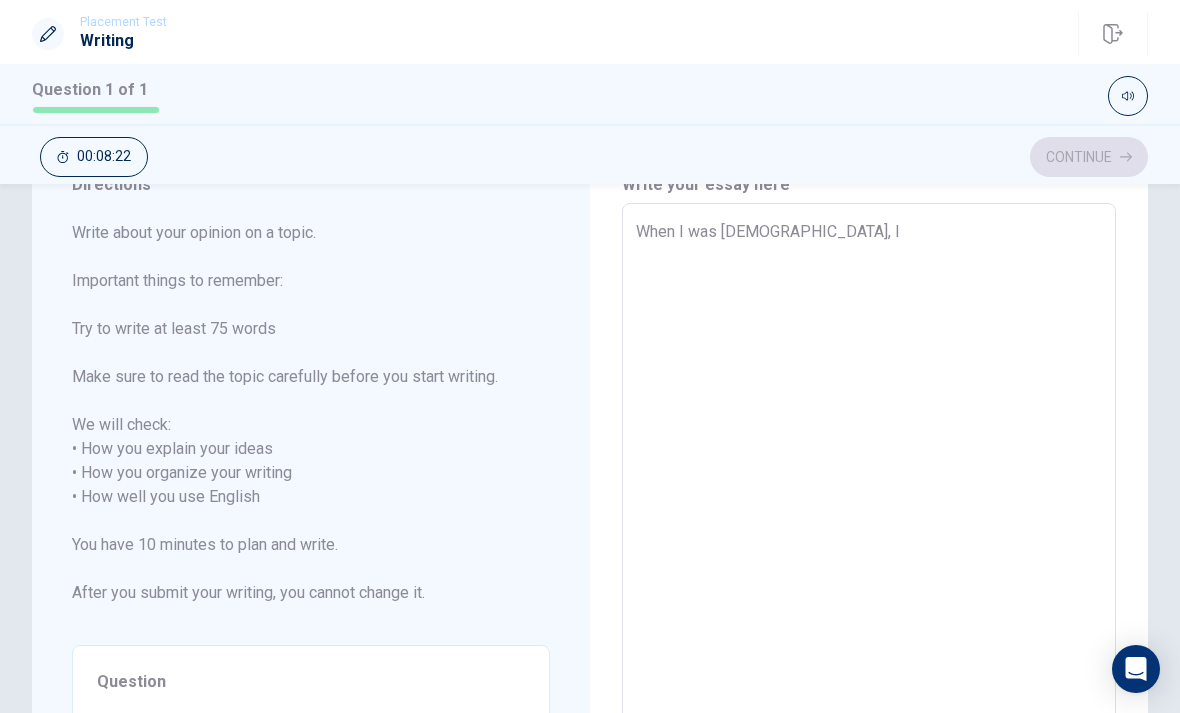 type on "When I was [DEMOGRAPHIC_DATA], I" 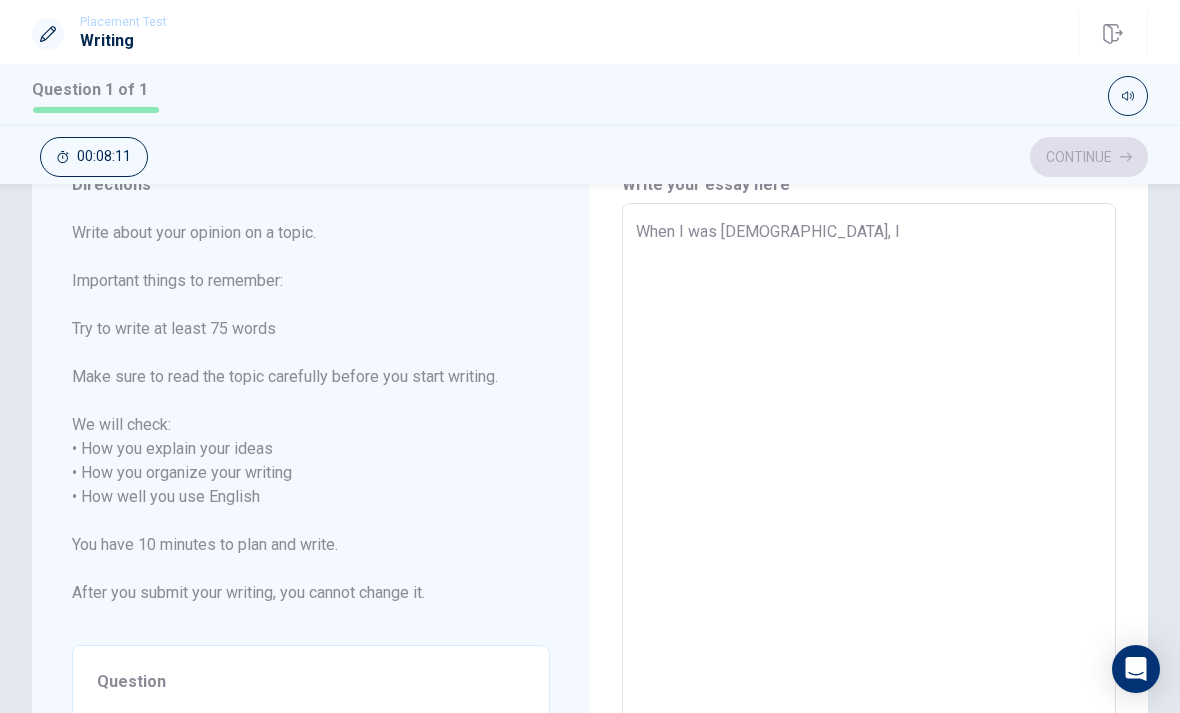 type on "x" 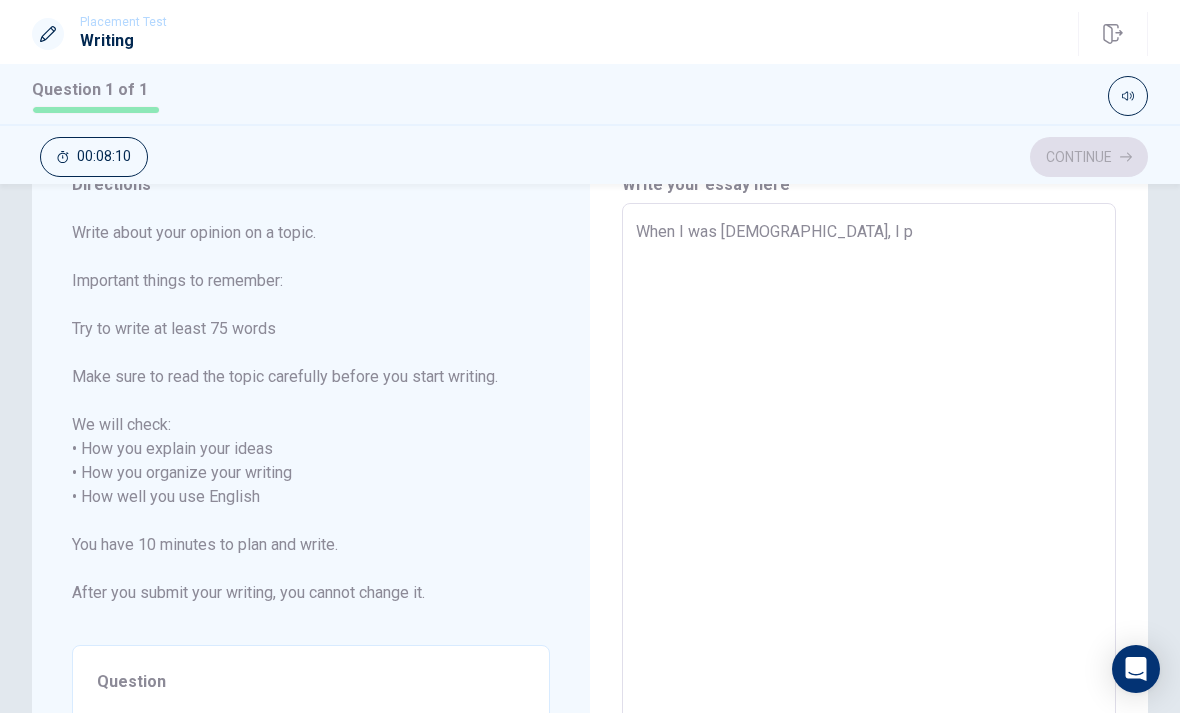 type on "x" 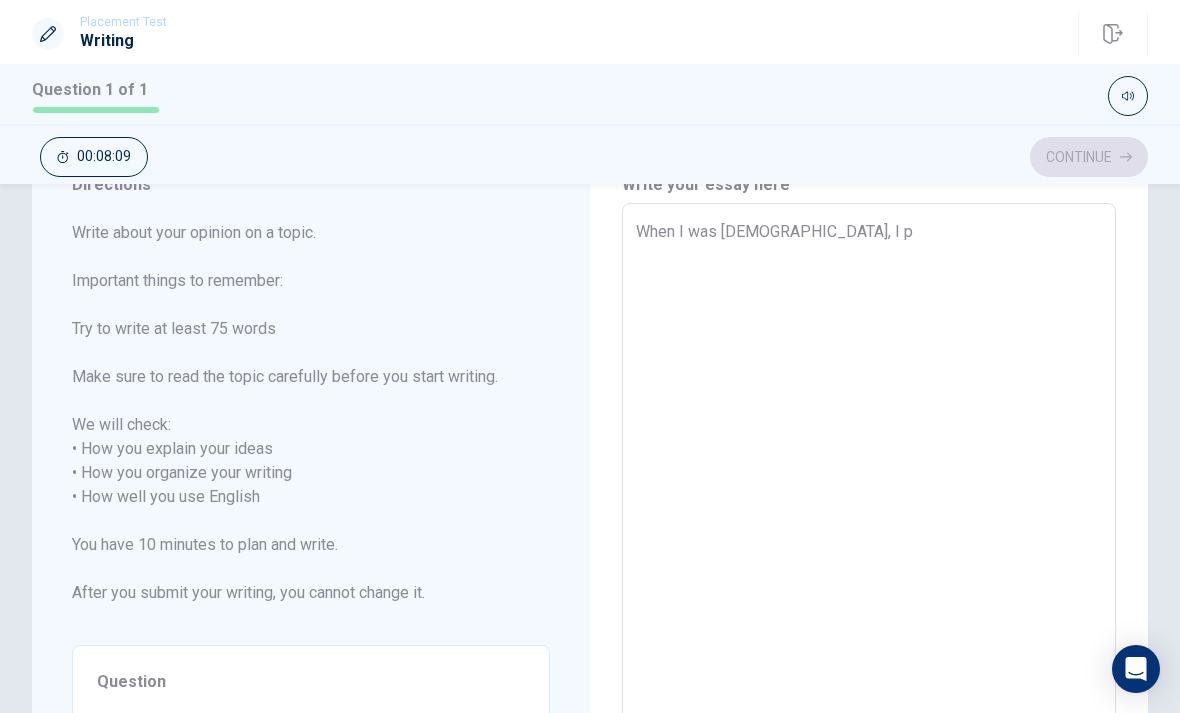 type on "When I was [DEMOGRAPHIC_DATA], I pl" 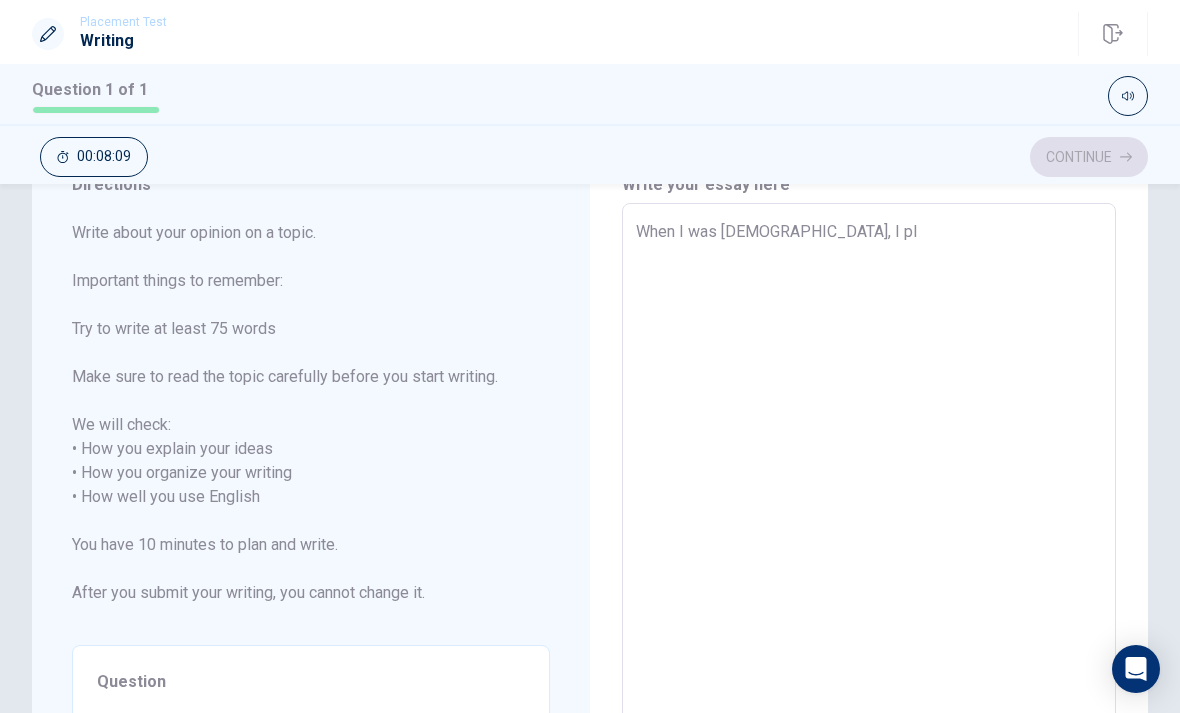 type on "x" 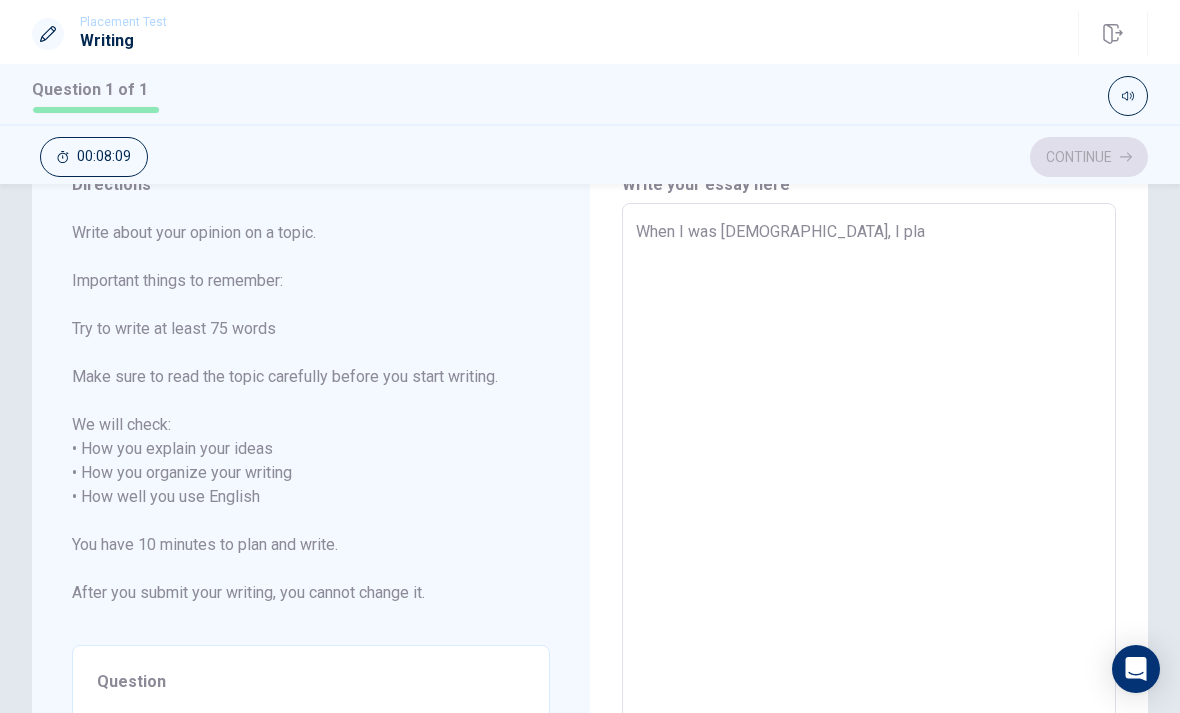 type on "x" 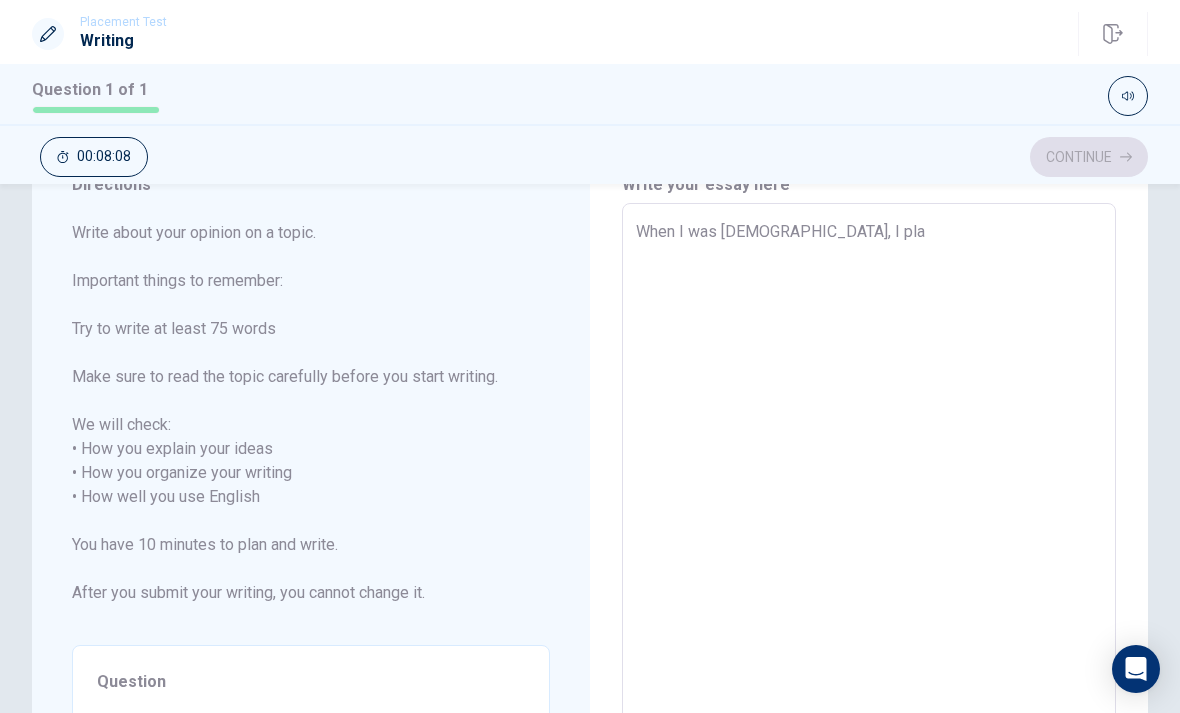 type on "When I was [DEMOGRAPHIC_DATA], I play" 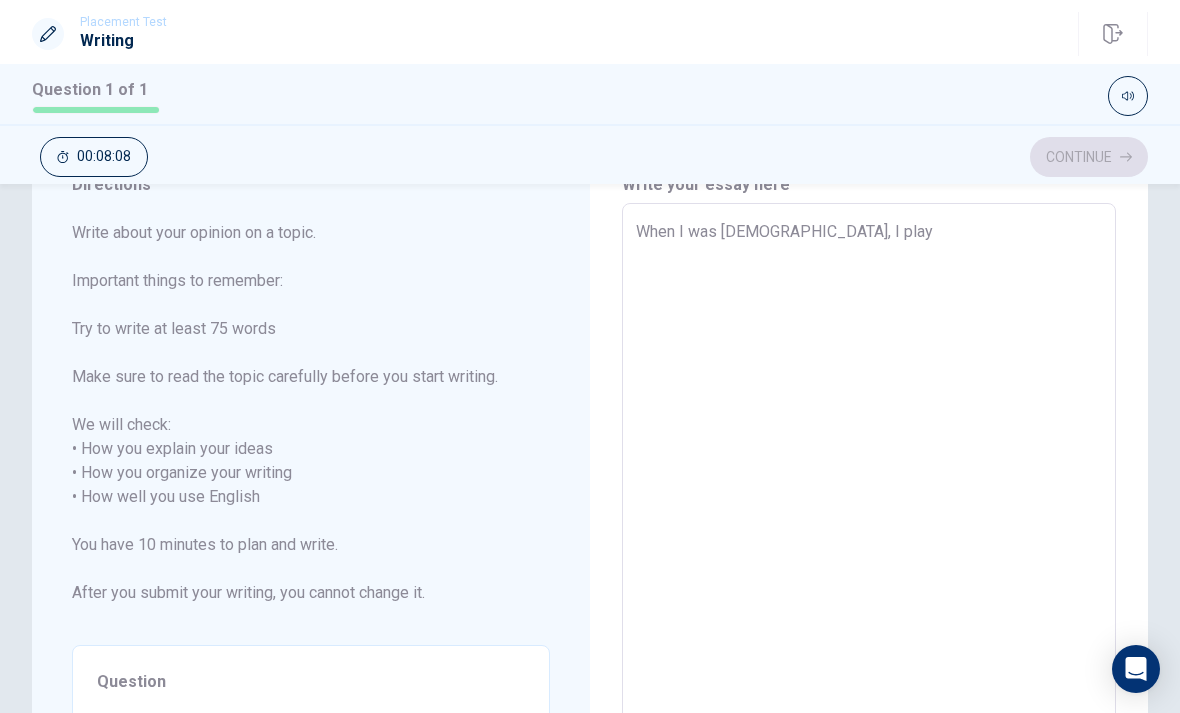 type on "x" 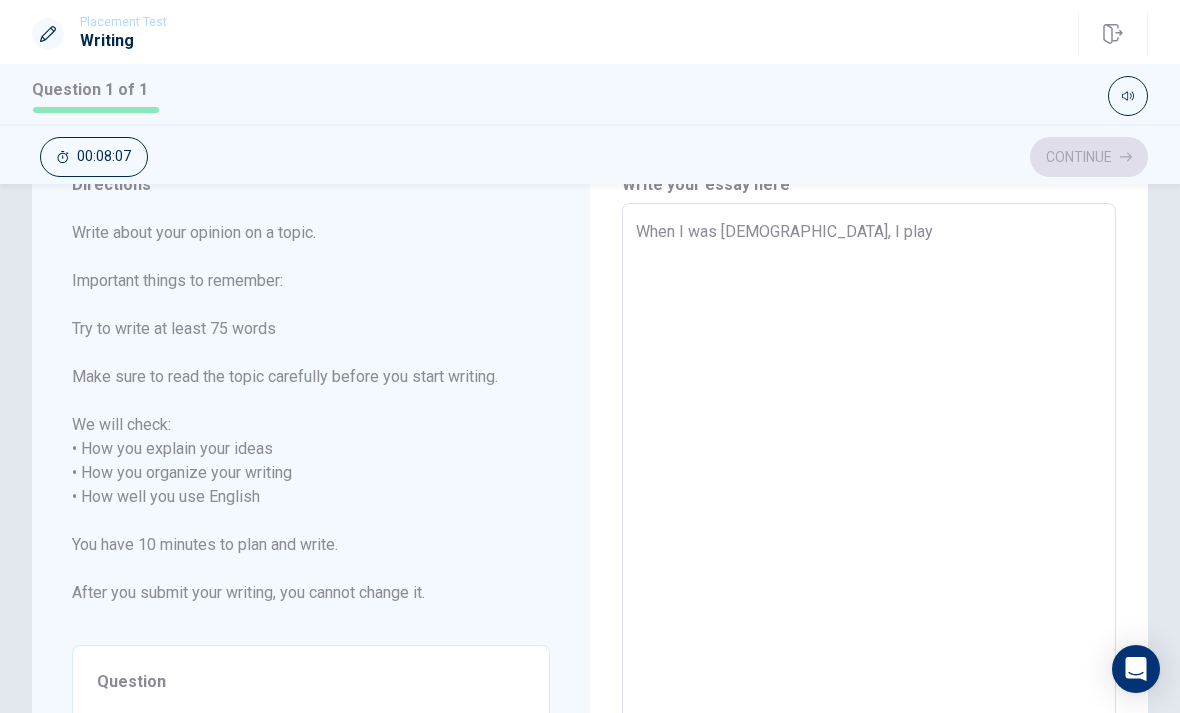 type on "When I was [DEMOGRAPHIC_DATA], I playe" 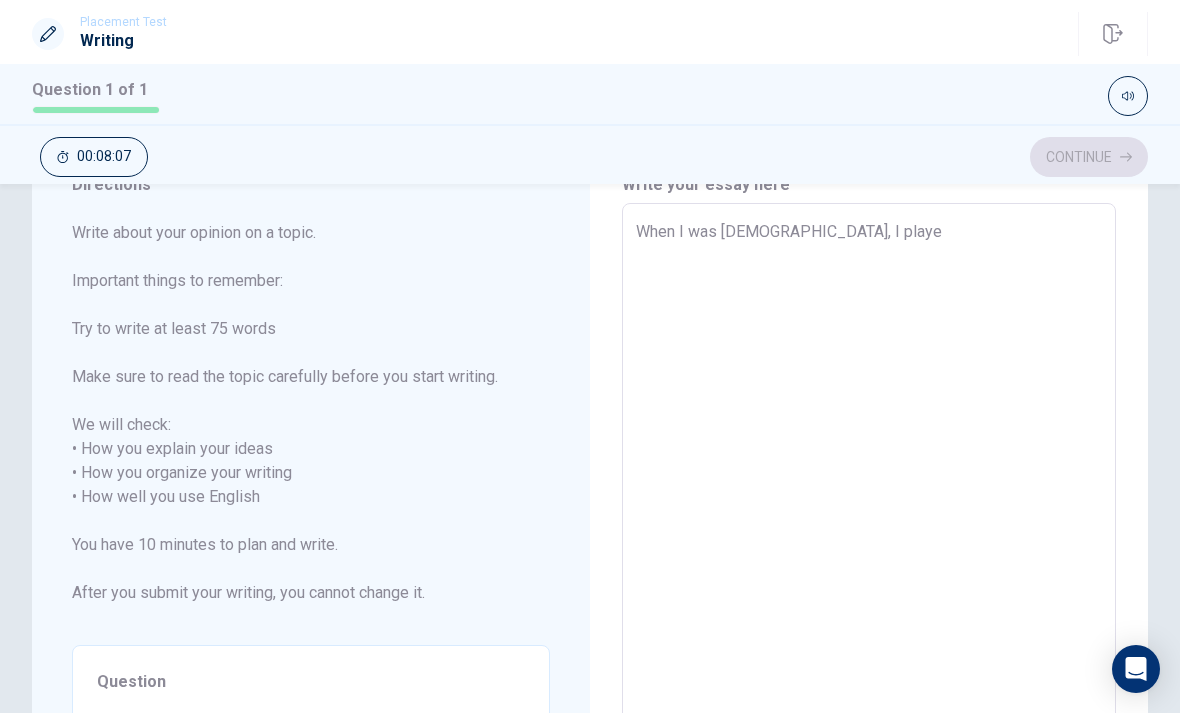 type on "x" 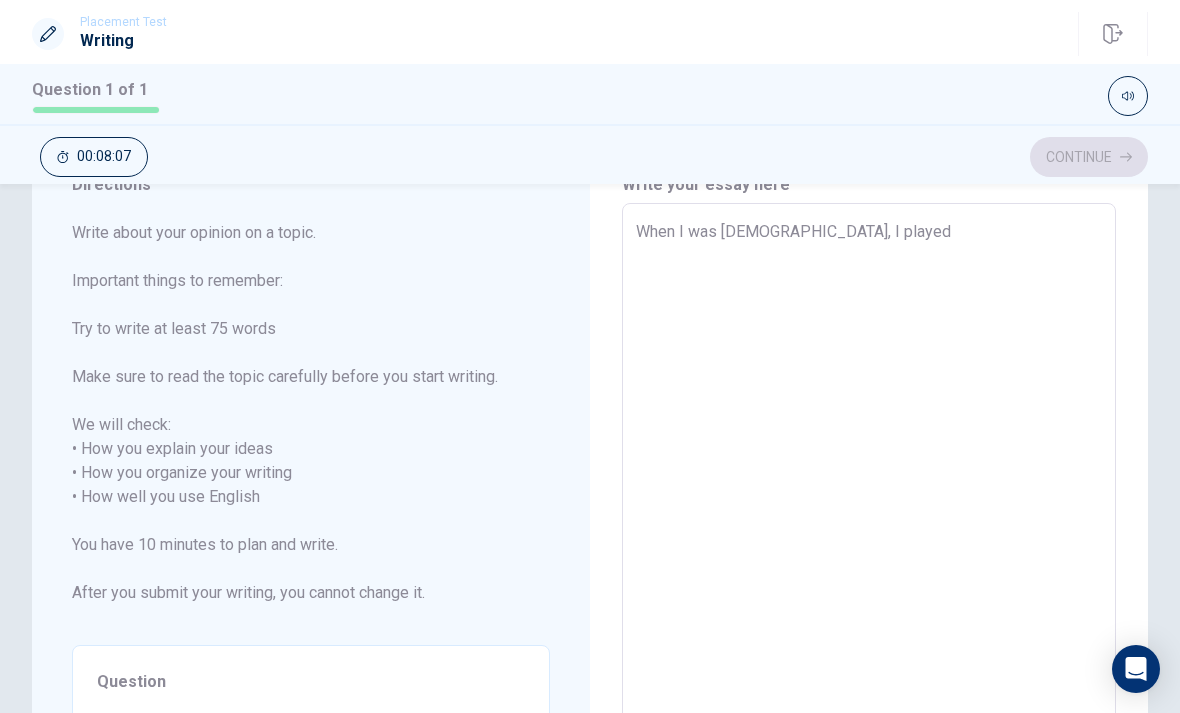 type on "x" 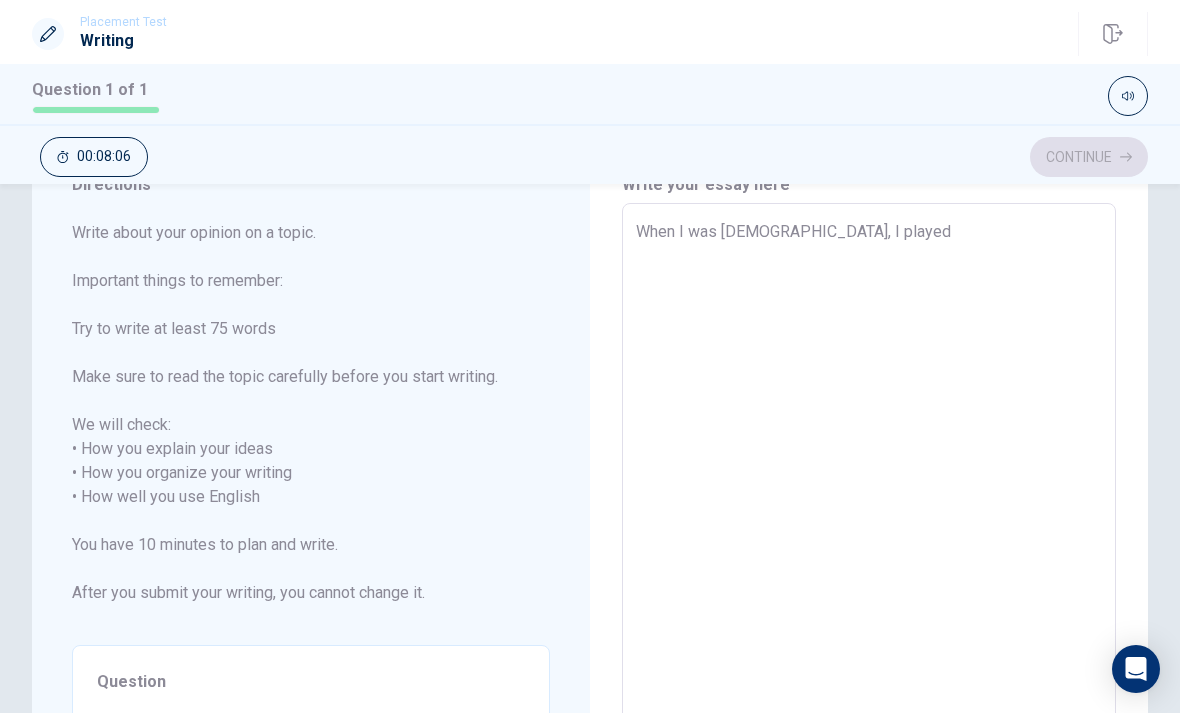 type on "x" 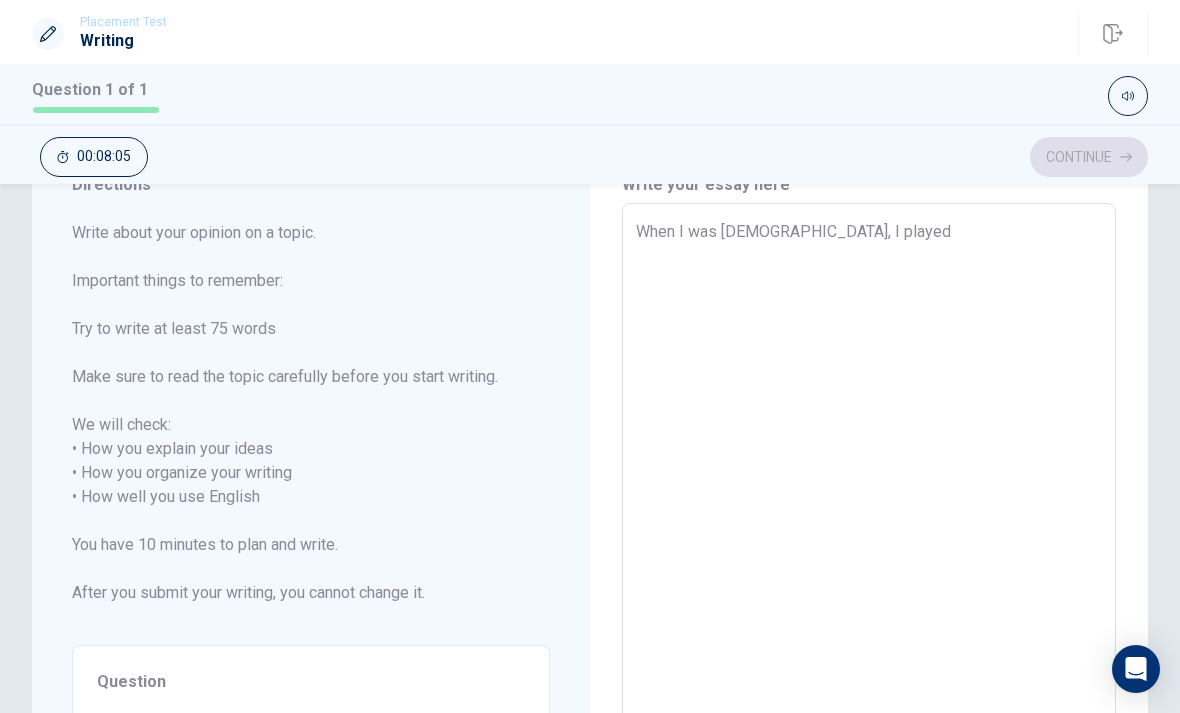 type on "When I was [DEMOGRAPHIC_DATA], I played s" 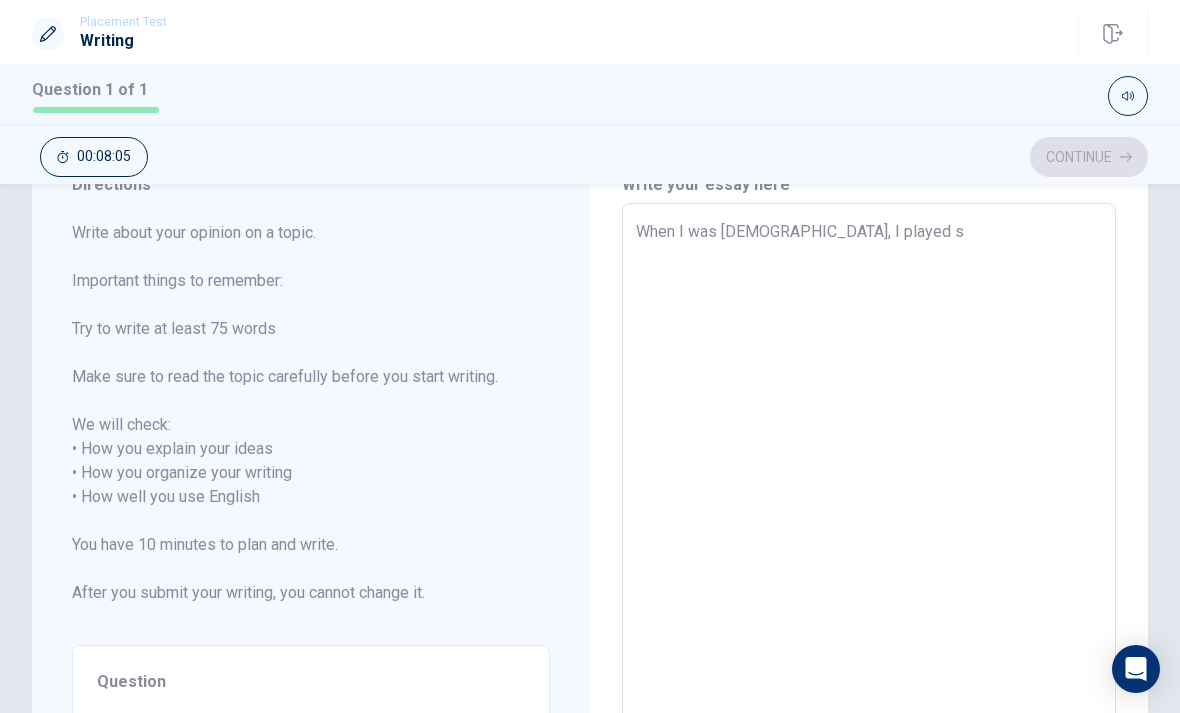 type on "x" 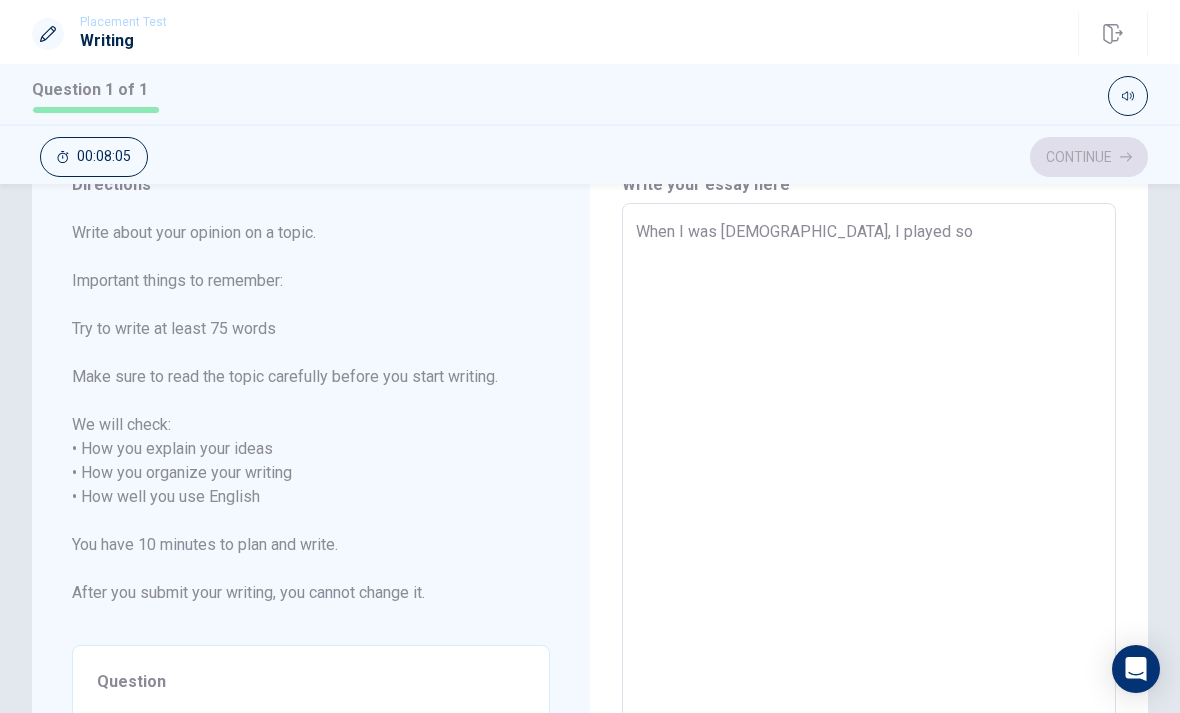 type on "x" 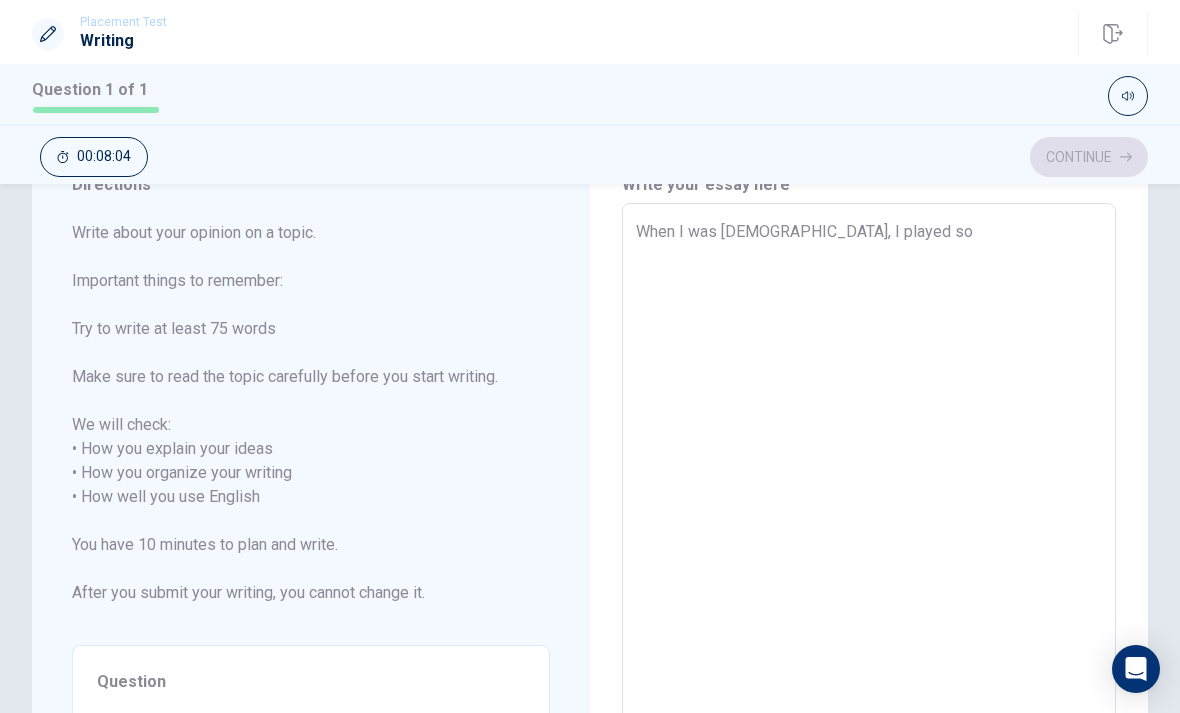 type on "When I was [DEMOGRAPHIC_DATA], I played sog" 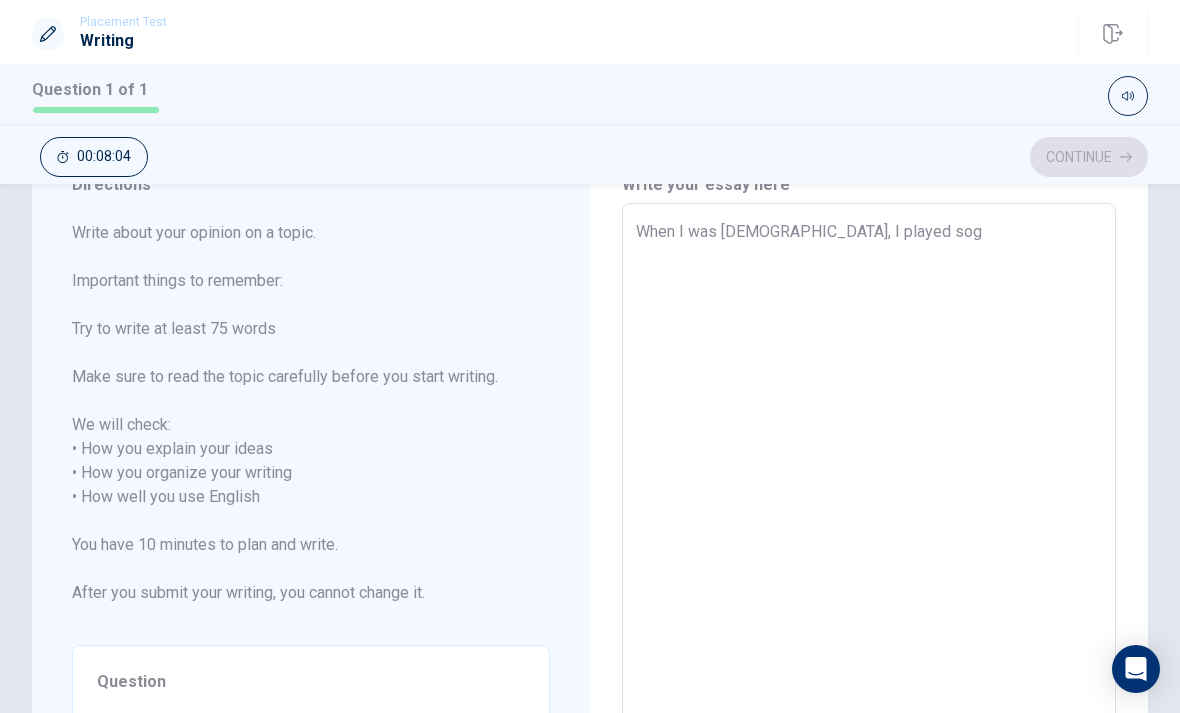 type on "x" 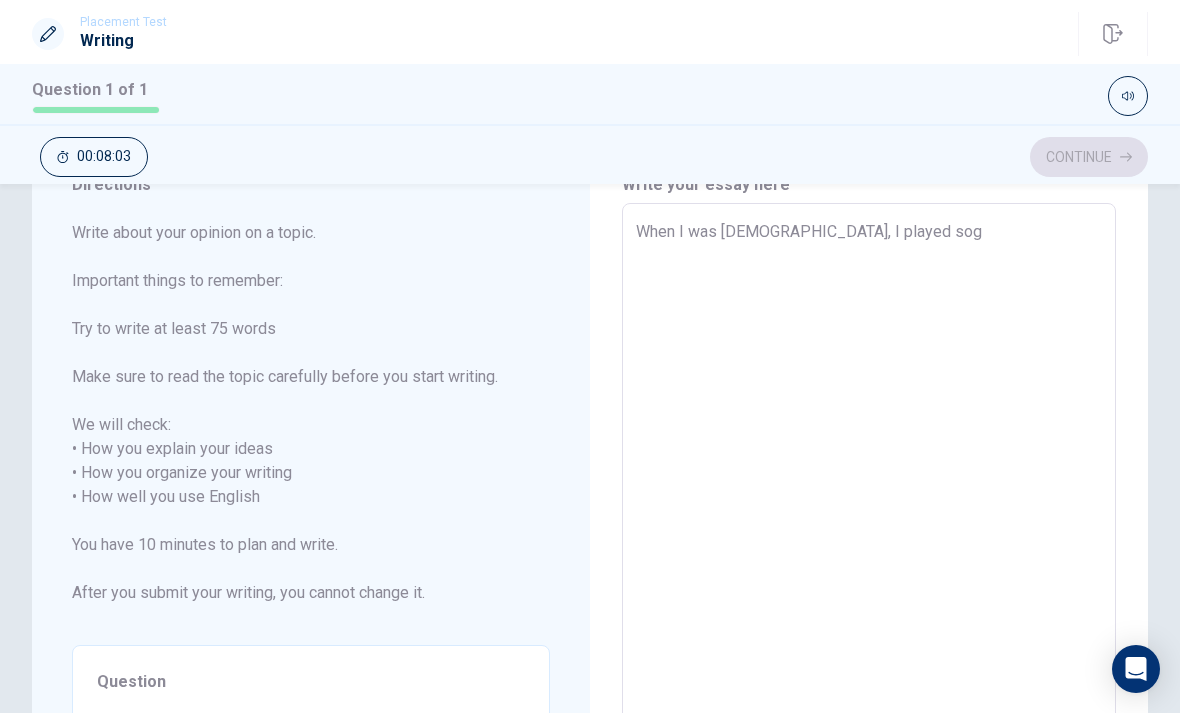 type on "When I was [DEMOGRAPHIC_DATA], I played so" 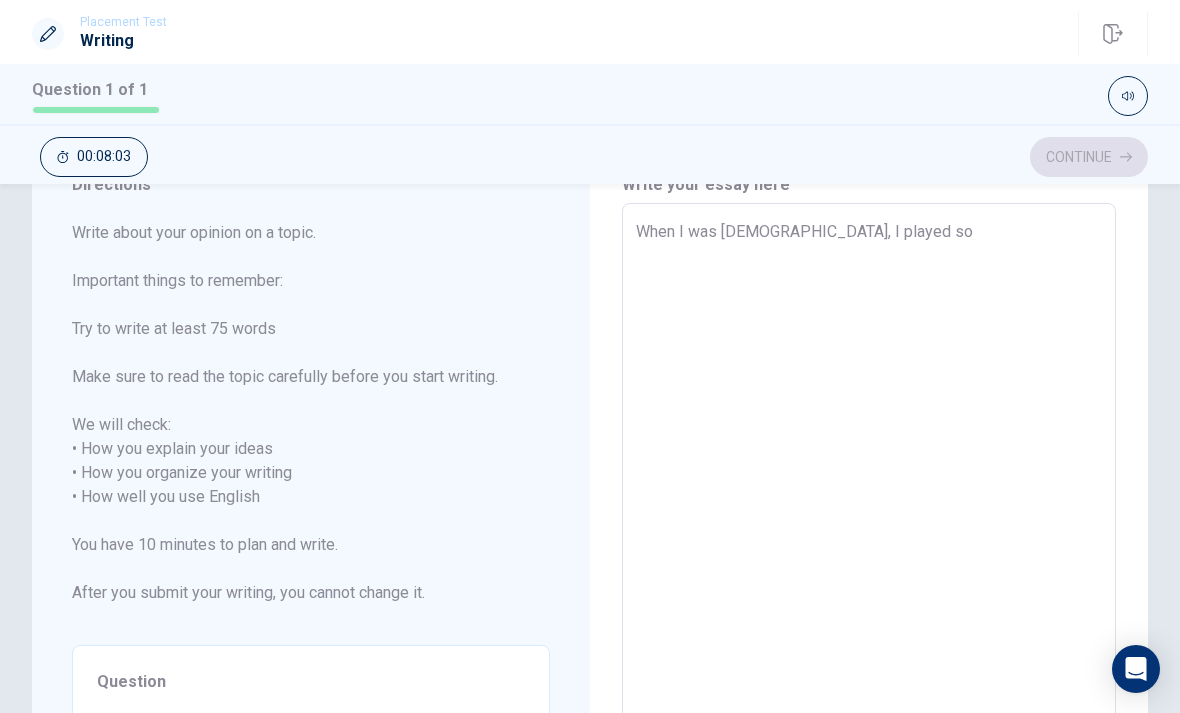 type on "x" 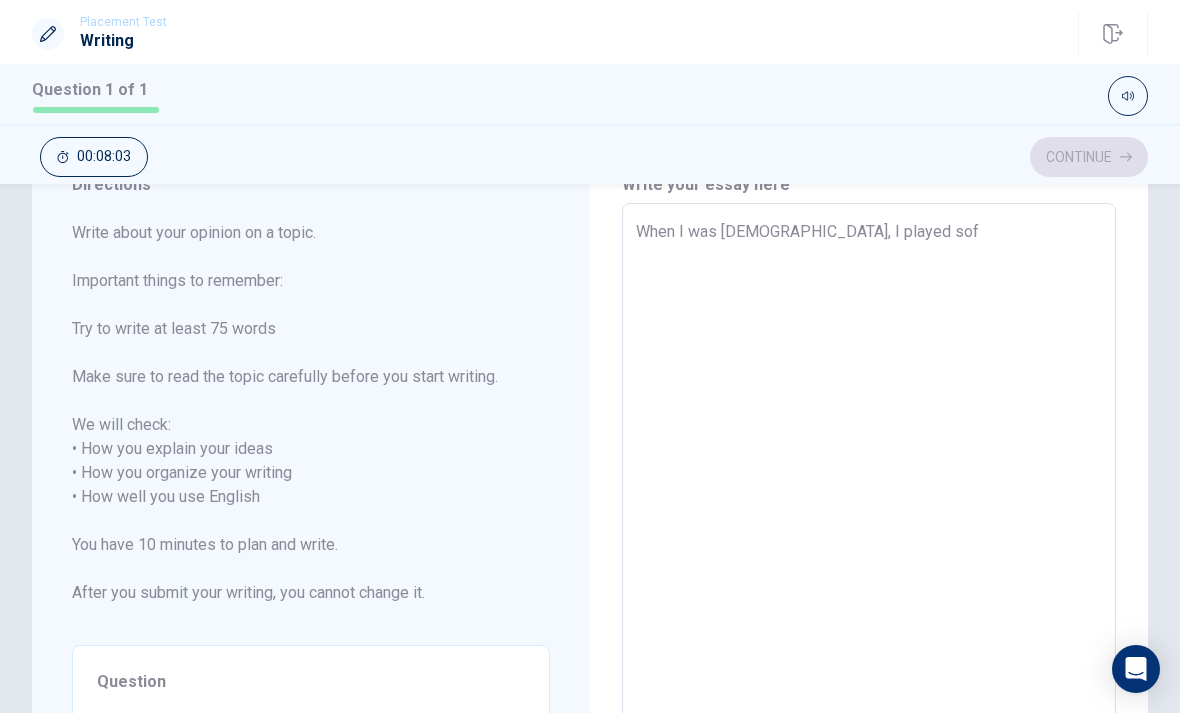 type on "x" 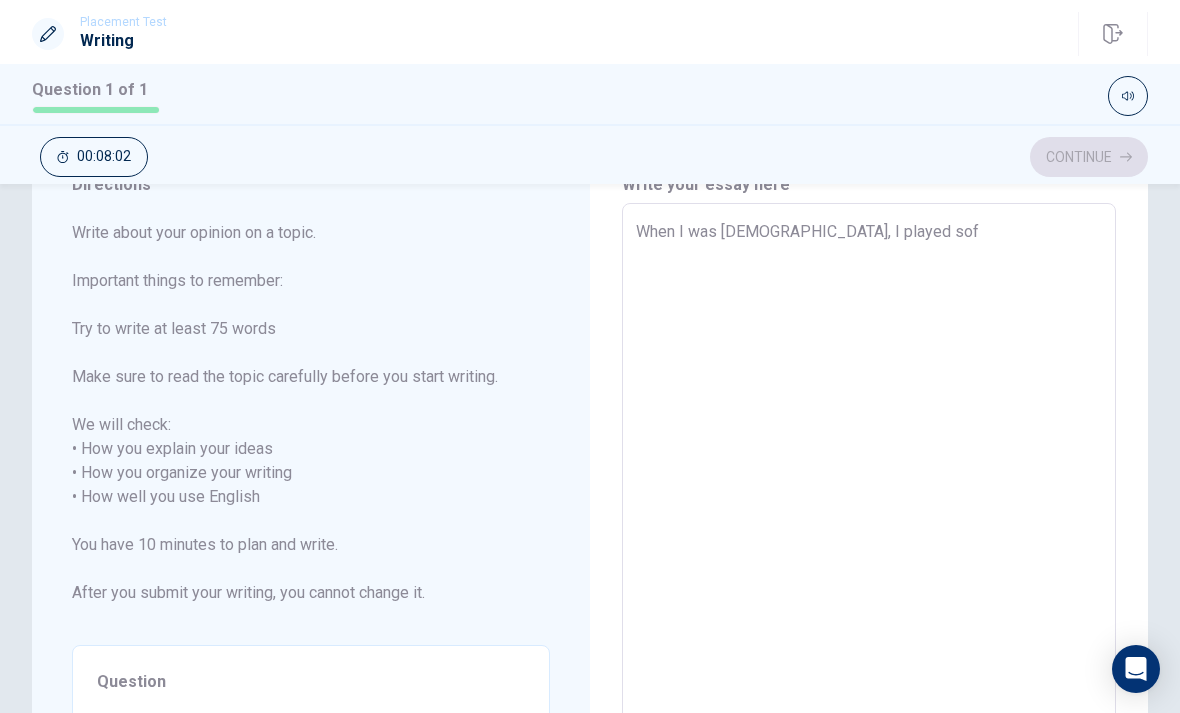 type on "When I was [DEMOGRAPHIC_DATA], I played soft" 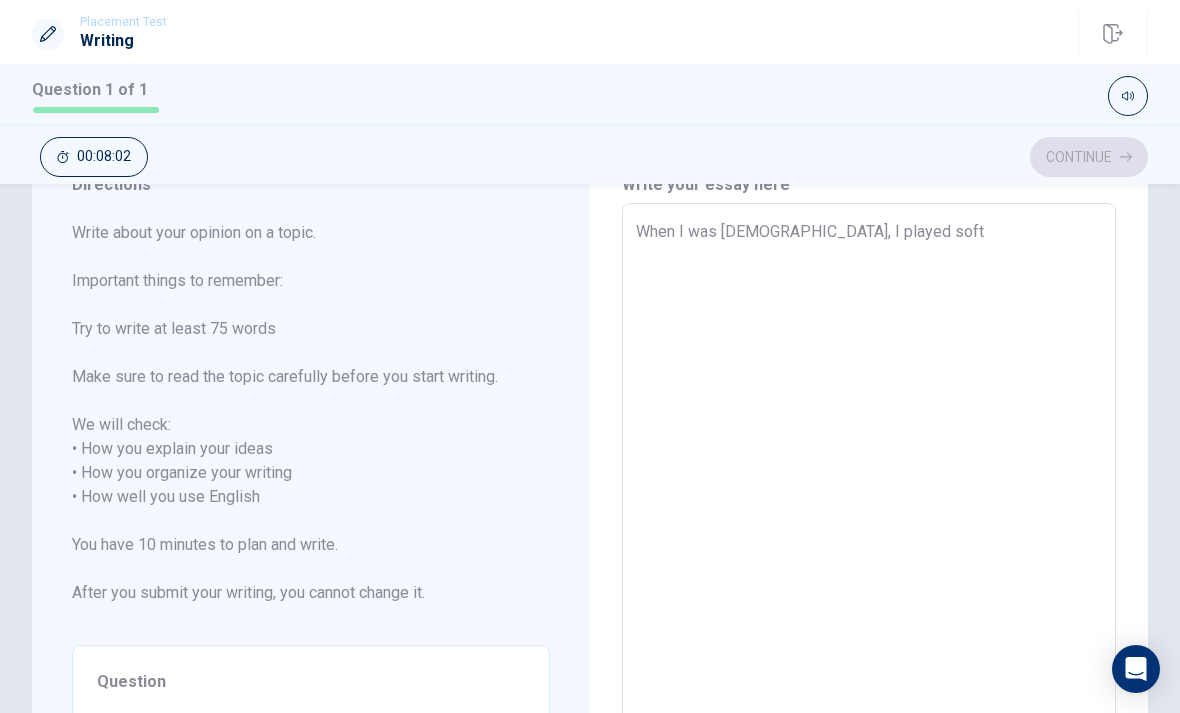 type on "x" 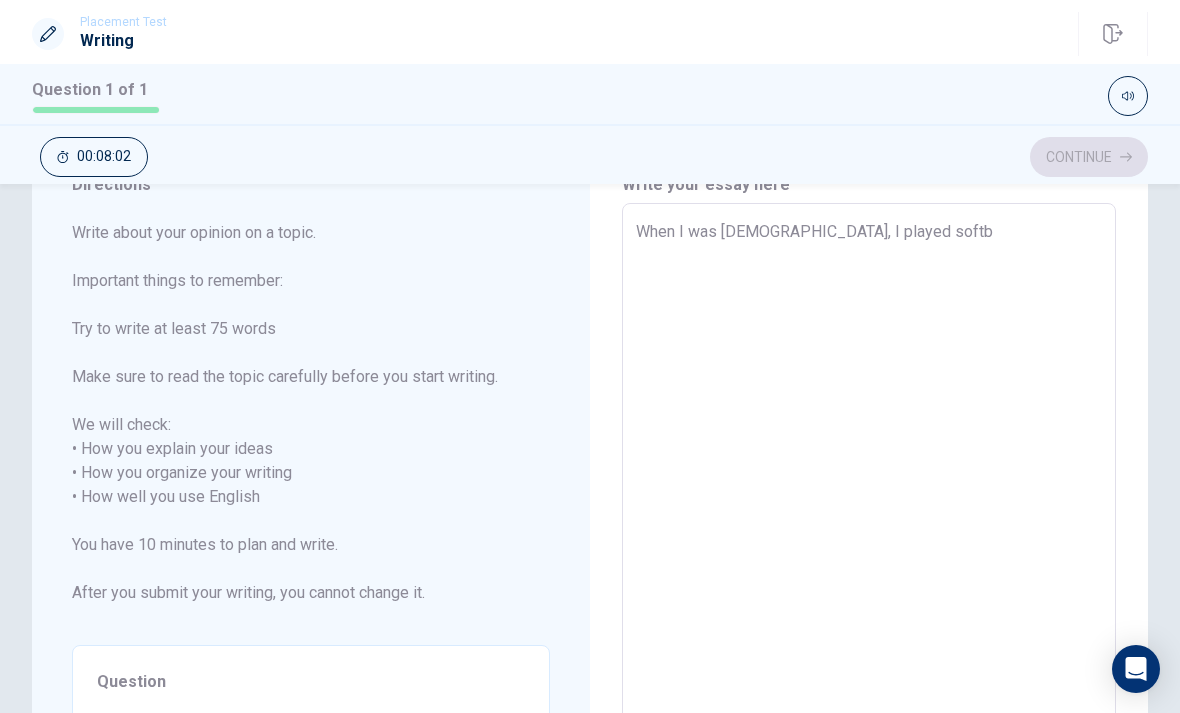type on "x" 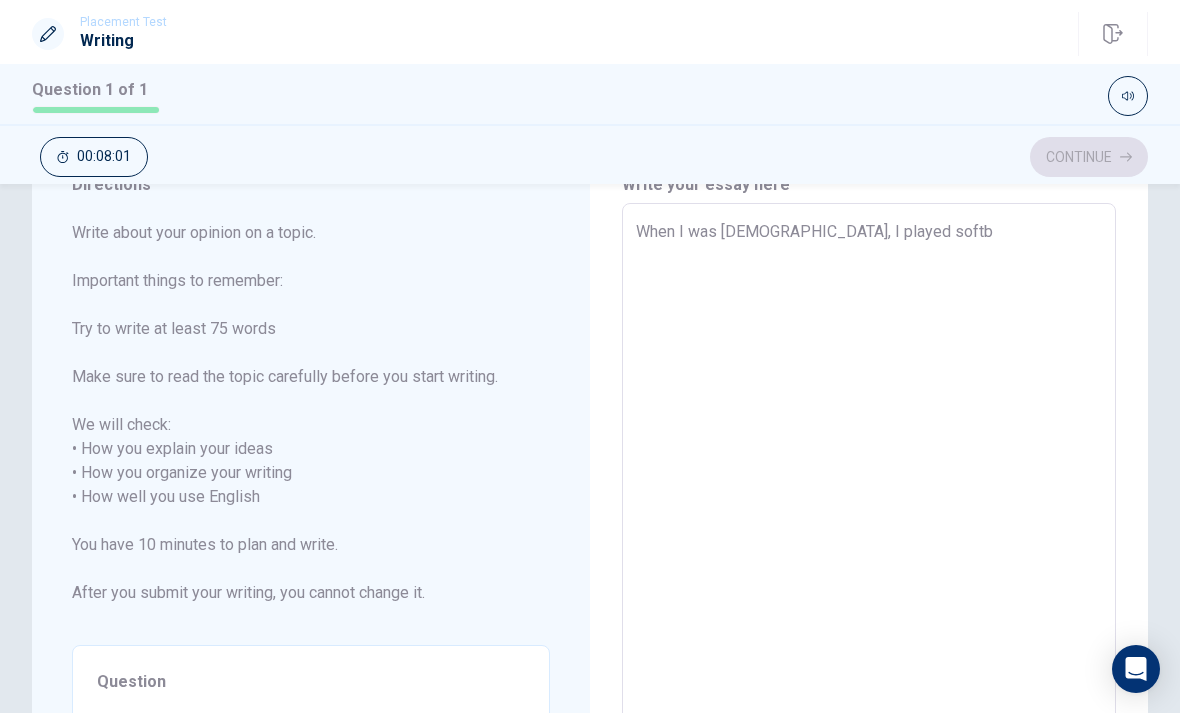 type on "When I was [DEMOGRAPHIC_DATA], I played softbo" 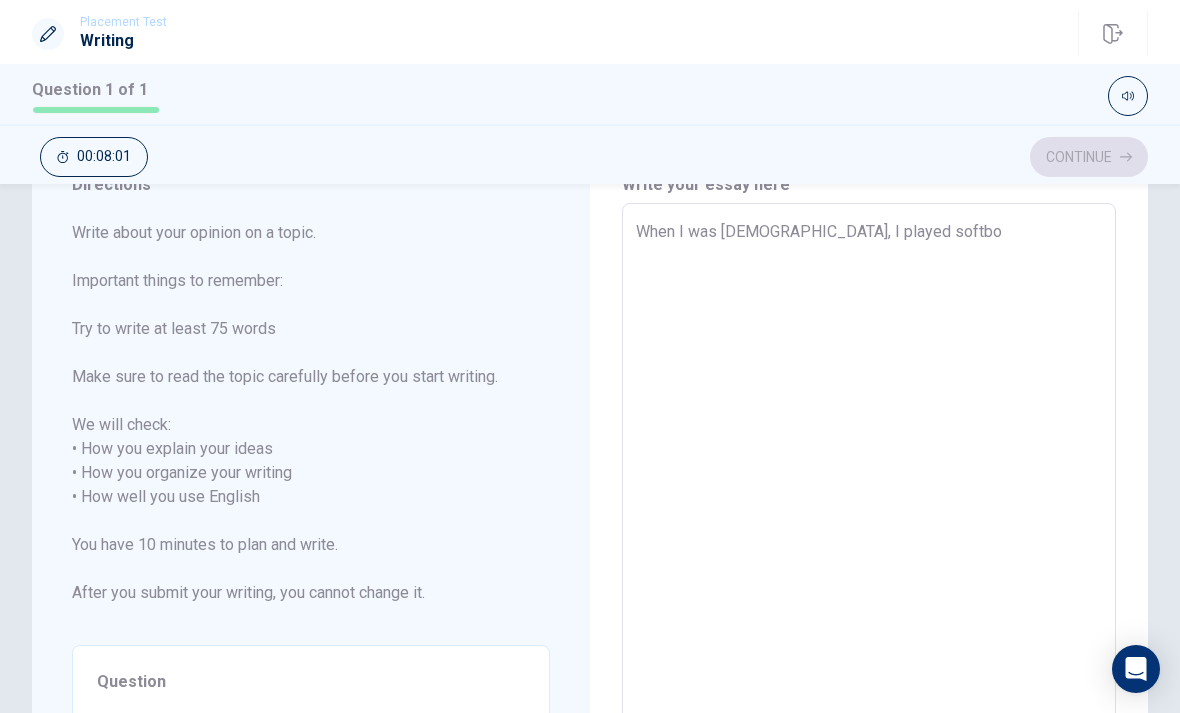 type on "x" 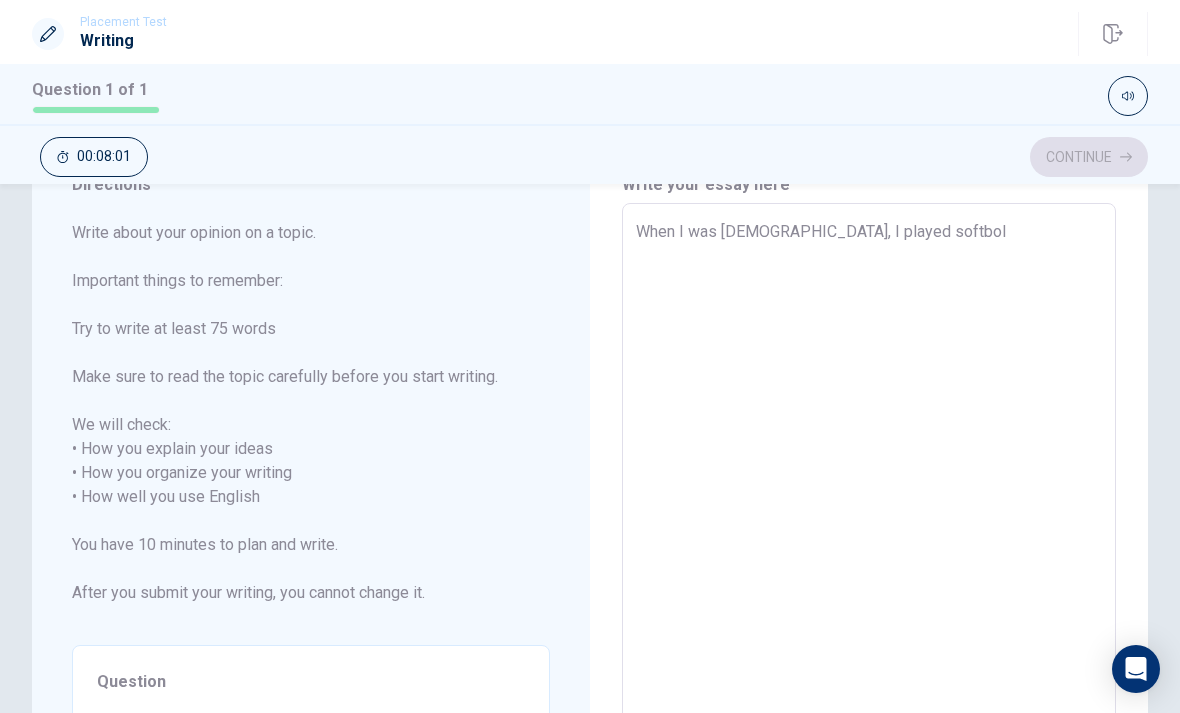 type on "x" 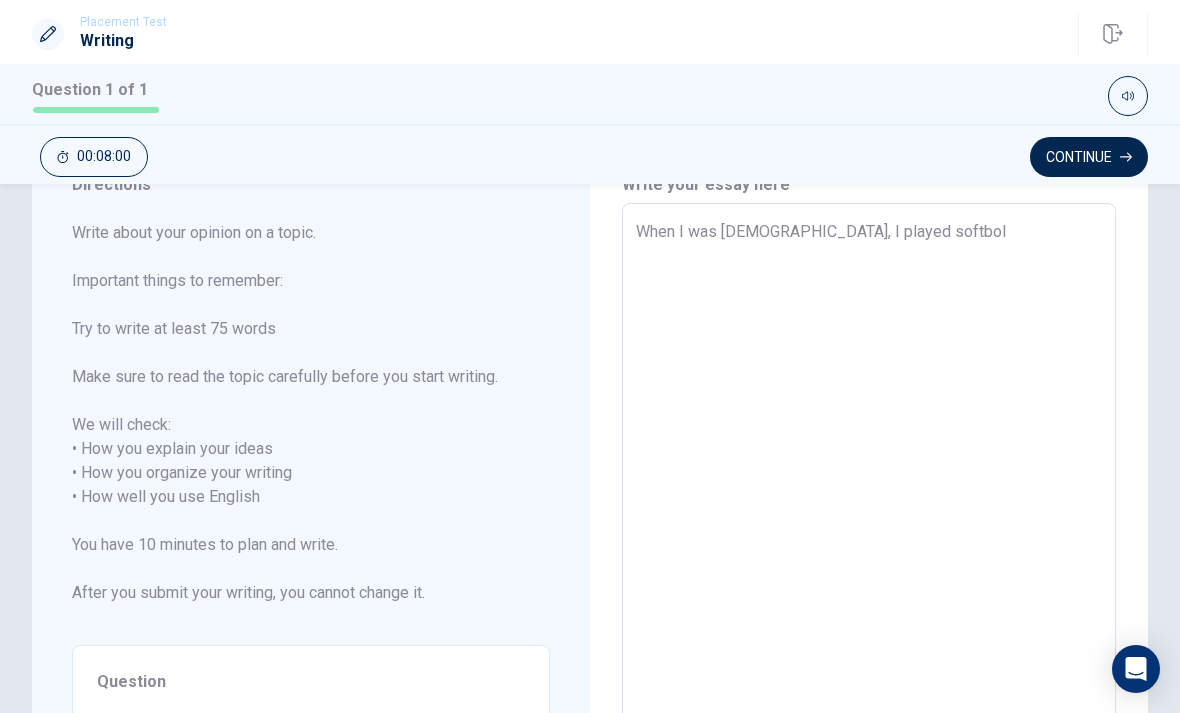 type on "When I was [DEMOGRAPHIC_DATA], I played softboll" 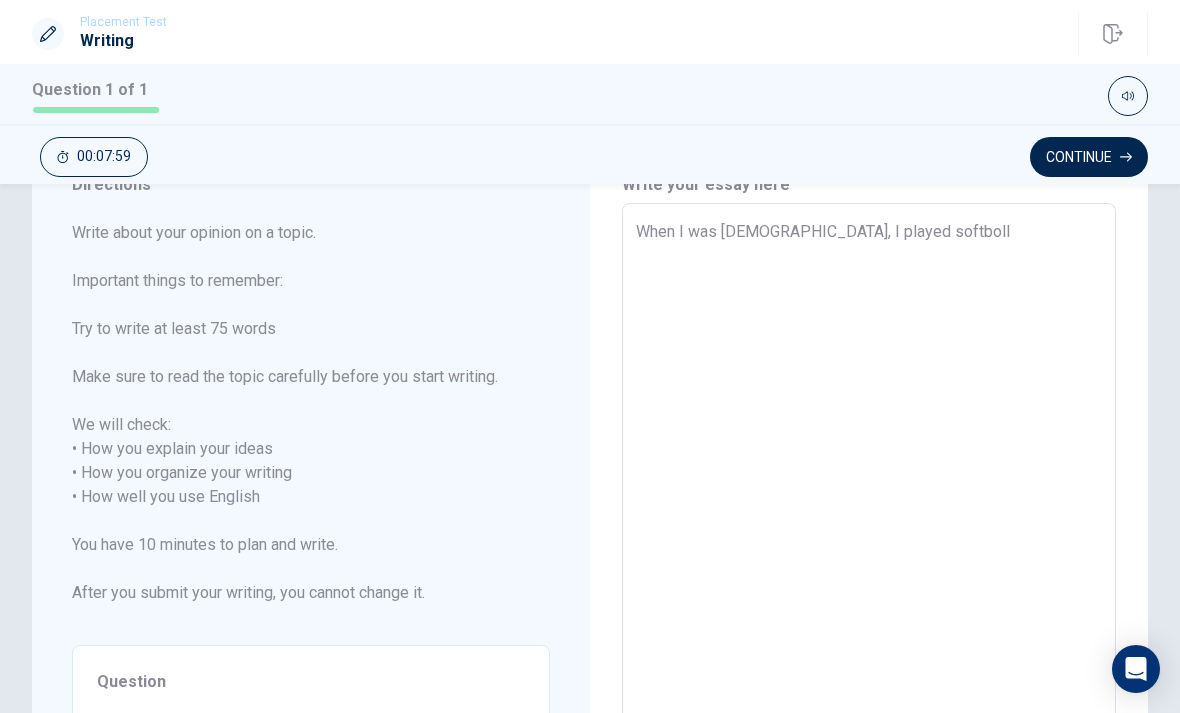 type on "x" 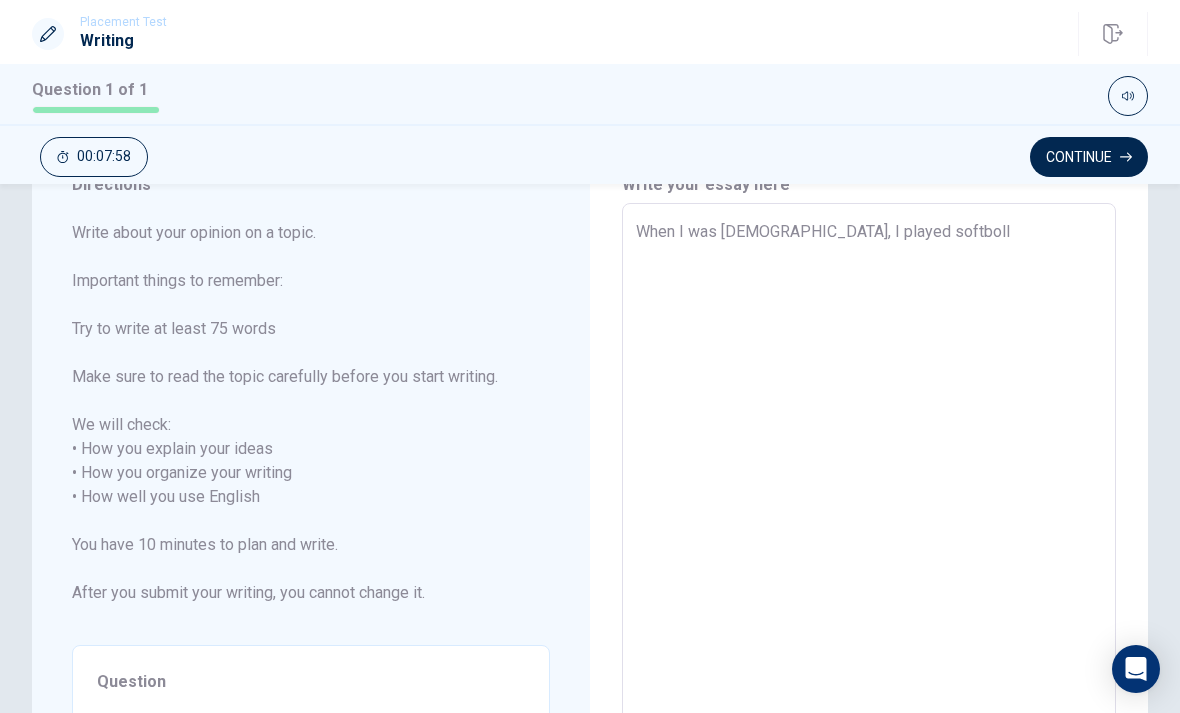 type on "x" 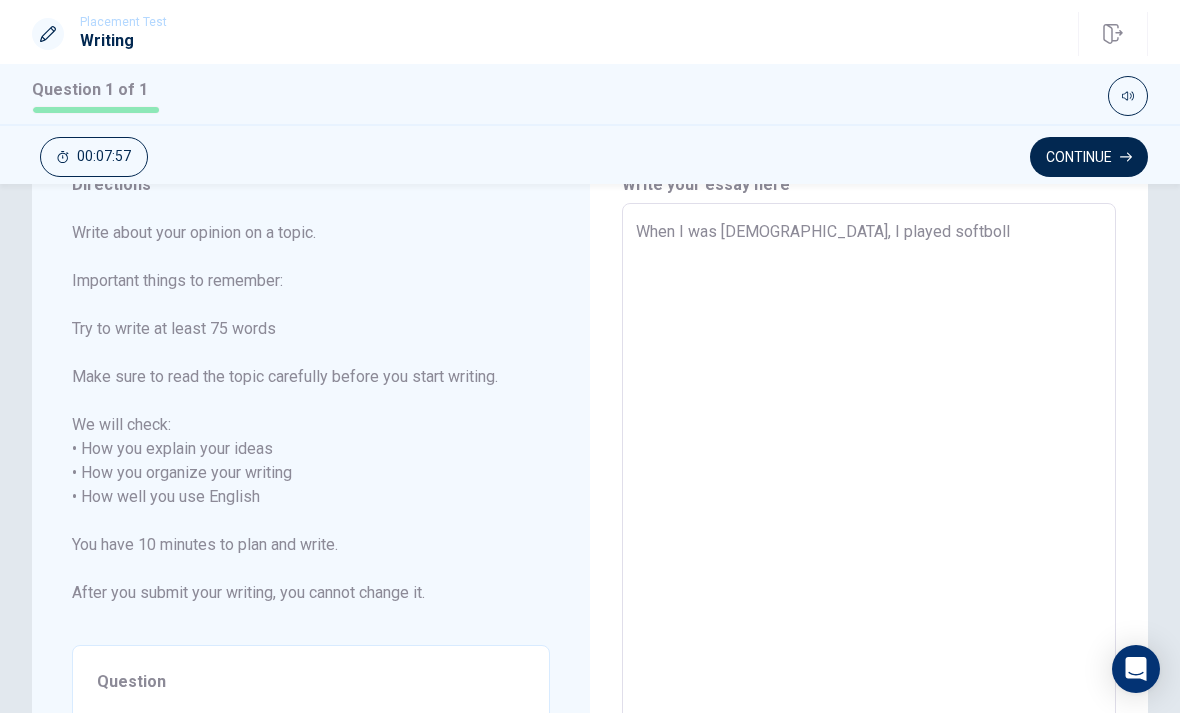 type on "When I was [DEMOGRAPHIC_DATA], I played softboll a" 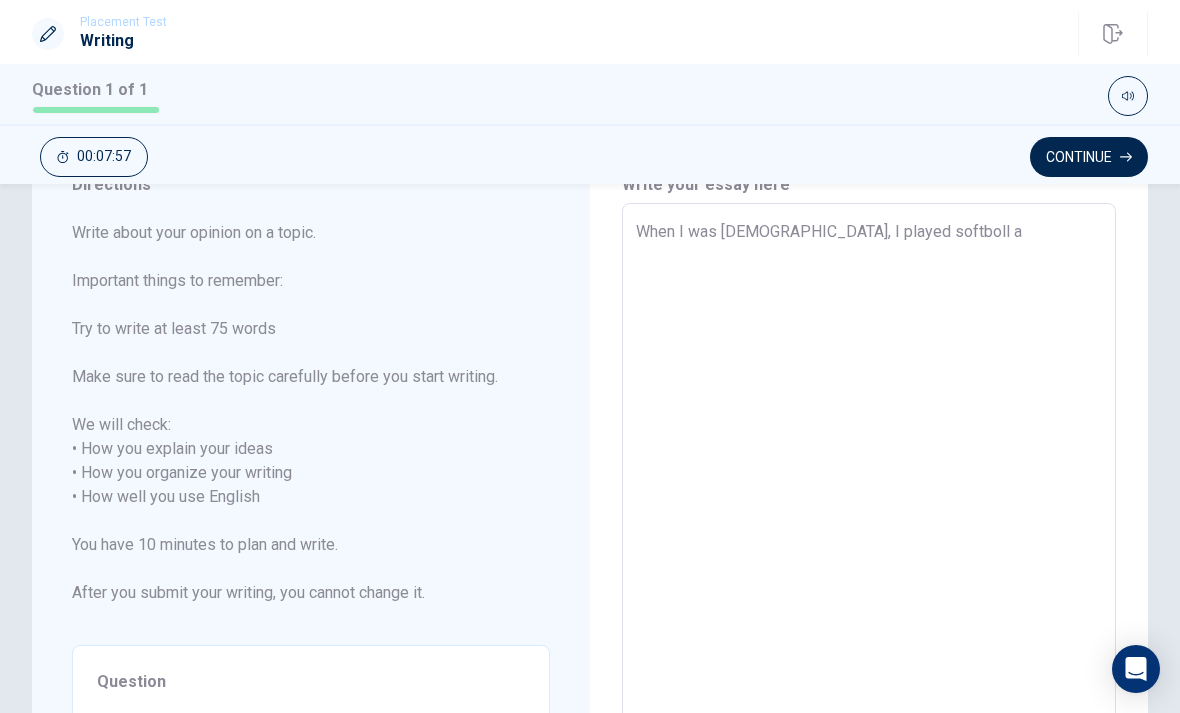 type on "x" 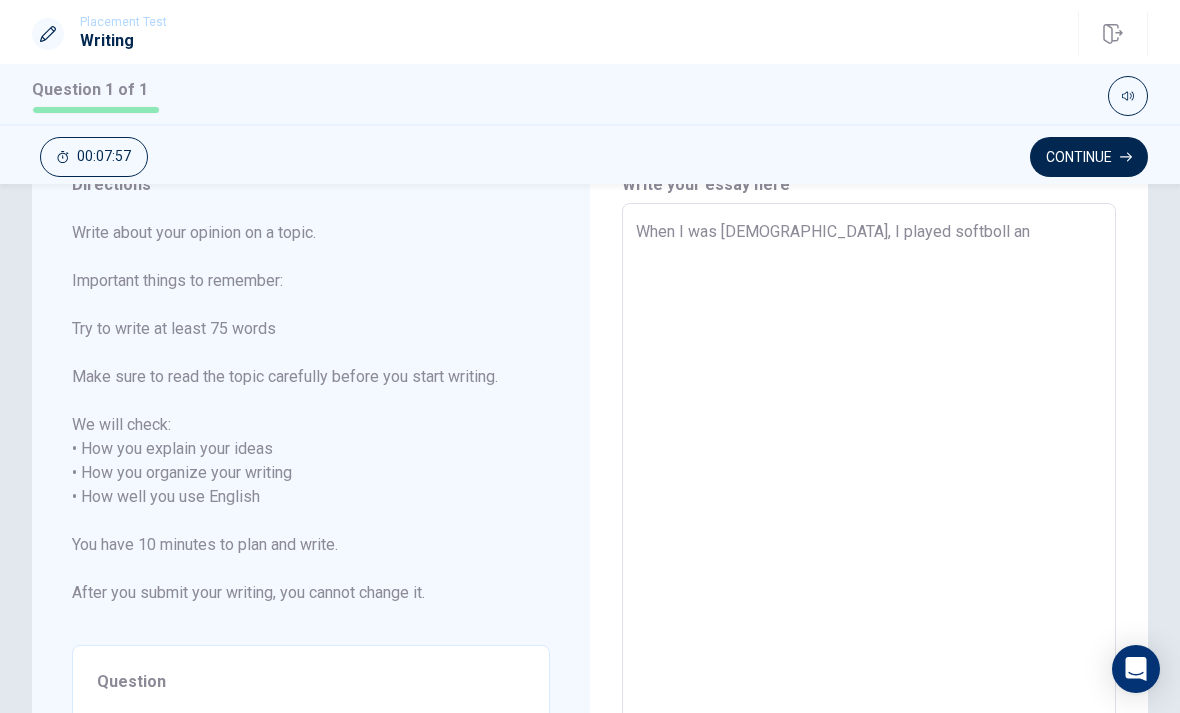 type on "x" 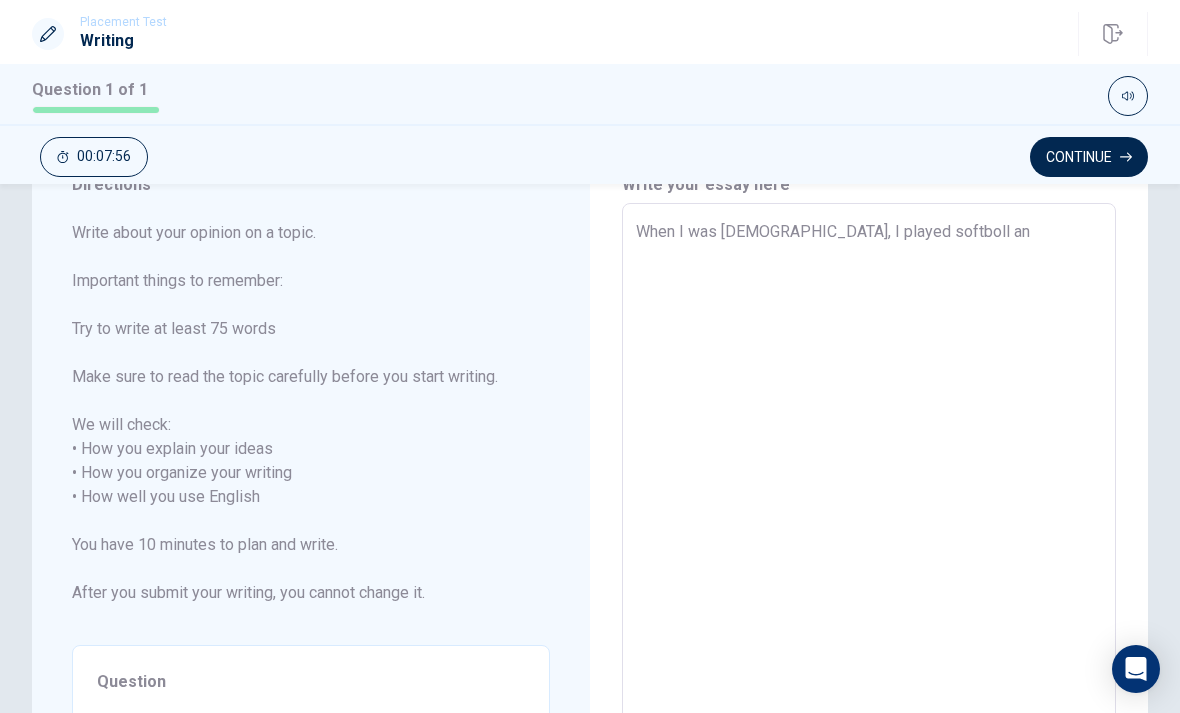 type on "When I was [DEMOGRAPHIC_DATA], I played softboll and" 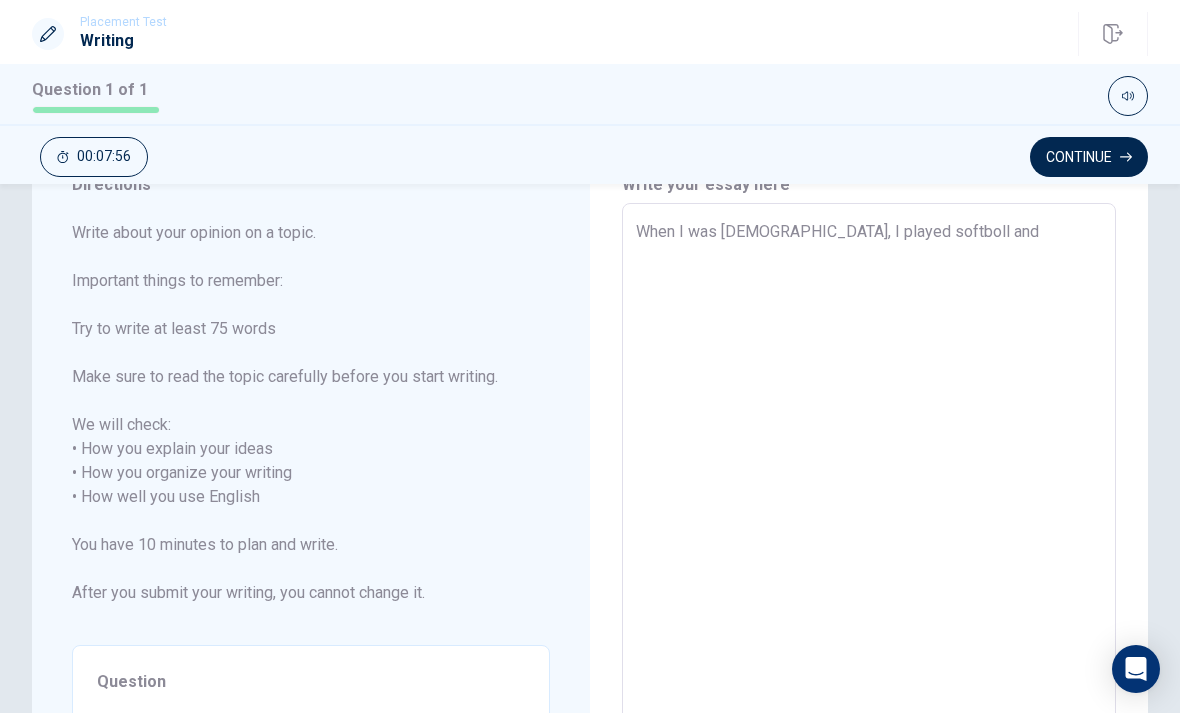 type on "x" 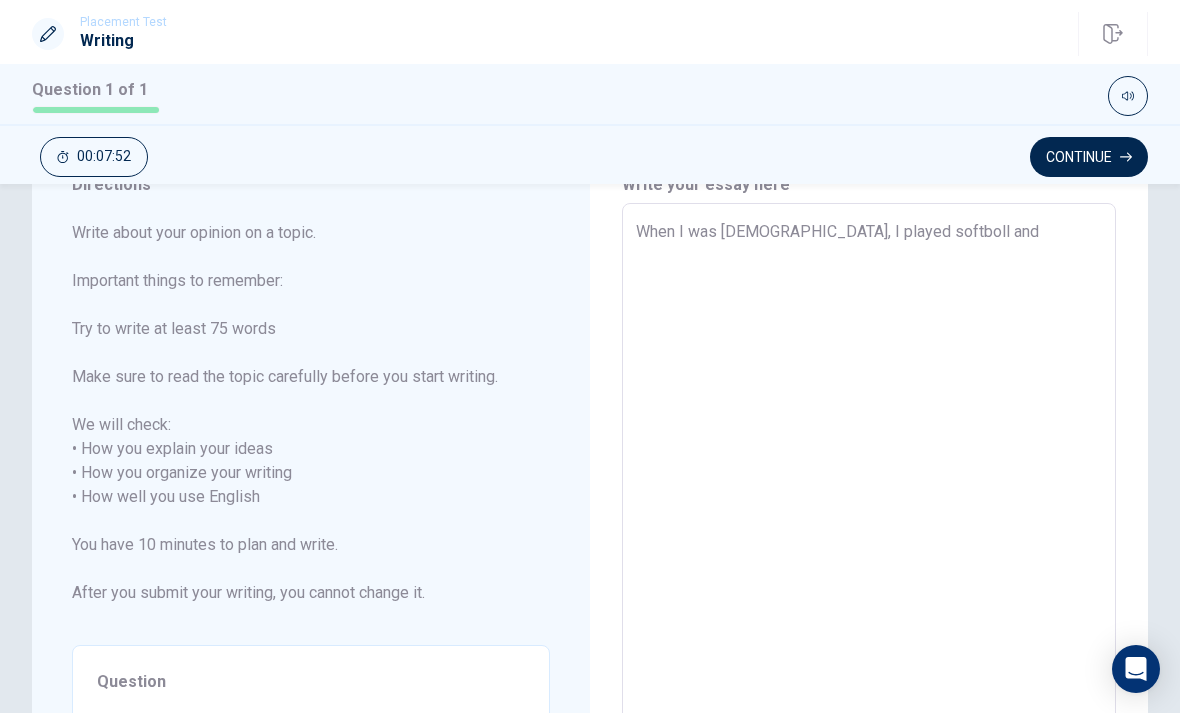 type on "x" 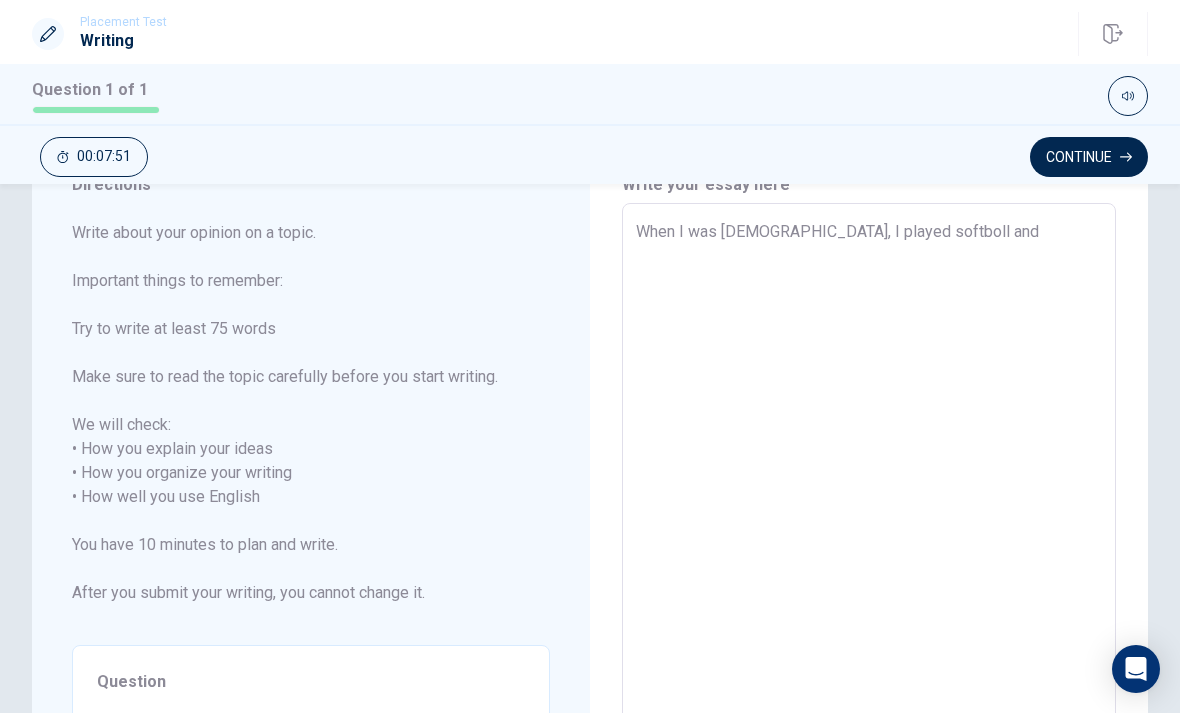 type on "When I was [DEMOGRAPHIC_DATA], I played softboll and w" 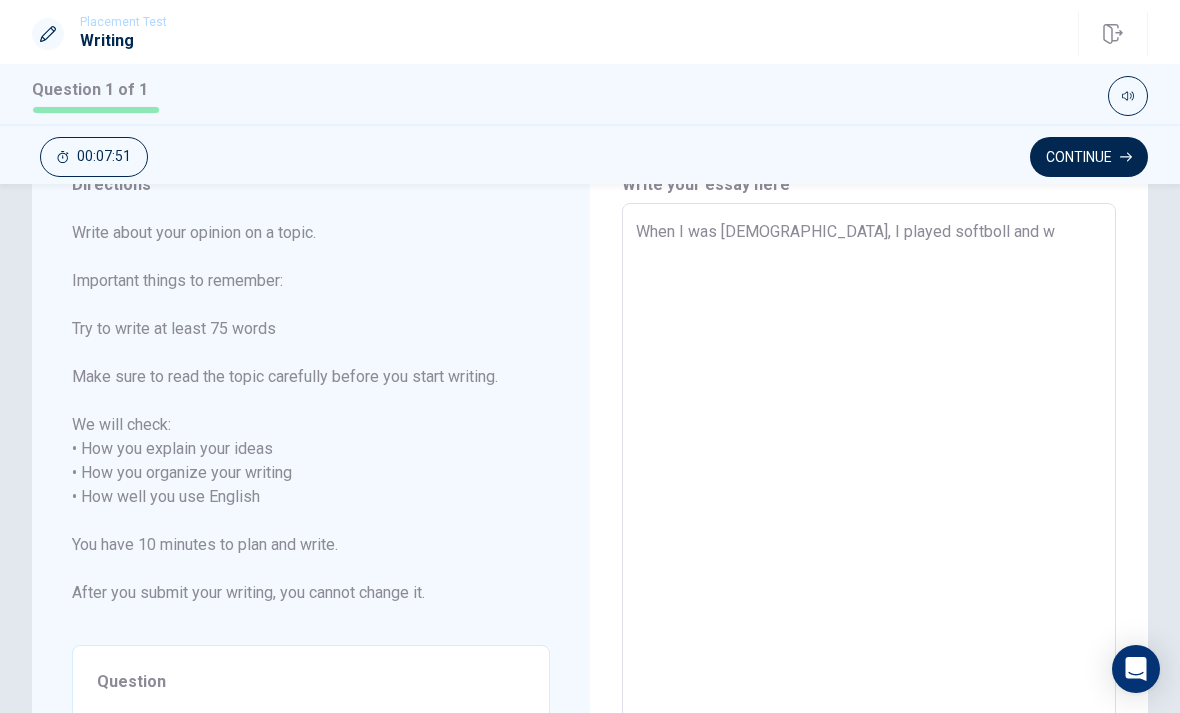 type on "x" 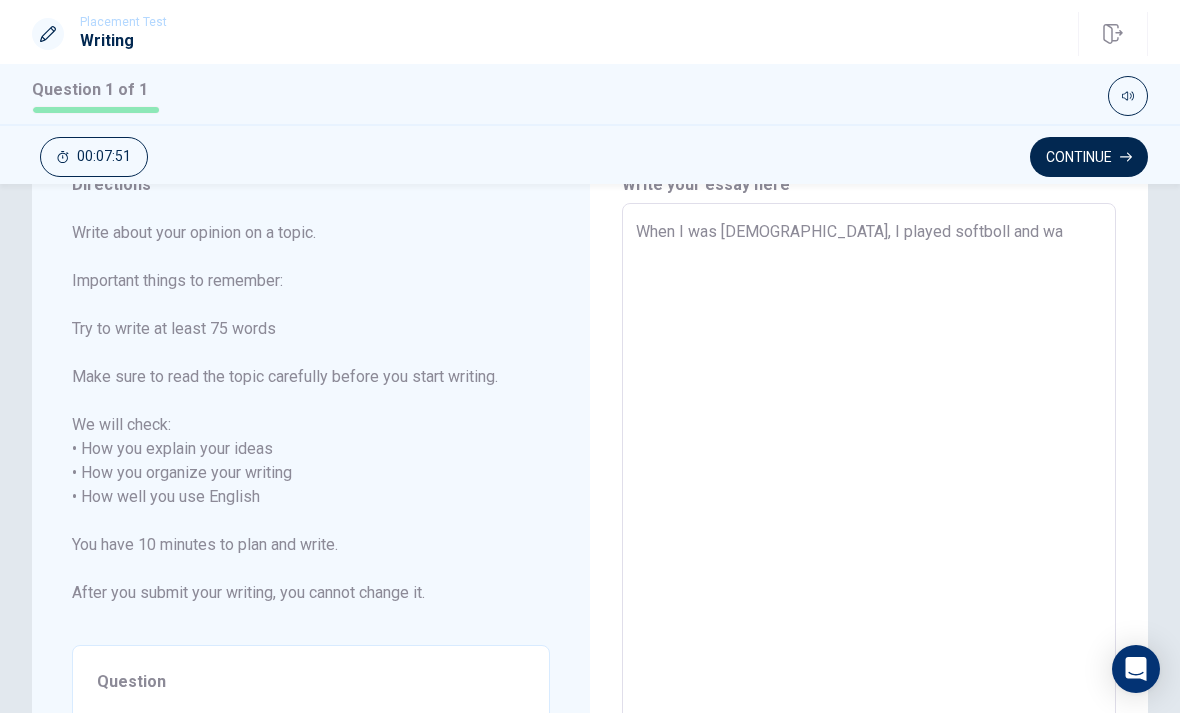 type on "x" 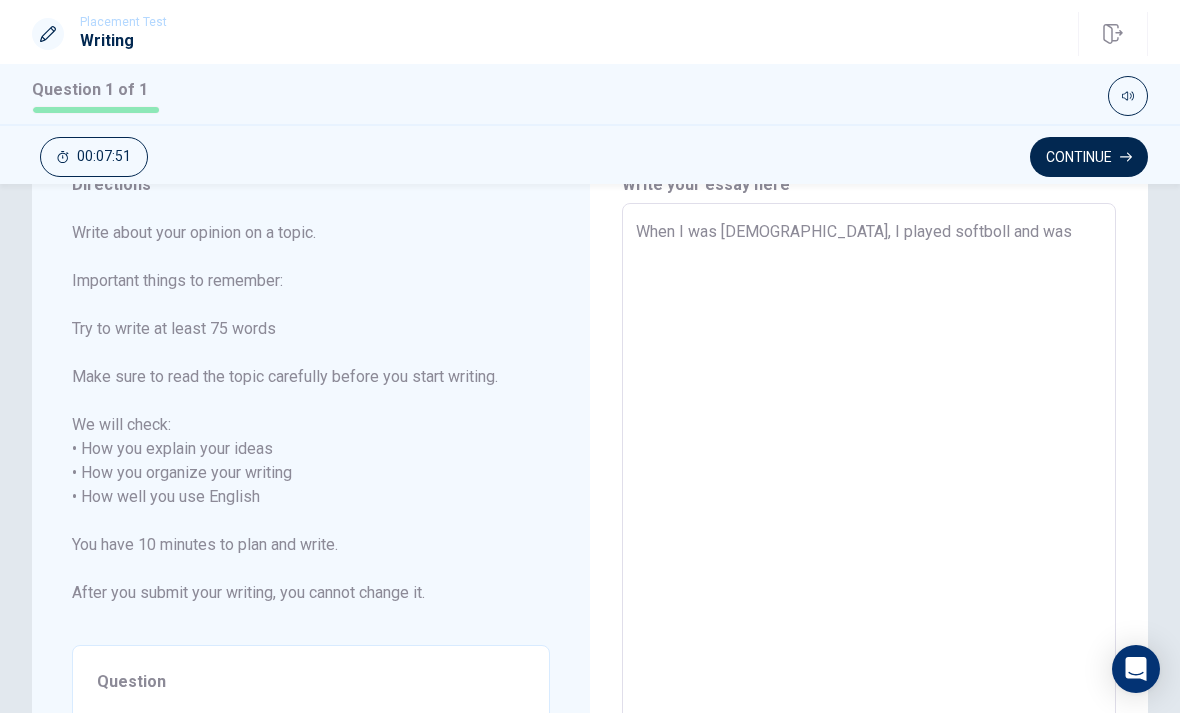 type on "x" 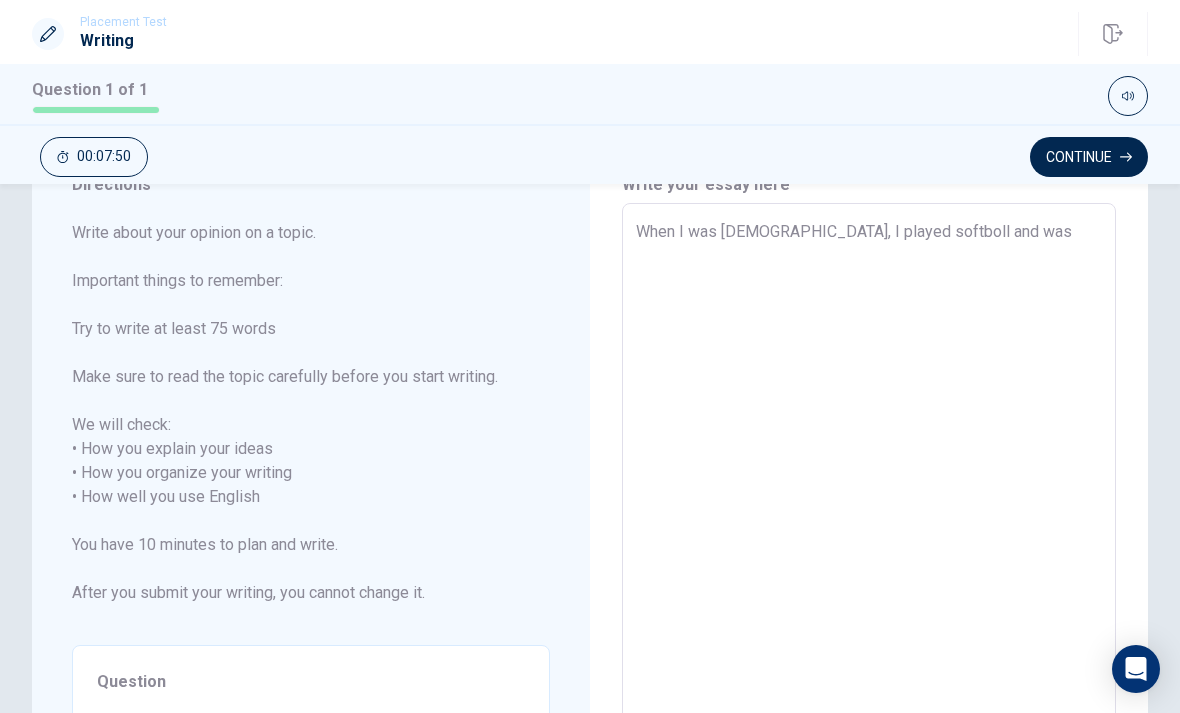 type on "When I was [DEMOGRAPHIC_DATA], I played softboll and was" 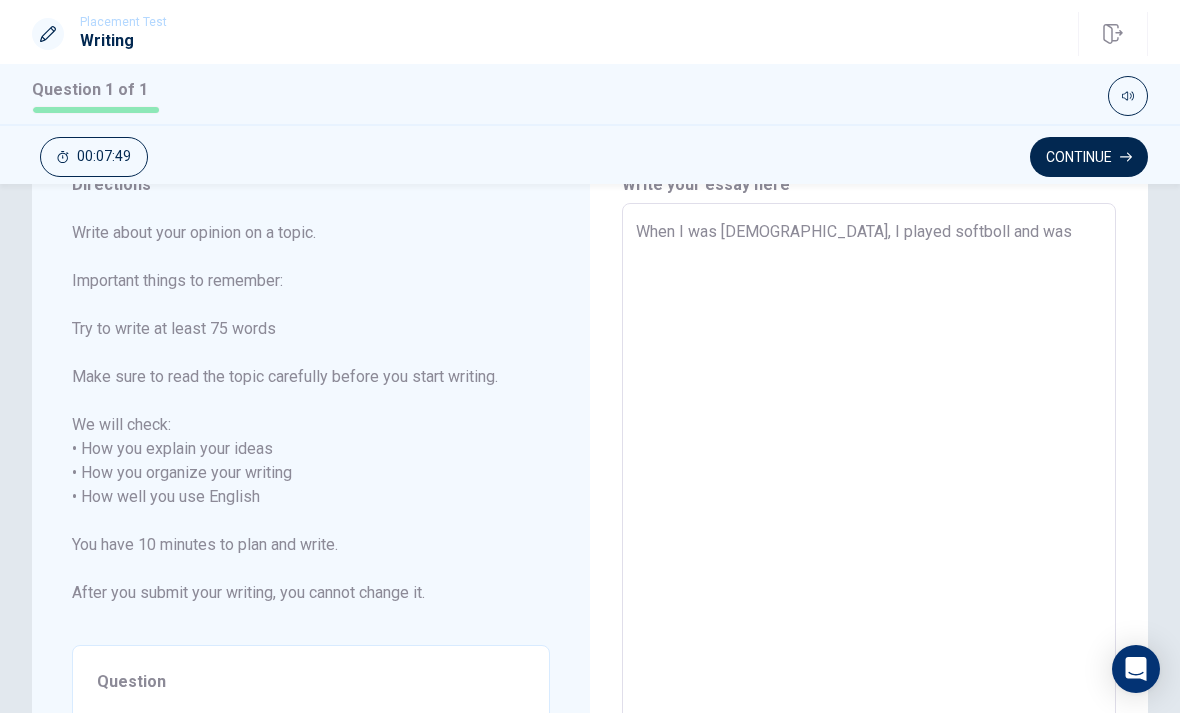 type on "When I was [DEMOGRAPHIC_DATA], I played softboll and was a" 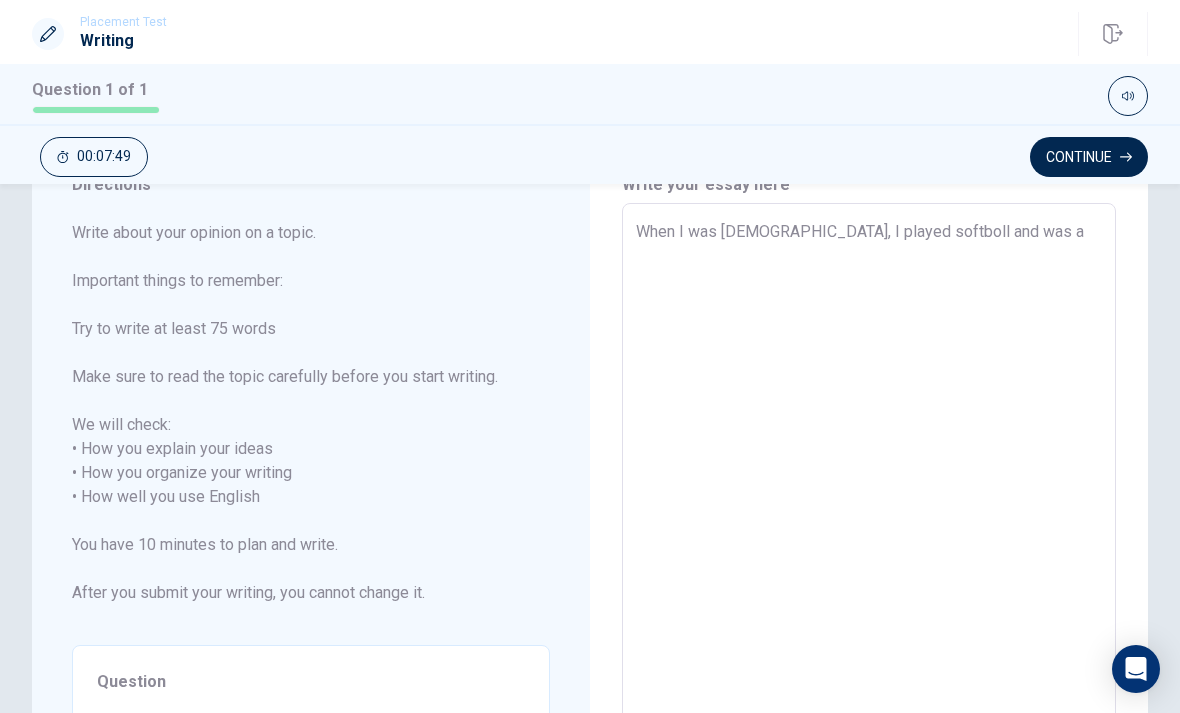 type on "x" 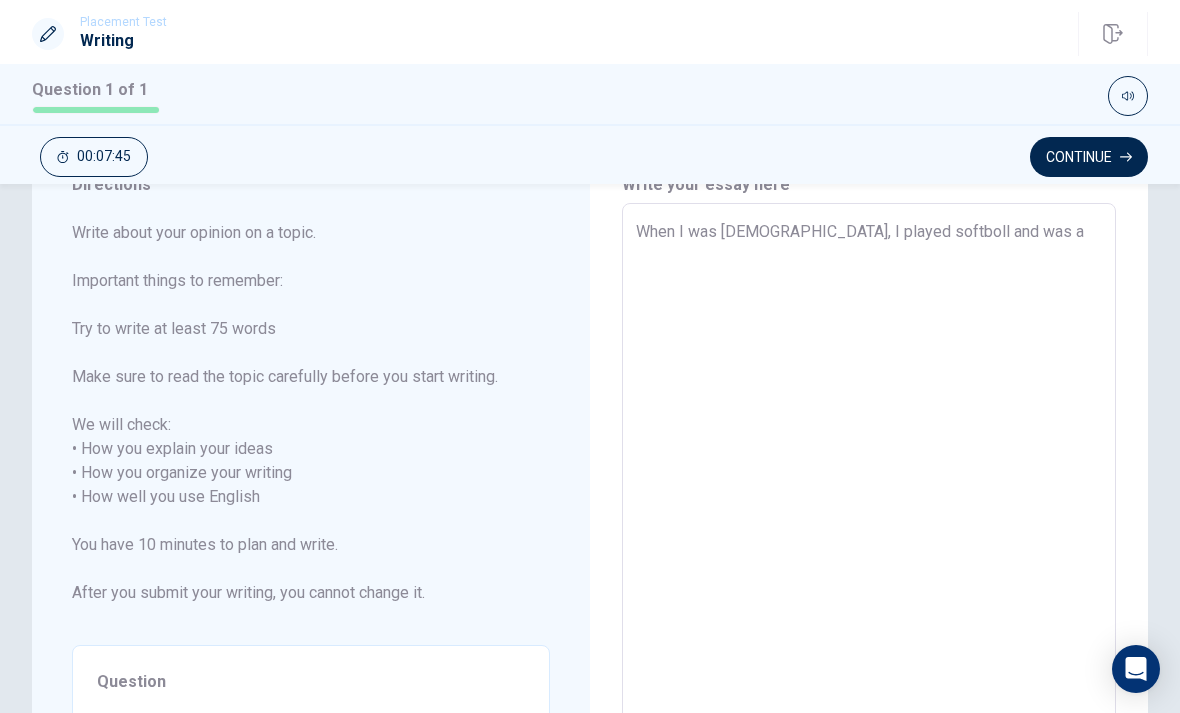 type on "x" 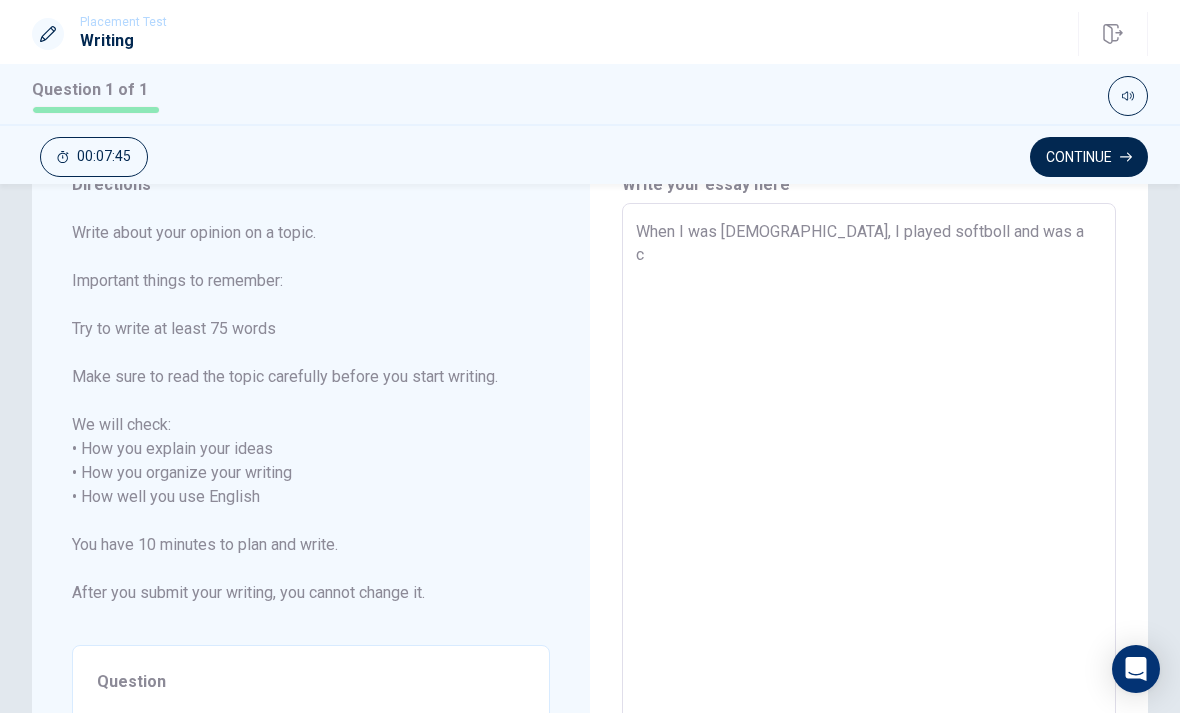type on "x" 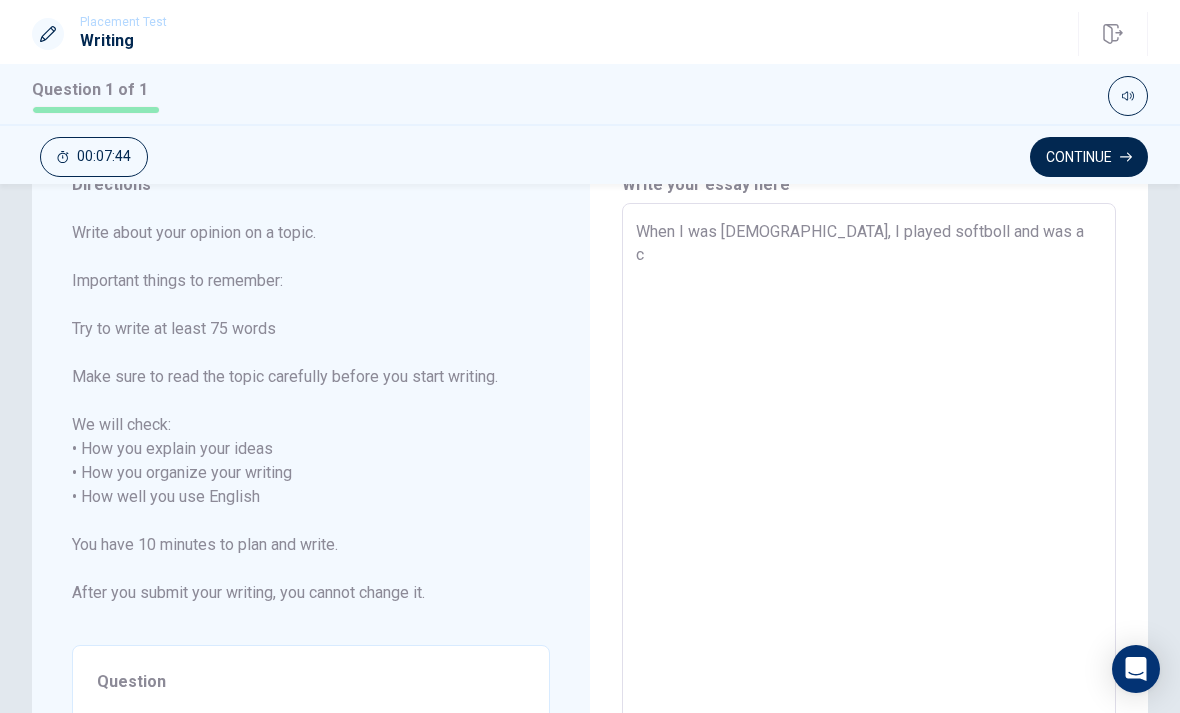 type on "When I was [DEMOGRAPHIC_DATA], I played softboll and was a ch" 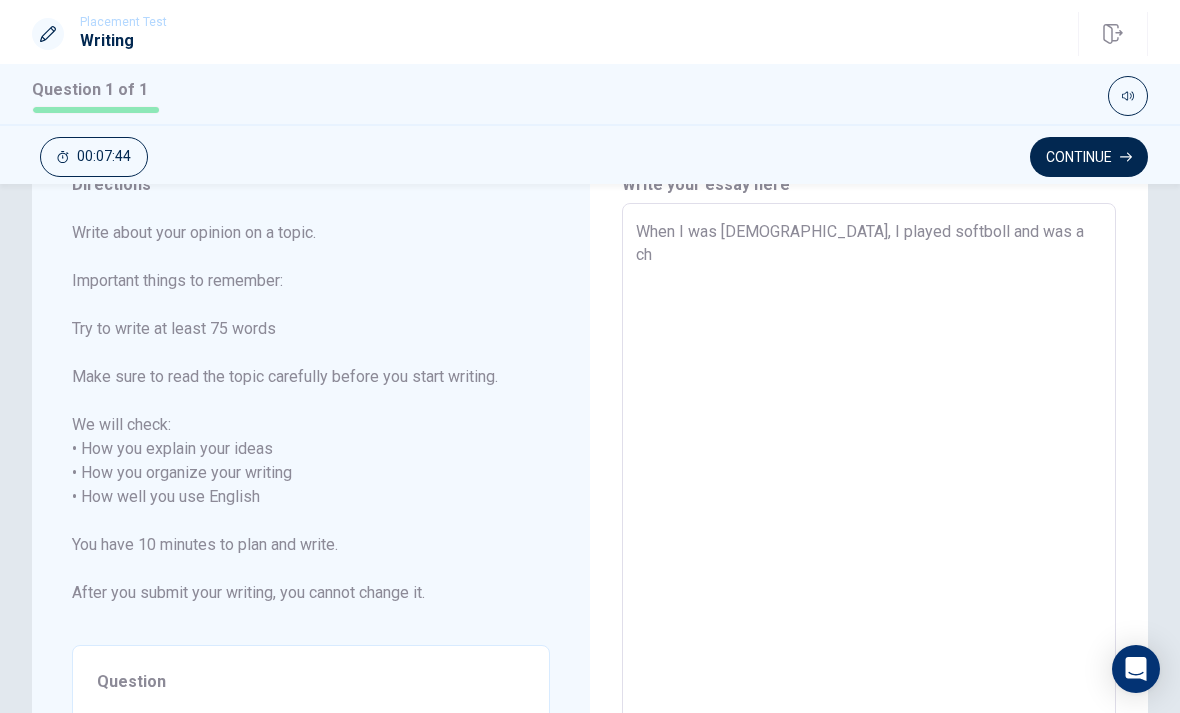 type on "x" 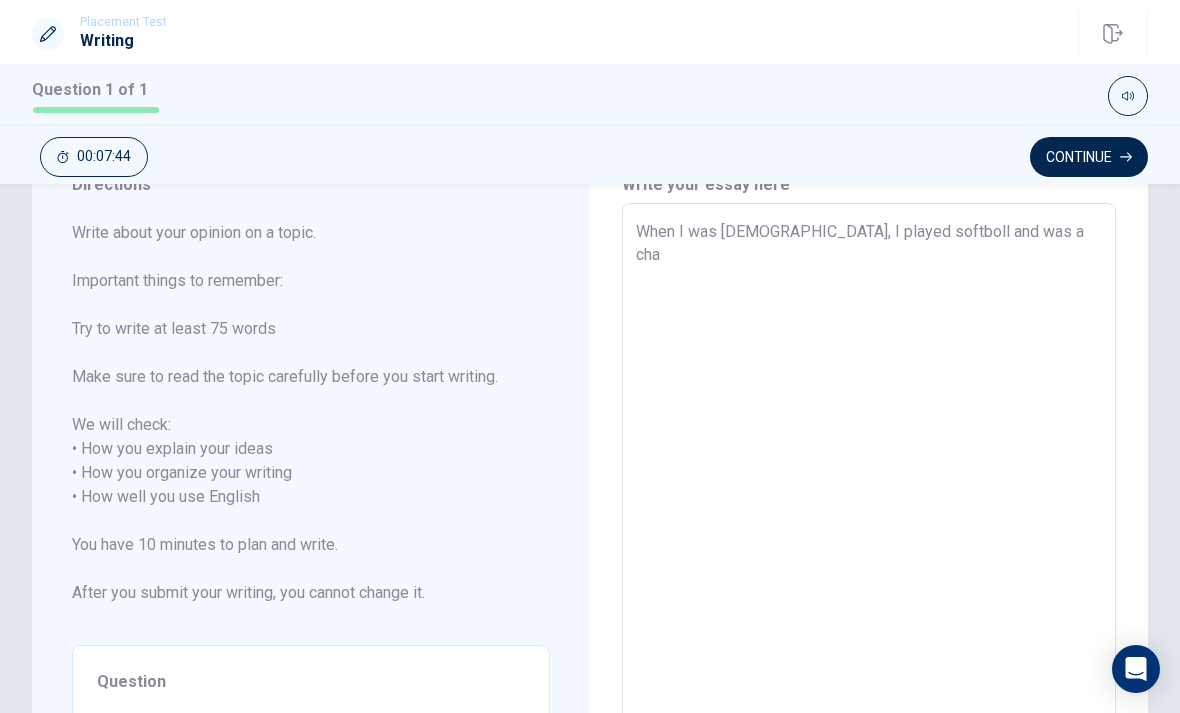 type on "x" 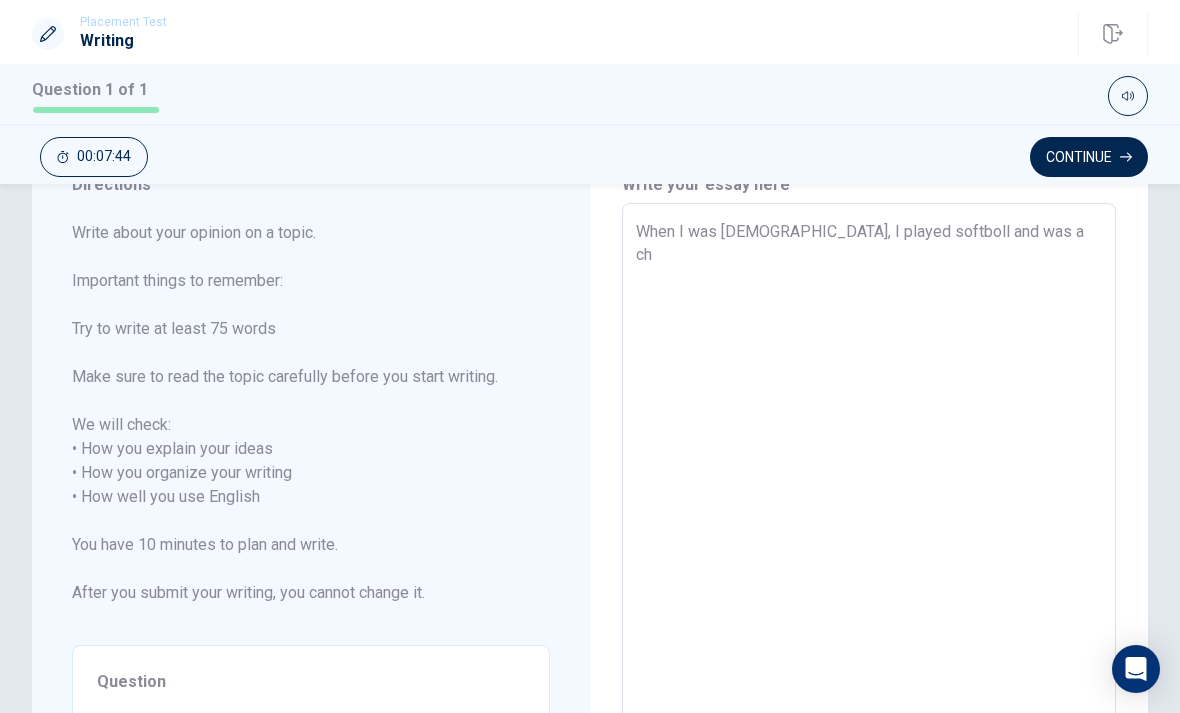 type on "x" 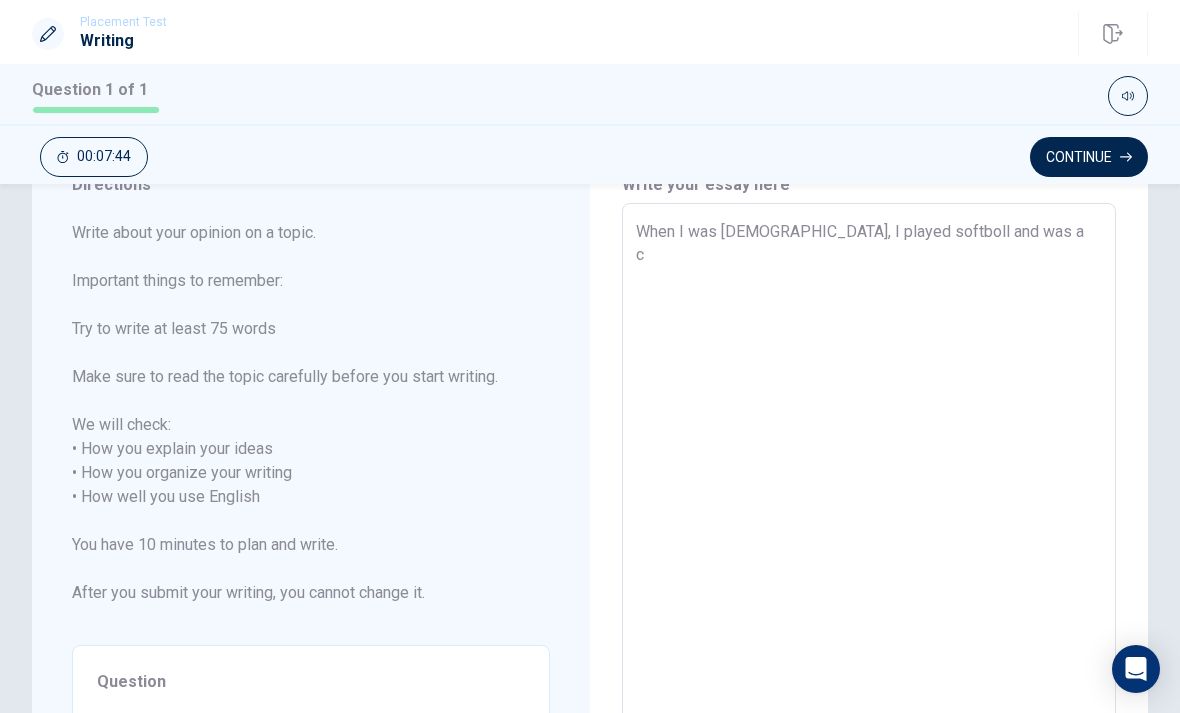 type on "x" 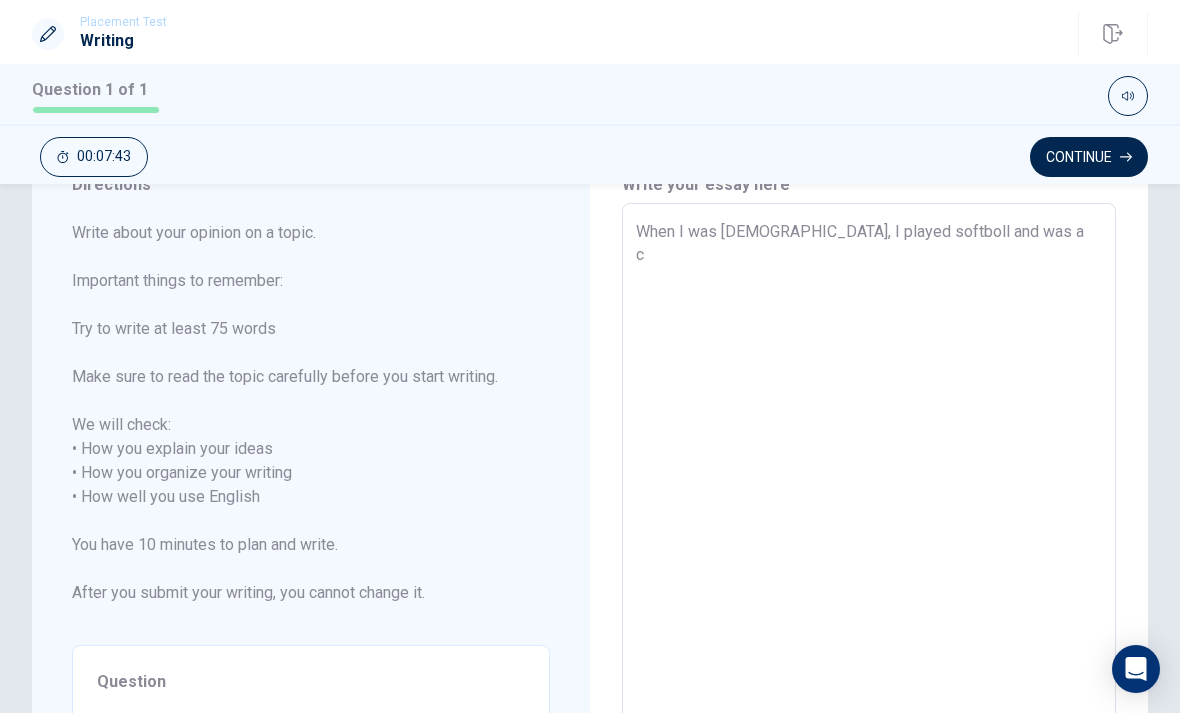 type on "When I was [DEMOGRAPHIC_DATA], I played softboll and was a" 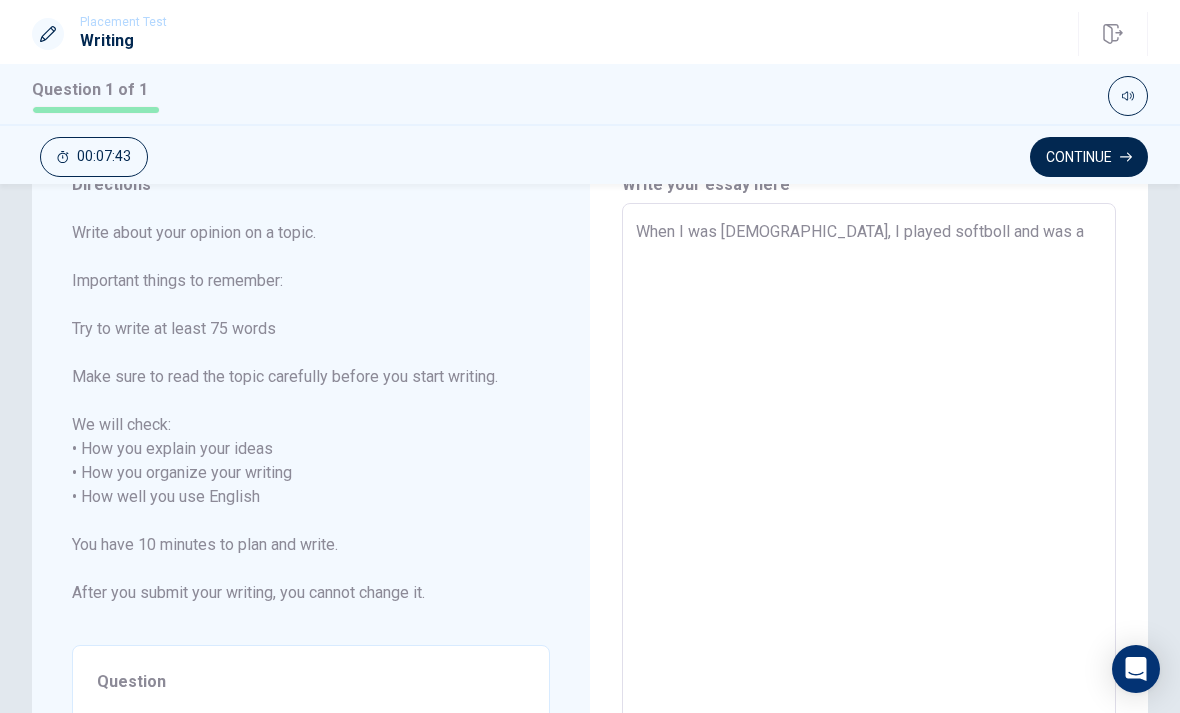 type on "x" 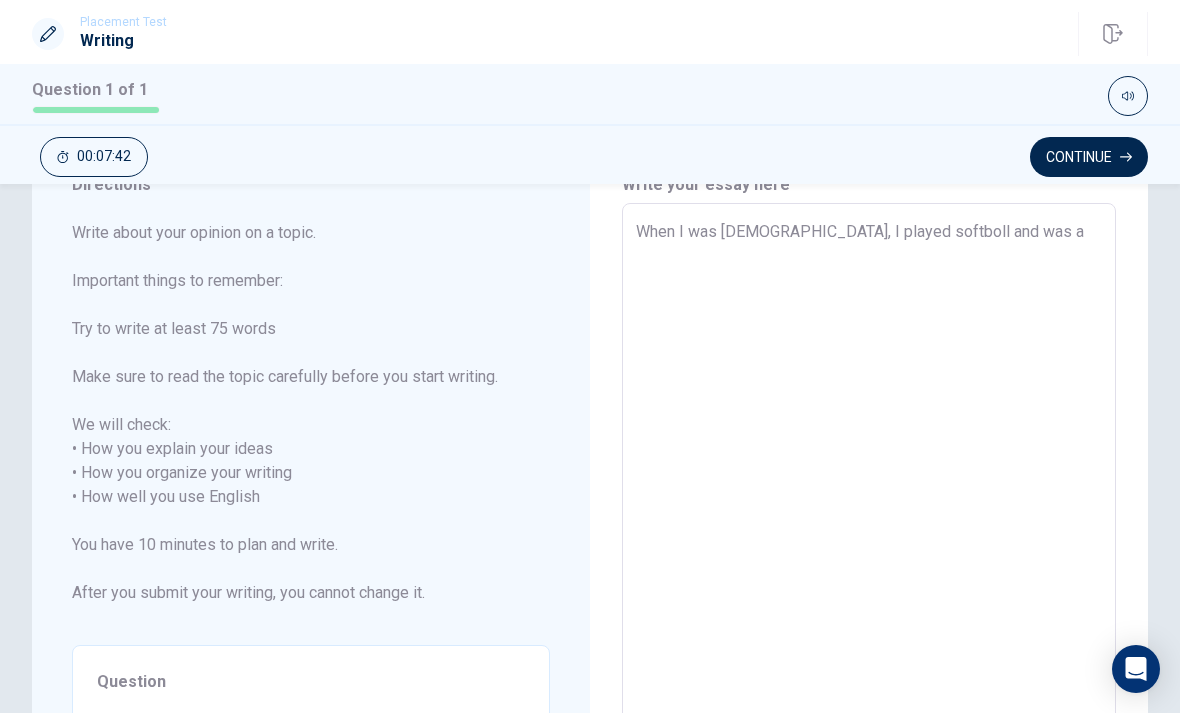 type on "When I was [DEMOGRAPHIC_DATA], I played softboll and was a c" 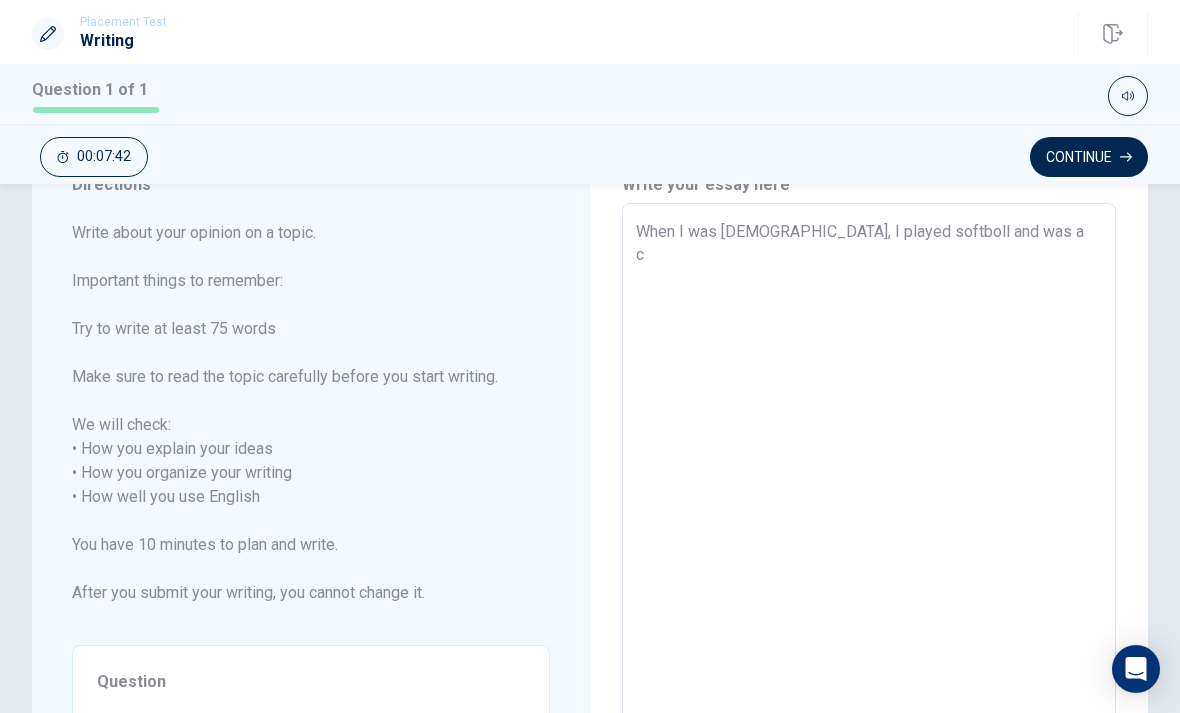 type on "x" 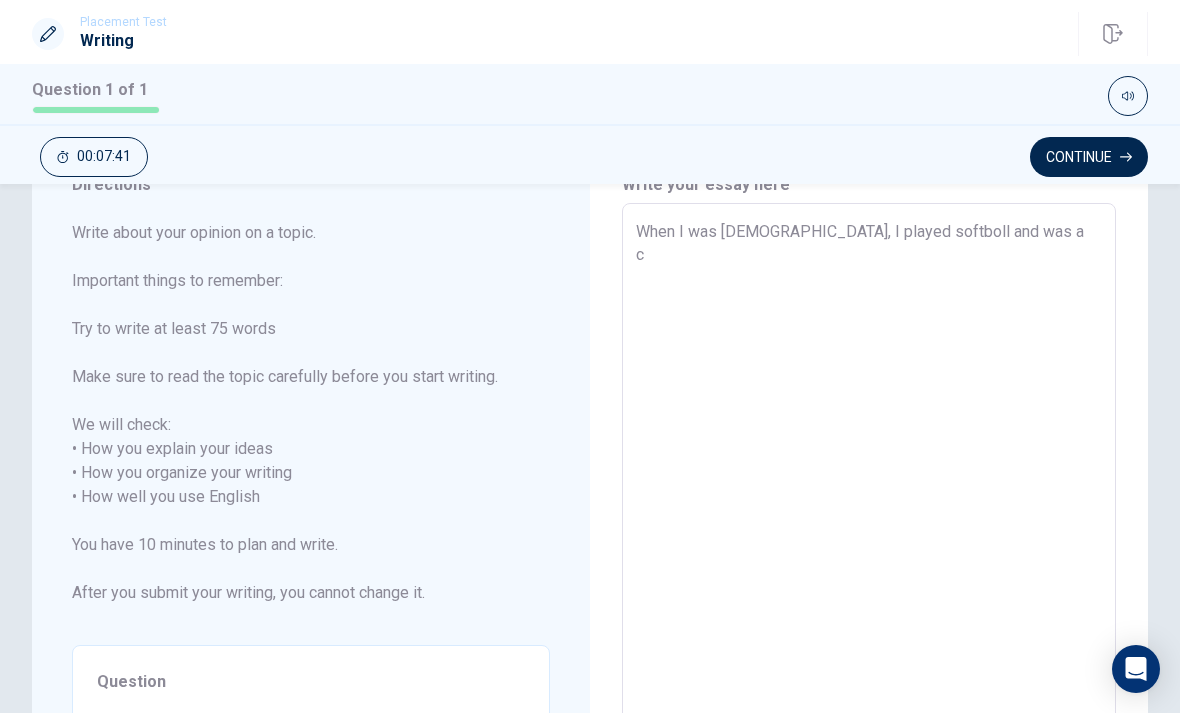 type on "When I was [DEMOGRAPHIC_DATA], I played softboll and was a ch" 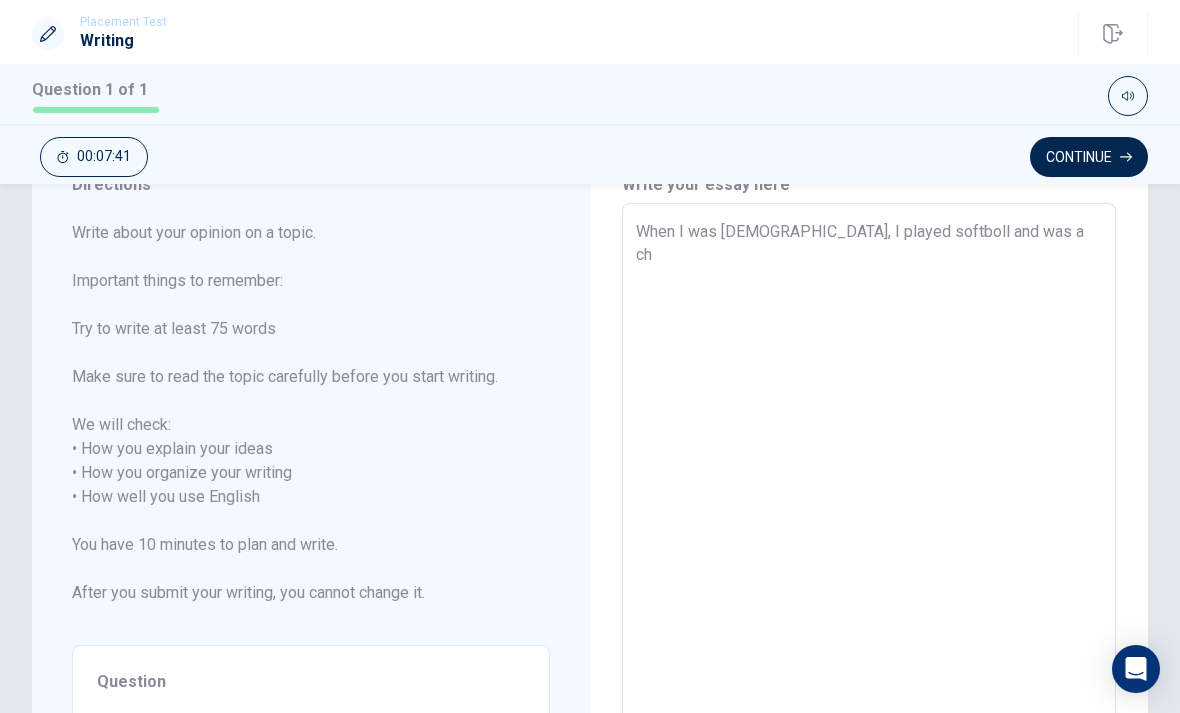 type on "x" 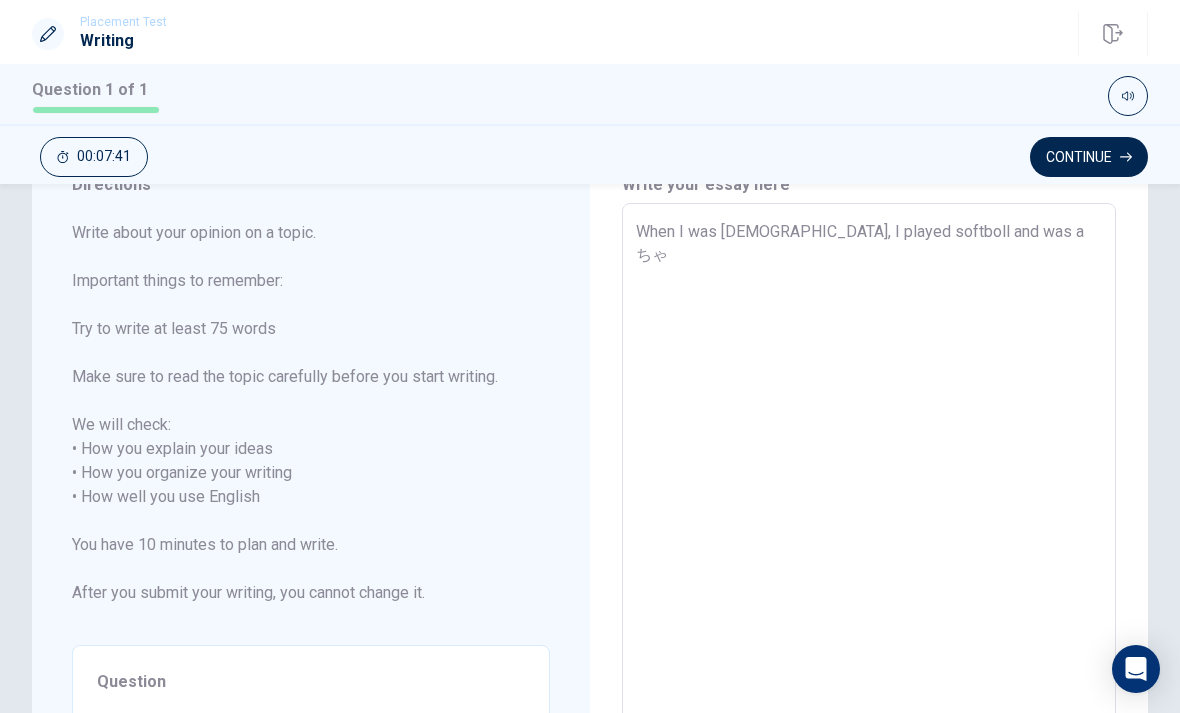 type on "x" 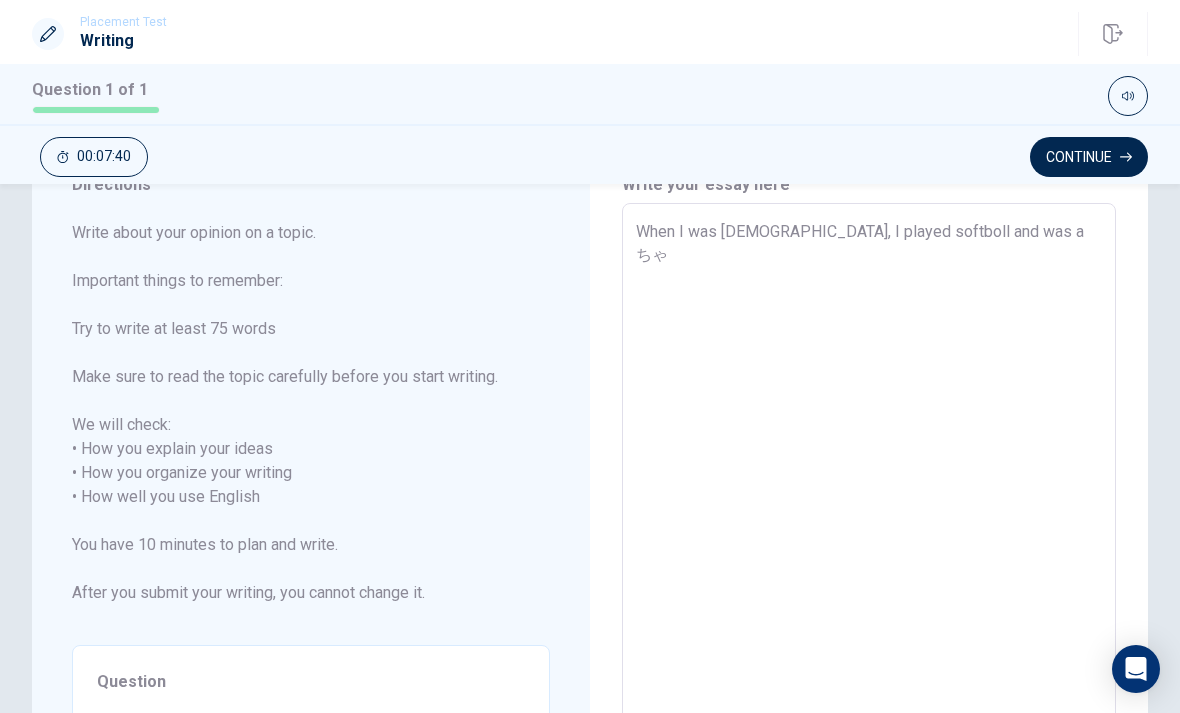 type on "When I was [DEMOGRAPHIC_DATA], I played softboll and was a ちゃp" 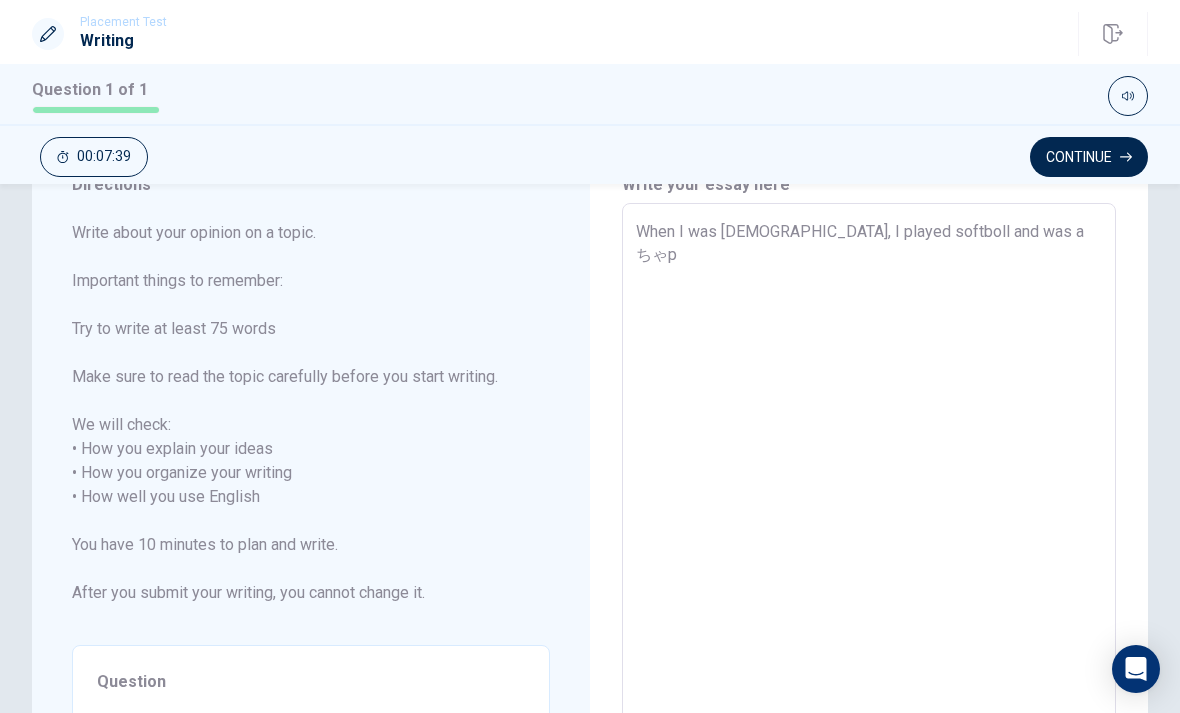 type on "x" 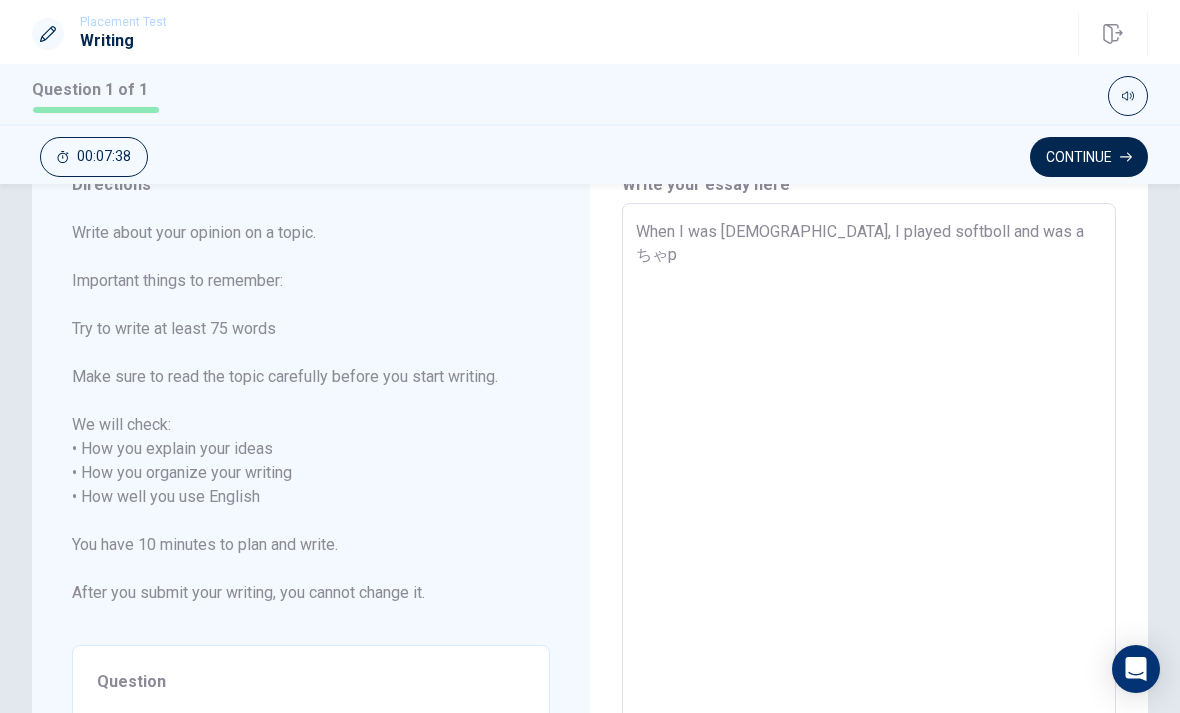 type on "When I was [DEMOGRAPHIC_DATA], I played softboll and was a ちゃpt" 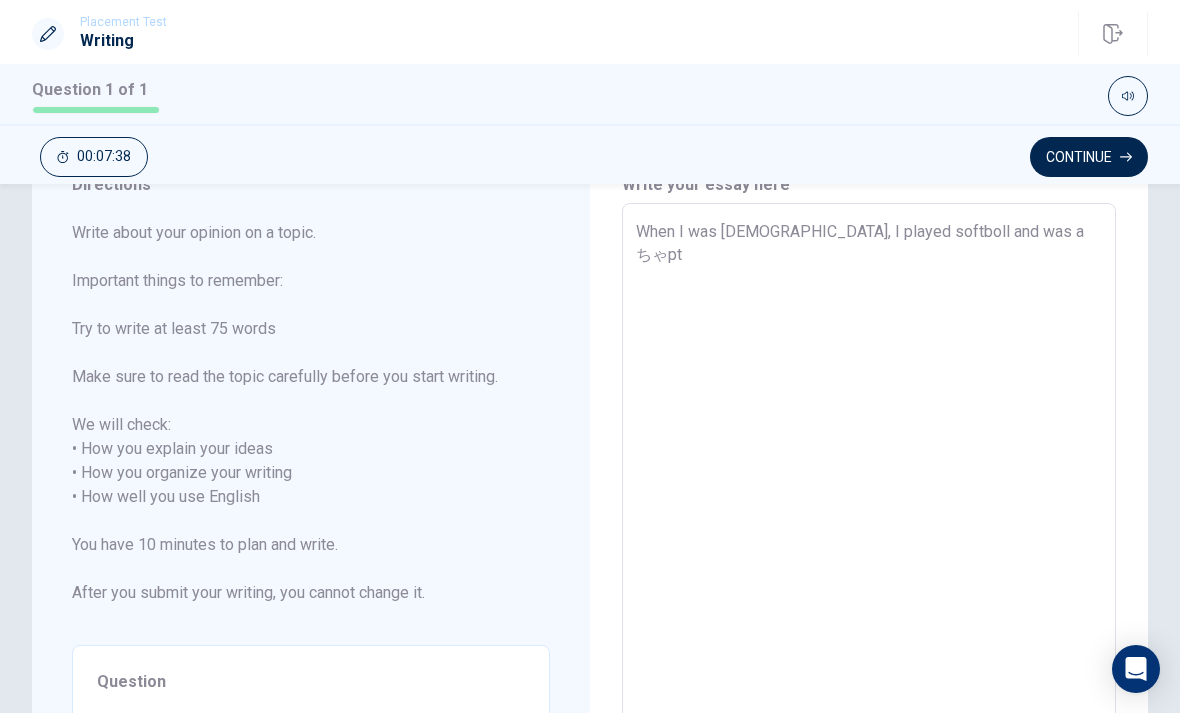 type on "x" 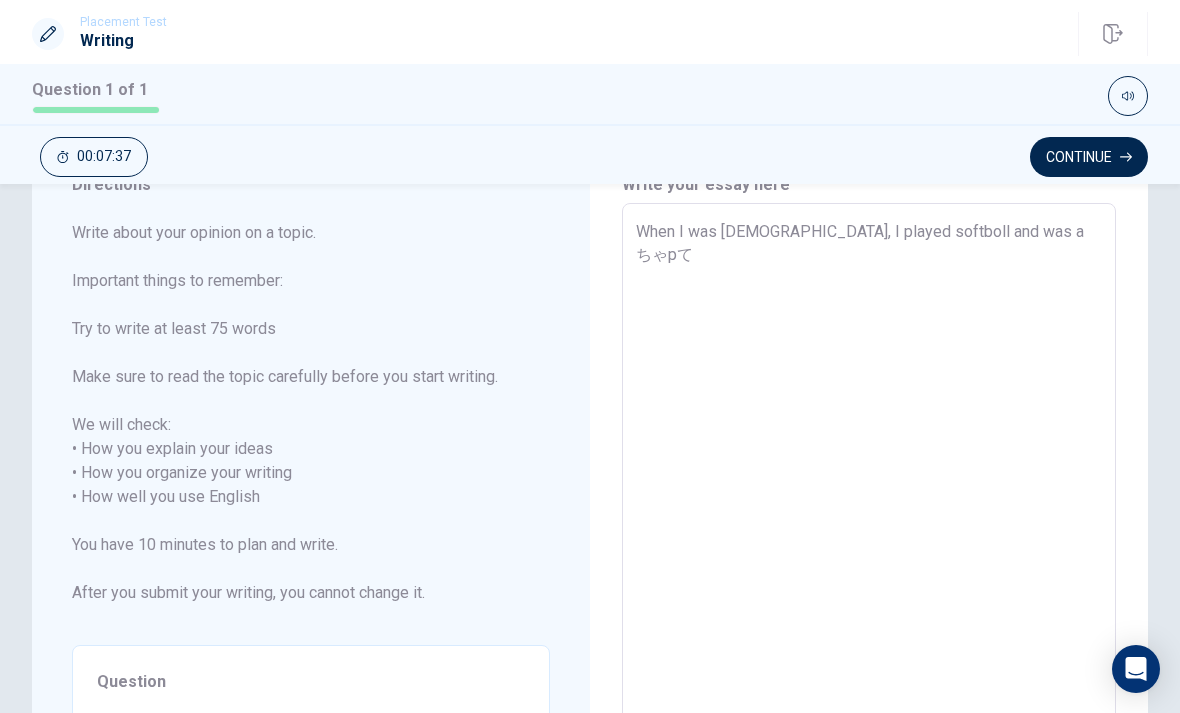 type on "x" 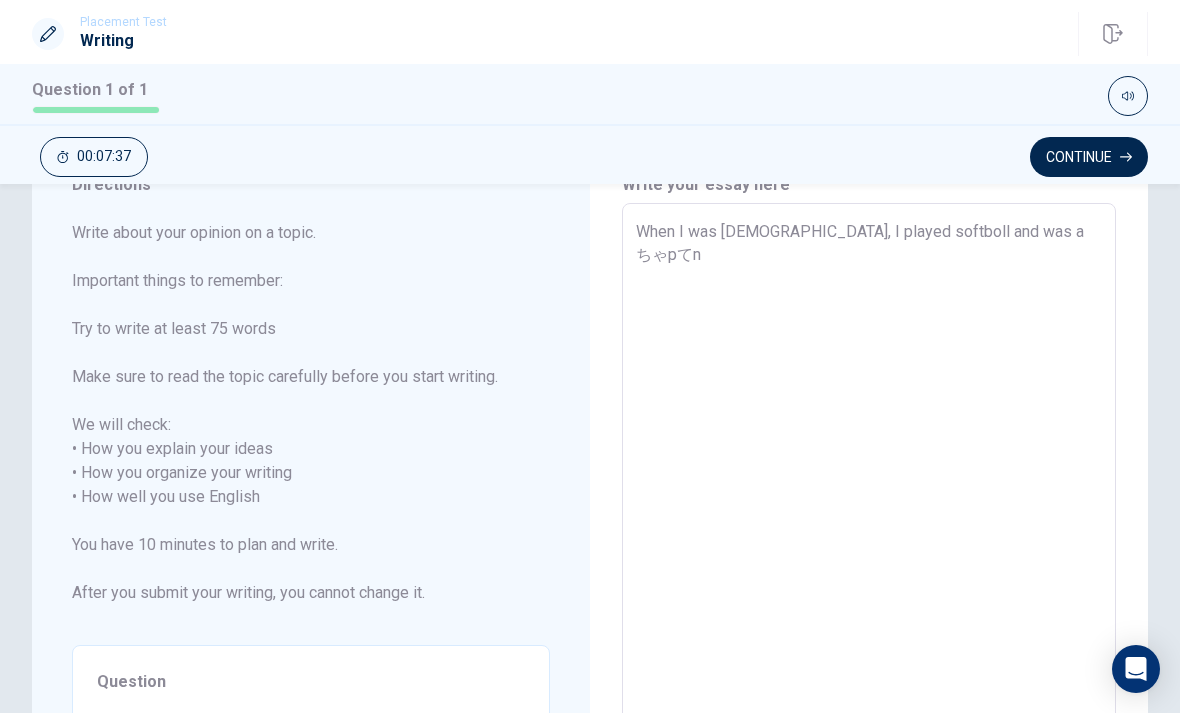 type on "x" 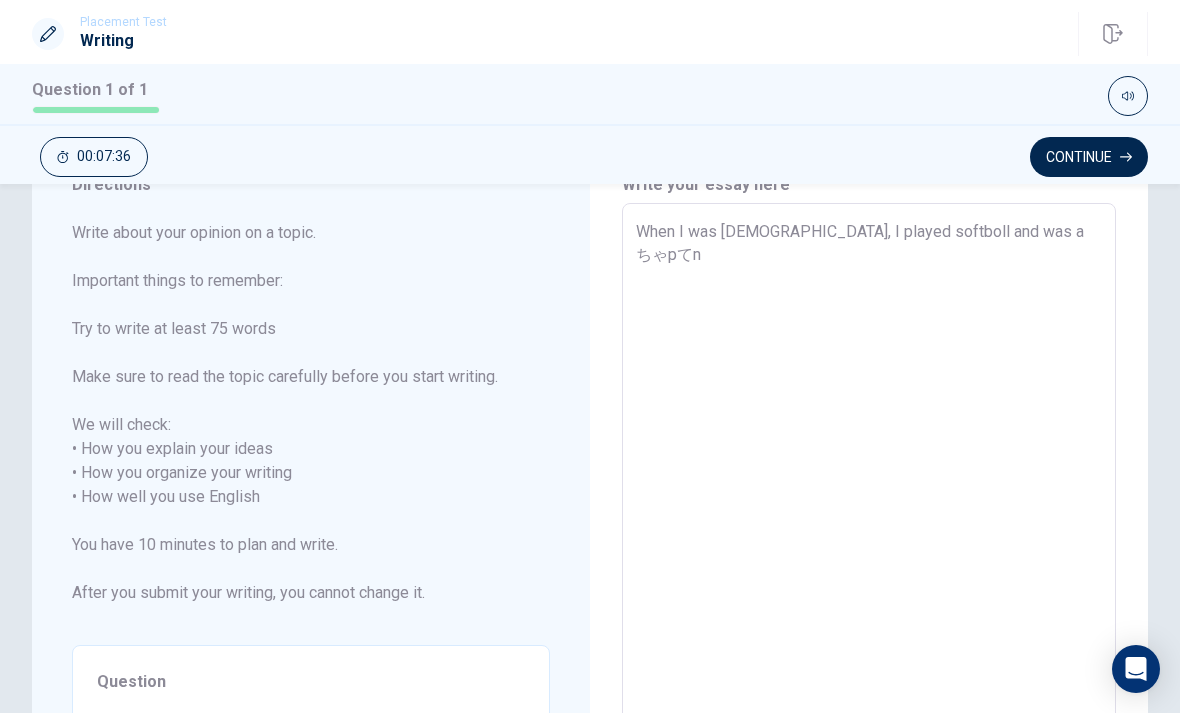 type on "When I was [DEMOGRAPHIC_DATA], I played softboll and was a ちゃpて" 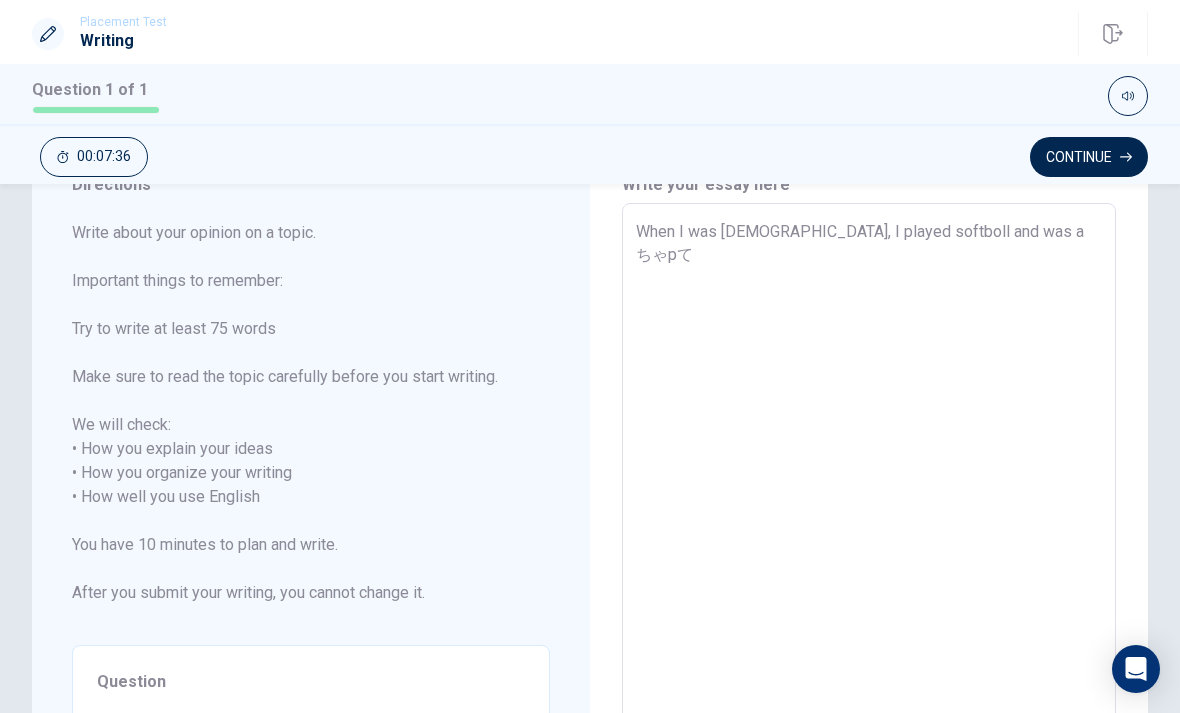 type on "x" 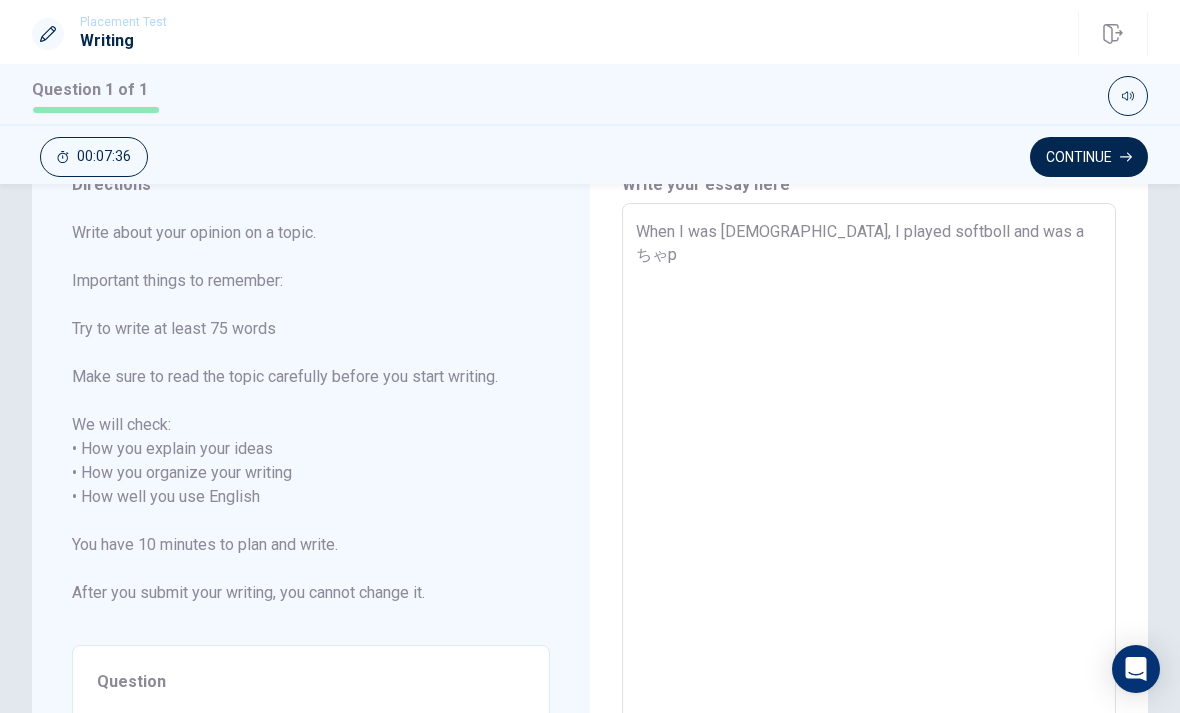 type on "x" 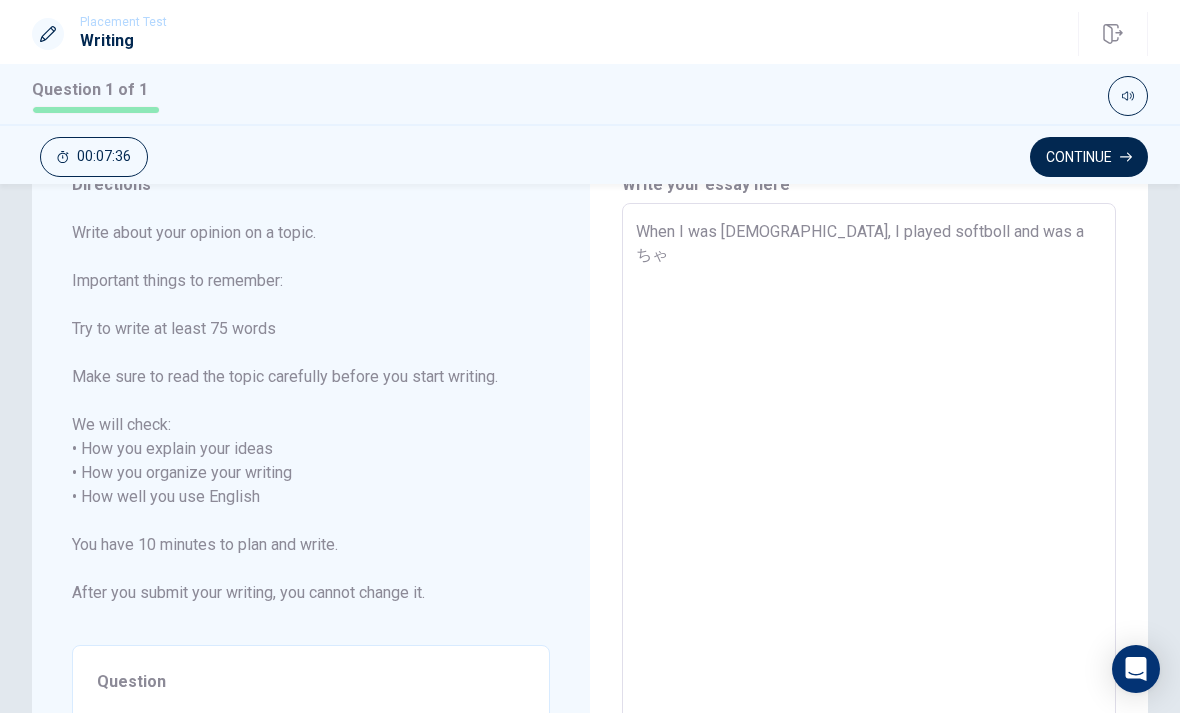 type on "x" 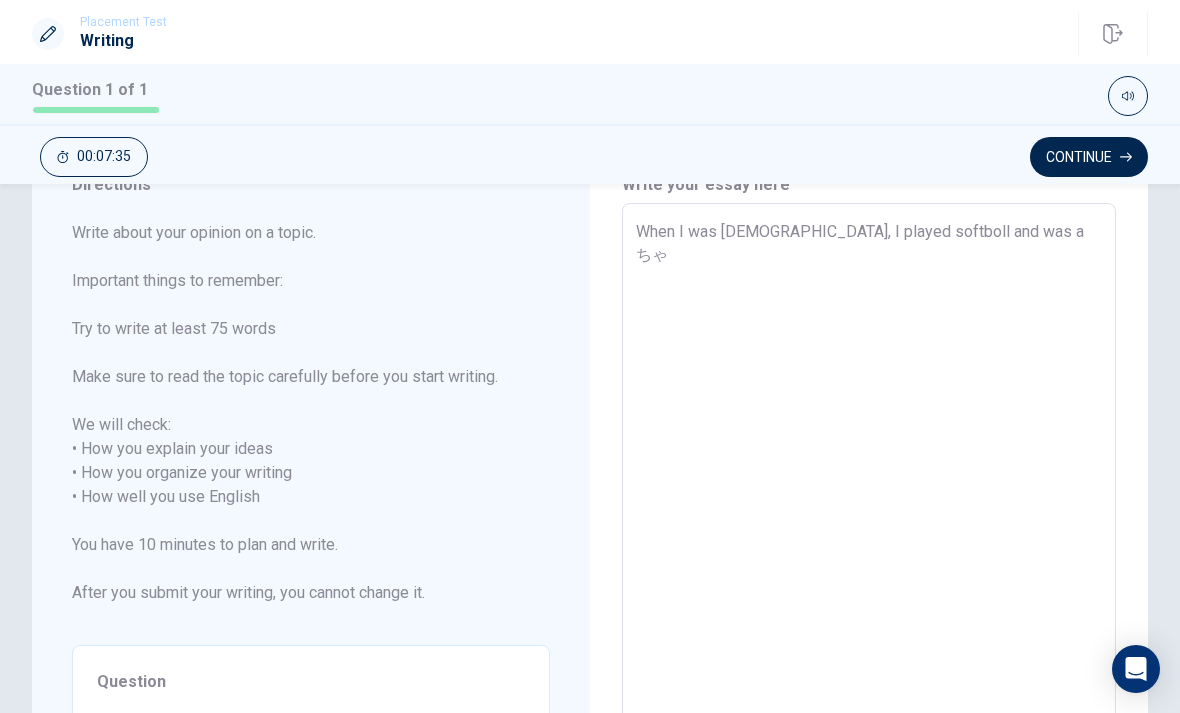 type on "When I was [DEMOGRAPHIC_DATA], I played softboll and was a ち" 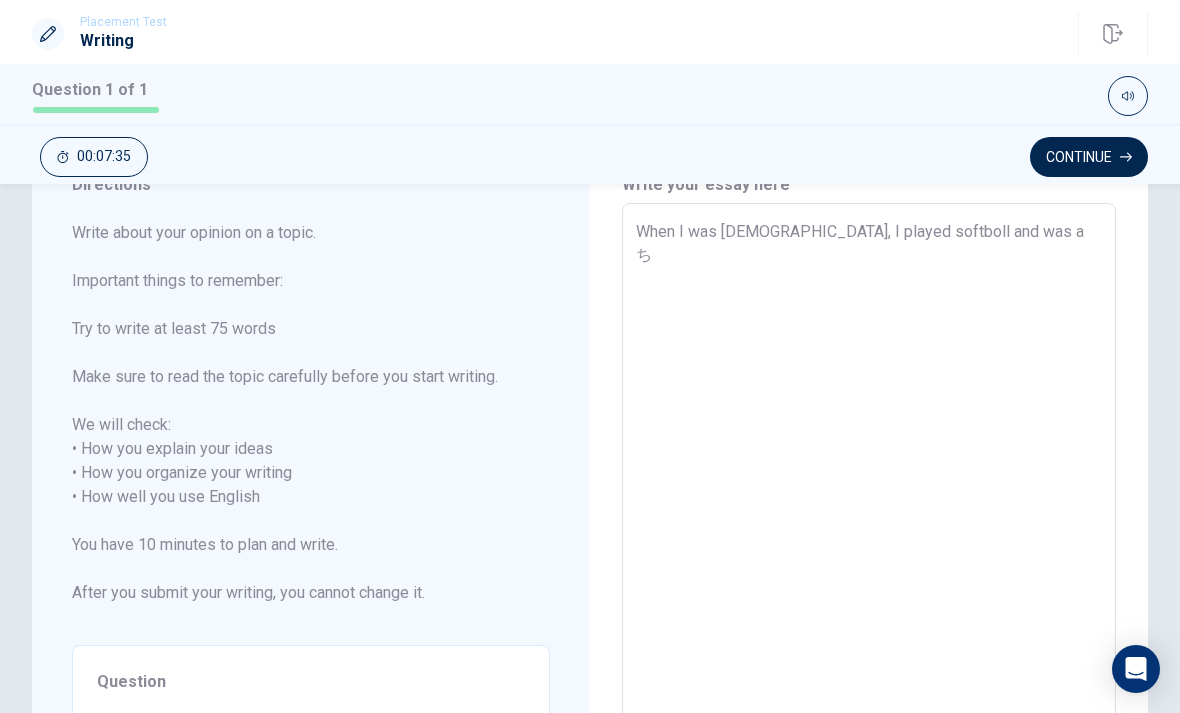 type on "x" 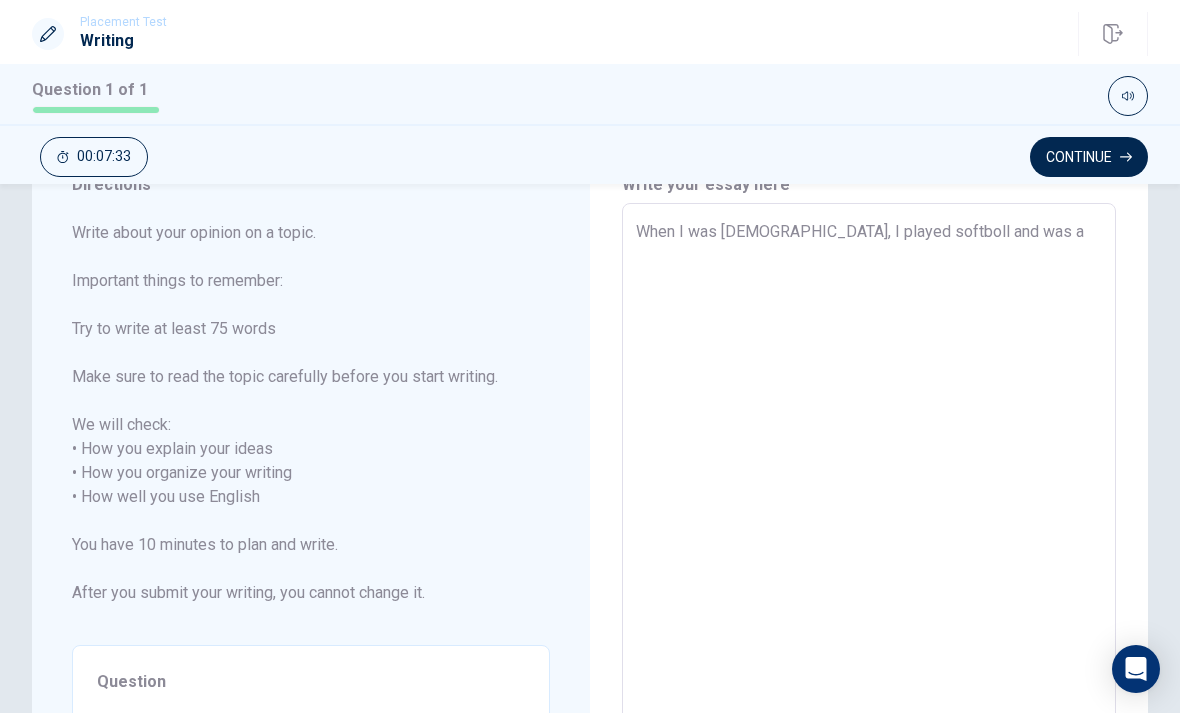 type on "x" 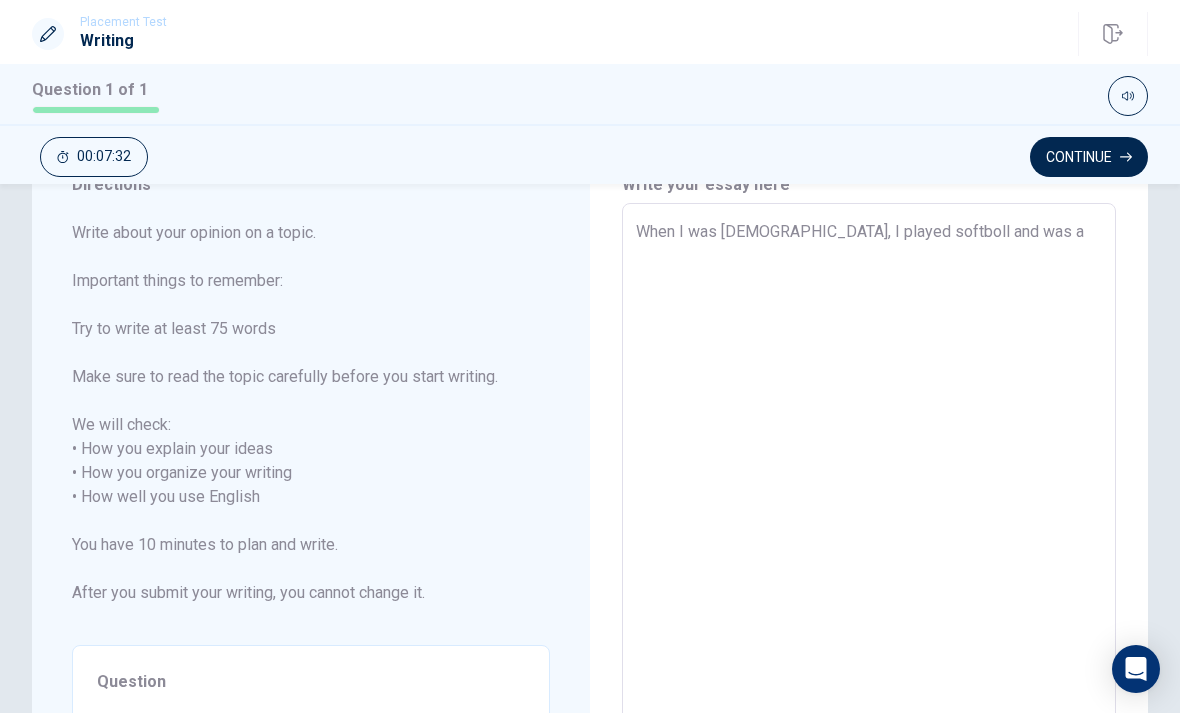 type on "When I was [DEMOGRAPHIC_DATA], I played softboll and was a r" 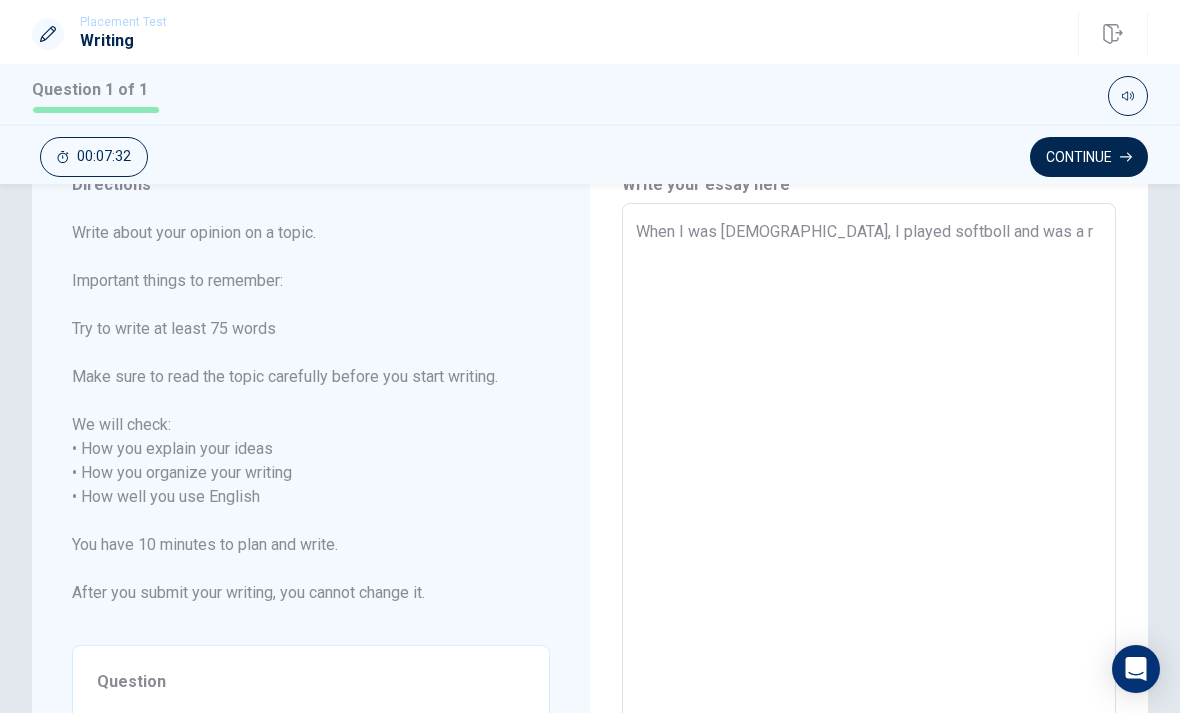 type on "x" 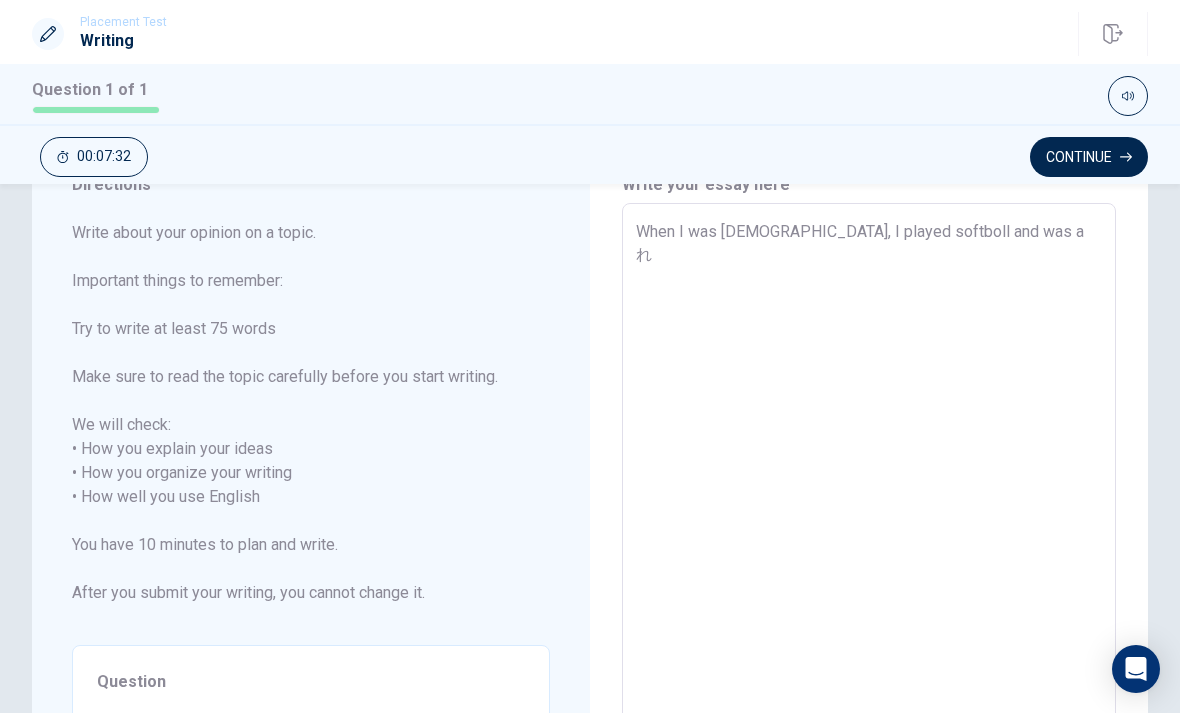 type on "x" 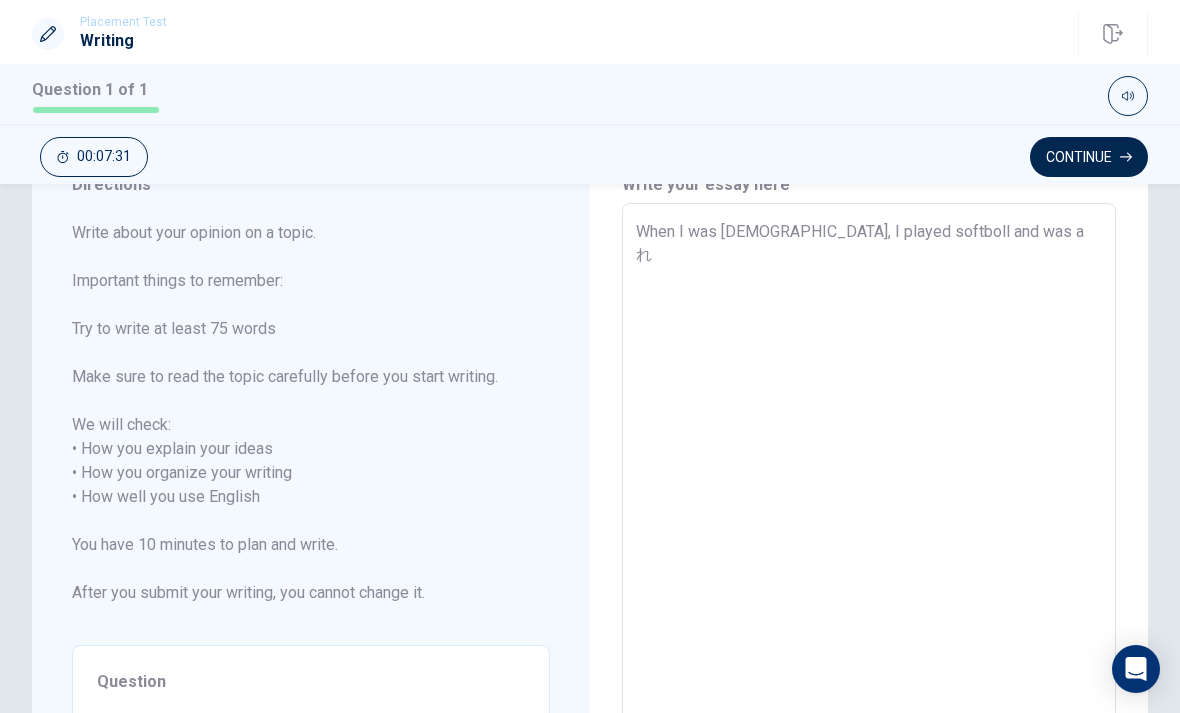 type on "When I was [DEMOGRAPHIC_DATA], I played softboll and was a れあ" 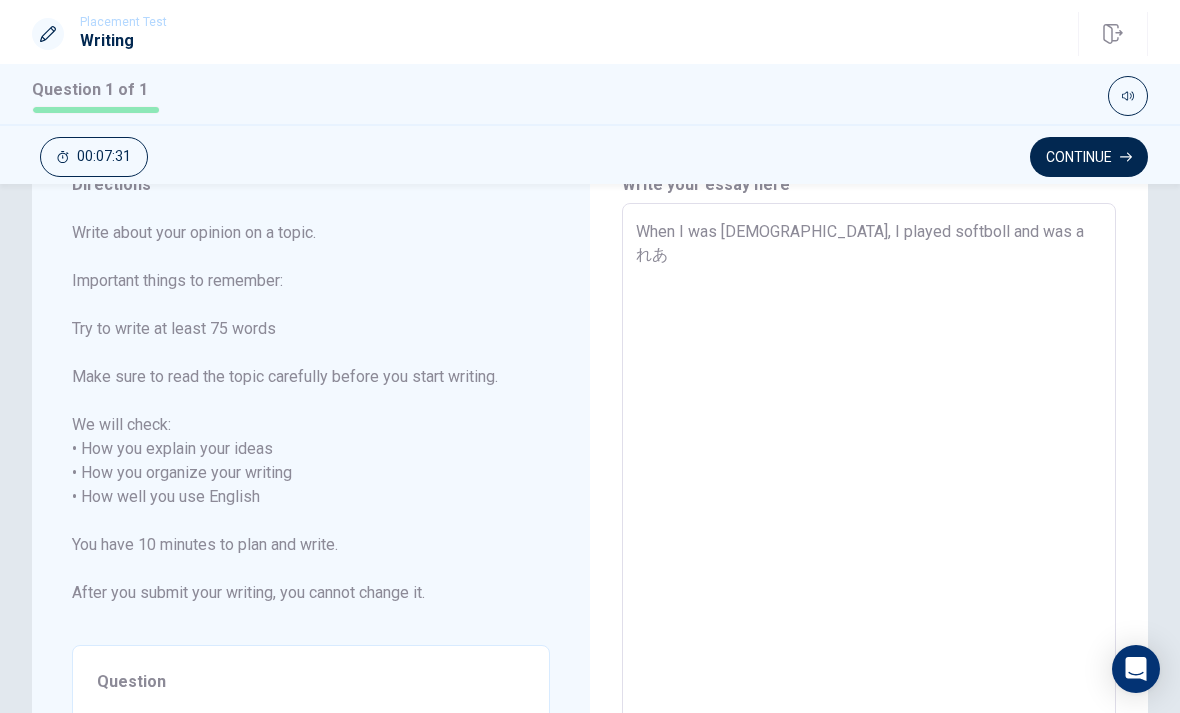 type on "x" 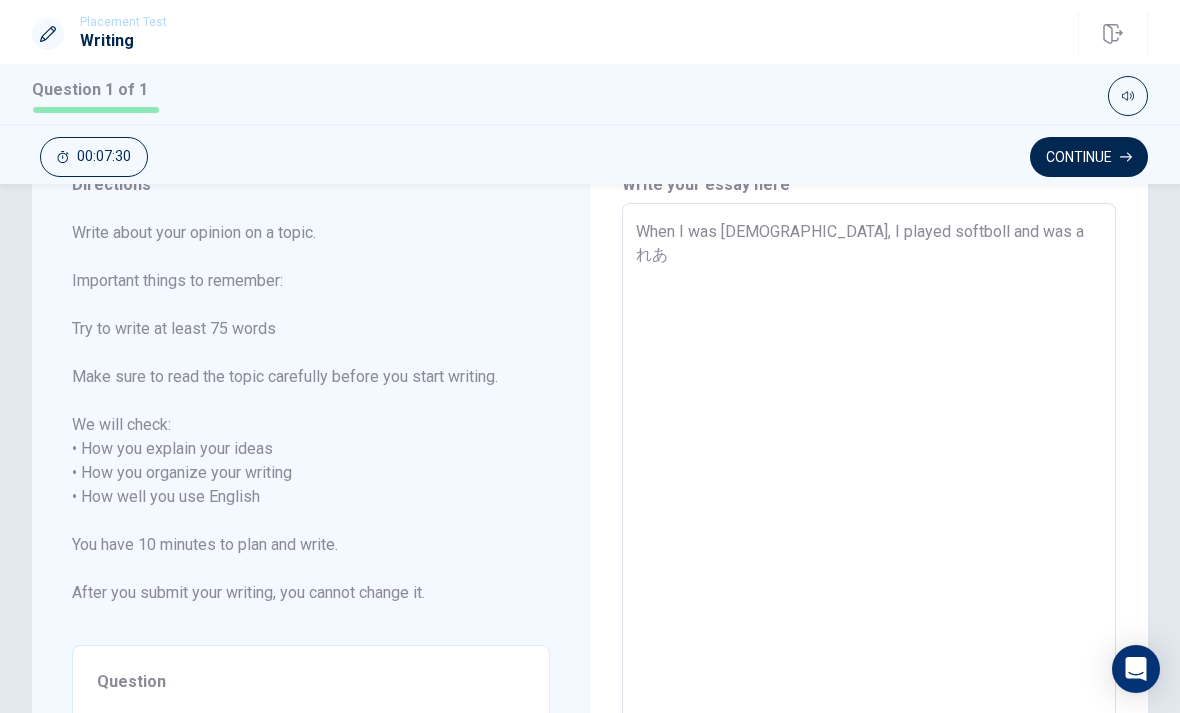type on "When I was [DEMOGRAPHIC_DATA], I played softboll and was a れあd" 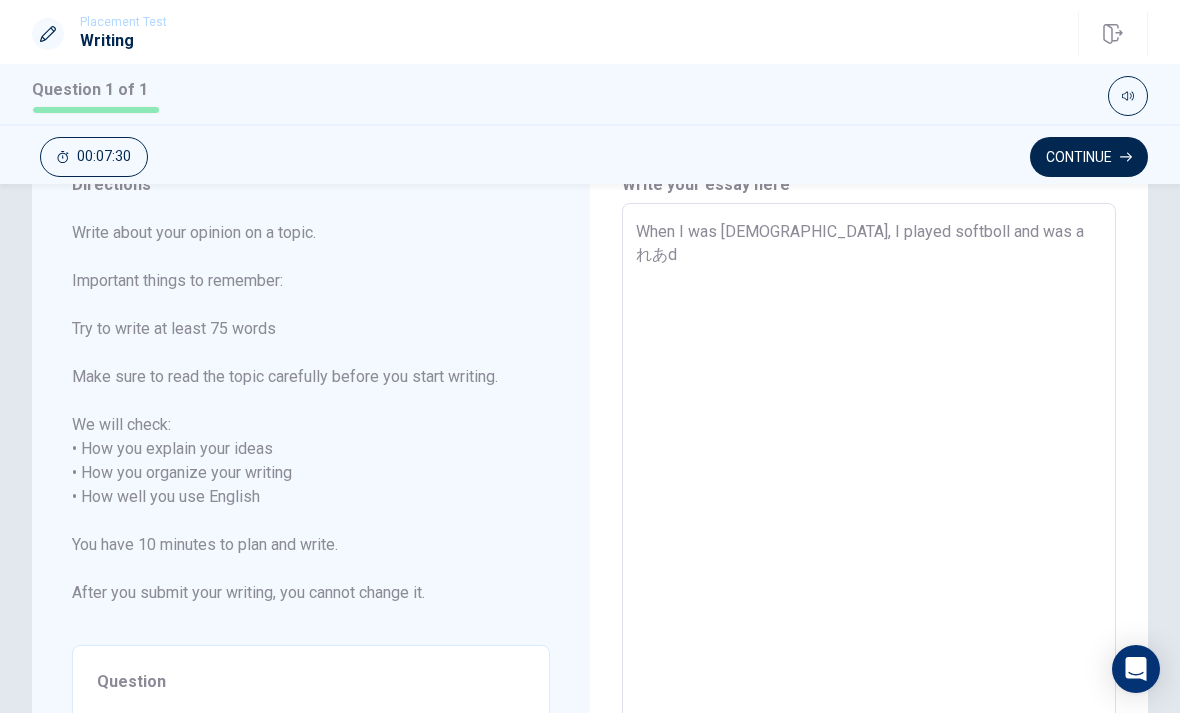 type on "x" 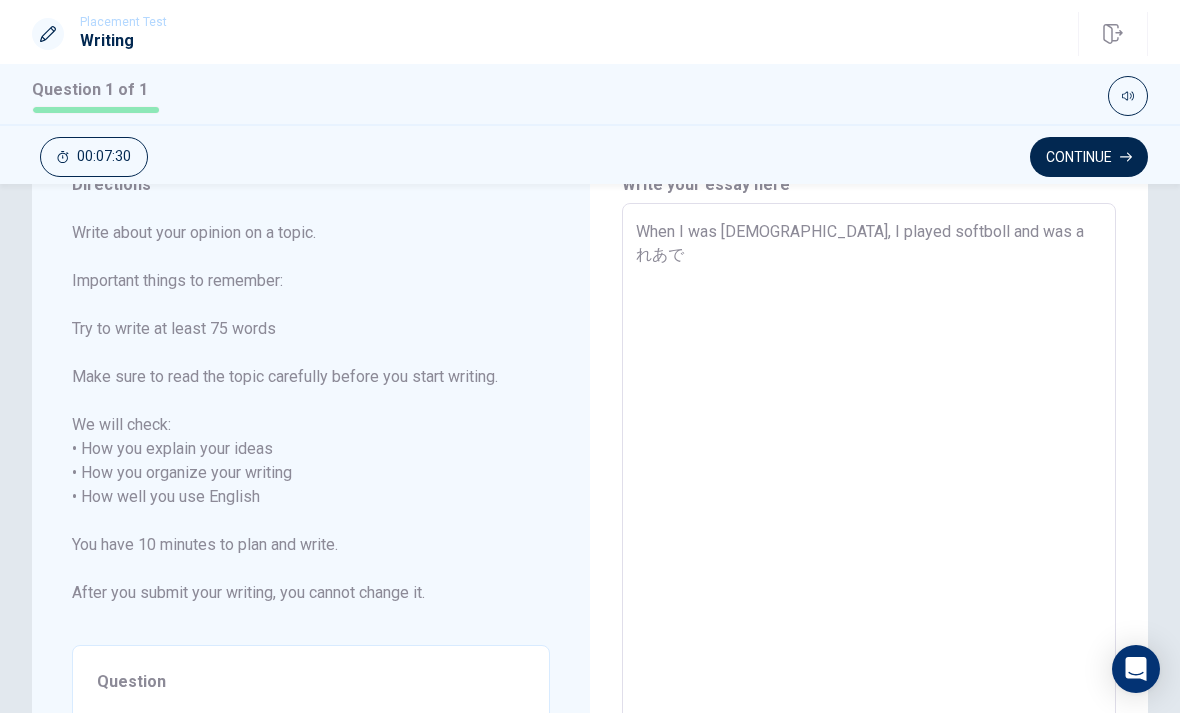 type on "x" 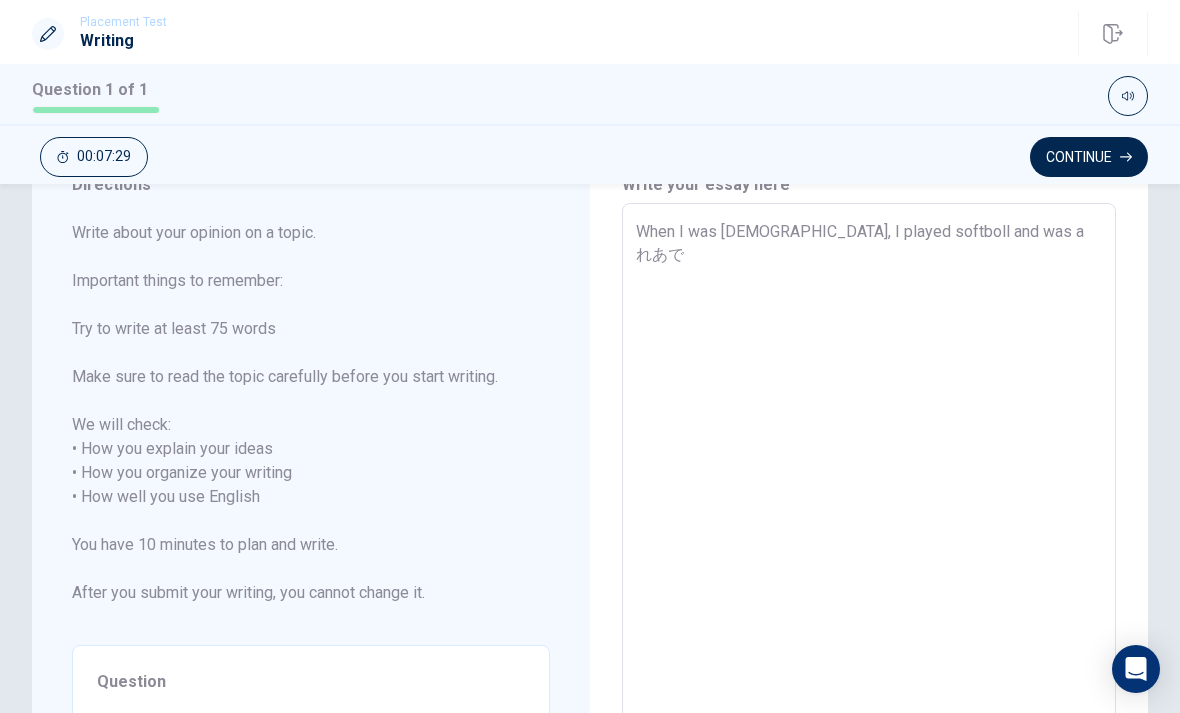 type on "When I was [DEMOGRAPHIC_DATA], I played softboll and was a れあでr" 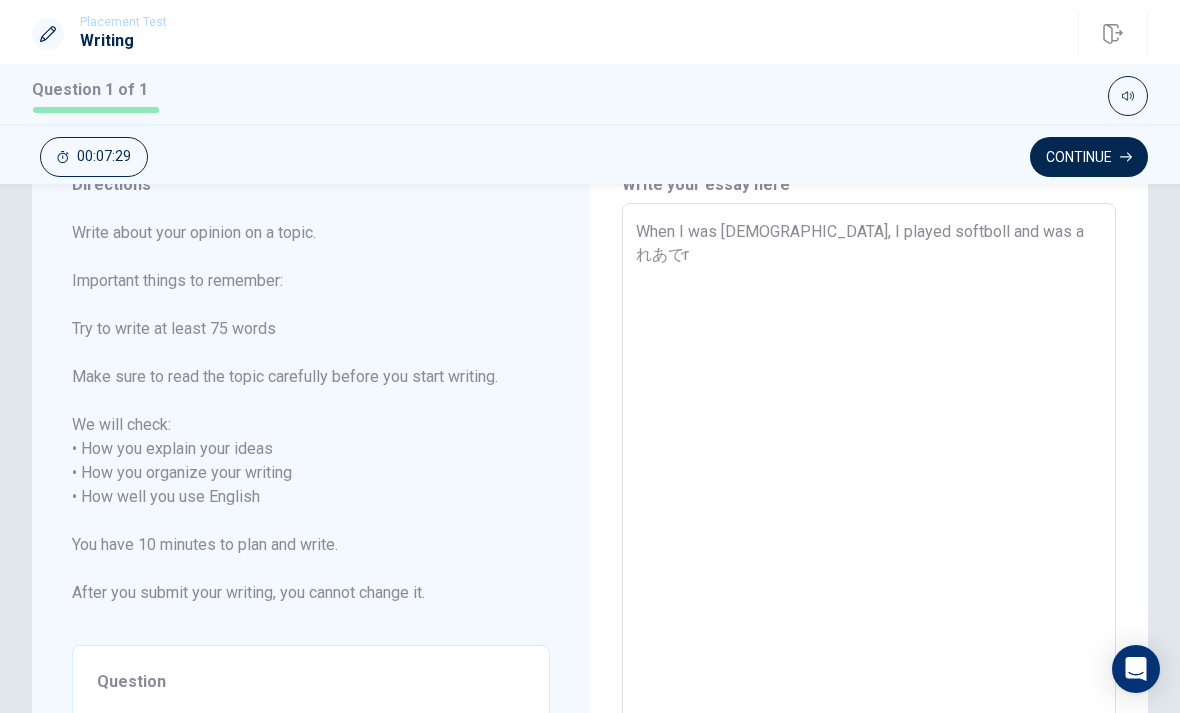 type on "x" 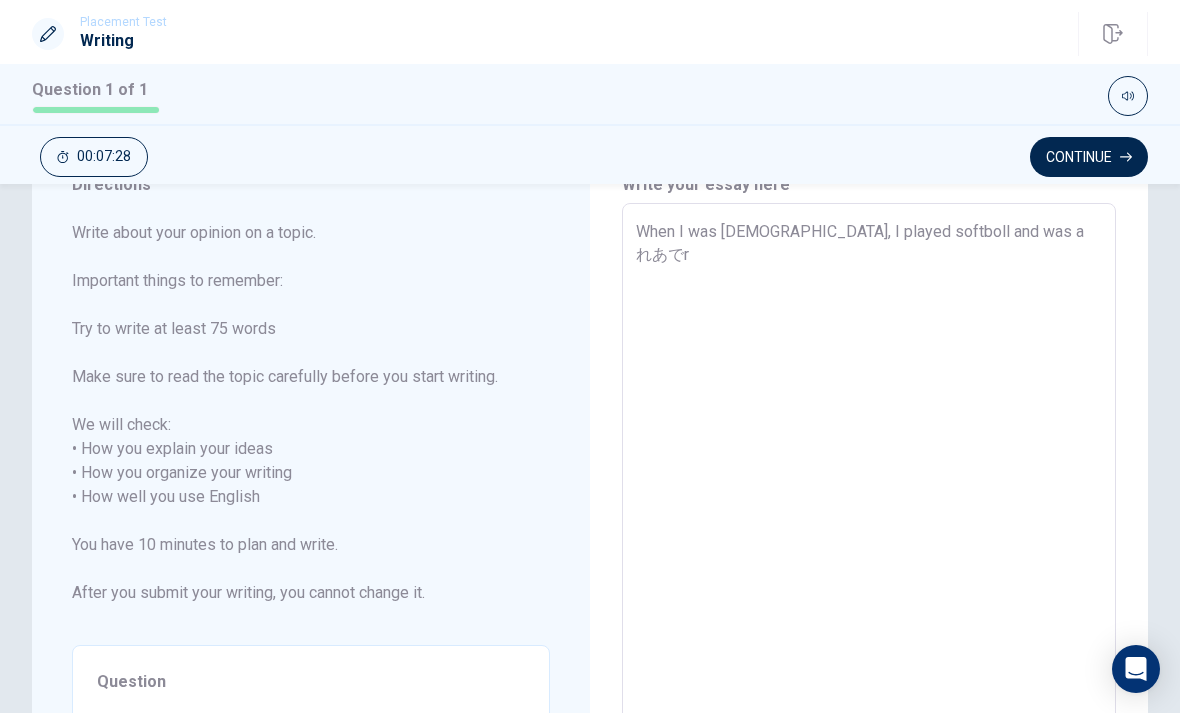 type on "When I was [DEMOGRAPHIC_DATA], I played softboll and was a reader" 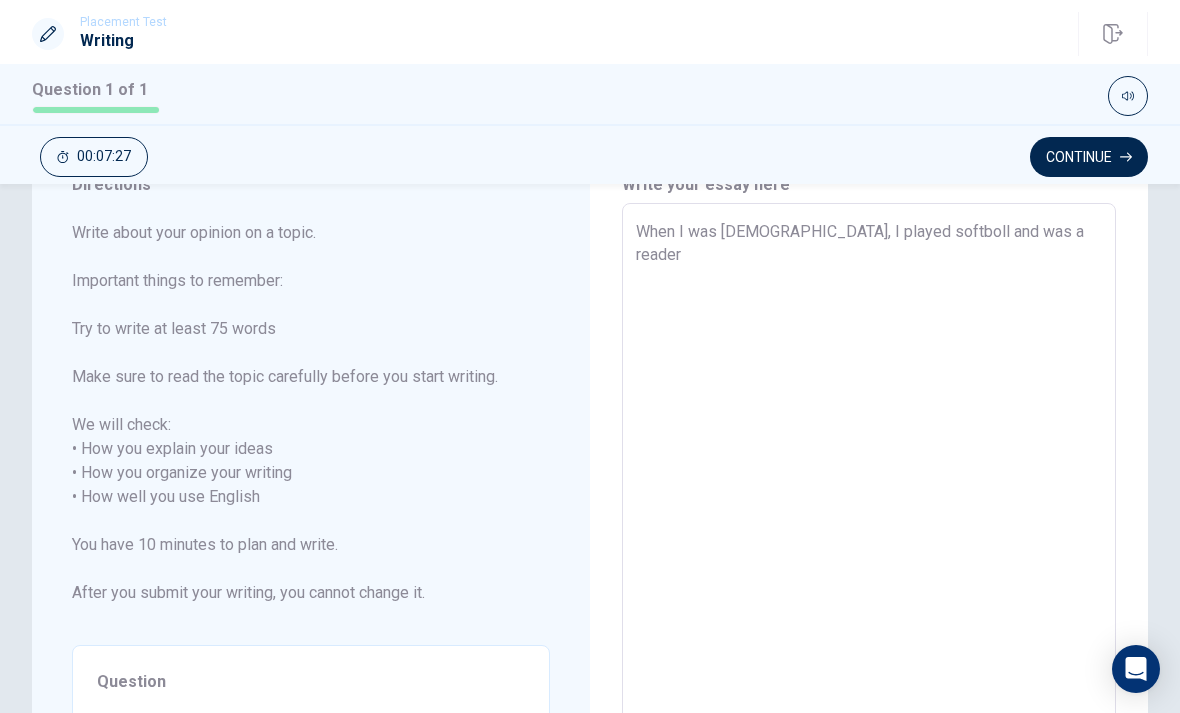 type on "x" 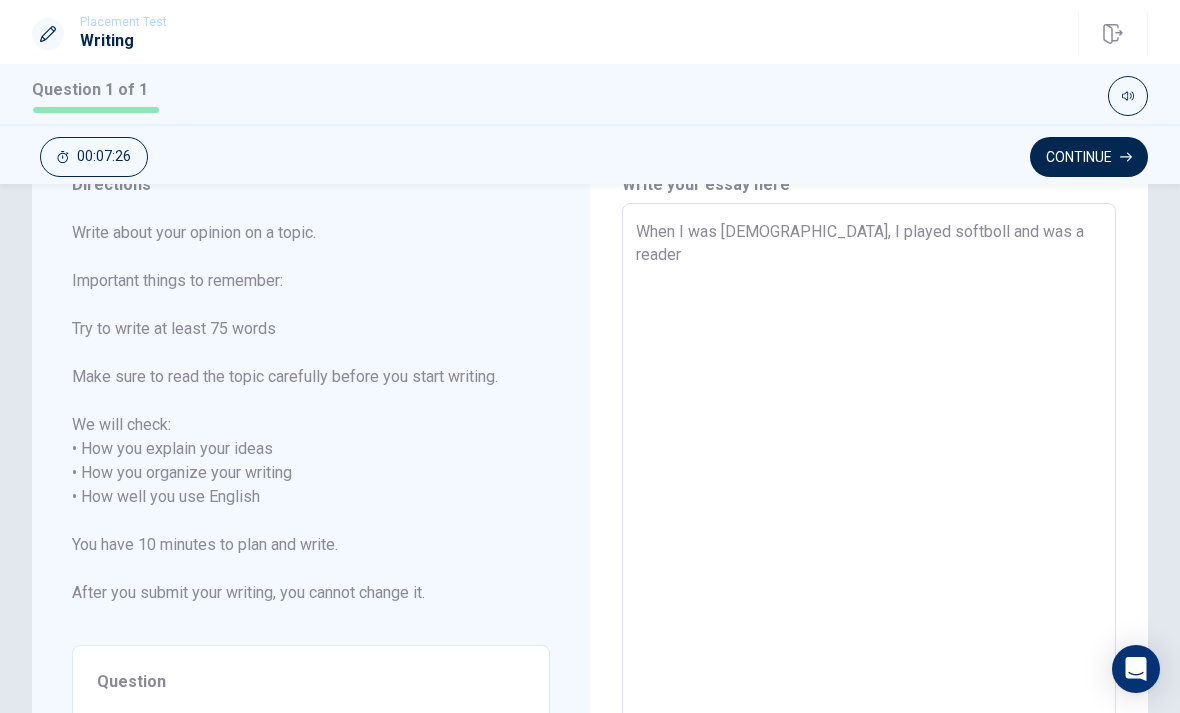 type on "When I was [DEMOGRAPHIC_DATA], I played softboll and was a reader" 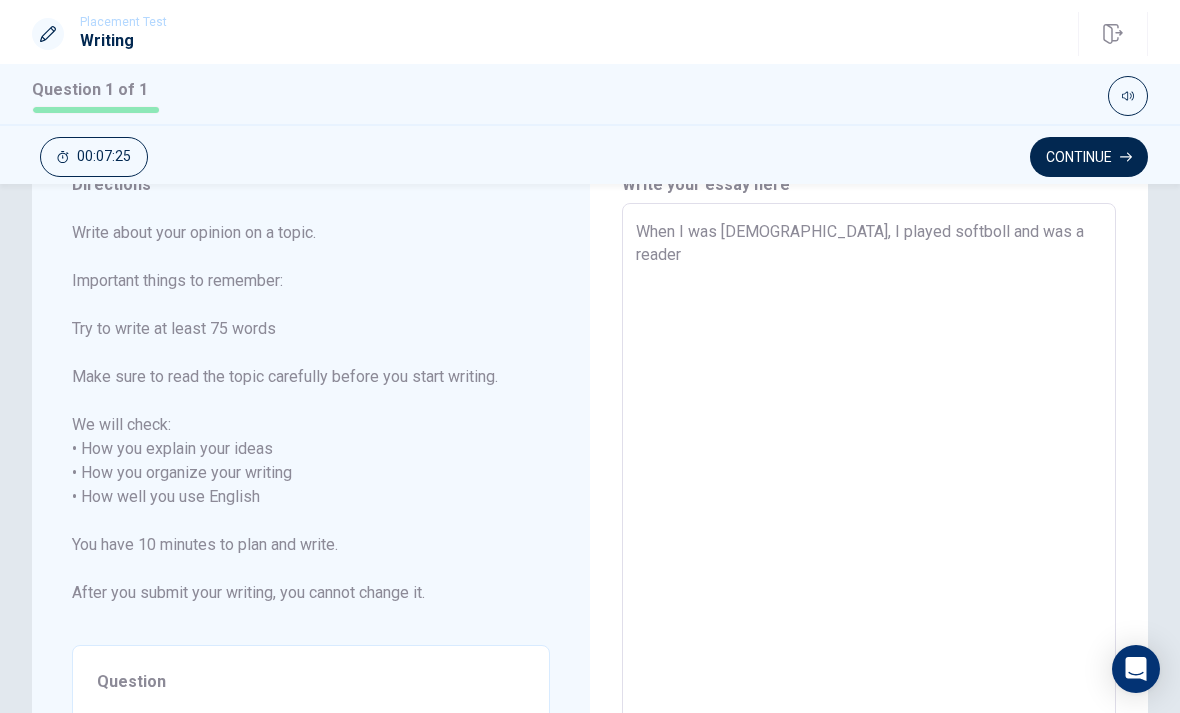 type on "When I was [DEMOGRAPHIC_DATA], I played softboll and was a reader い" 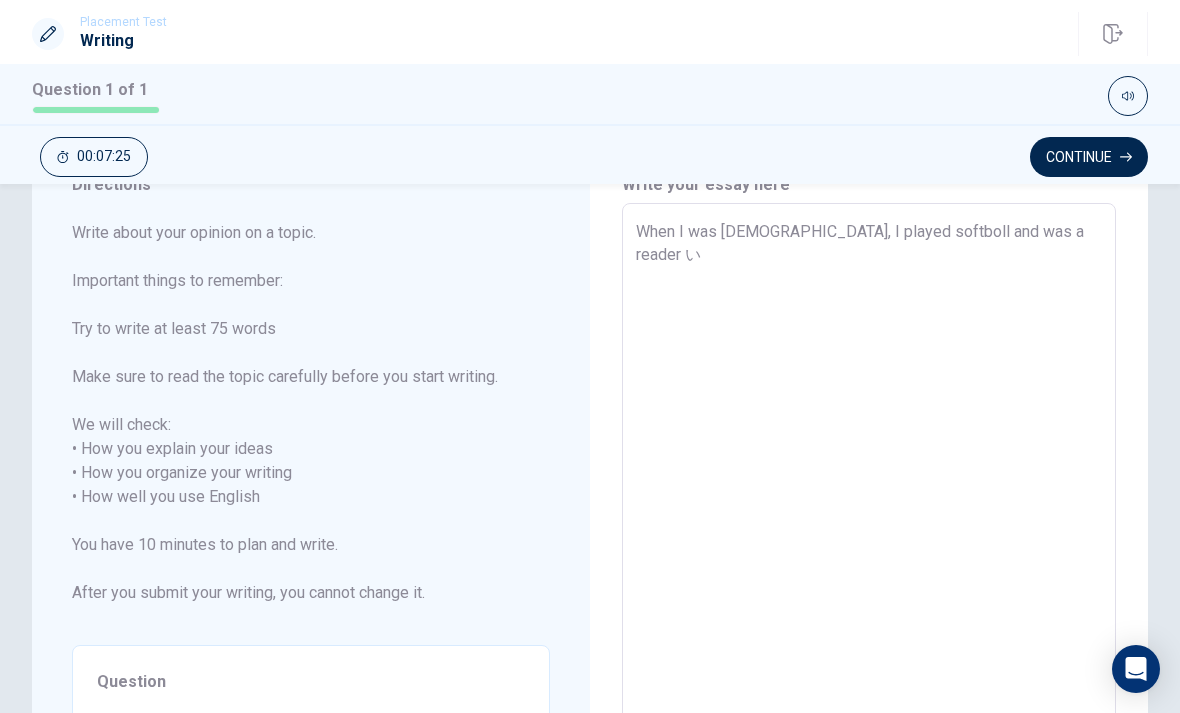 type on "x" 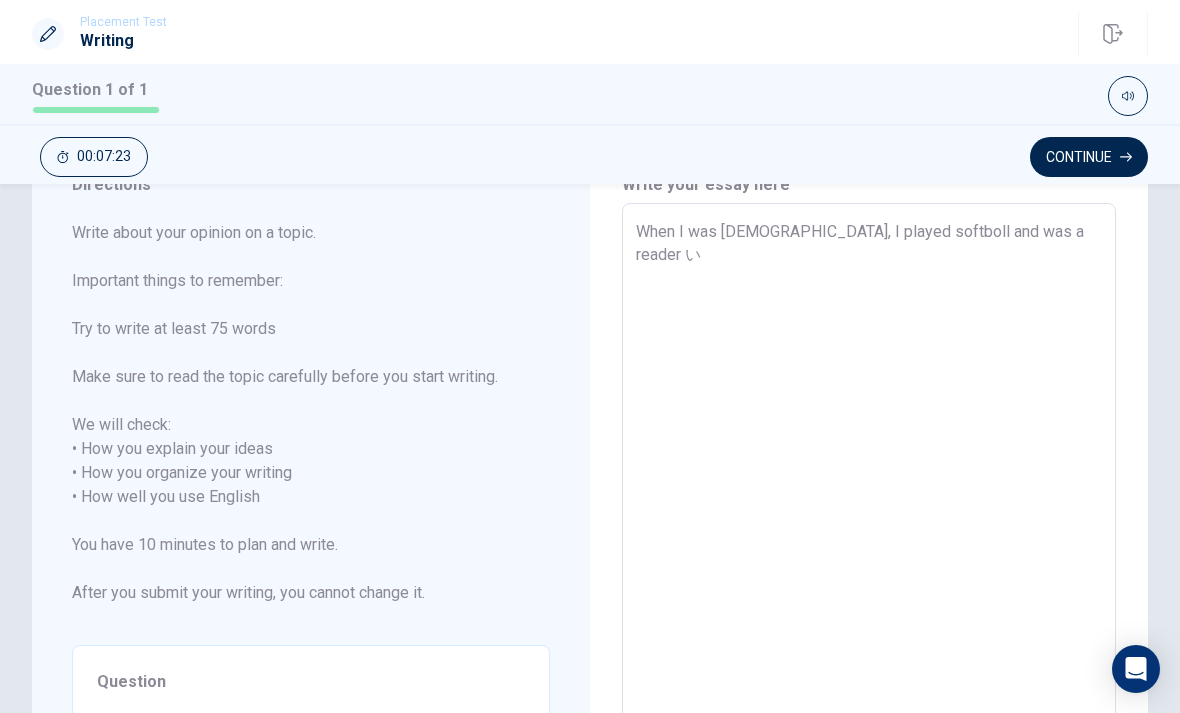 type on "When I was [DEMOGRAPHIC_DATA], I played softboll and was a reader いn" 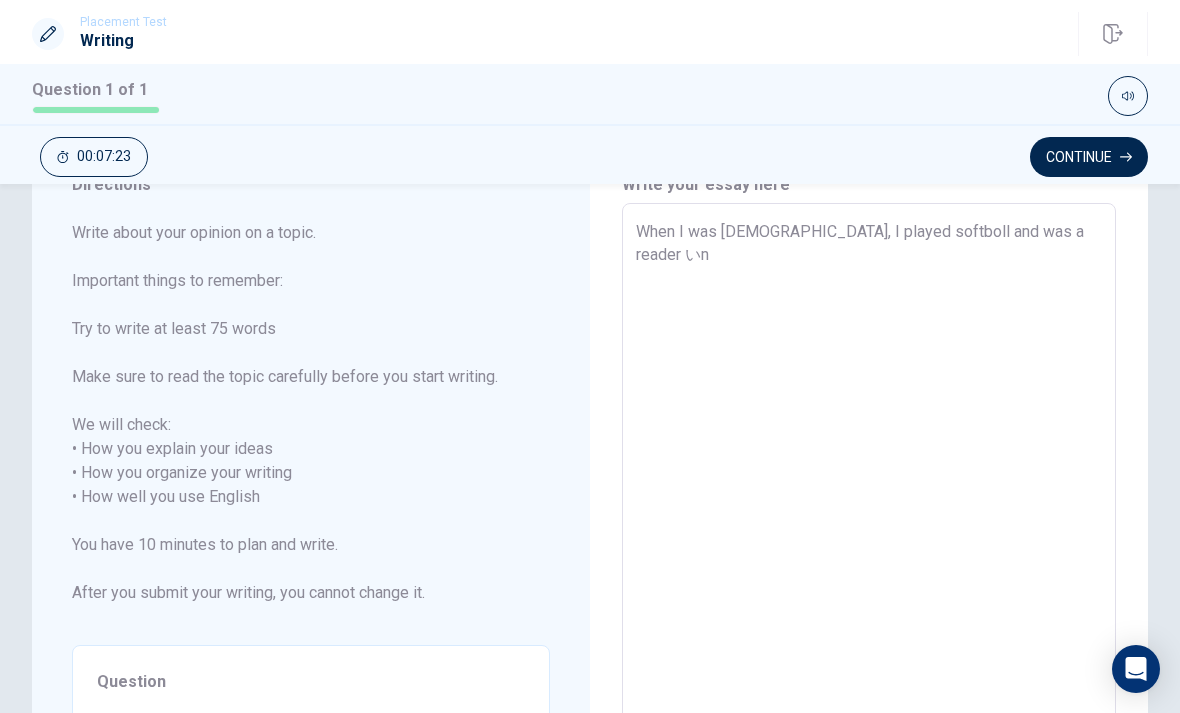 type on "x" 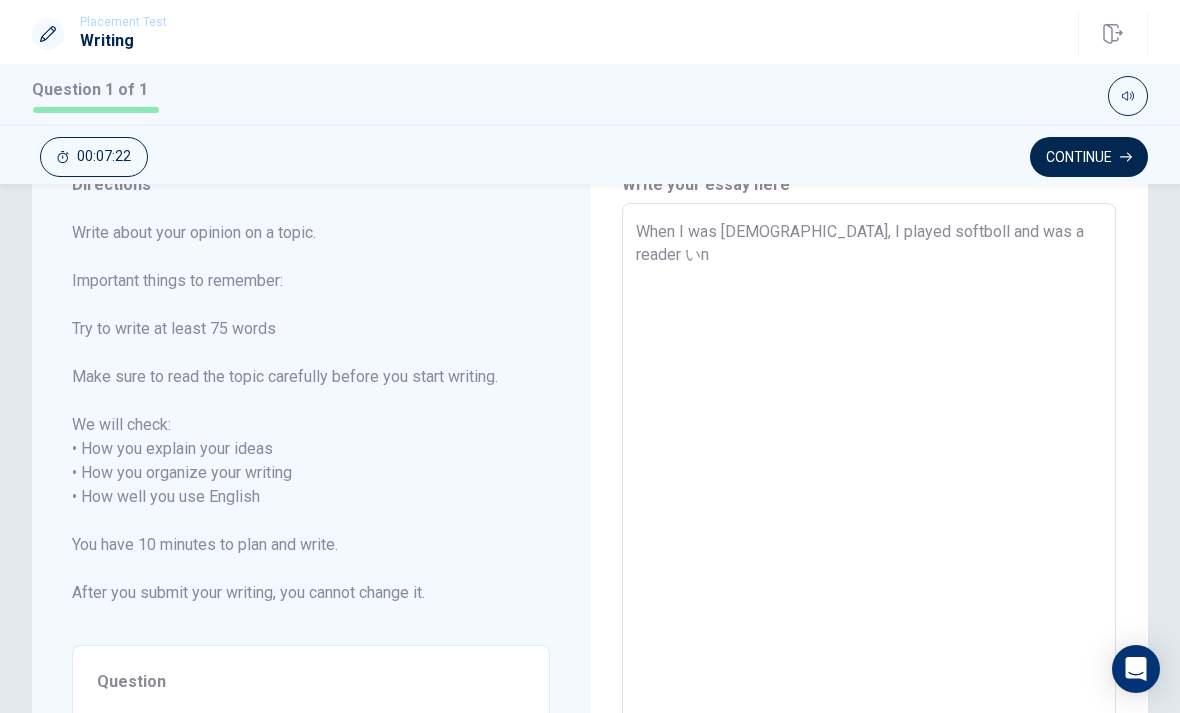 type on "When I was [DEMOGRAPHIC_DATA], I played softboll and was a reader  in" 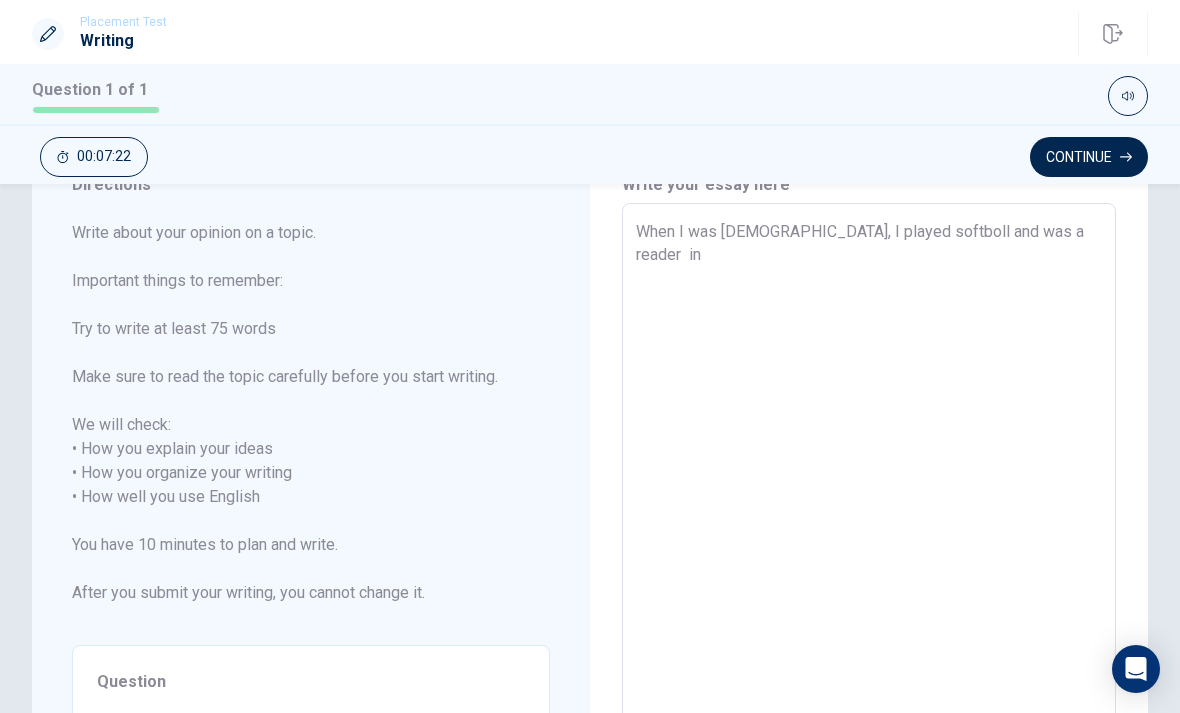 type on "x" 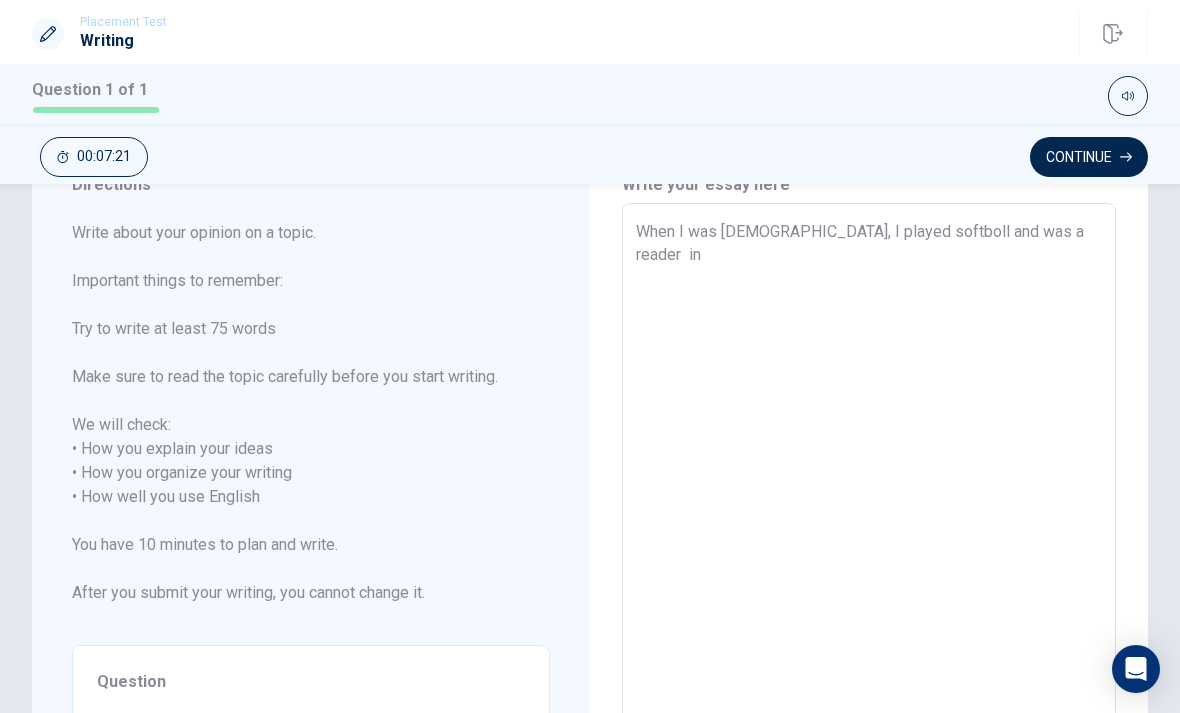 type on "When I was [DEMOGRAPHIC_DATA], I played softboll and was a reader  in" 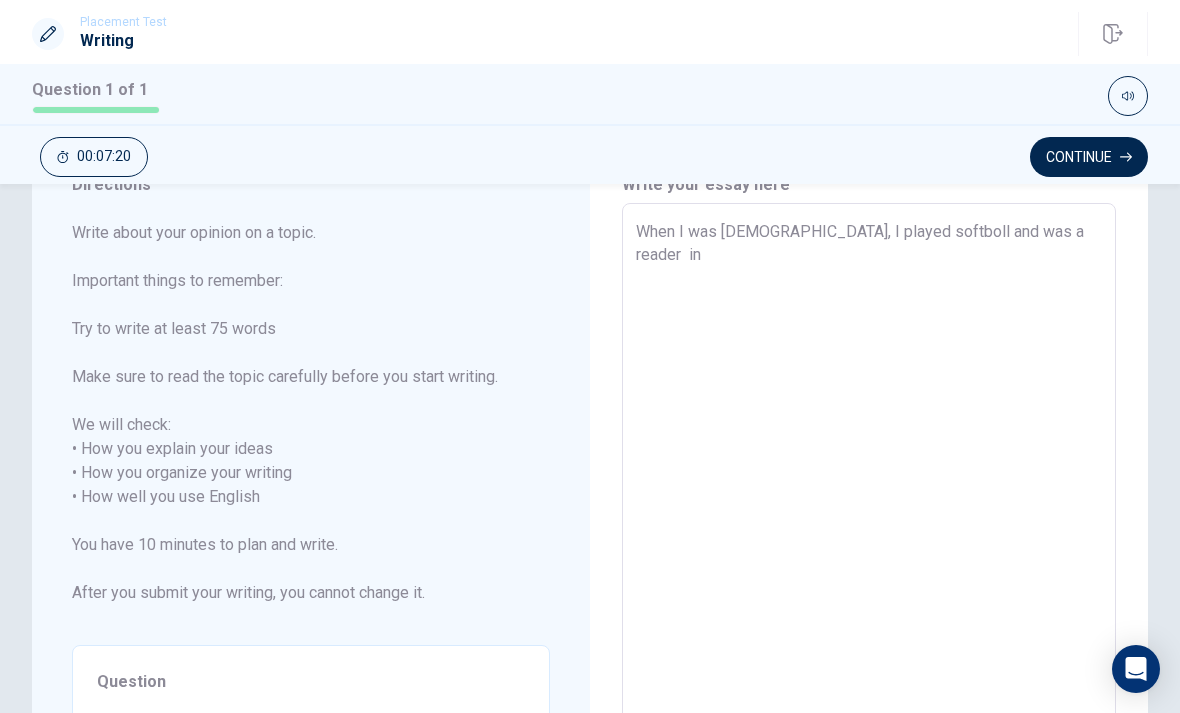 type on "x" 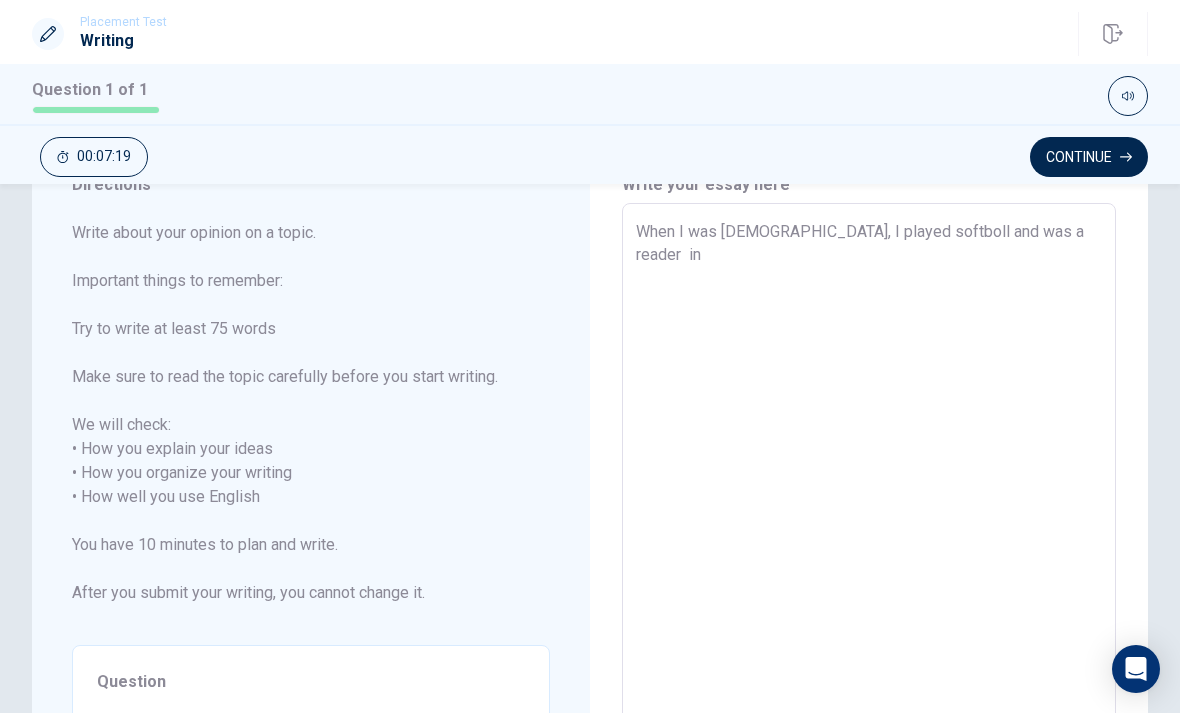 type on "When I was [DEMOGRAPHIC_DATA], I played softboll and was a reader  in t" 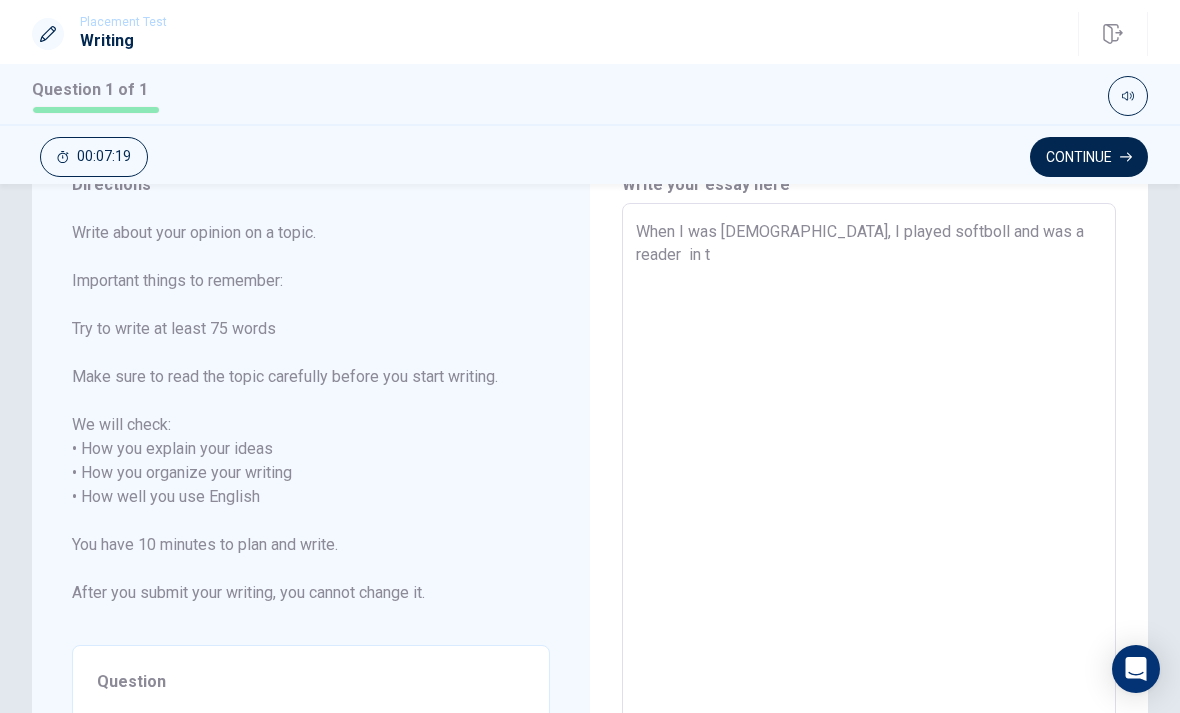 type 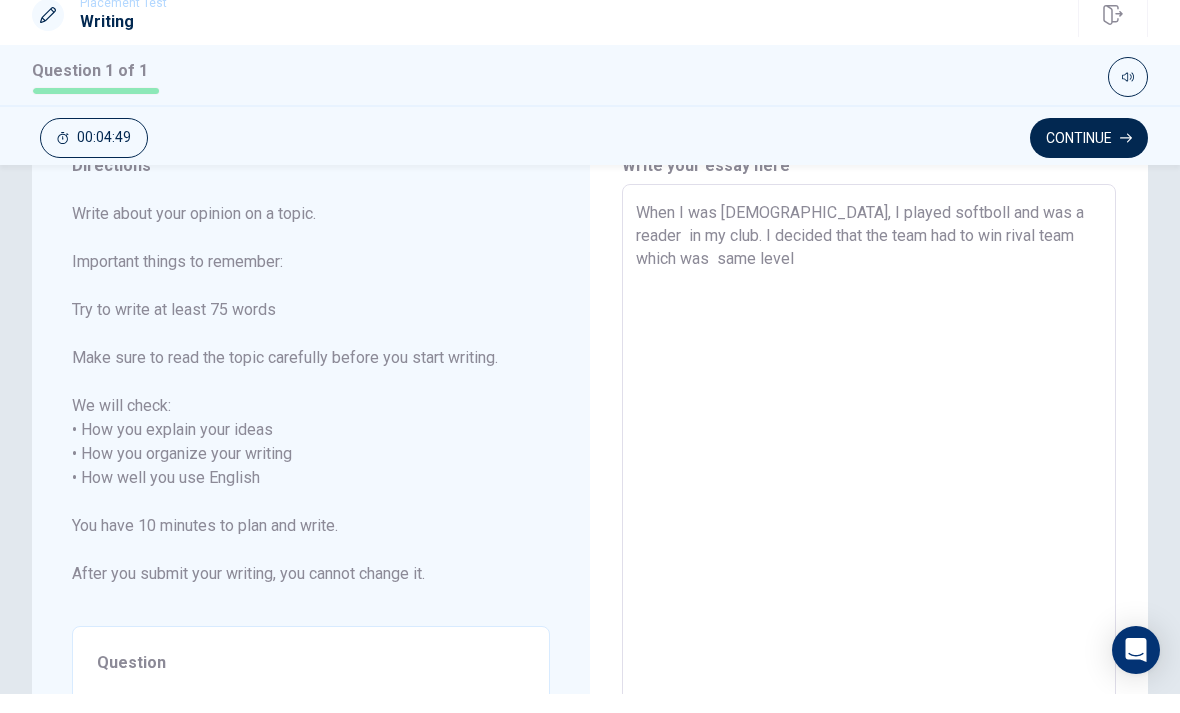 click on "When I was [DEMOGRAPHIC_DATA], I played softboll and was a reader  in my club. I decided that the team had to win rival team which was  same level" at bounding box center [869, 497] 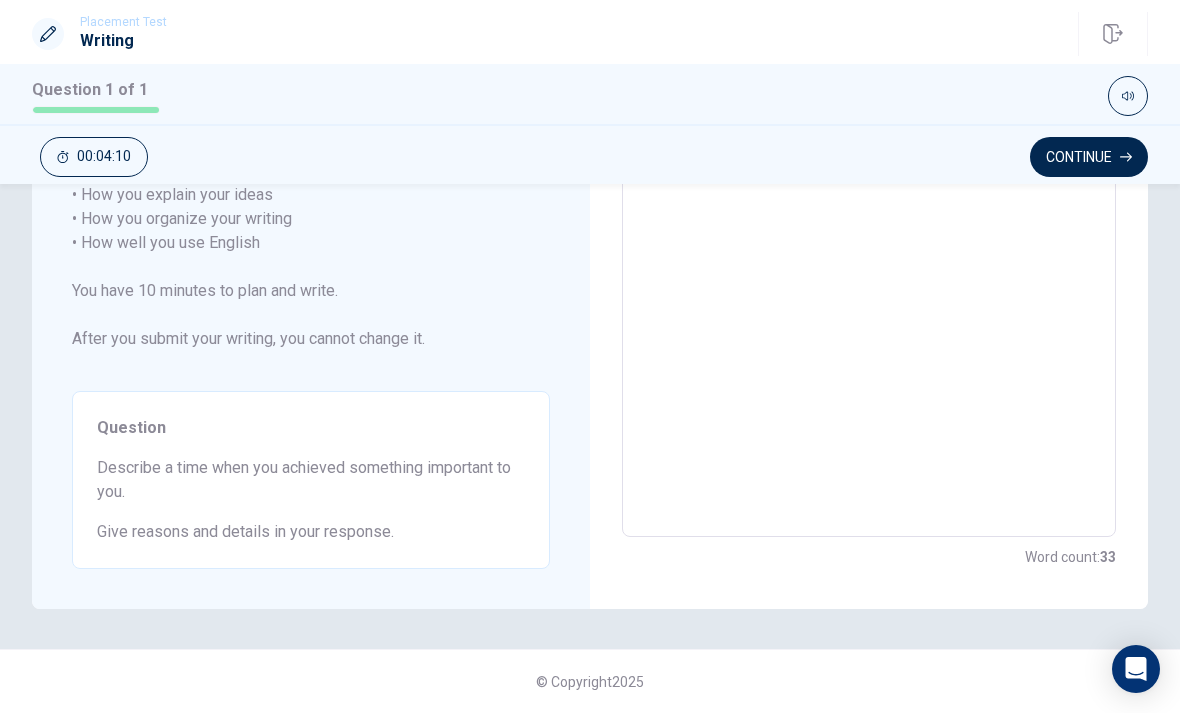 scroll, scrollTop: 345, scrollLeft: 0, axis: vertical 